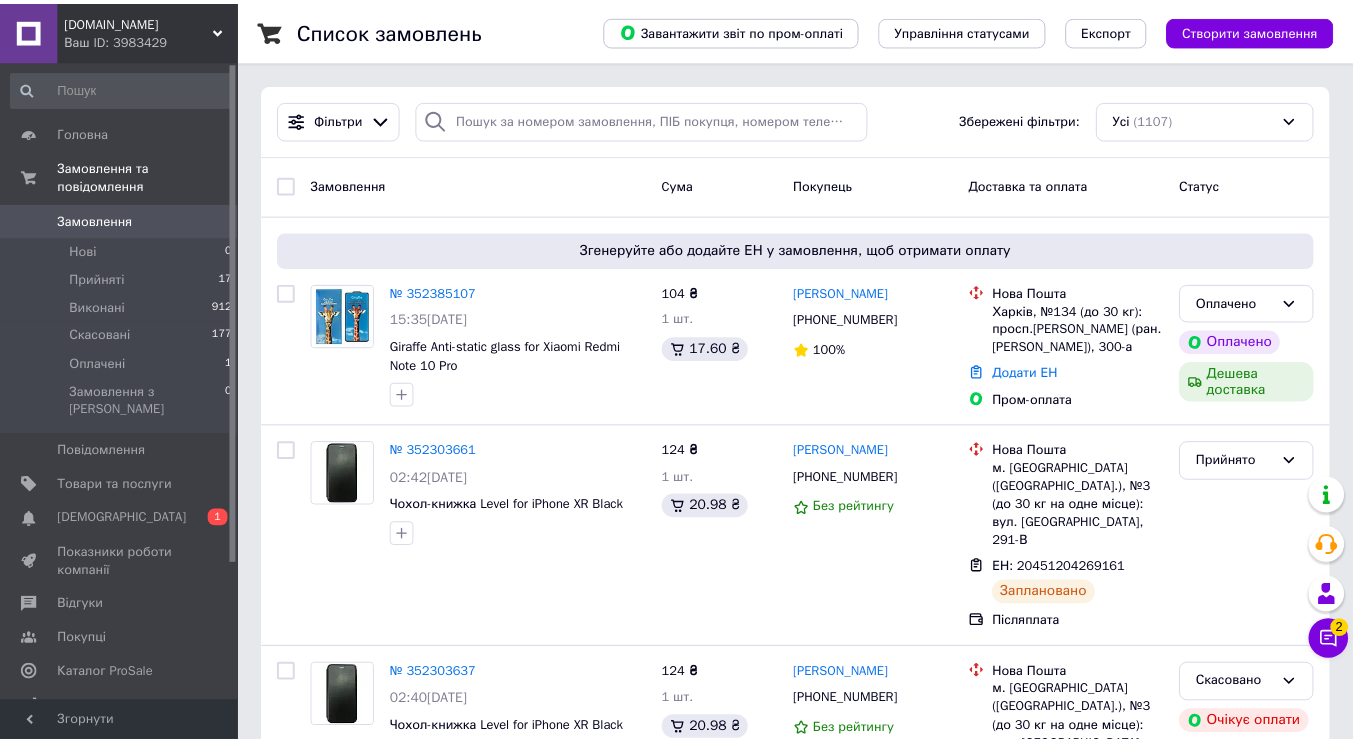 scroll, scrollTop: 0, scrollLeft: 0, axis: both 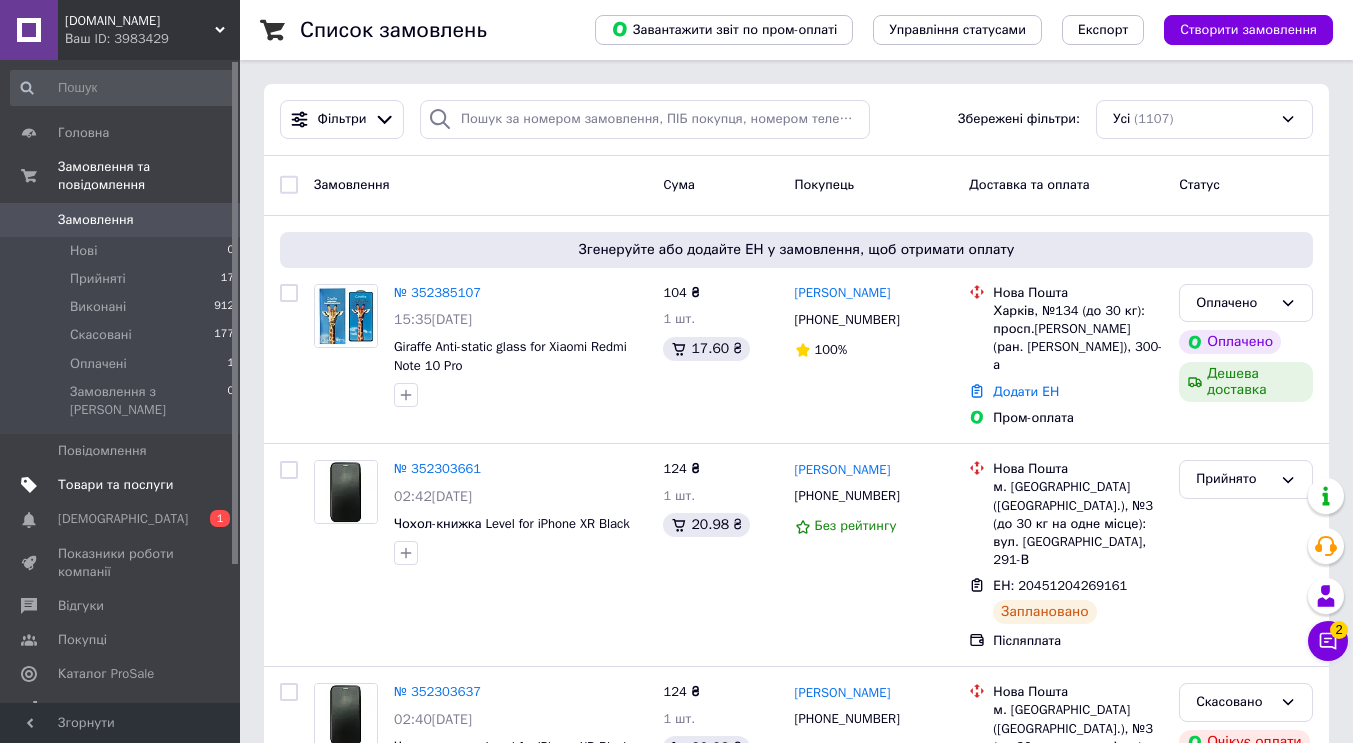 click on "Товари та послуги" at bounding box center [115, 485] 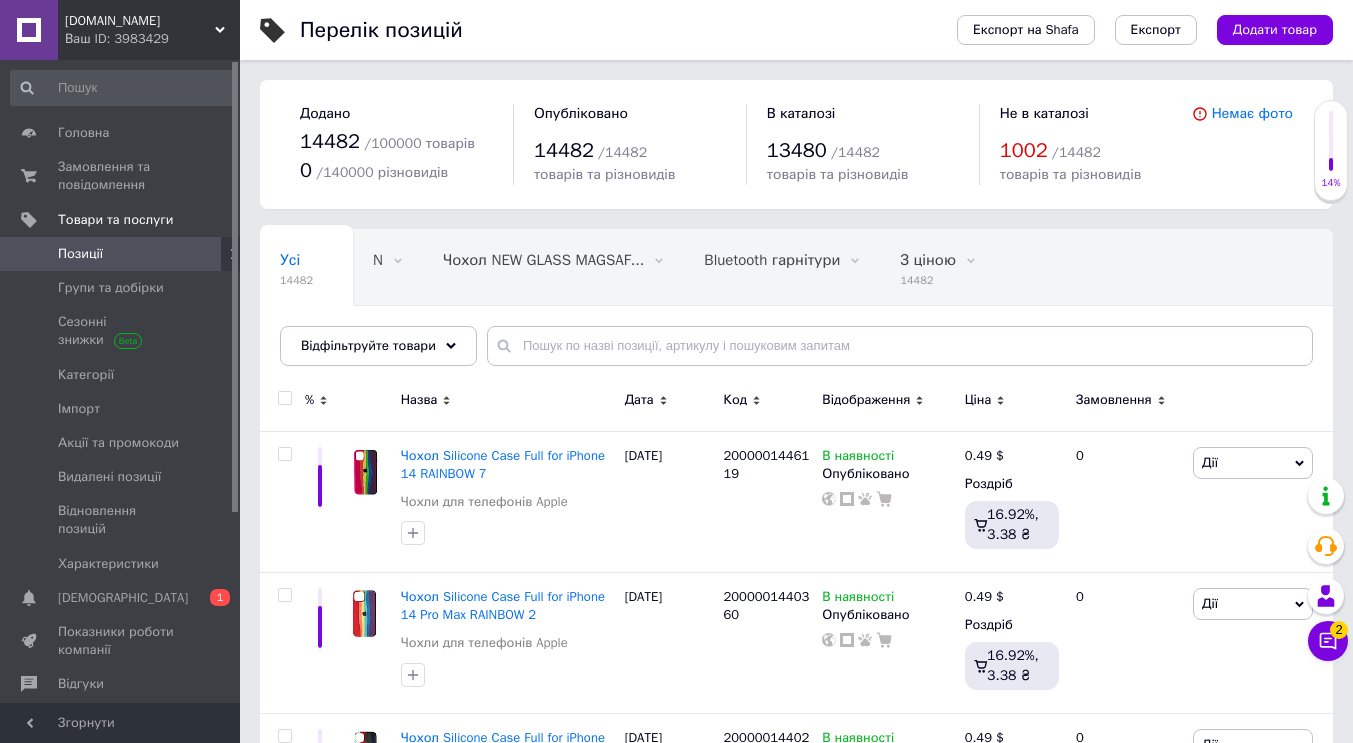 click at bounding box center (284, 398) 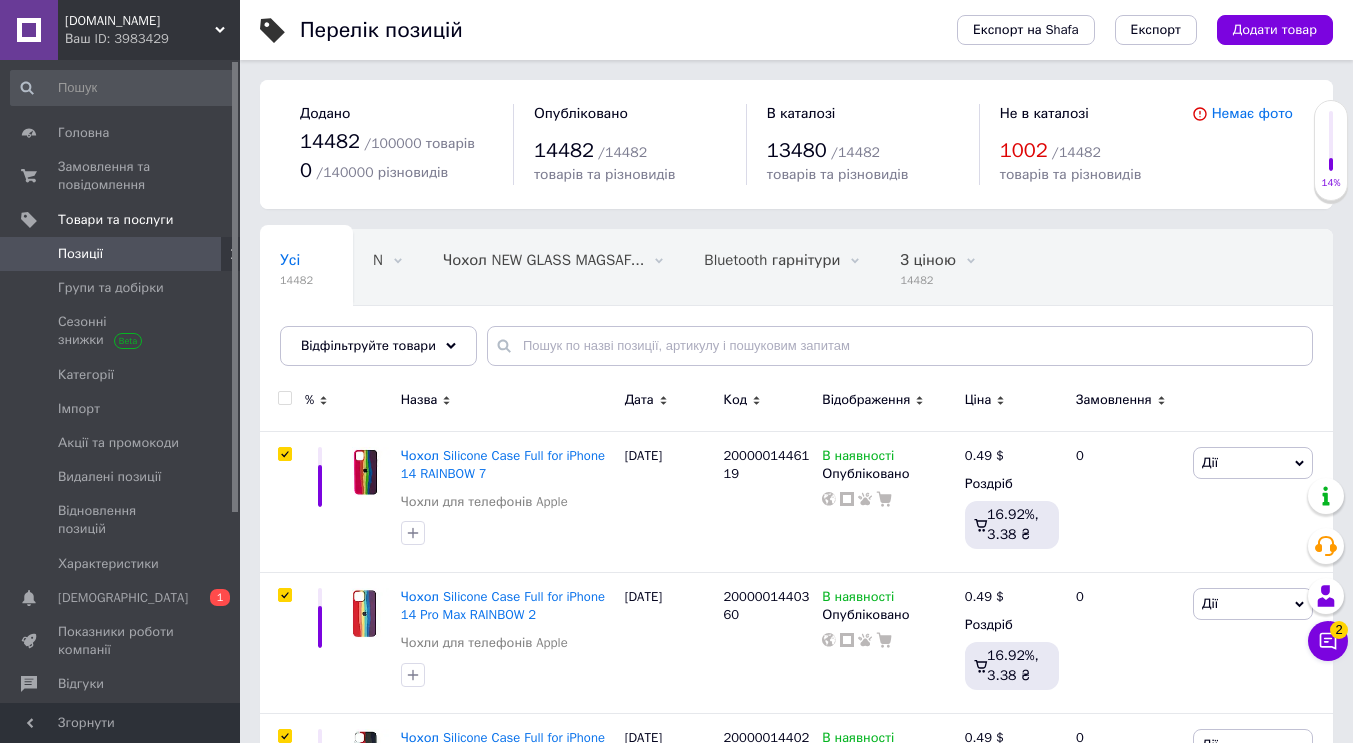 checkbox on "true" 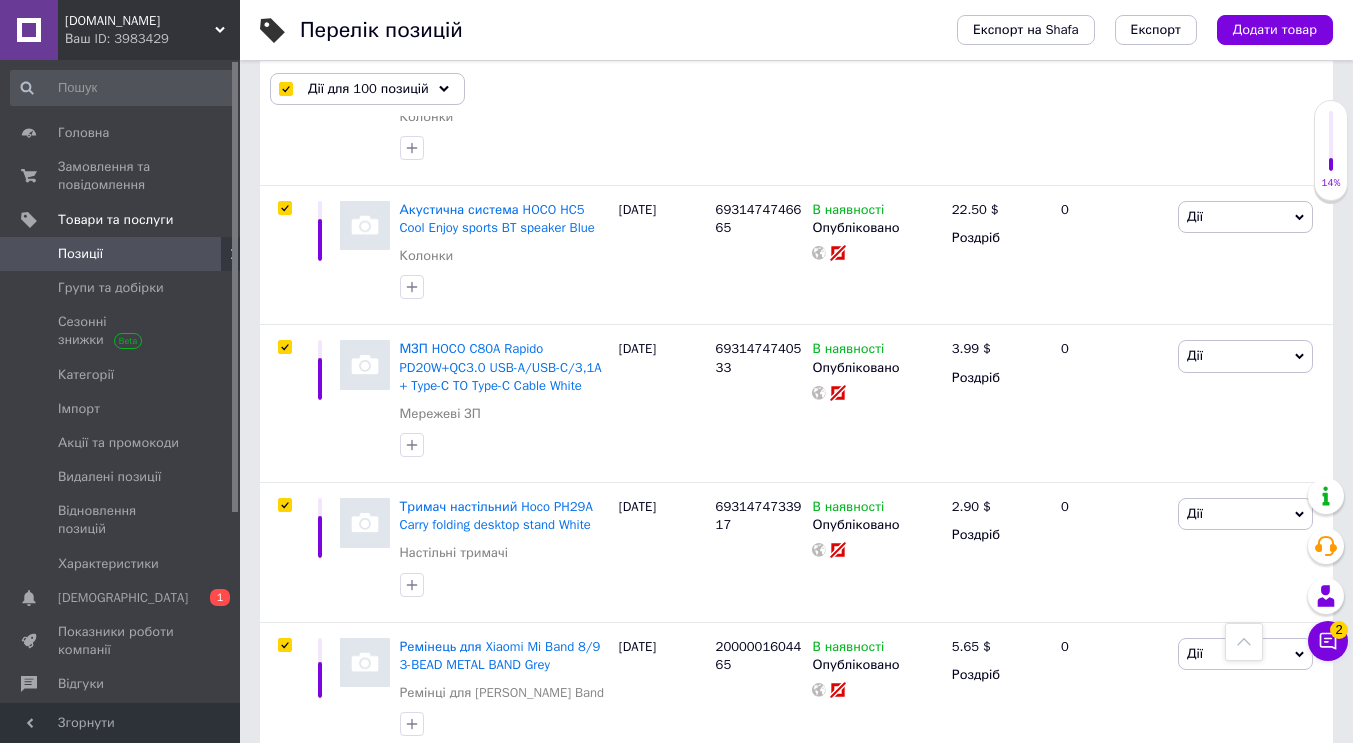 scroll, scrollTop: 14213, scrollLeft: 0, axis: vertical 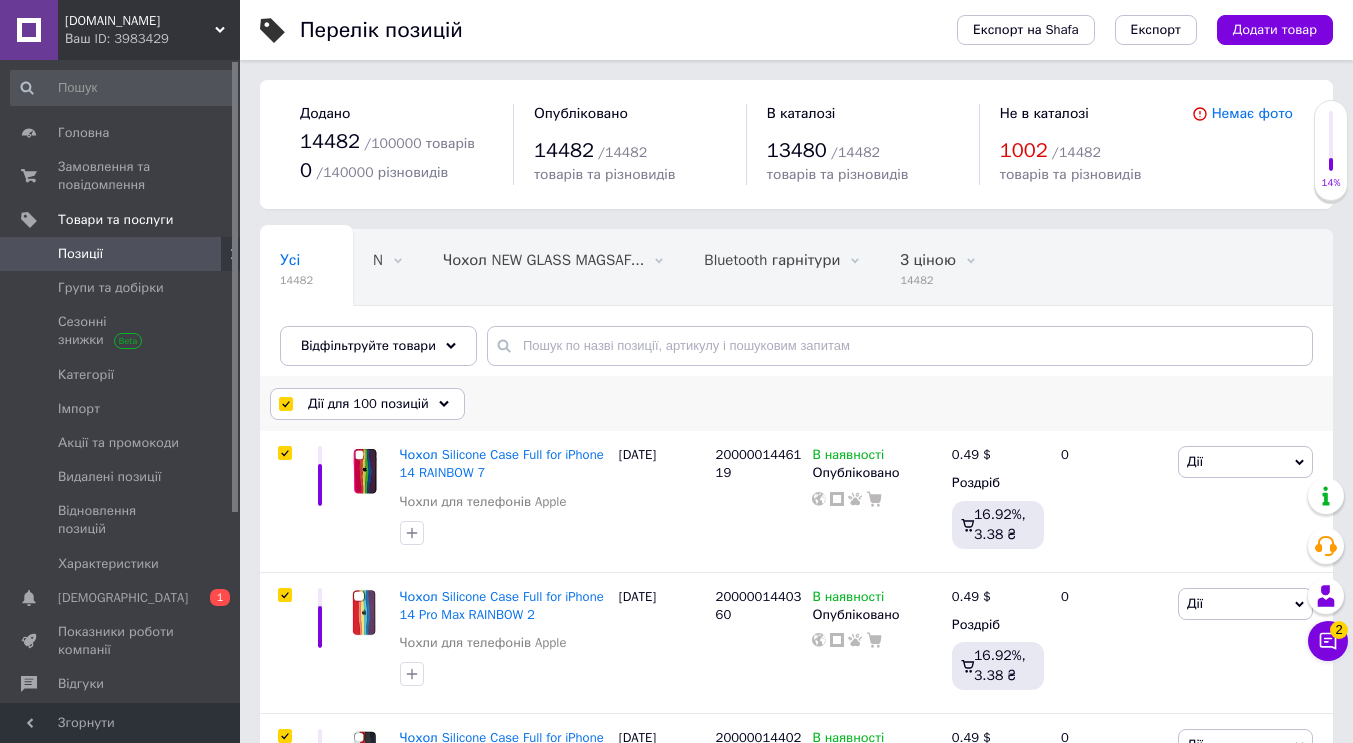 click on "Дії для 100 позицій" at bounding box center (367, 404) 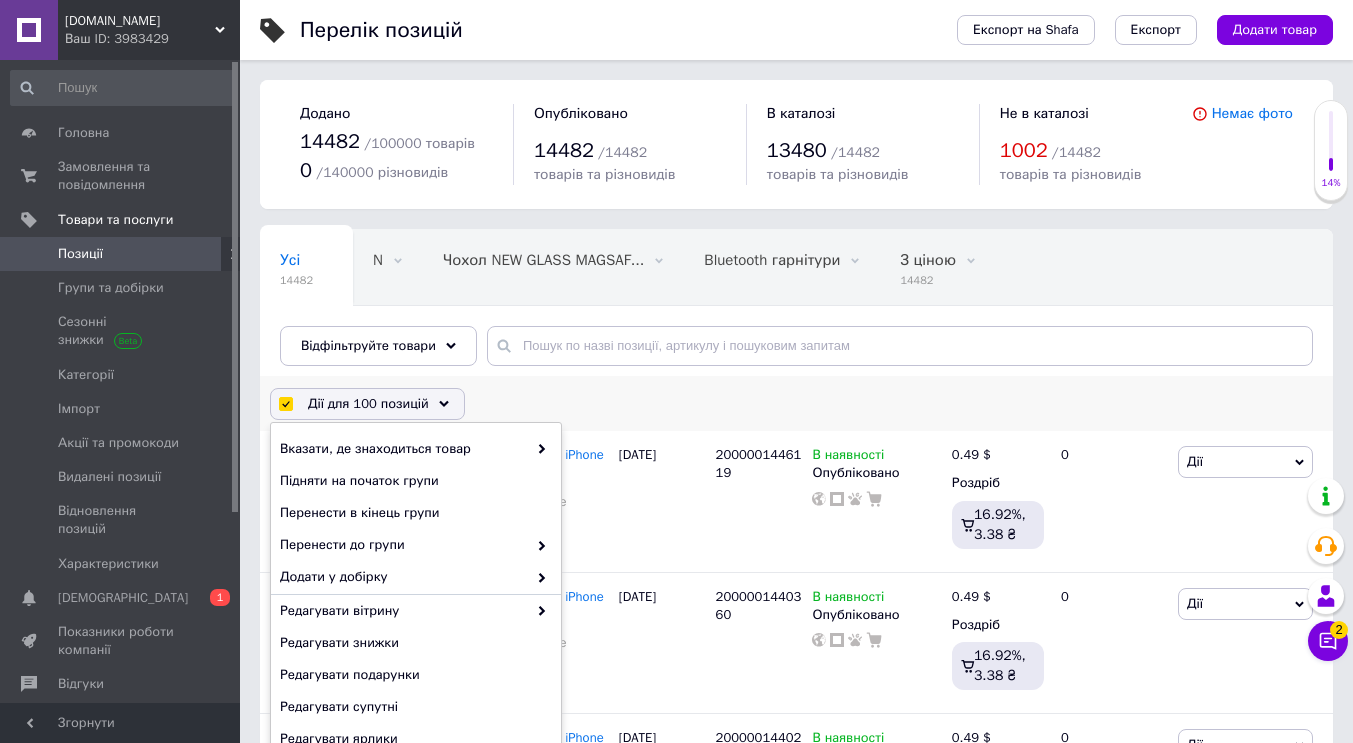 click at bounding box center [285, 404] 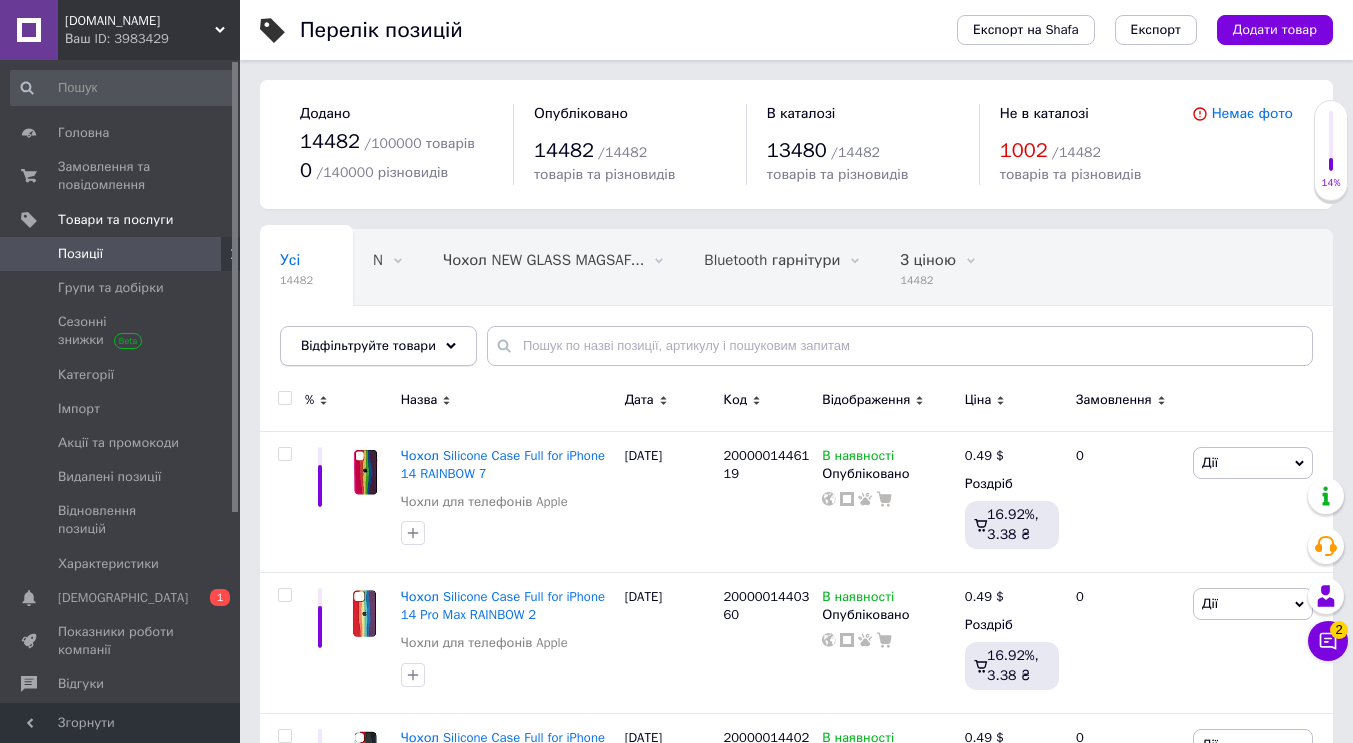 click 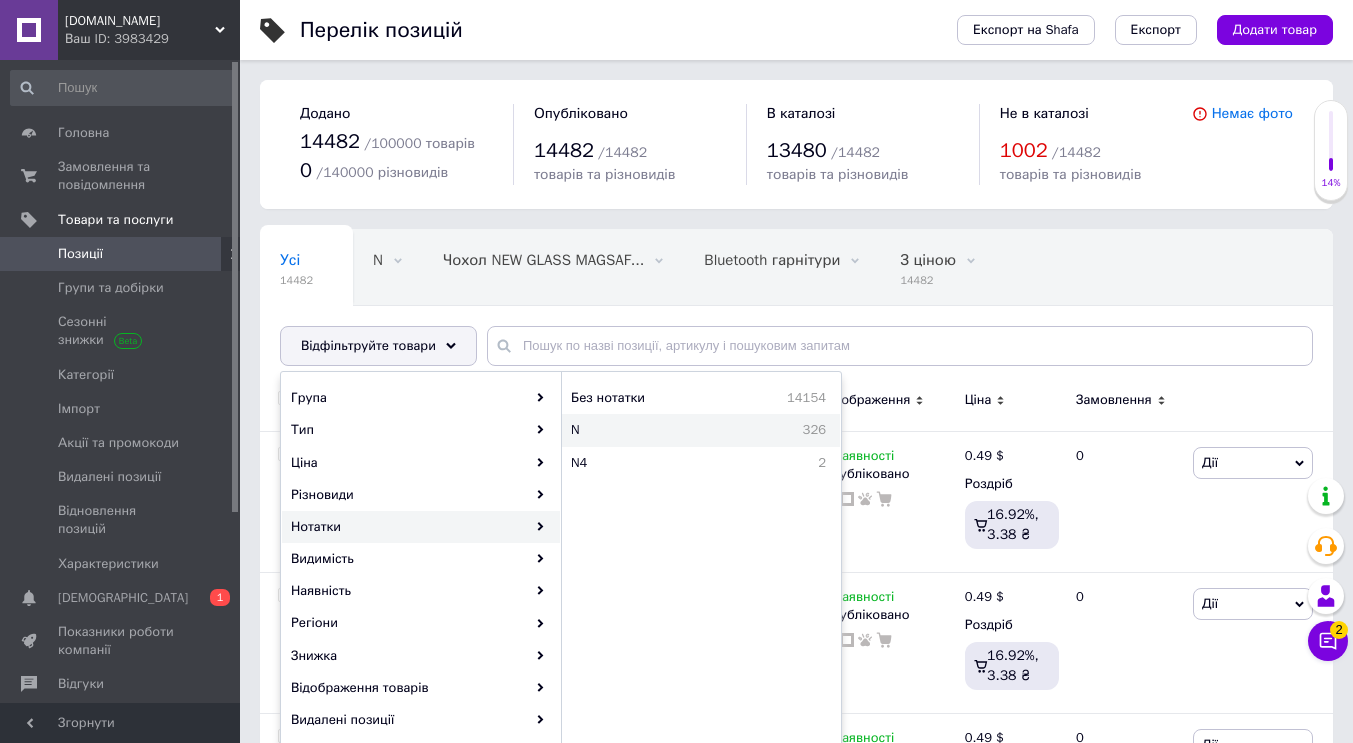 click on "N  326" at bounding box center (701, 430) 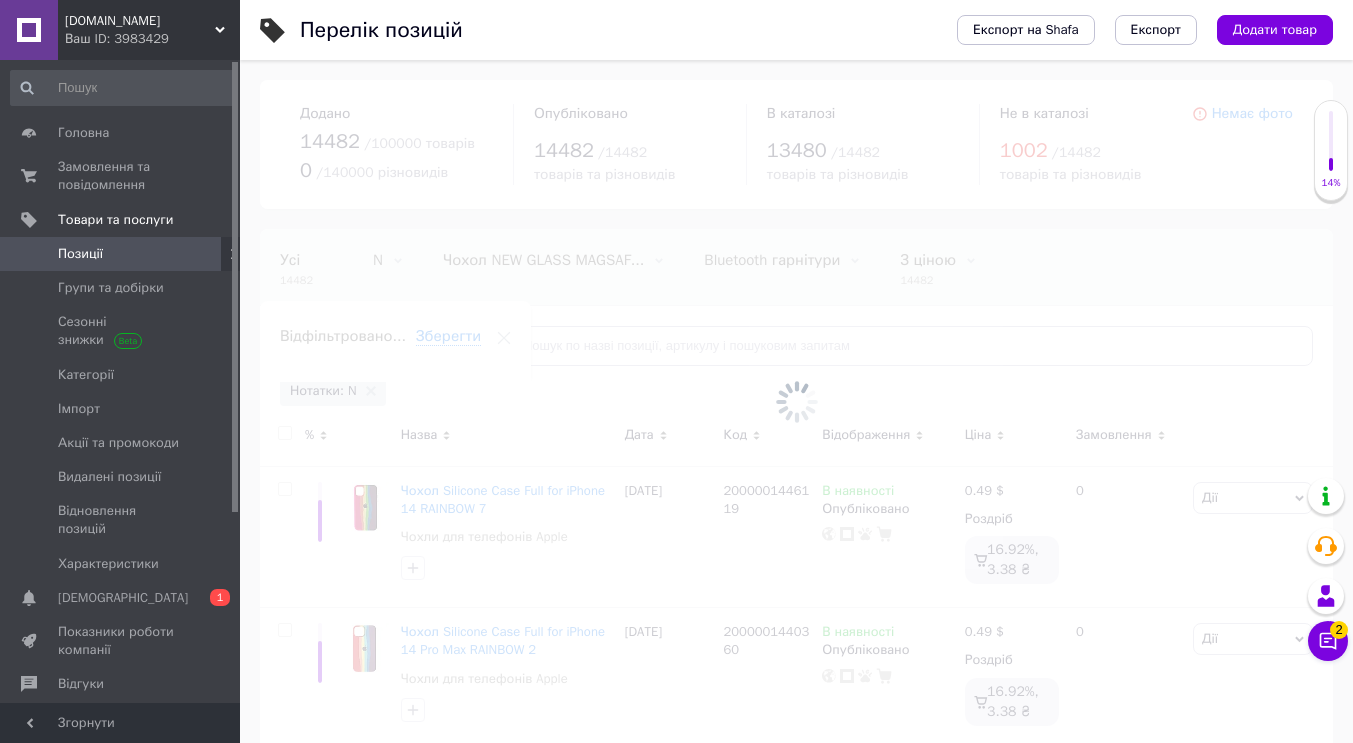 scroll, scrollTop: 0, scrollLeft: 97, axis: horizontal 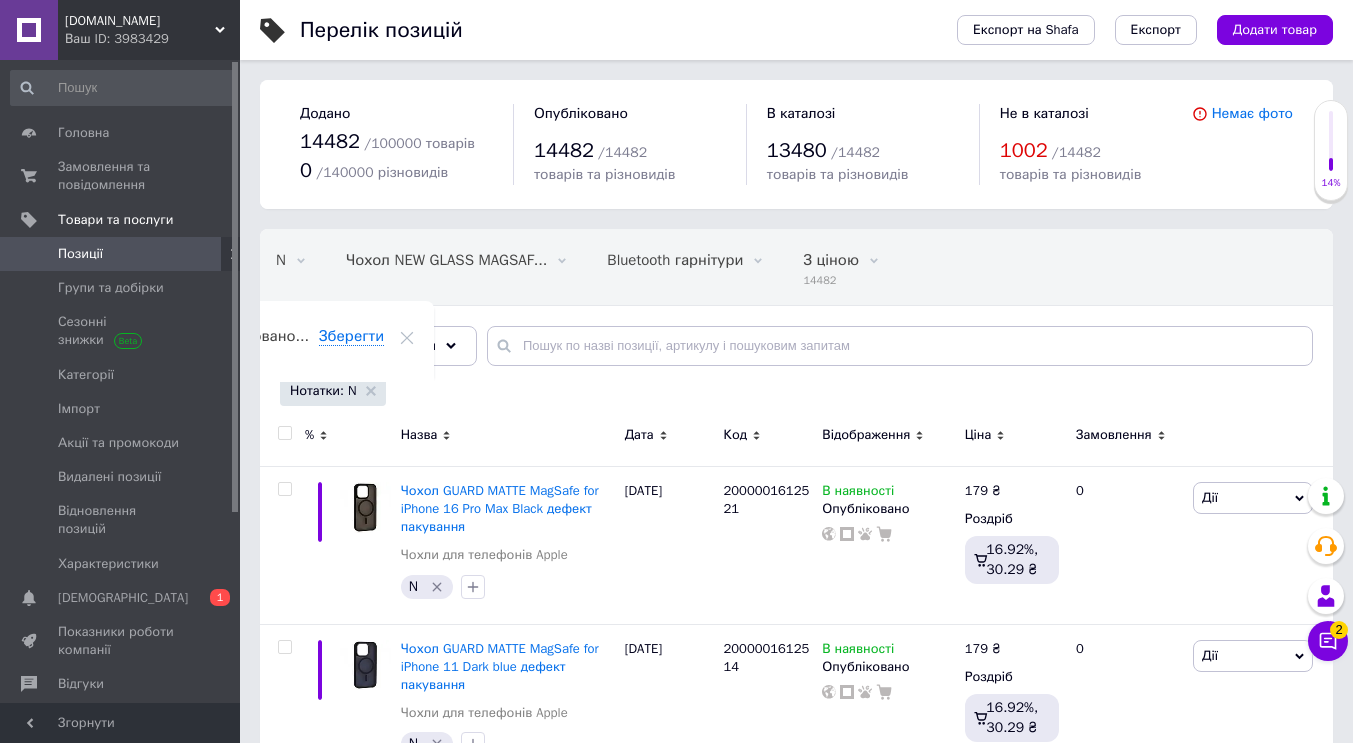 click at bounding box center (284, 433) 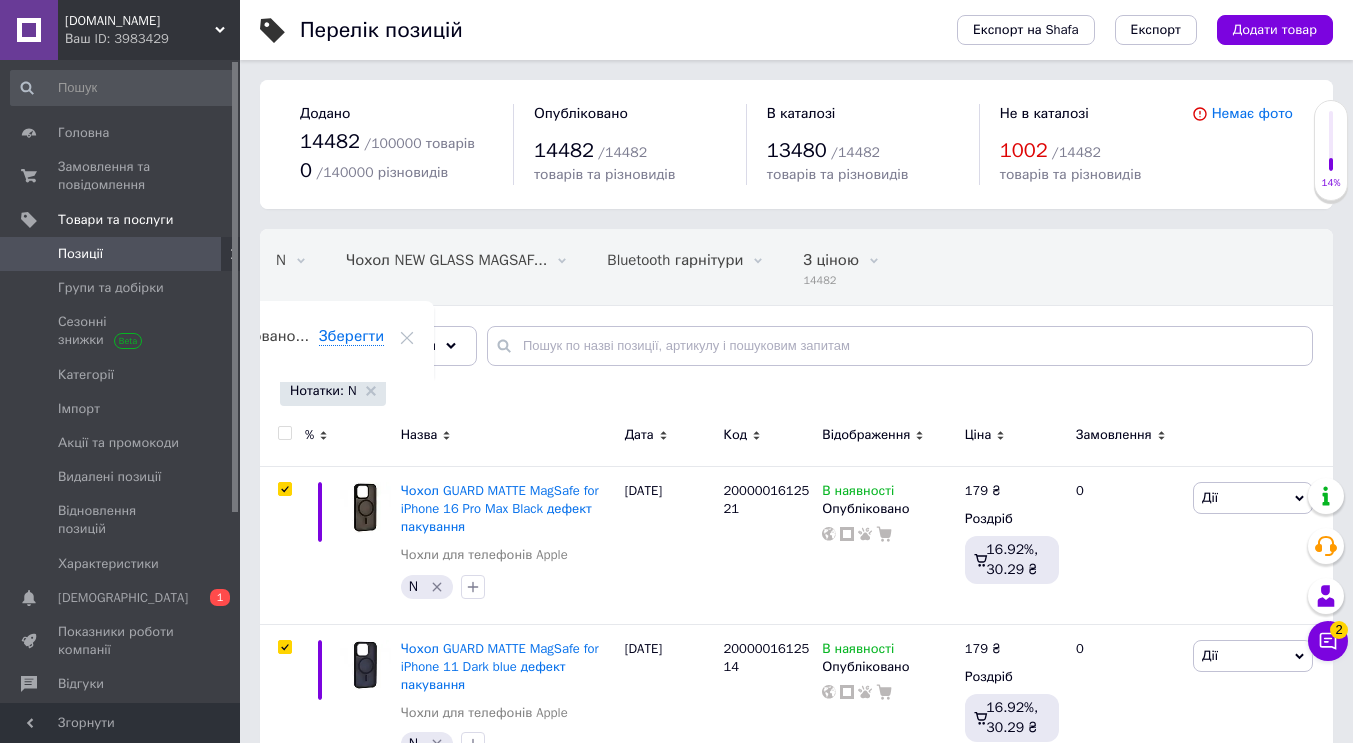 type 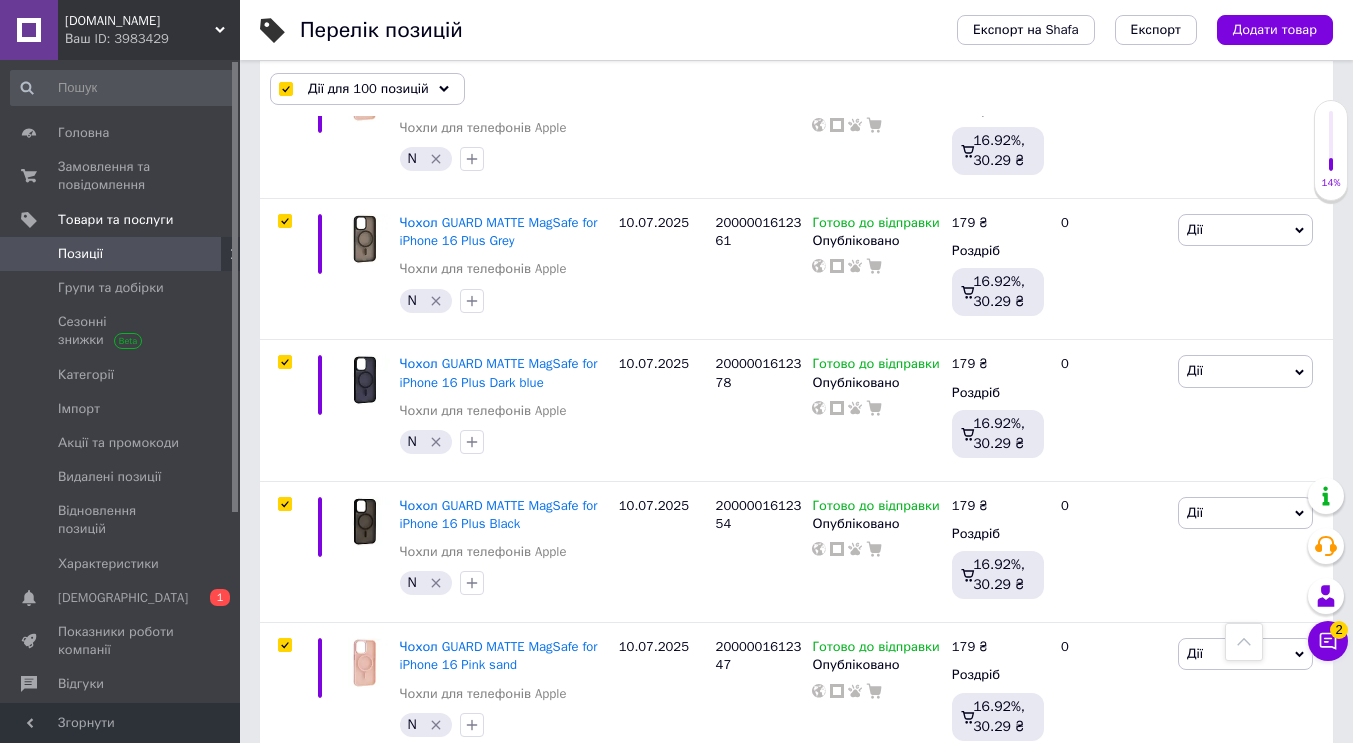 scroll, scrollTop: 2600, scrollLeft: 0, axis: vertical 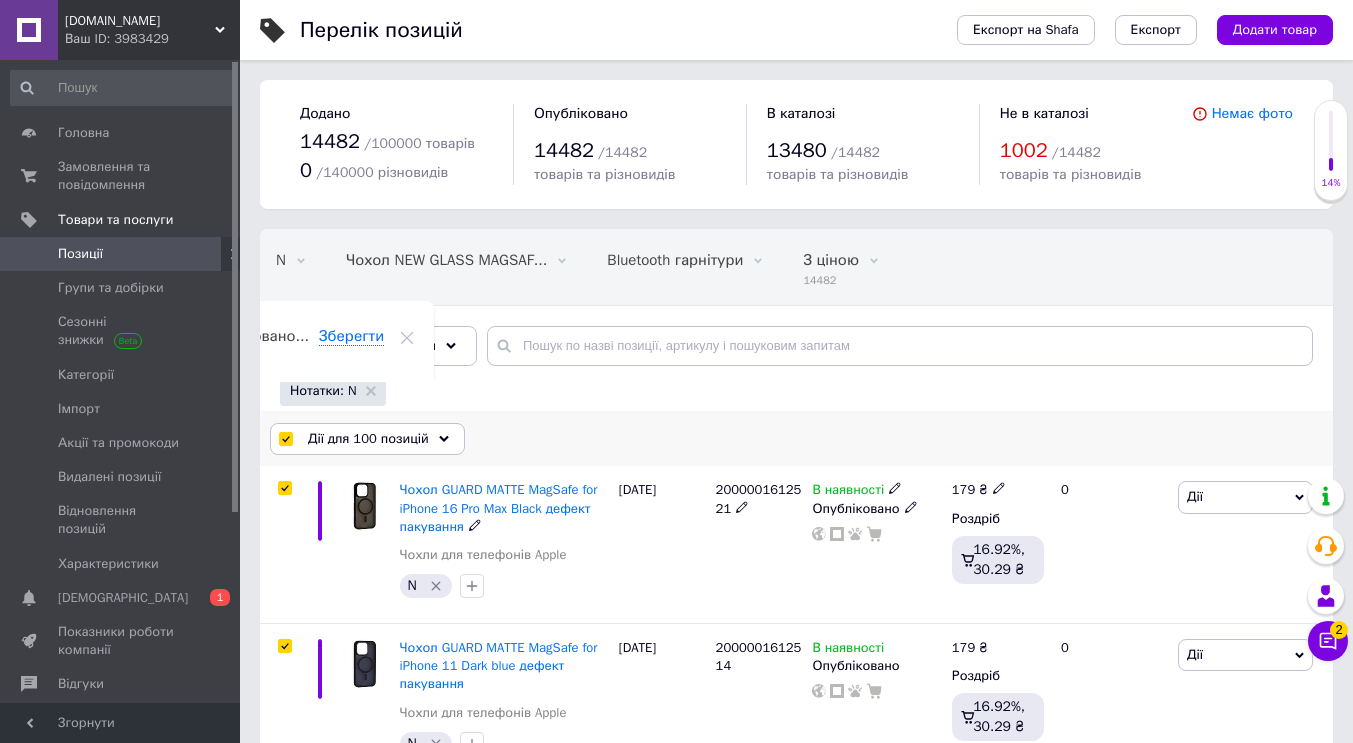 click on "Дії для 100 позицій" at bounding box center (367, 439) 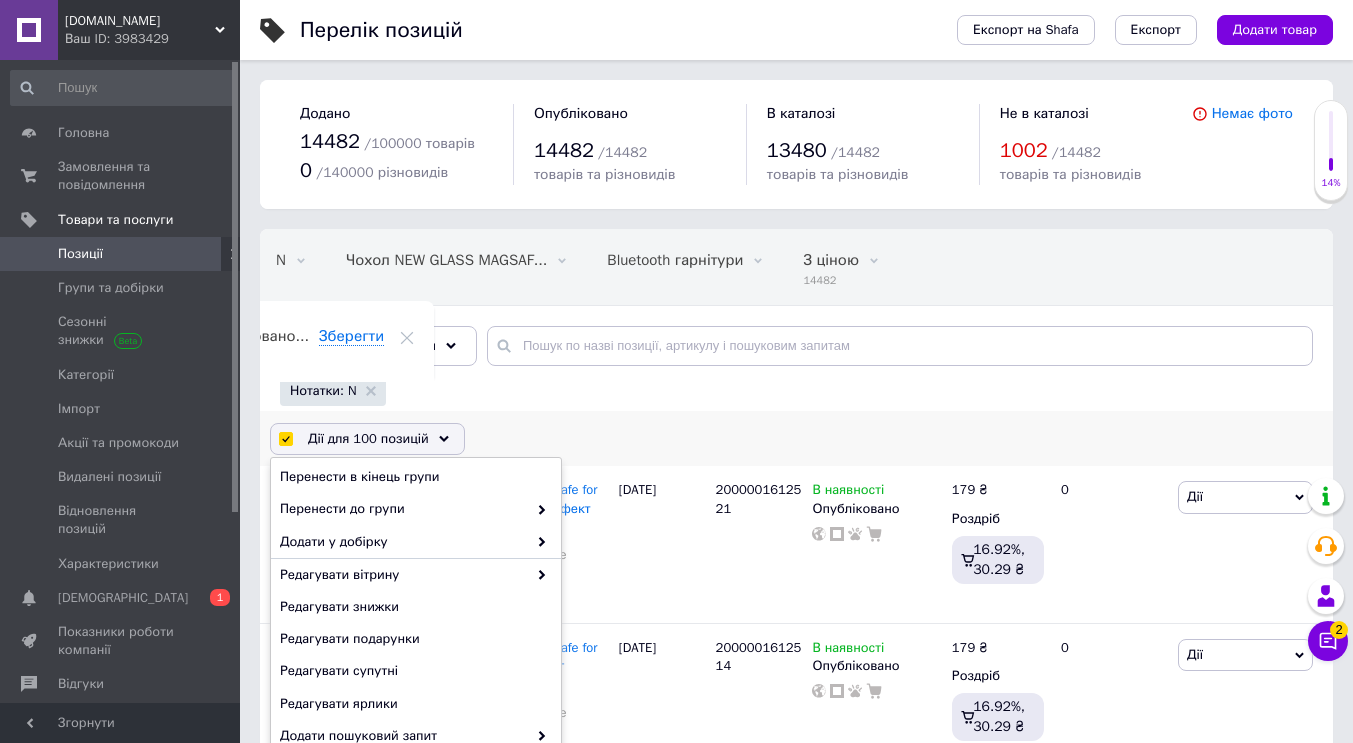 scroll, scrollTop: 122, scrollLeft: 0, axis: vertical 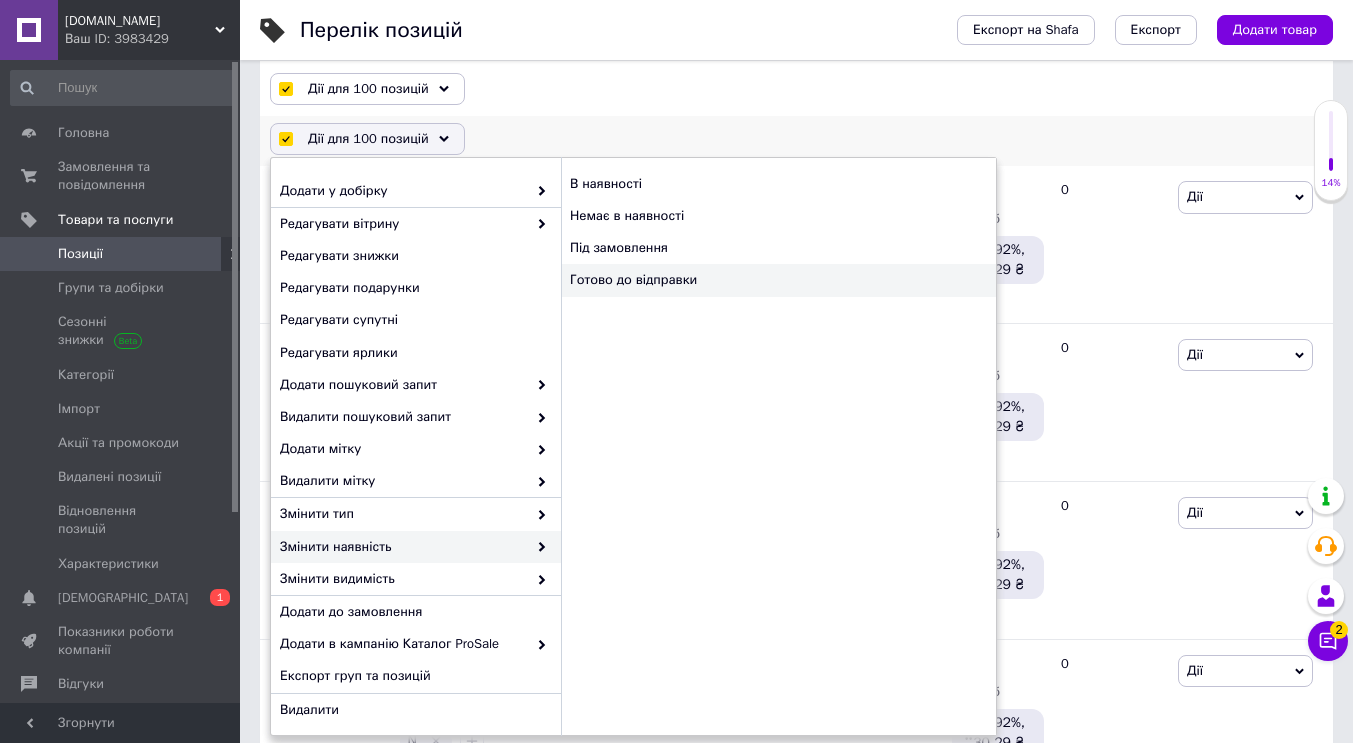 click on "Готово до відправки" at bounding box center (778, 280) 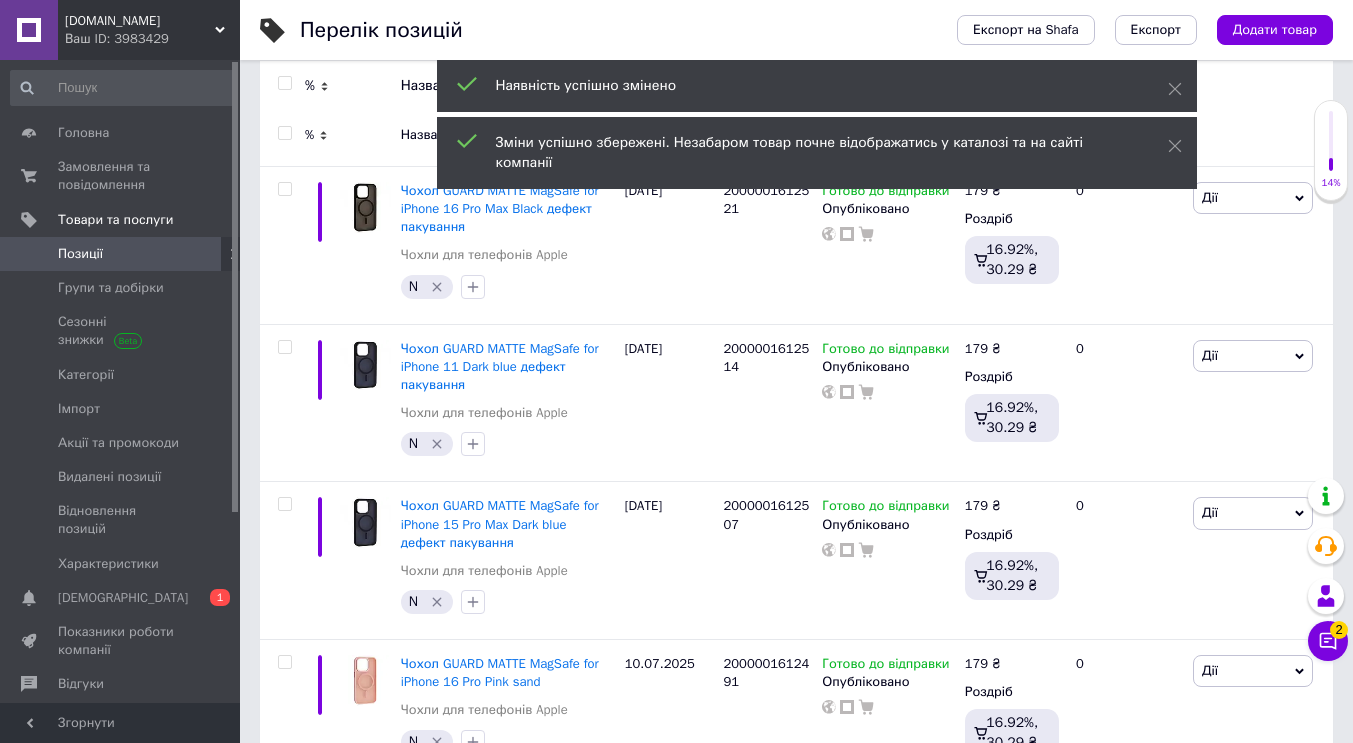 click at bounding box center (284, 133) 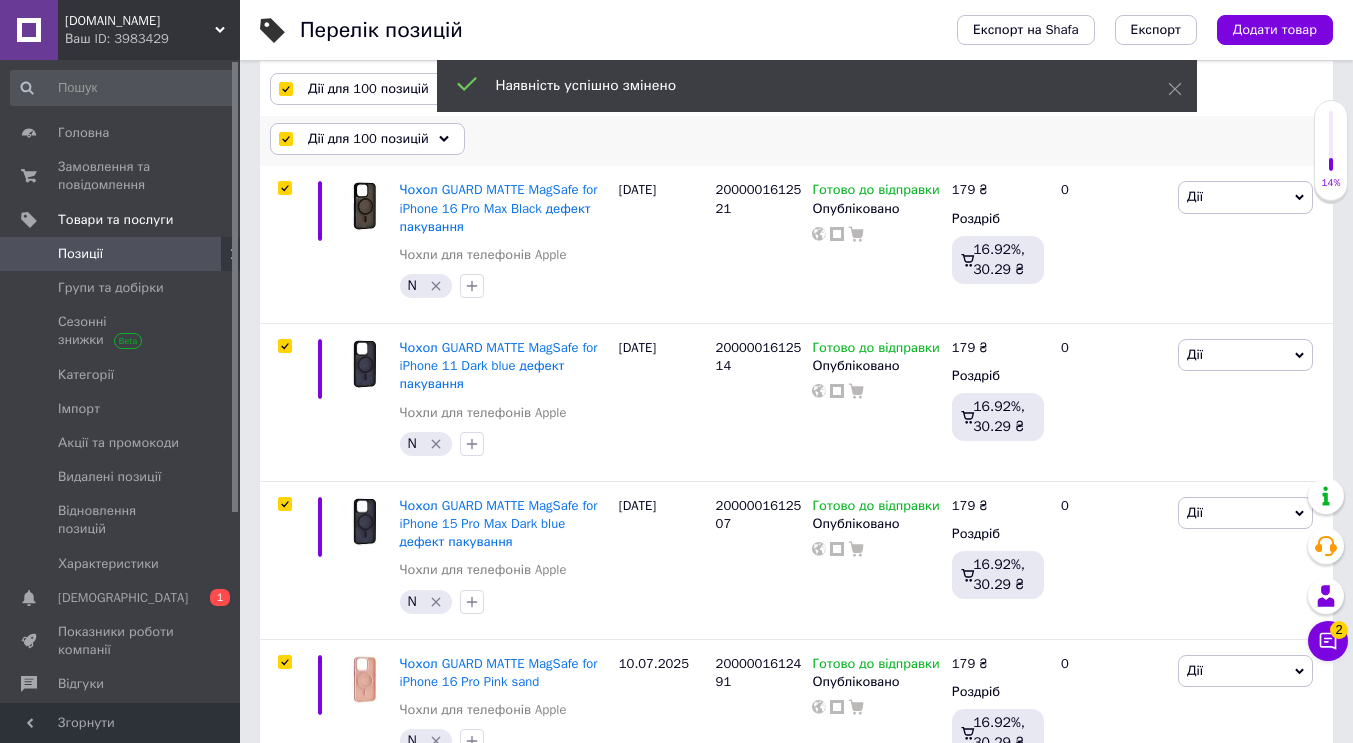 click on "Дії для 100 позицій" at bounding box center [368, 139] 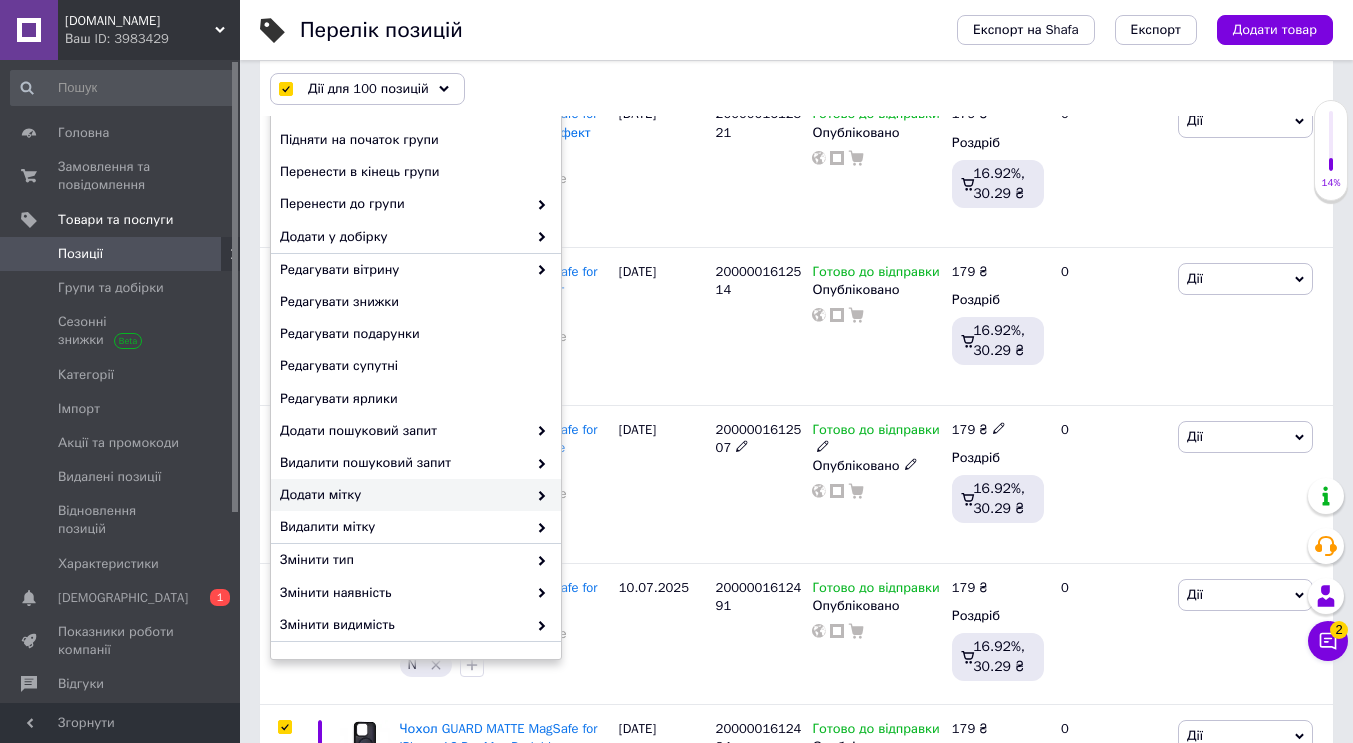 scroll, scrollTop: 400, scrollLeft: 0, axis: vertical 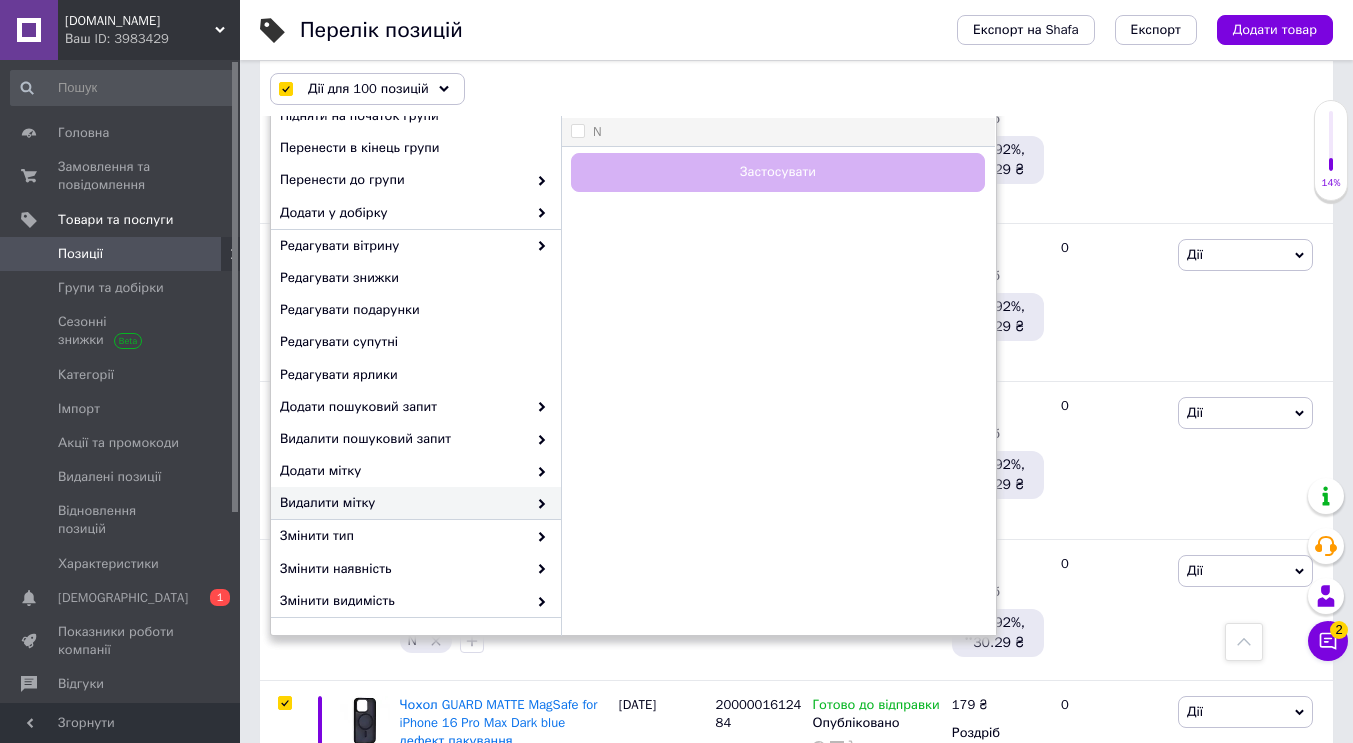click on "N" at bounding box center (577, 130) 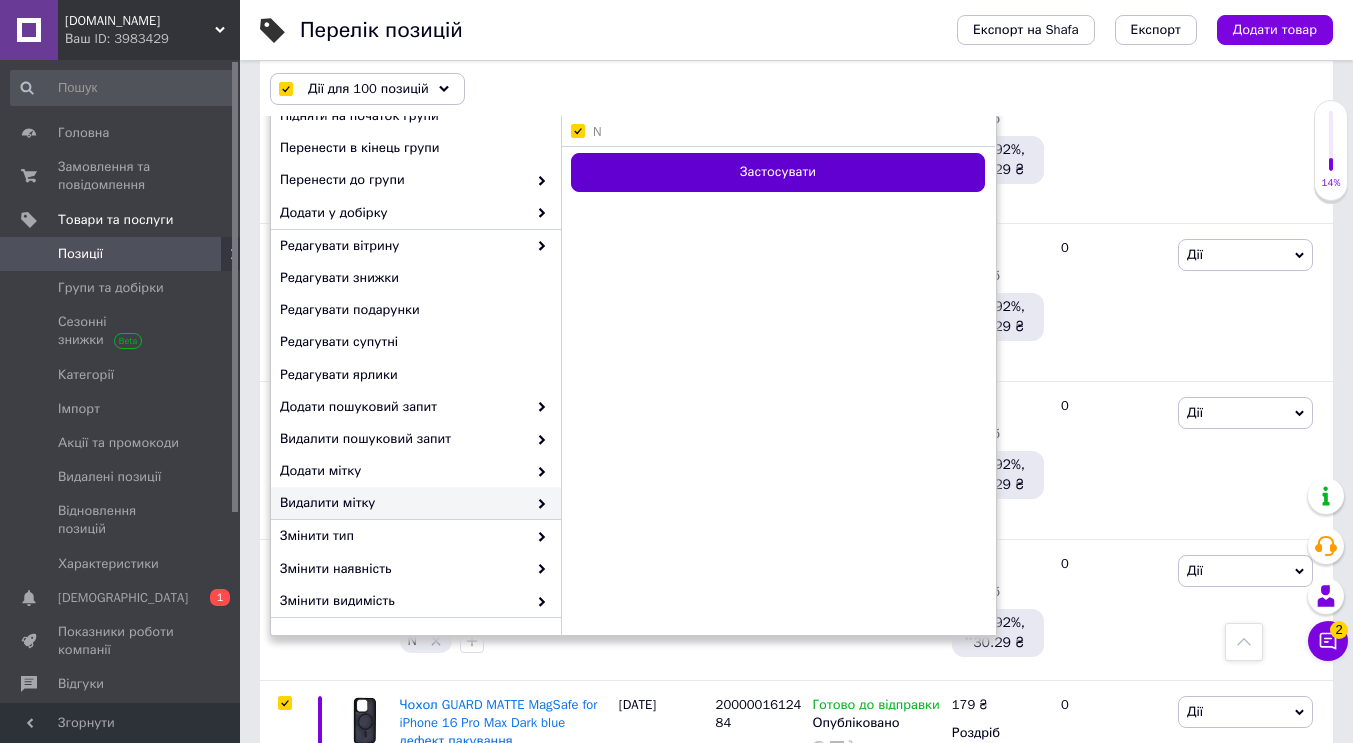 click on "Застосувати" at bounding box center [778, 172] 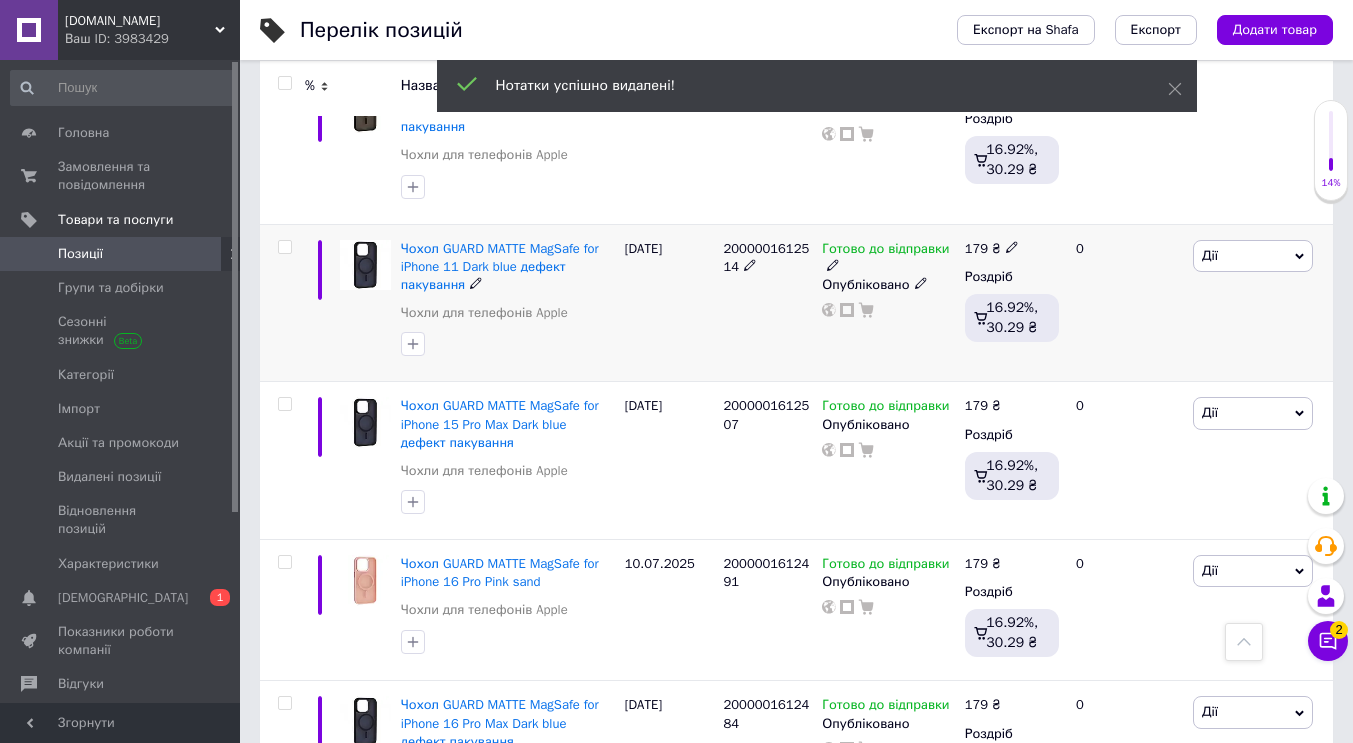 scroll, scrollTop: 0, scrollLeft: 0, axis: both 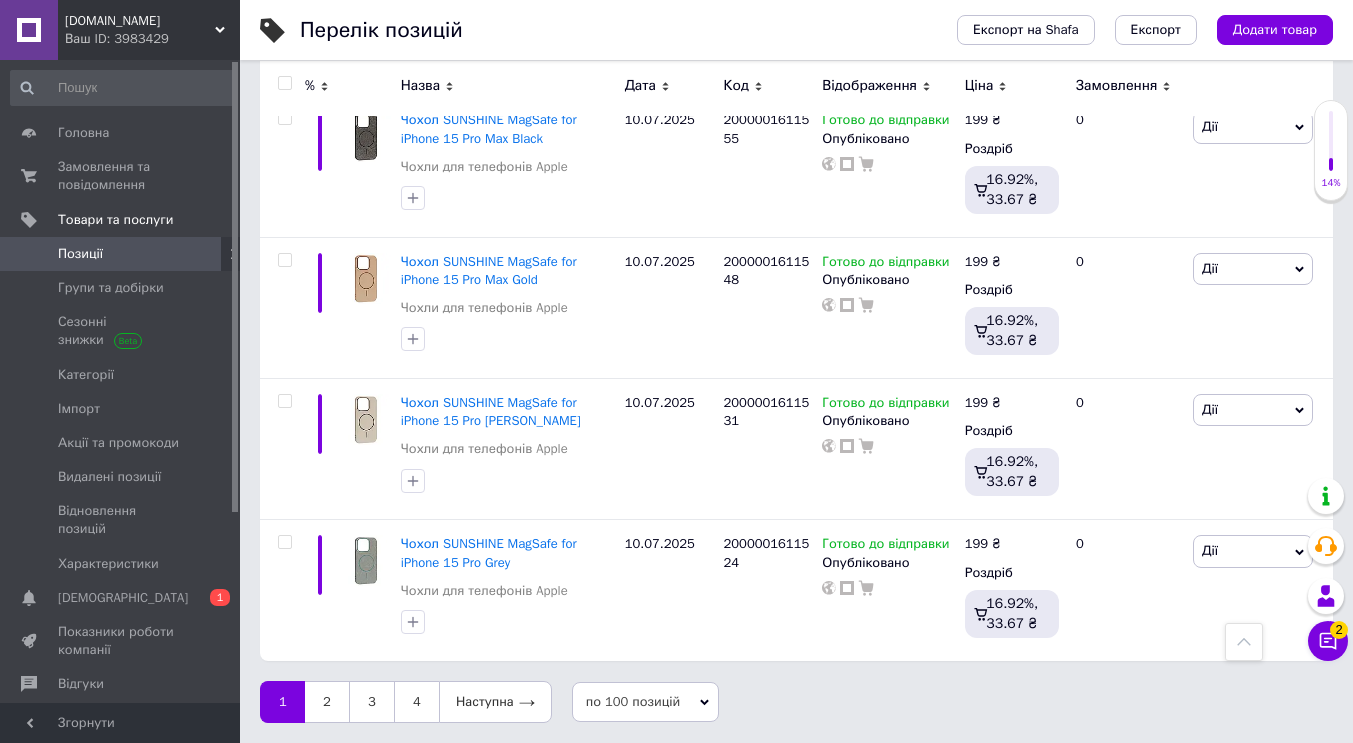 click on "1" at bounding box center (282, 702) 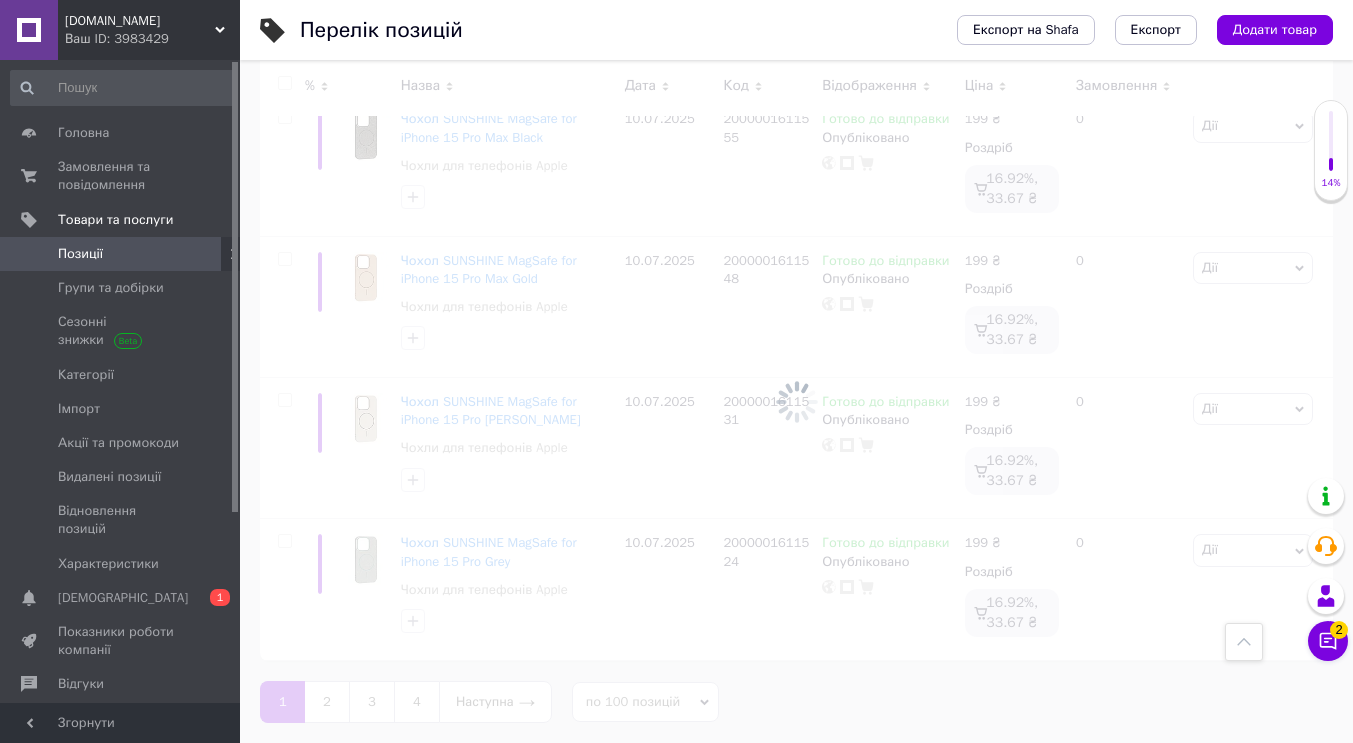 click at bounding box center (796, 401) 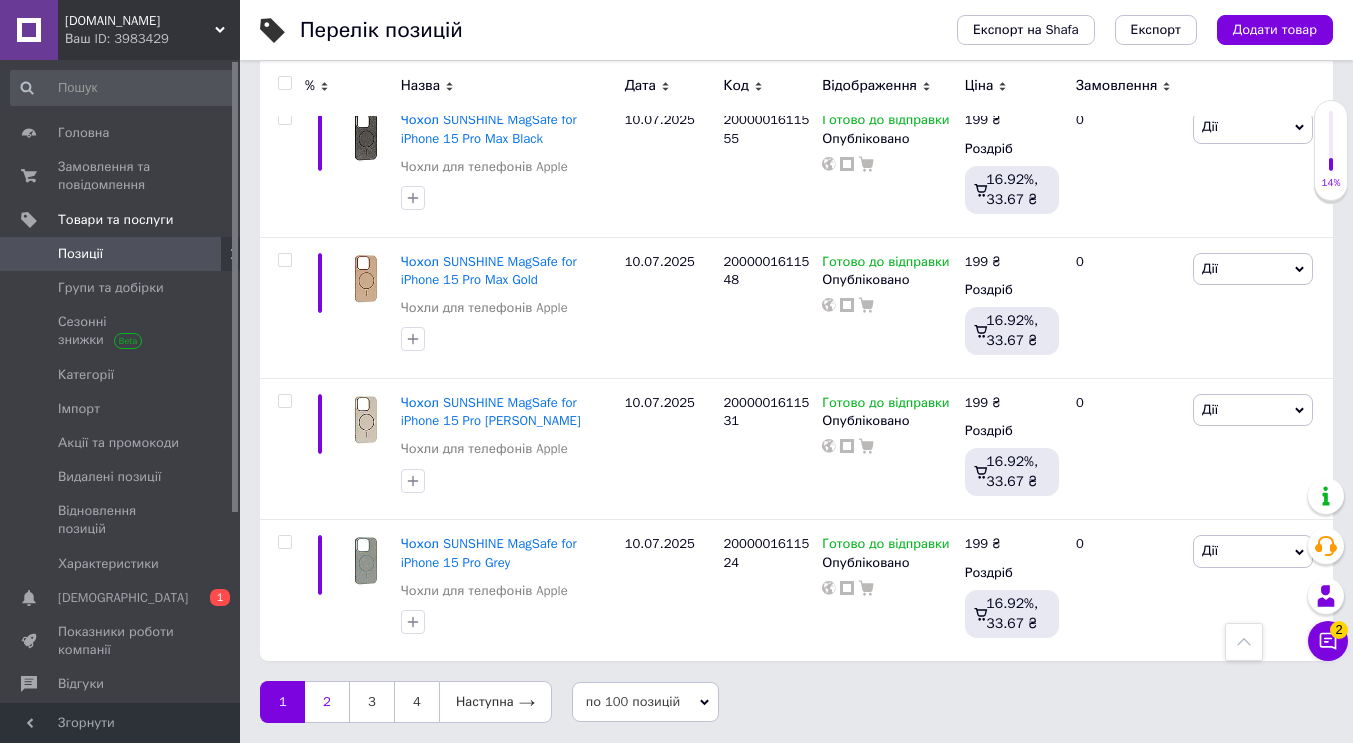 click on "2" at bounding box center [327, 702] 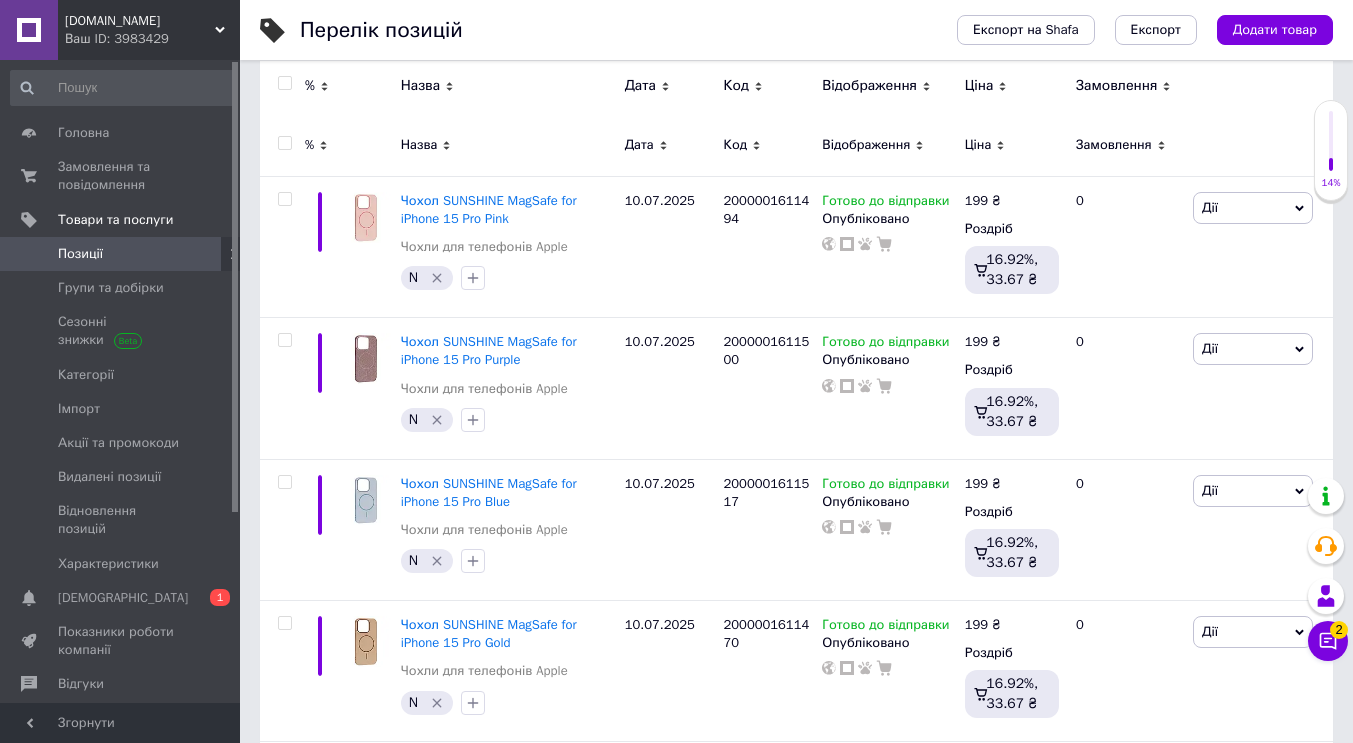 scroll, scrollTop: 0, scrollLeft: 0, axis: both 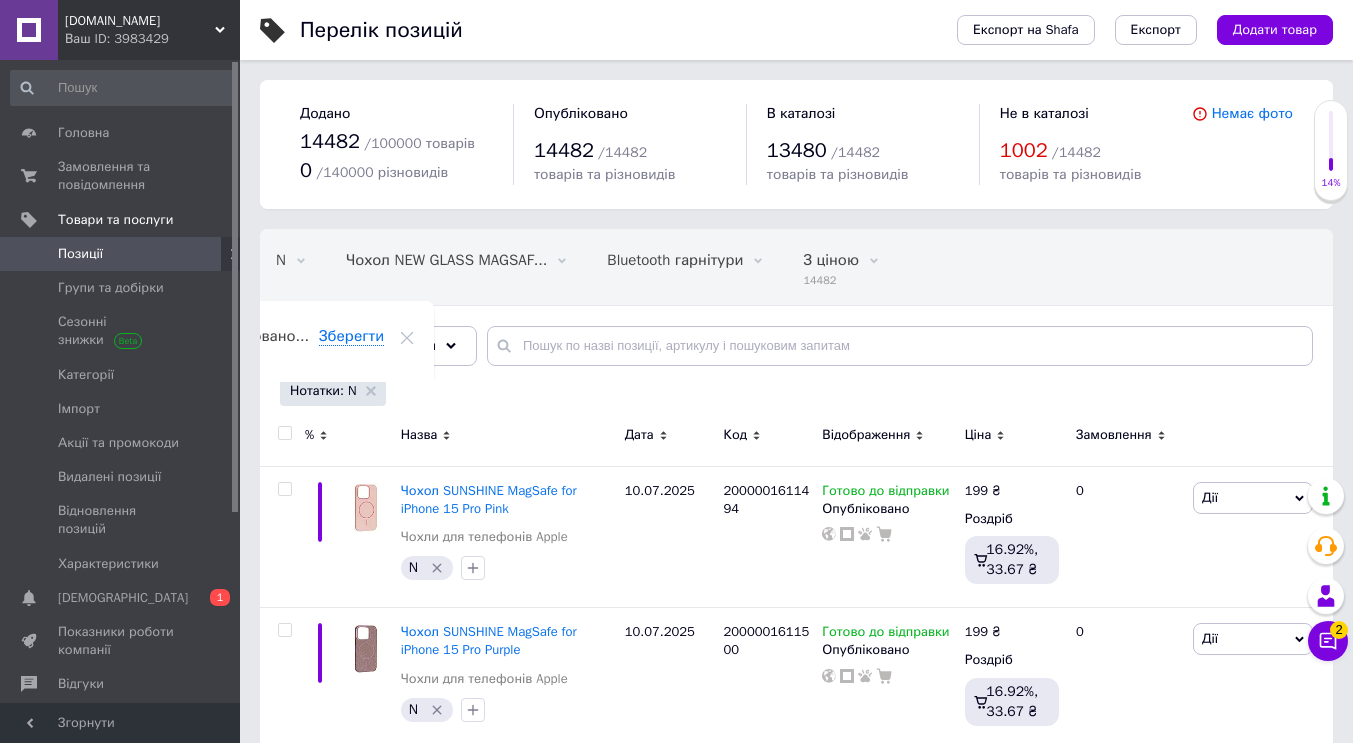 click at bounding box center [284, 433] 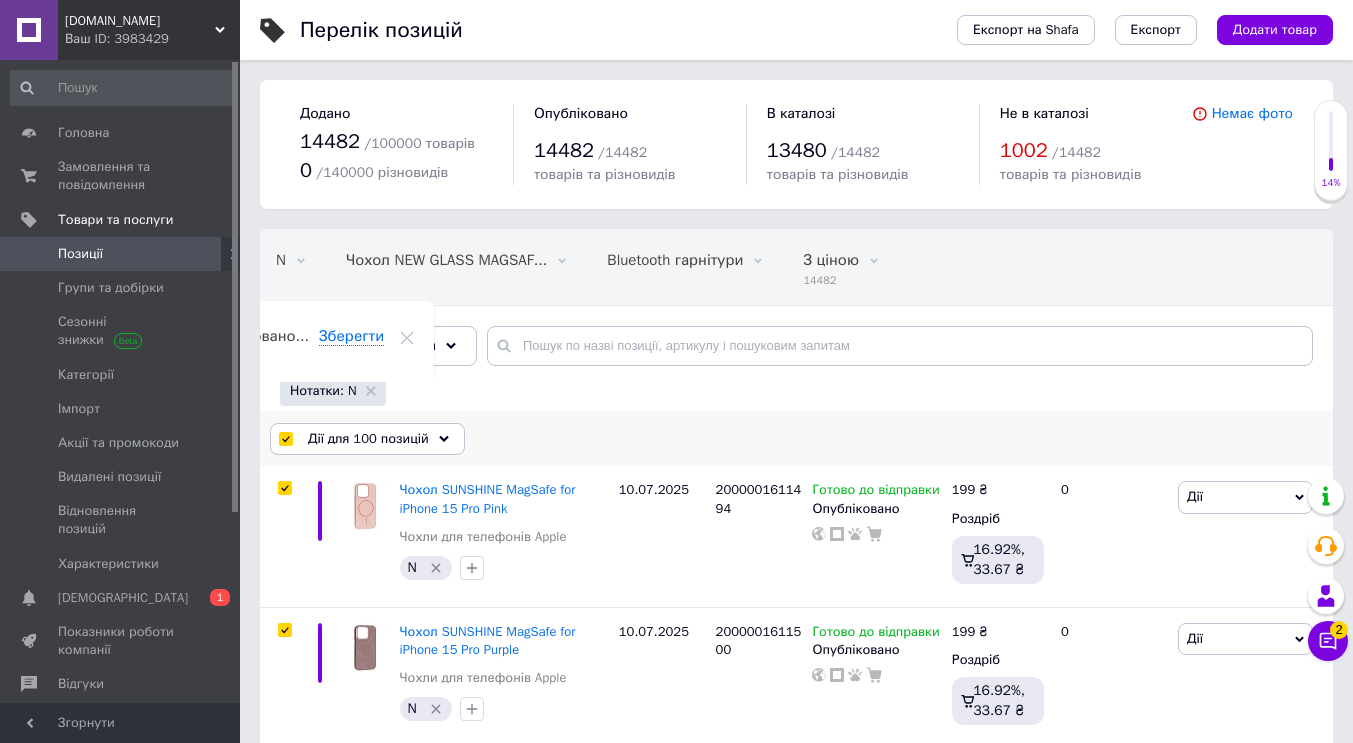 click on "Дії для 100 позицій" at bounding box center [368, 439] 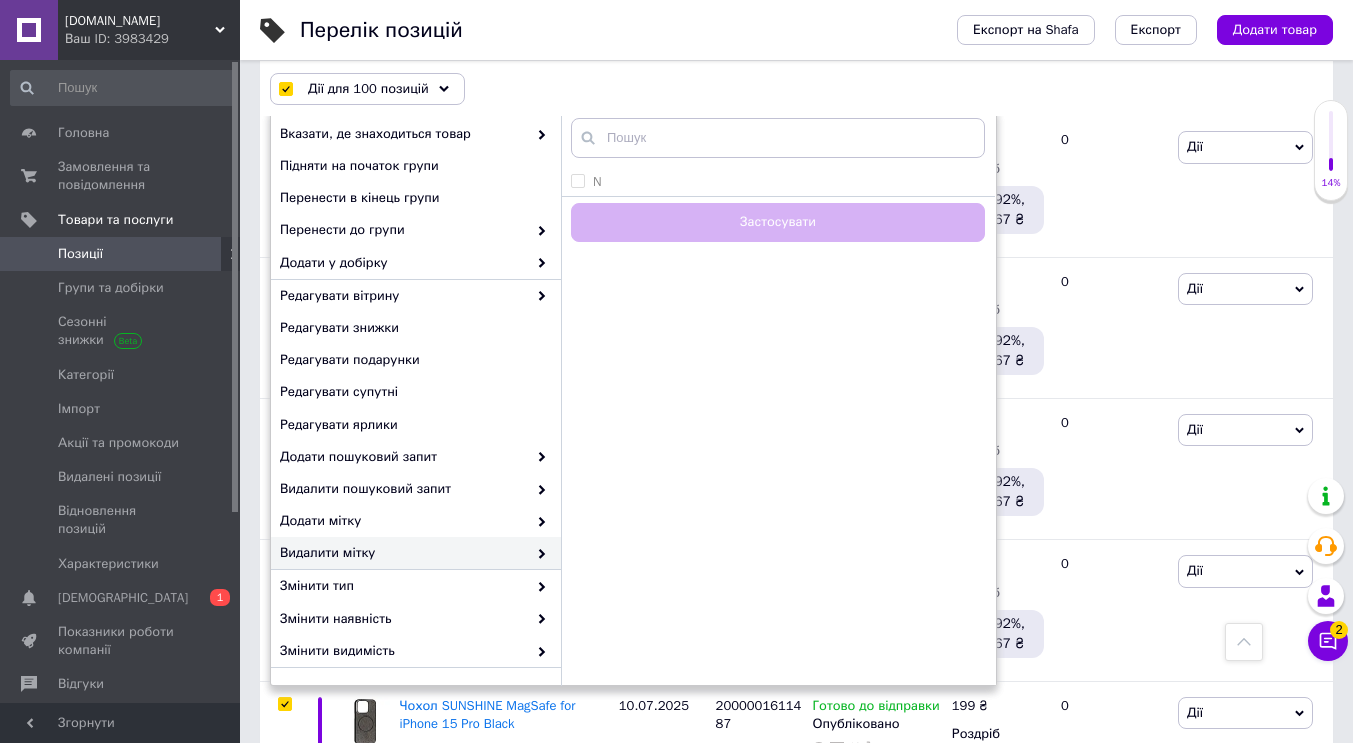 scroll, scrollTop: 200, scrollLeft: 0, axis: vertical 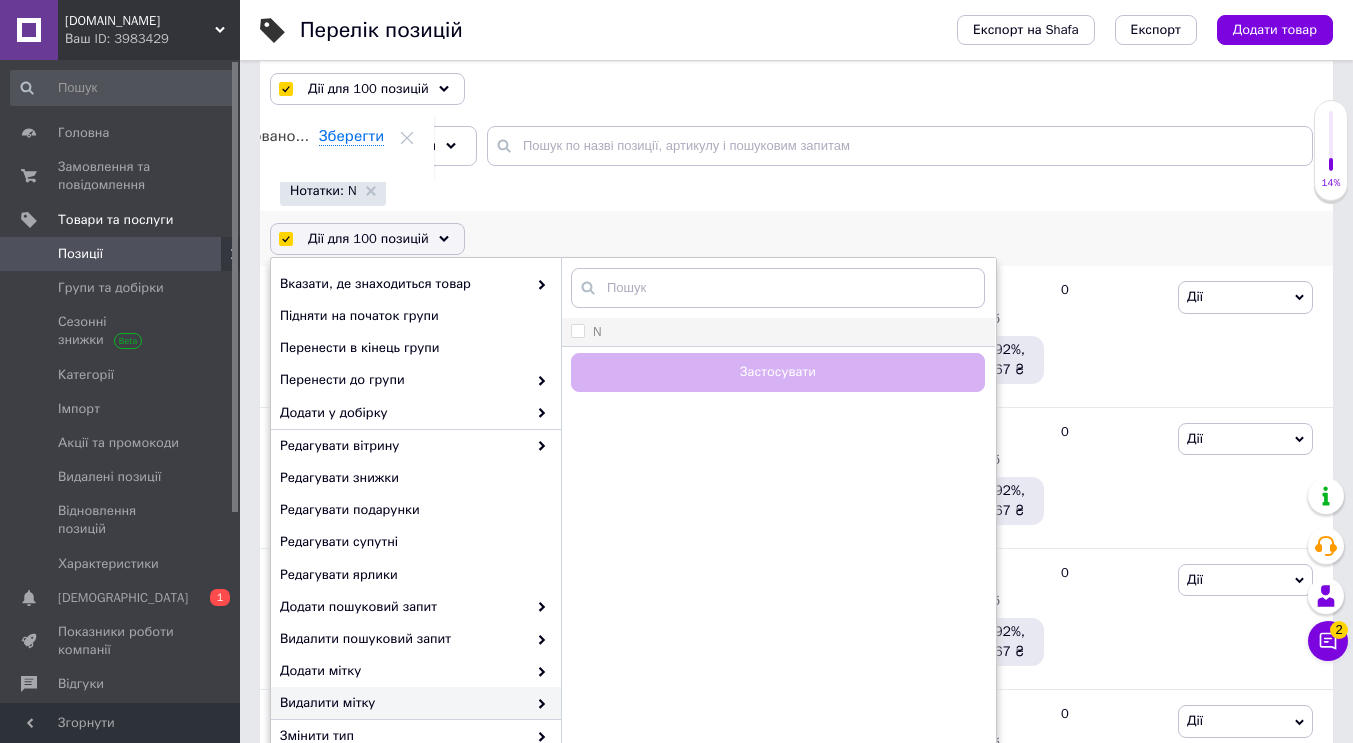 click on "N" at bounding box center (577, 330) 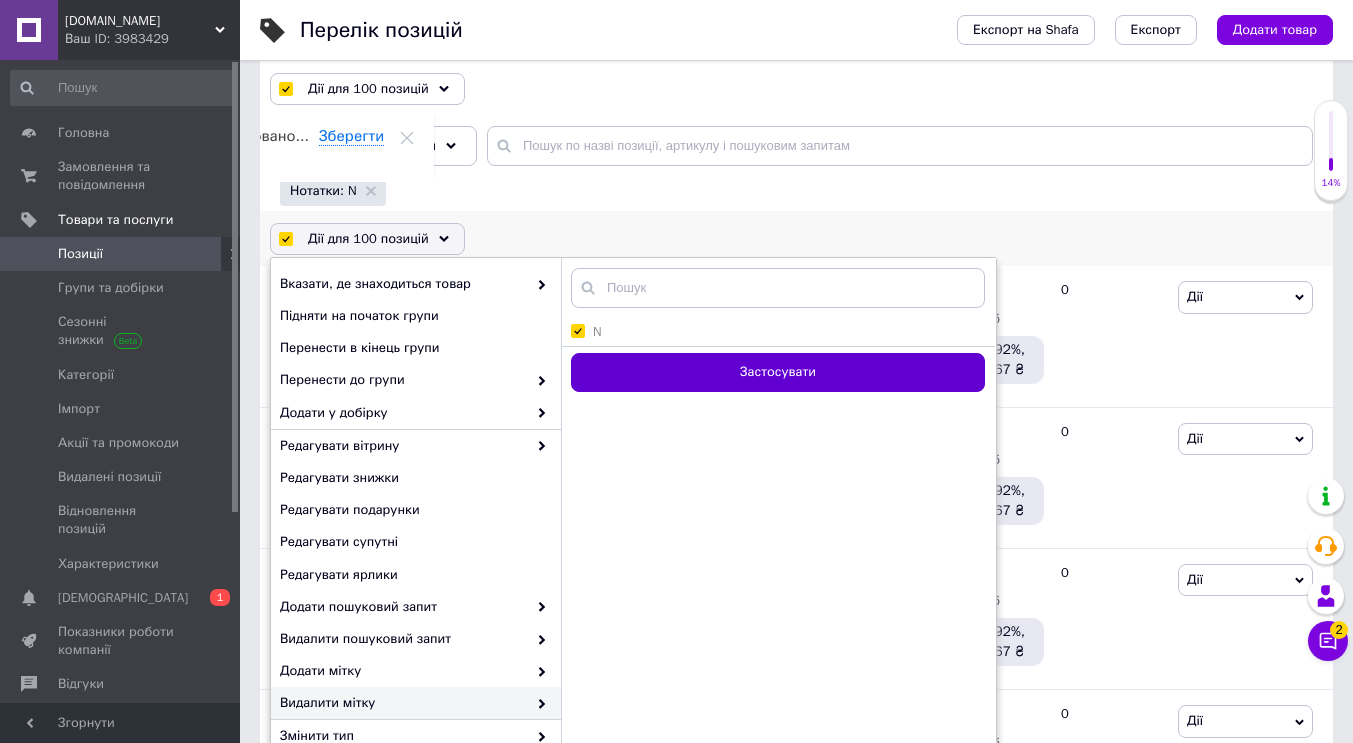 click on "Застосувати" at bounding box center [778, 372] 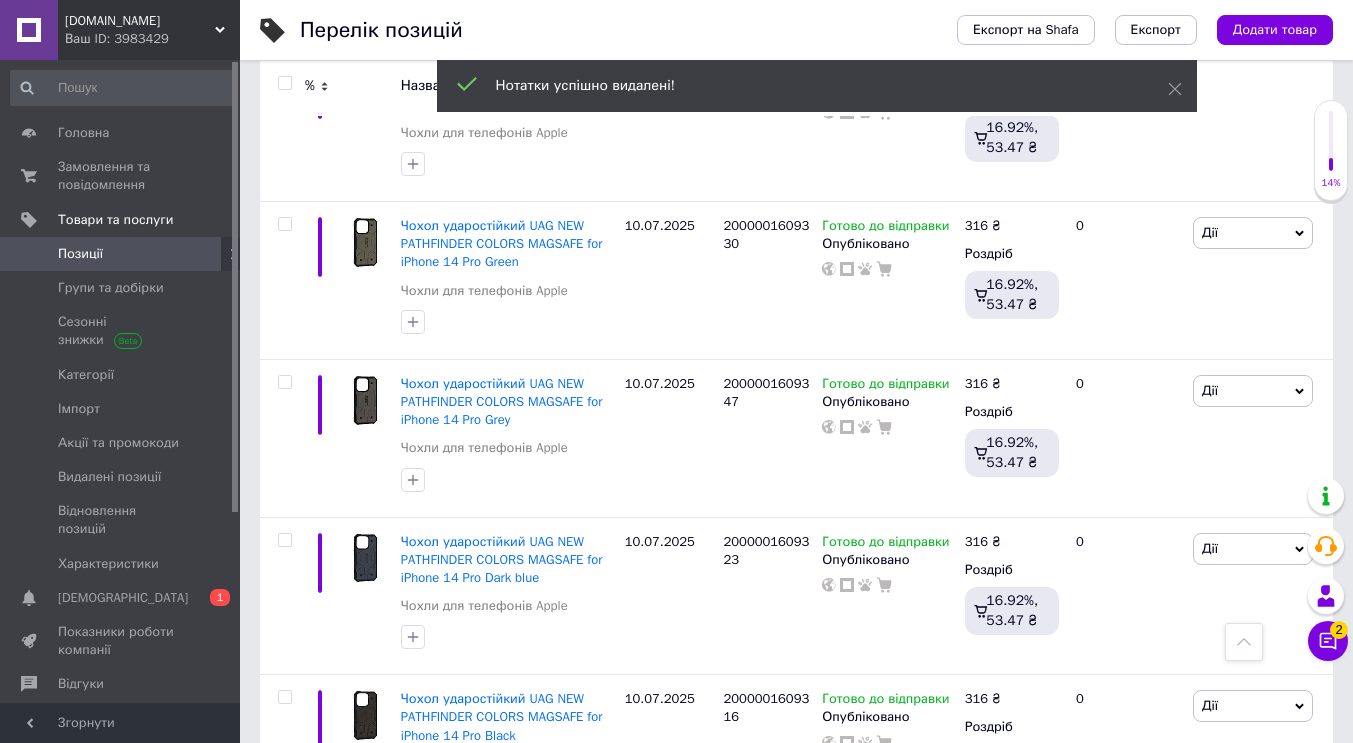 scroll, scrollTop: 14441, scrollLeft: 0, axis: vertical 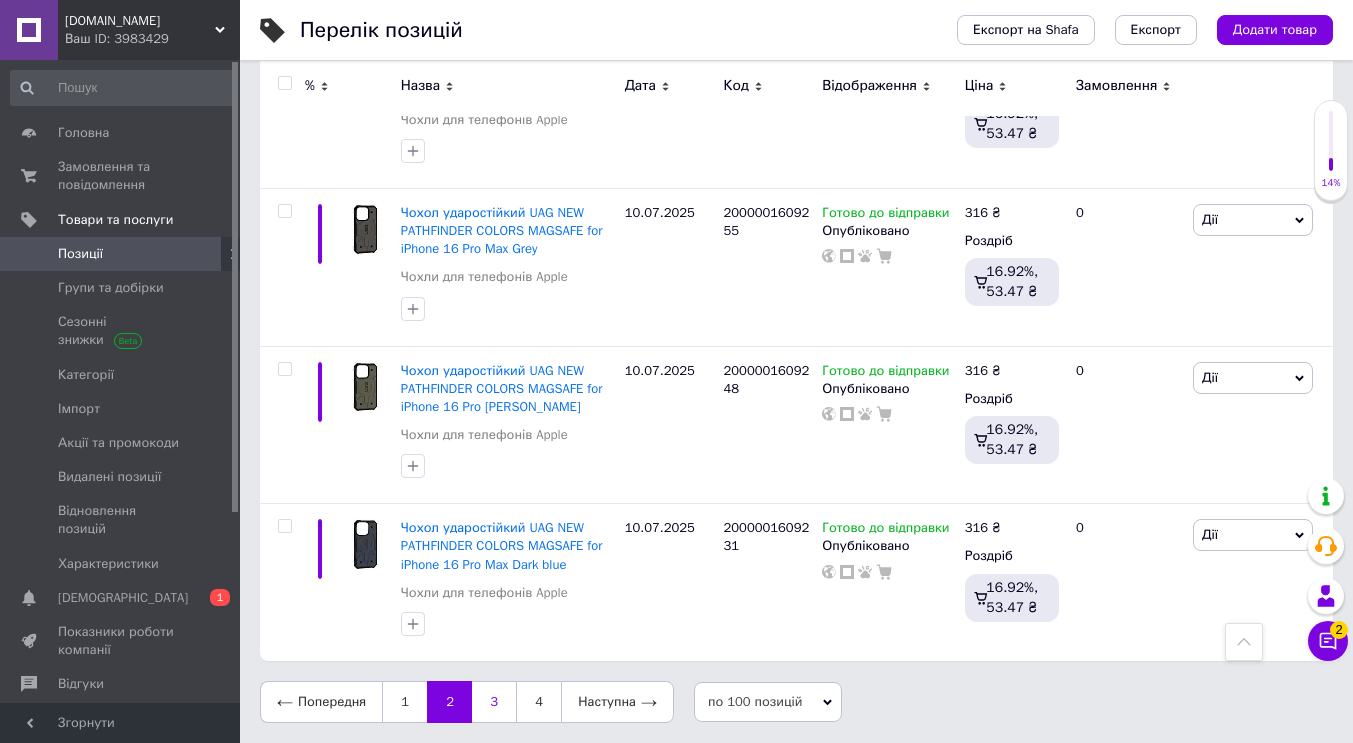 click on "3" at bounding box center (494, 702) 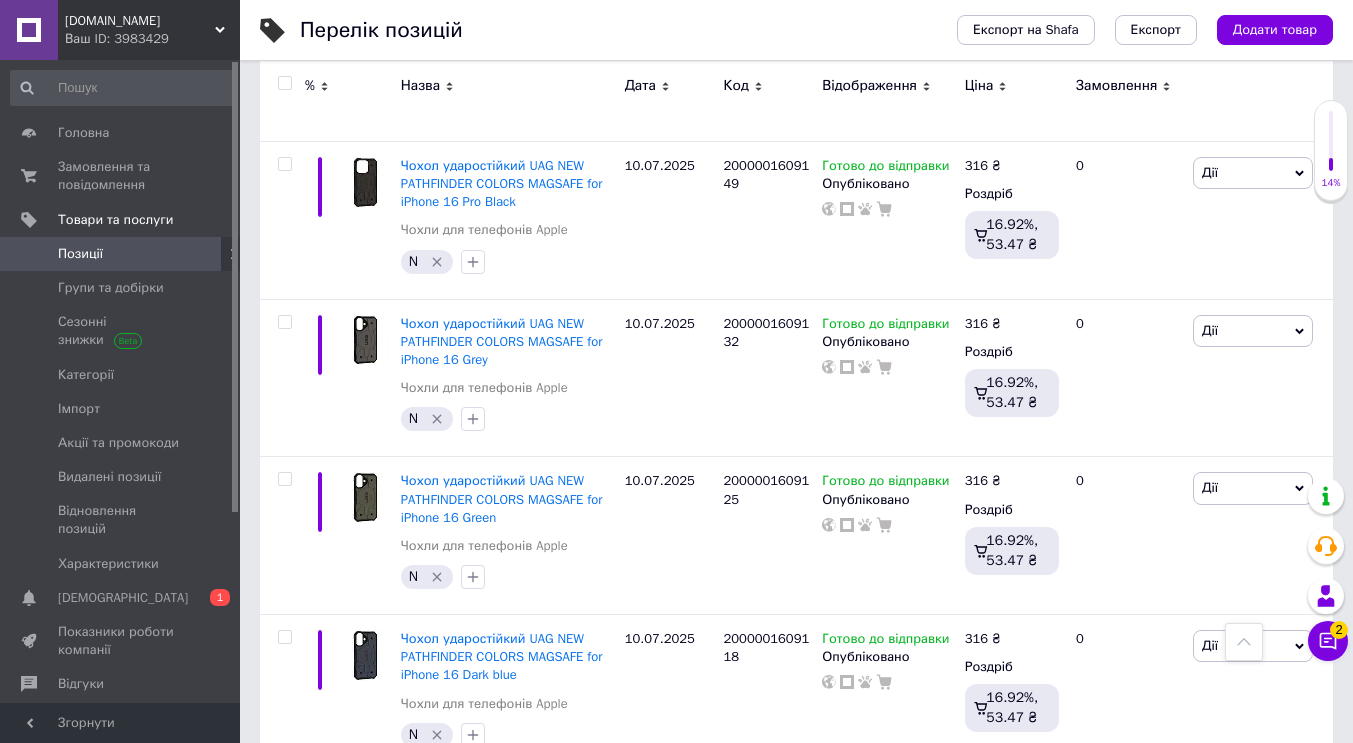 scroll, scrollTop: 0, scrollLeft: 0, axis: both 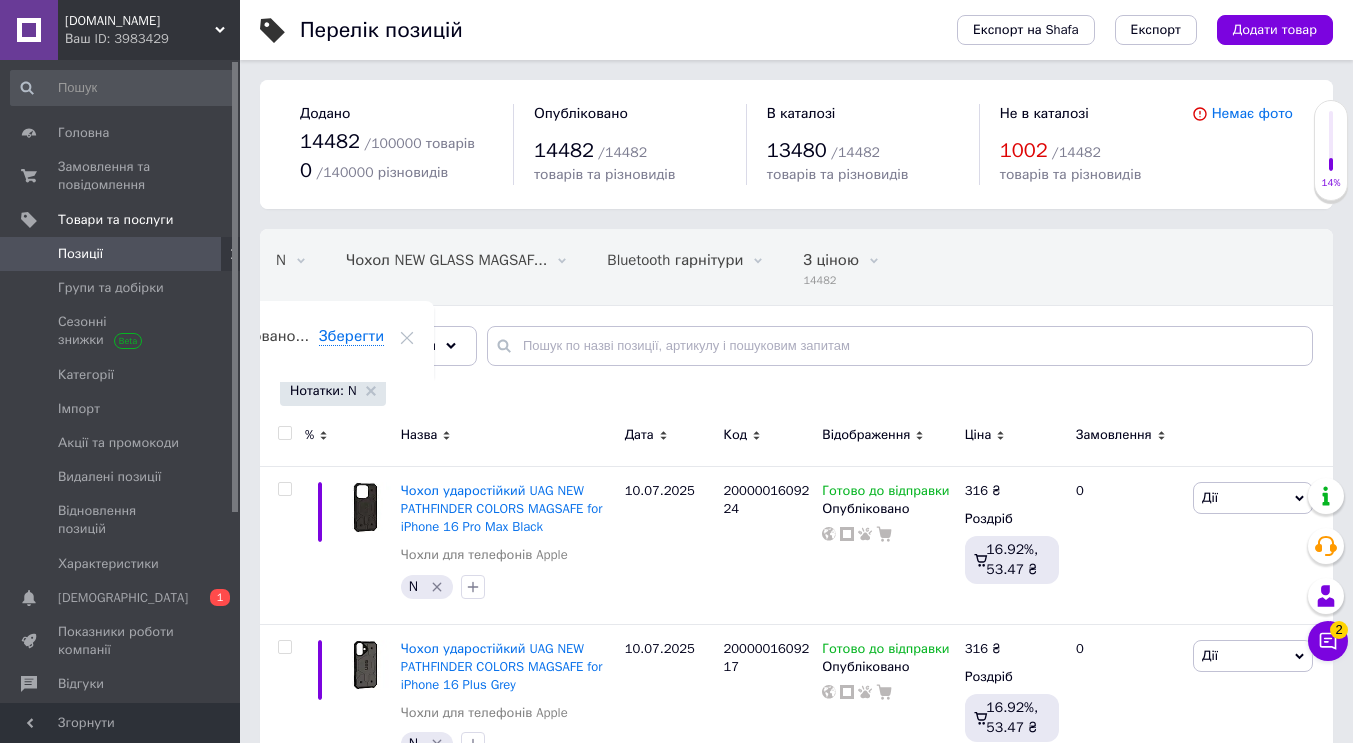 click at bounding box center [284, 433] 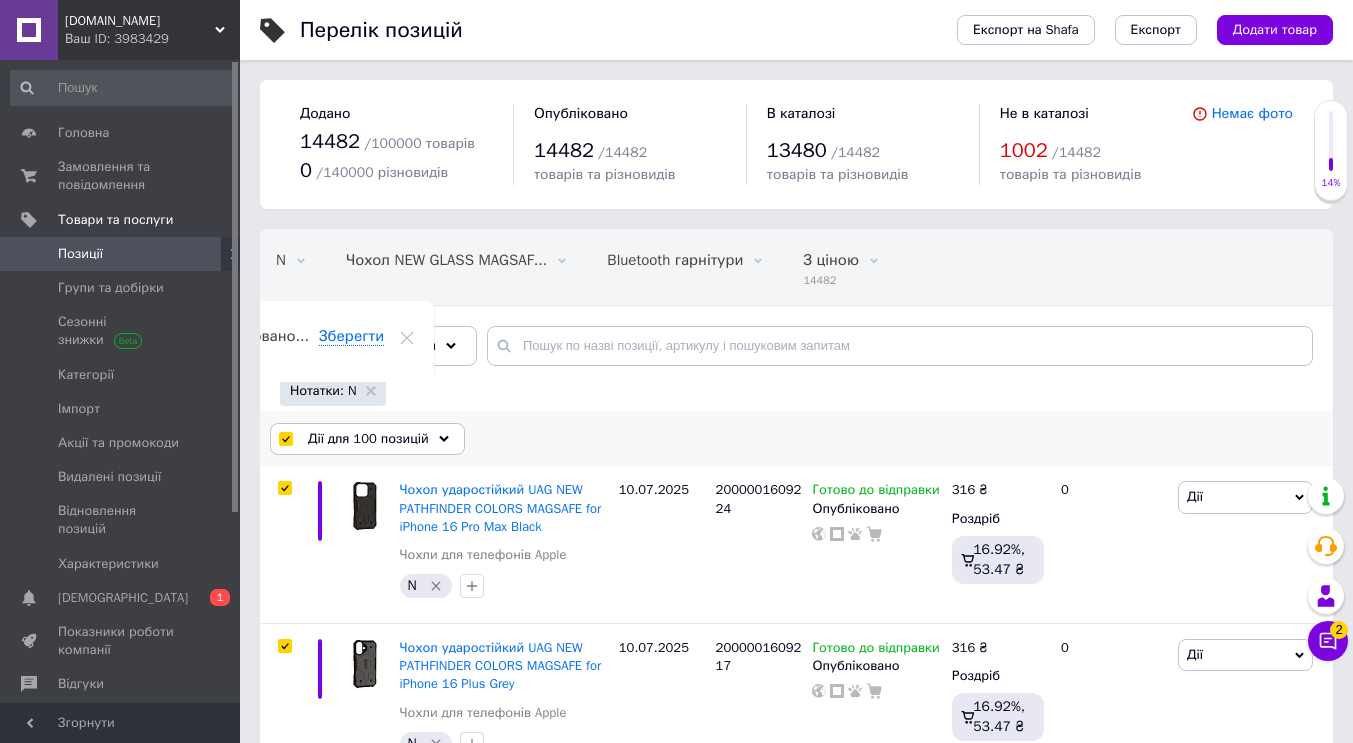 click on "Дії для 100 позицій" at bounding box center [368, 439] 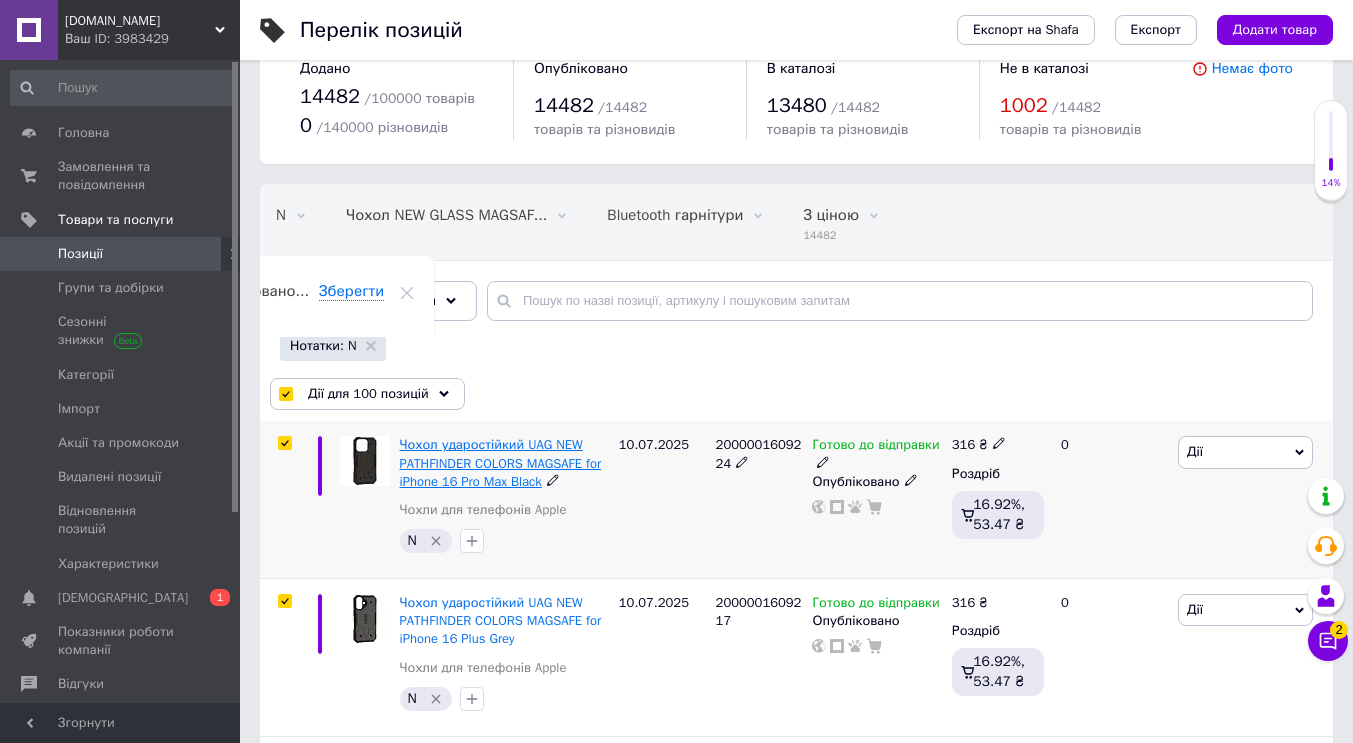 scroll, scrollTop: 100, scrollLeft: 0, axis: vertical 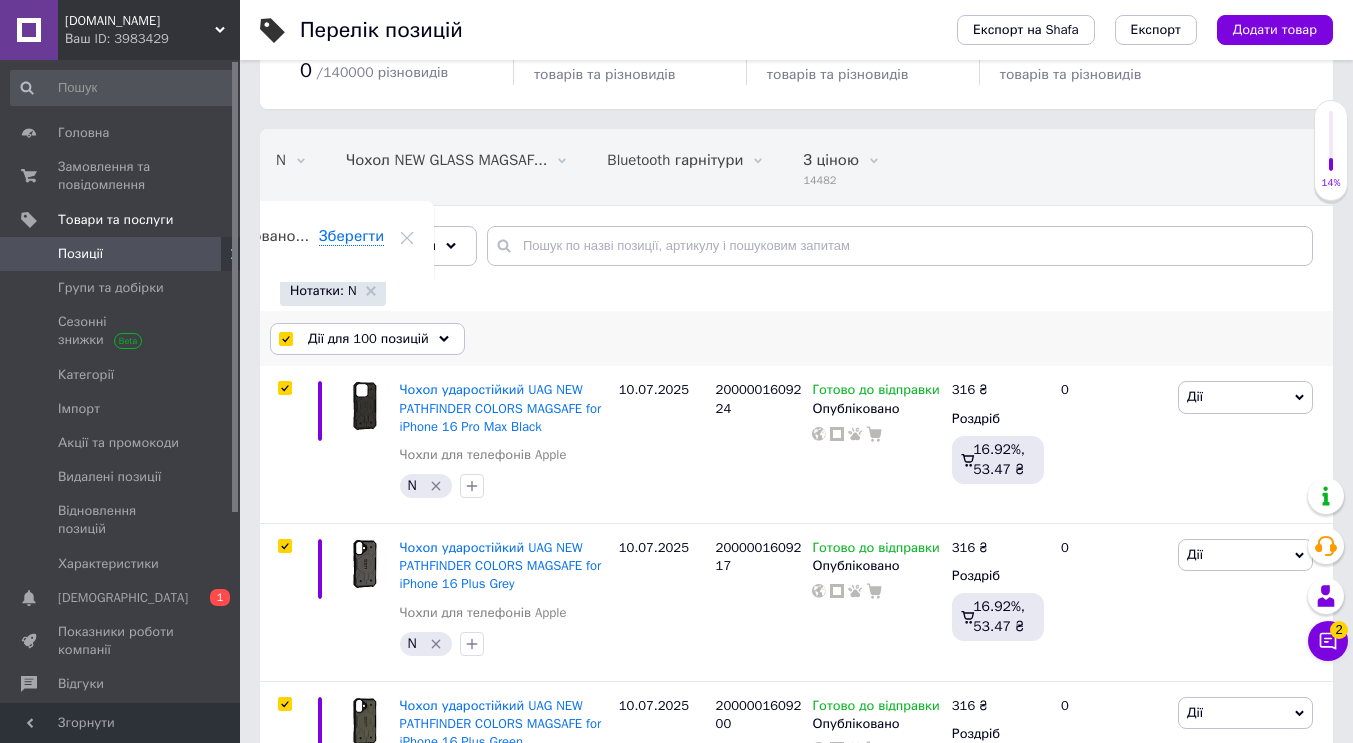 click 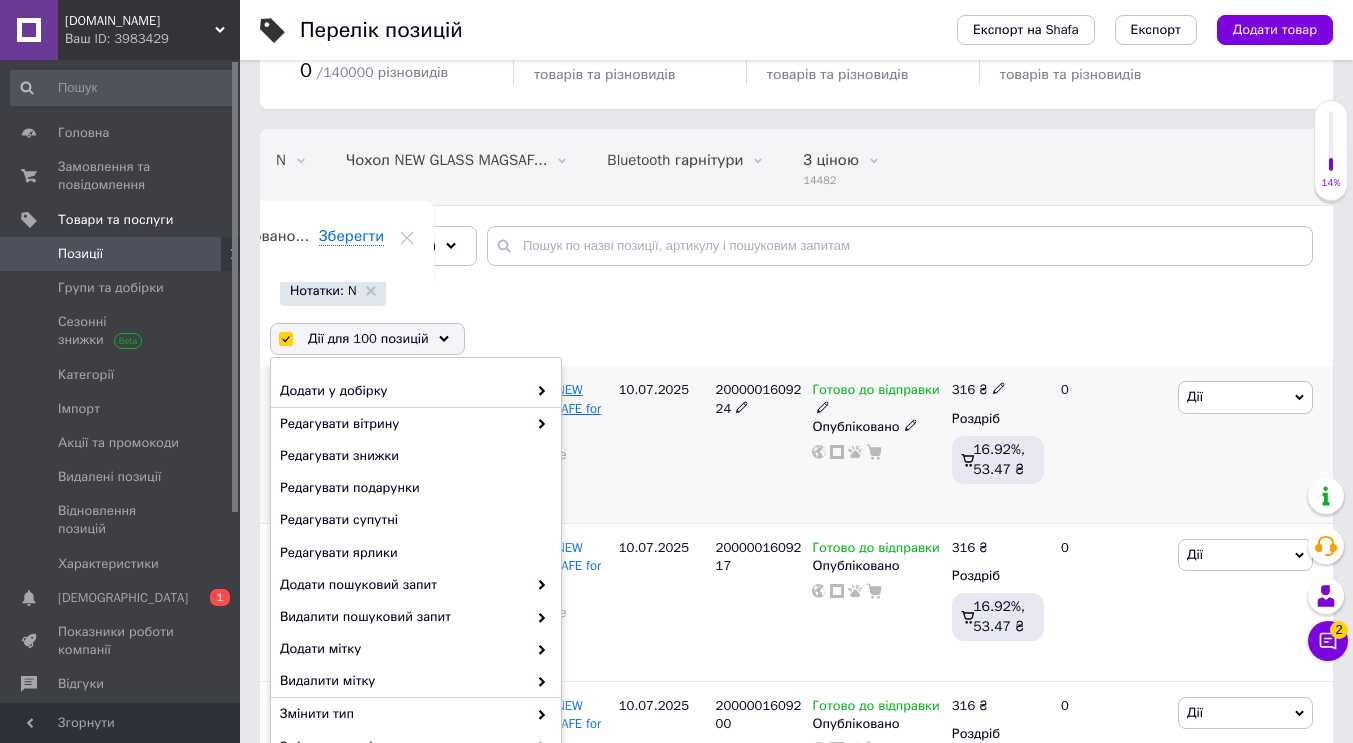 scroll, scrollTop: 122, scrollLeft: 0, axis: vertical 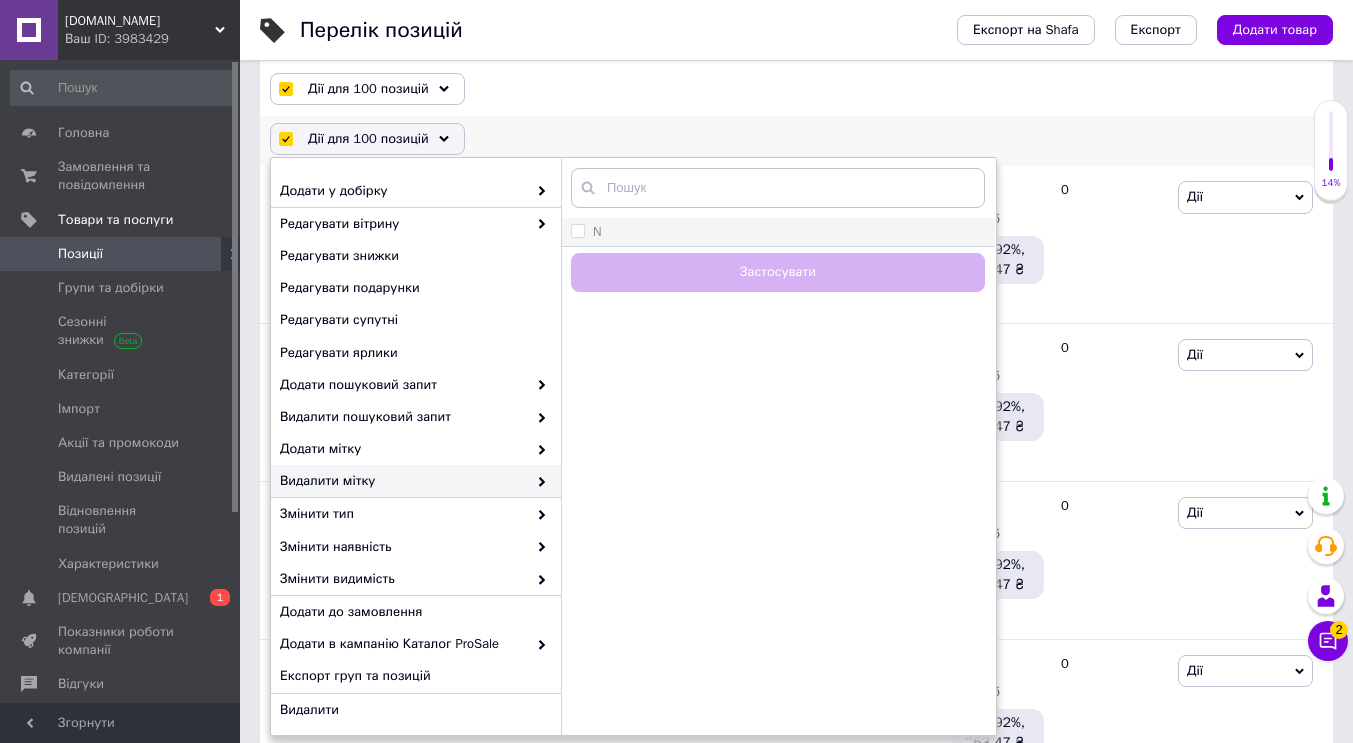 click at bounding box center (578, 231) 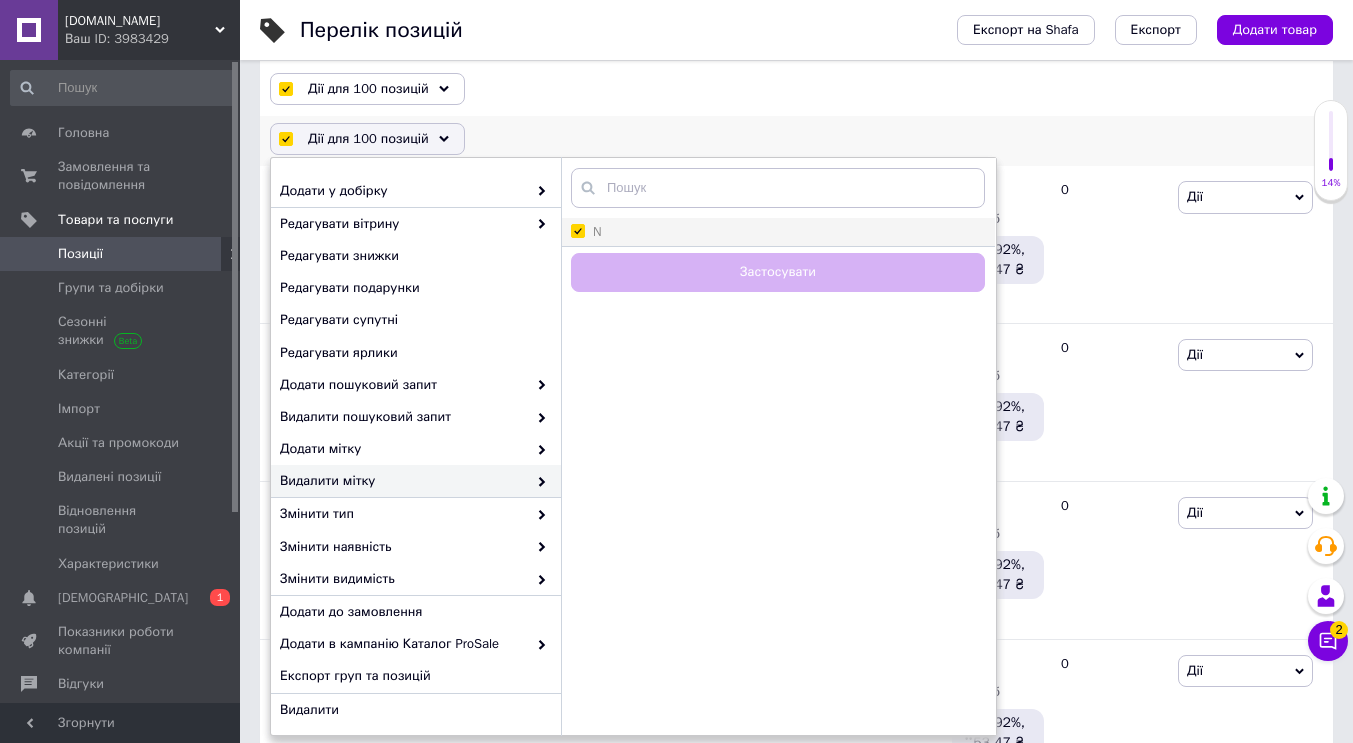 click on "N" at bounding box center (577, 230) 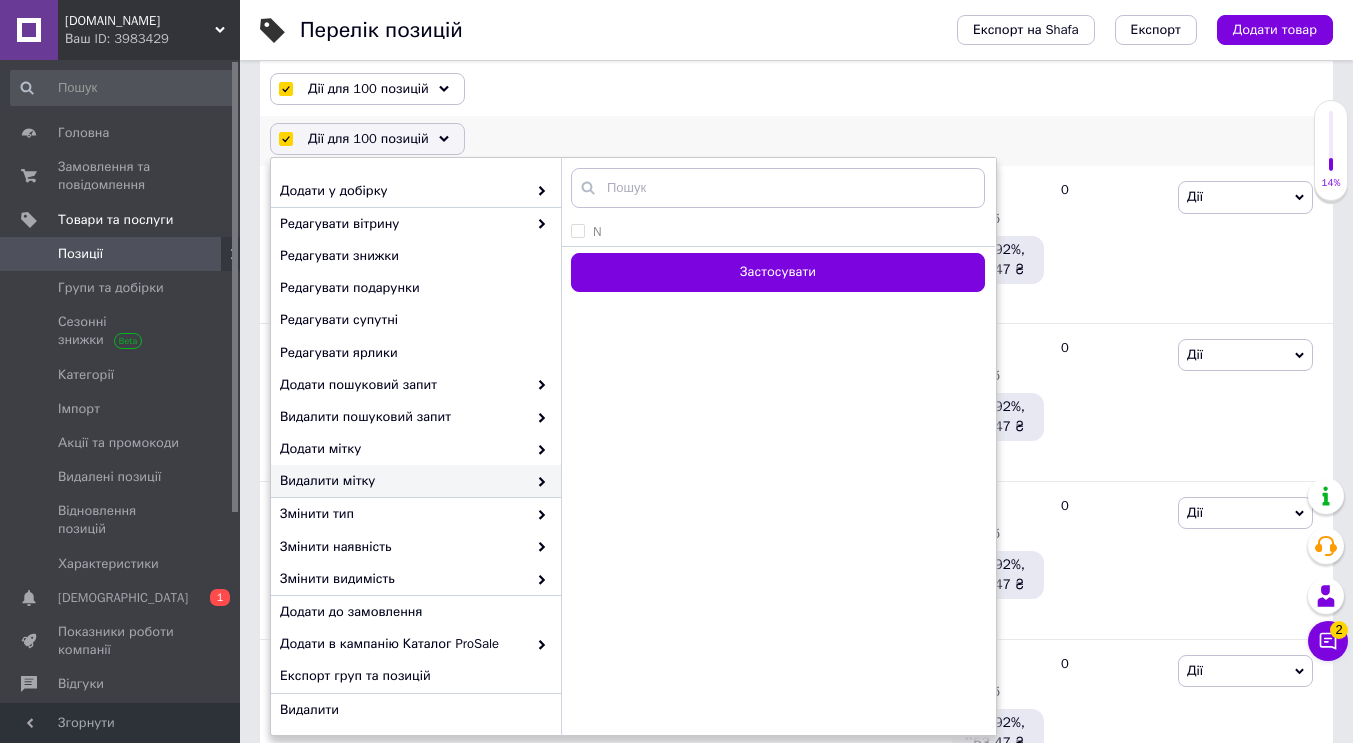 click on "Застосувати" at bounding box center (778, 272) 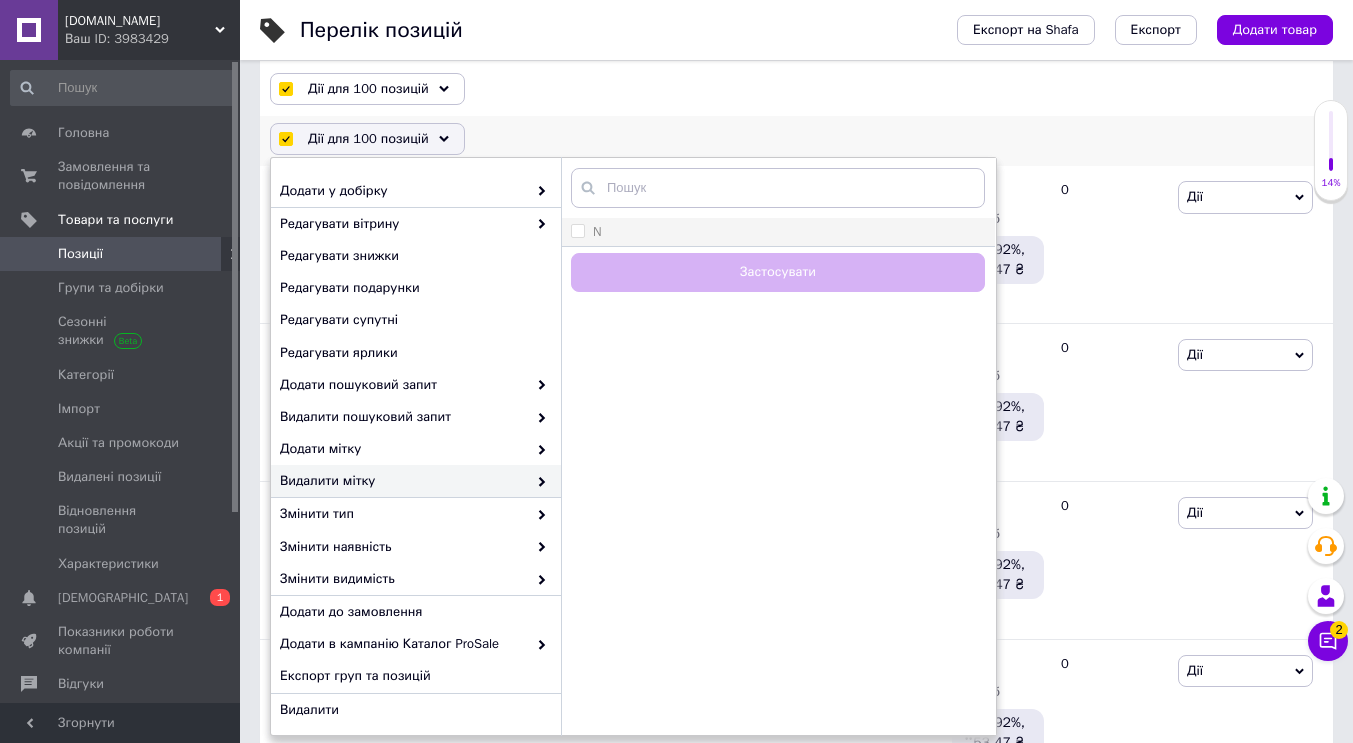 click on "N" at bounding box center [577, 230] 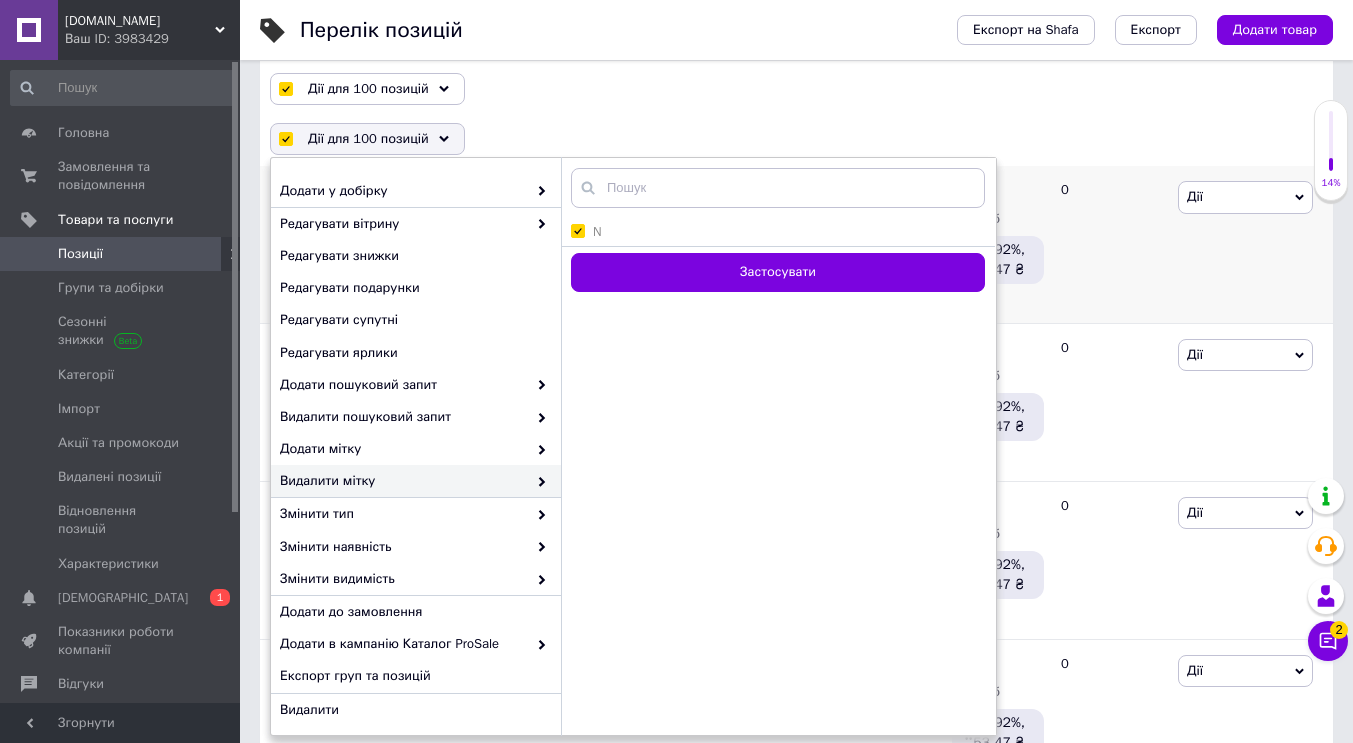 click on "Застосувати" at bounding box center [778, 272] 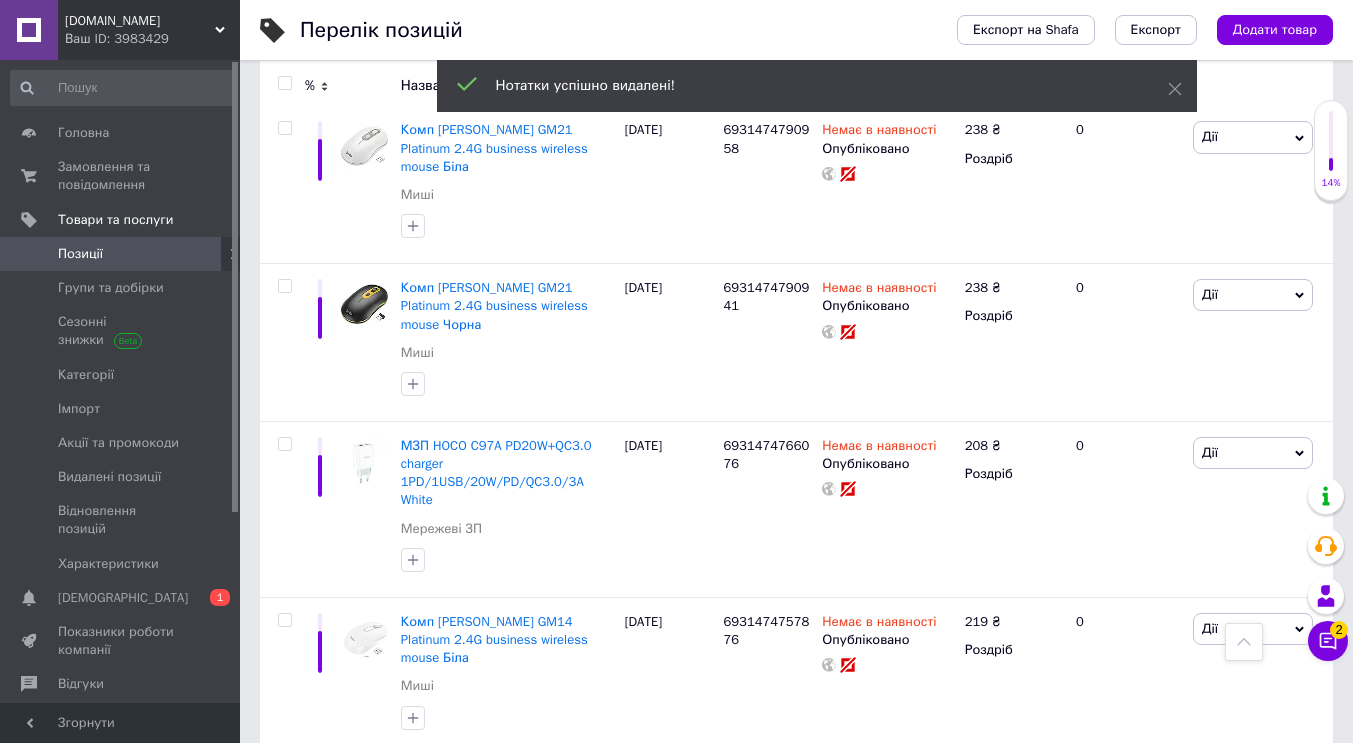 scroll, scrollTop: 15385, scrollLeft: 0, axis: vertical 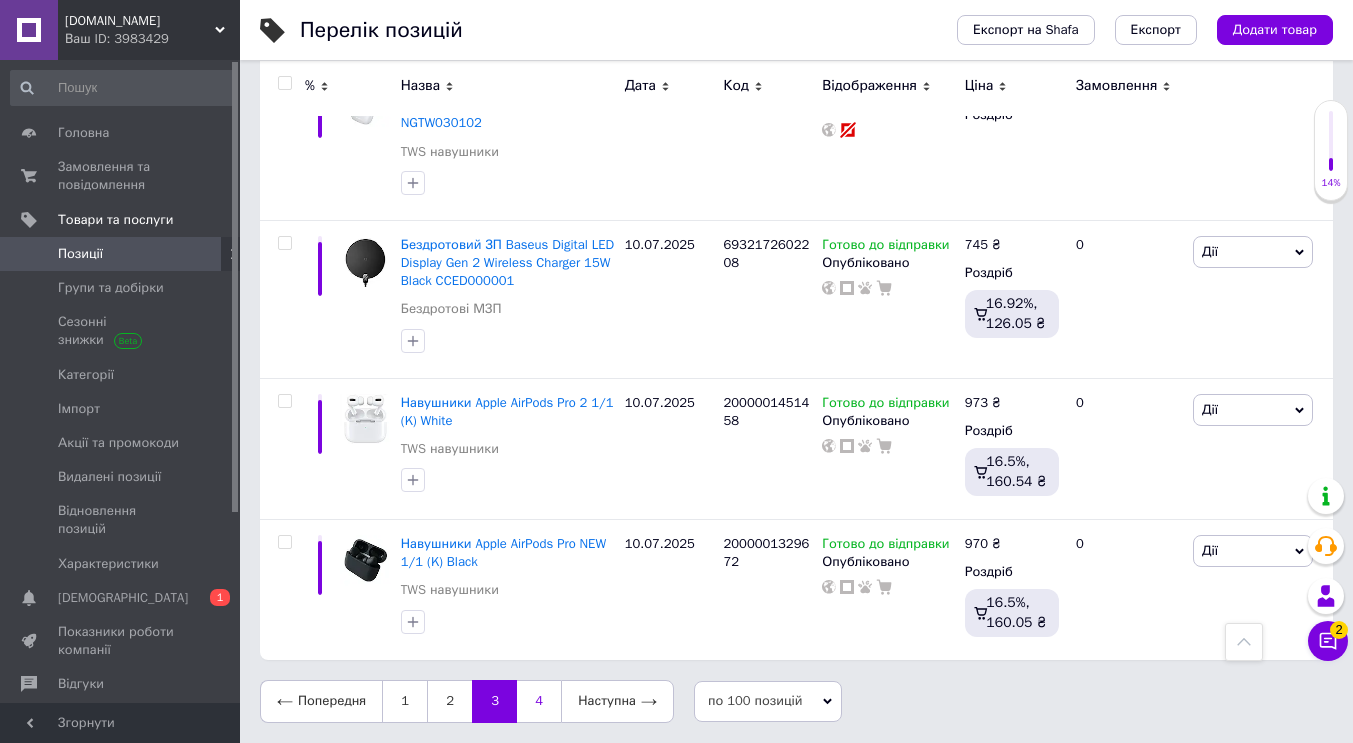 click on "4" at bounding box center [539, 701] 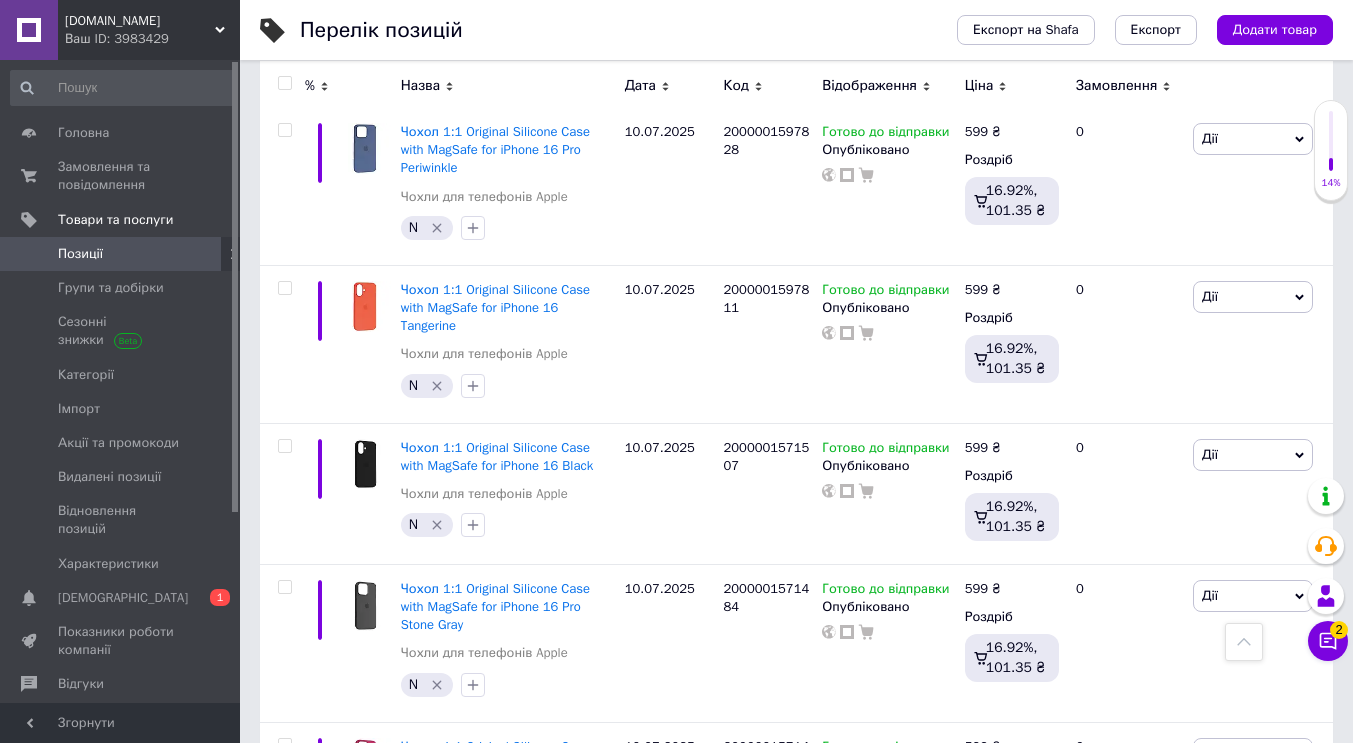 scroll, scrollTop: 0, scrollLeft: 0, axis: both 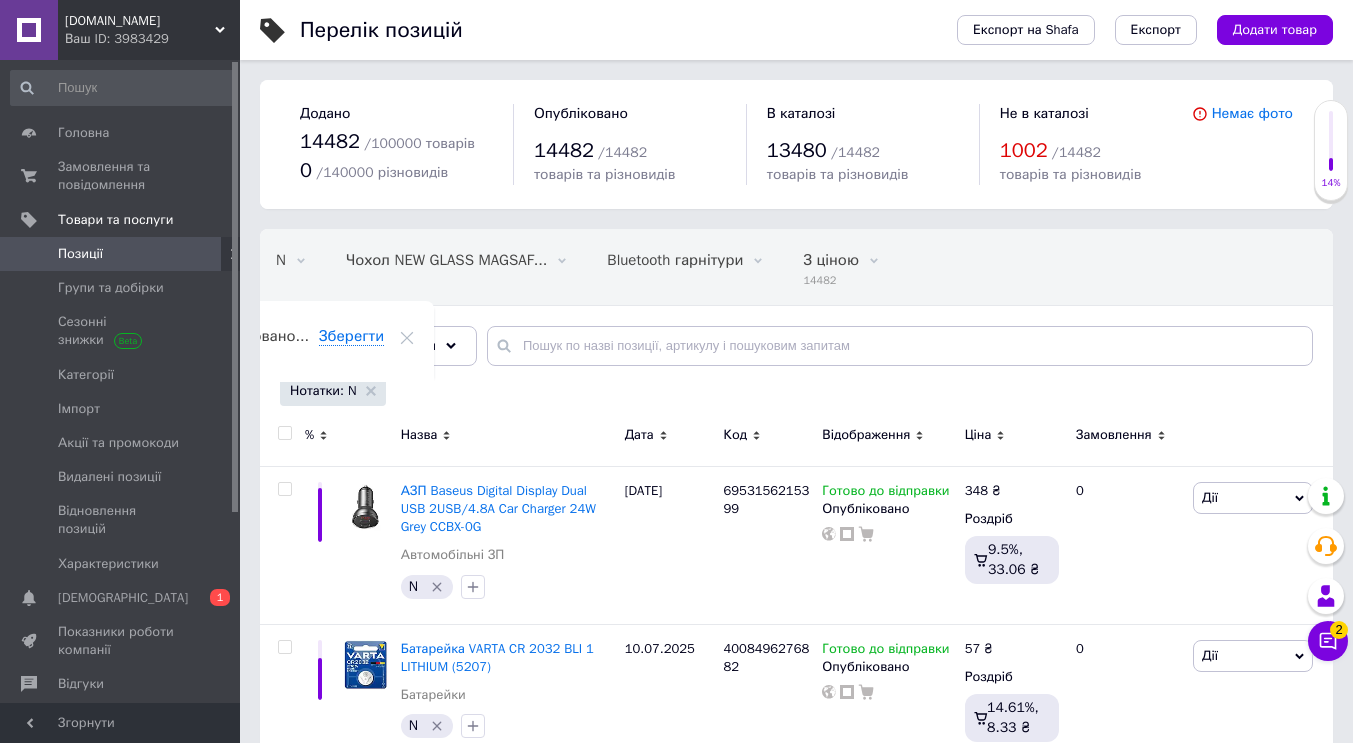 click at bounding box center [284, 433] 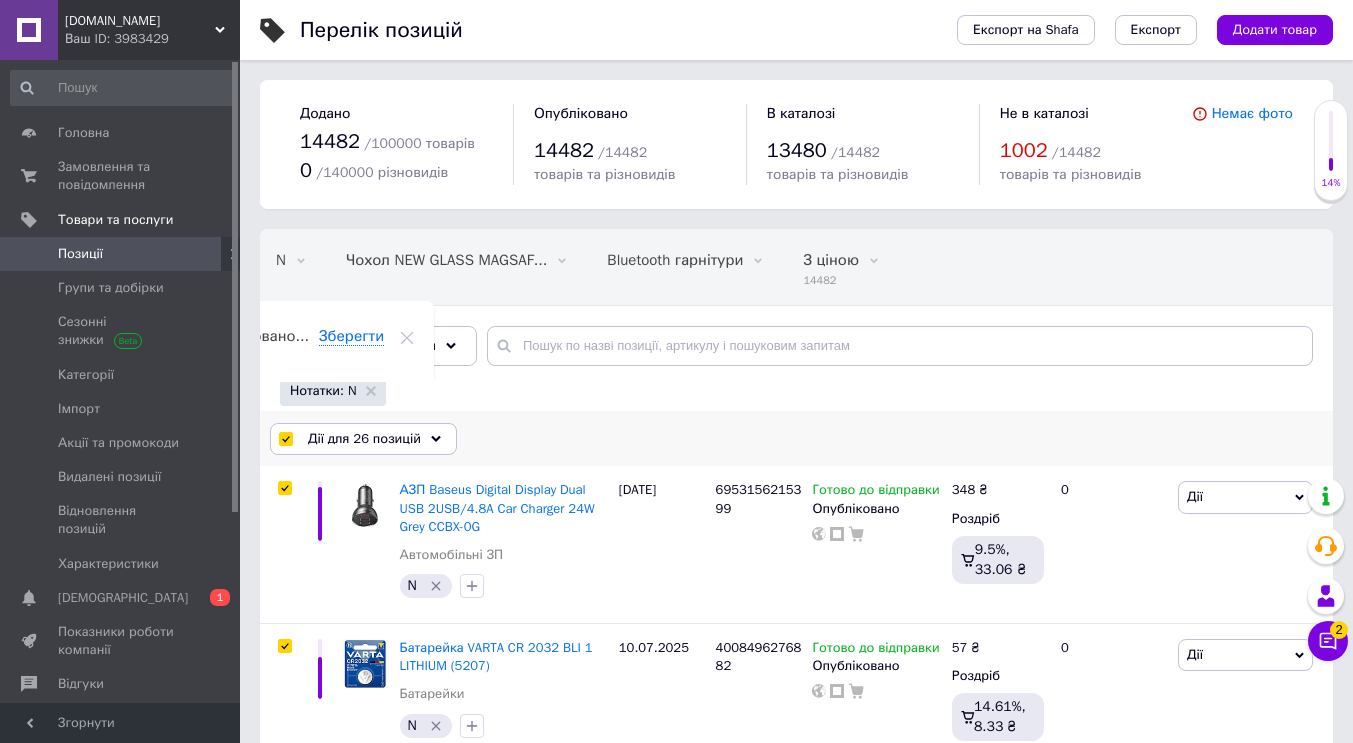 drag, startPoint x: 396, startPoint y: 435, endPoint x: 407, endPoint y: 437, distance: 11.18034 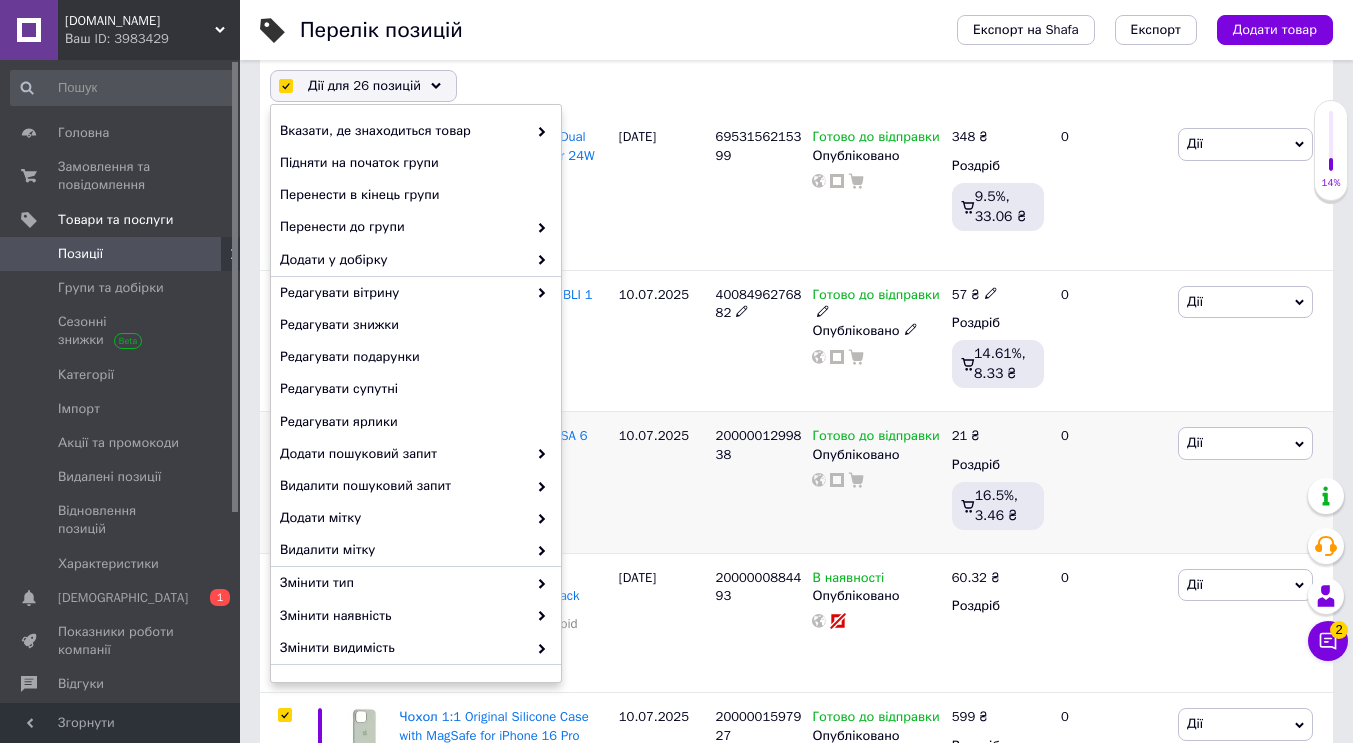 scroll, scrollTop: 400, scrollLeft: 0, axis: vertical 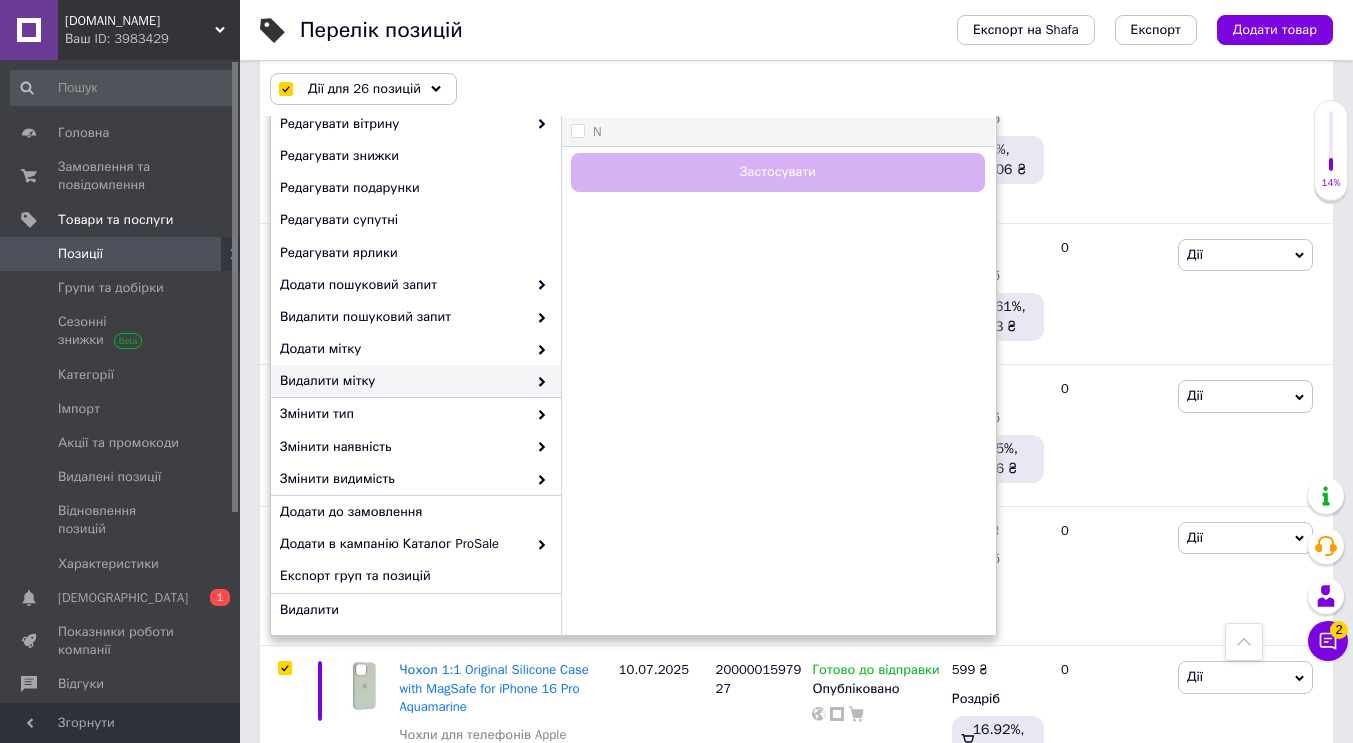 click on "N" at bounding box center (577, 130) 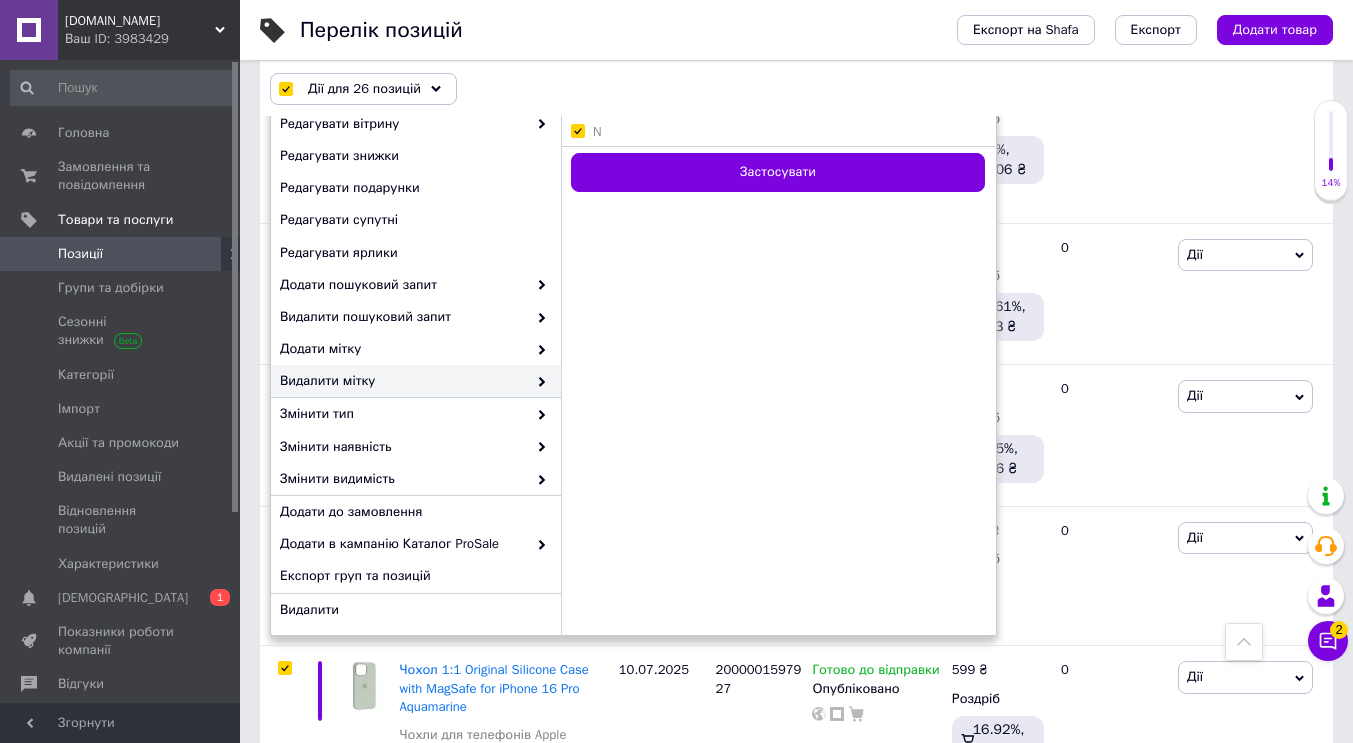 click on "Застосувати" at bounding box center [778, 169] 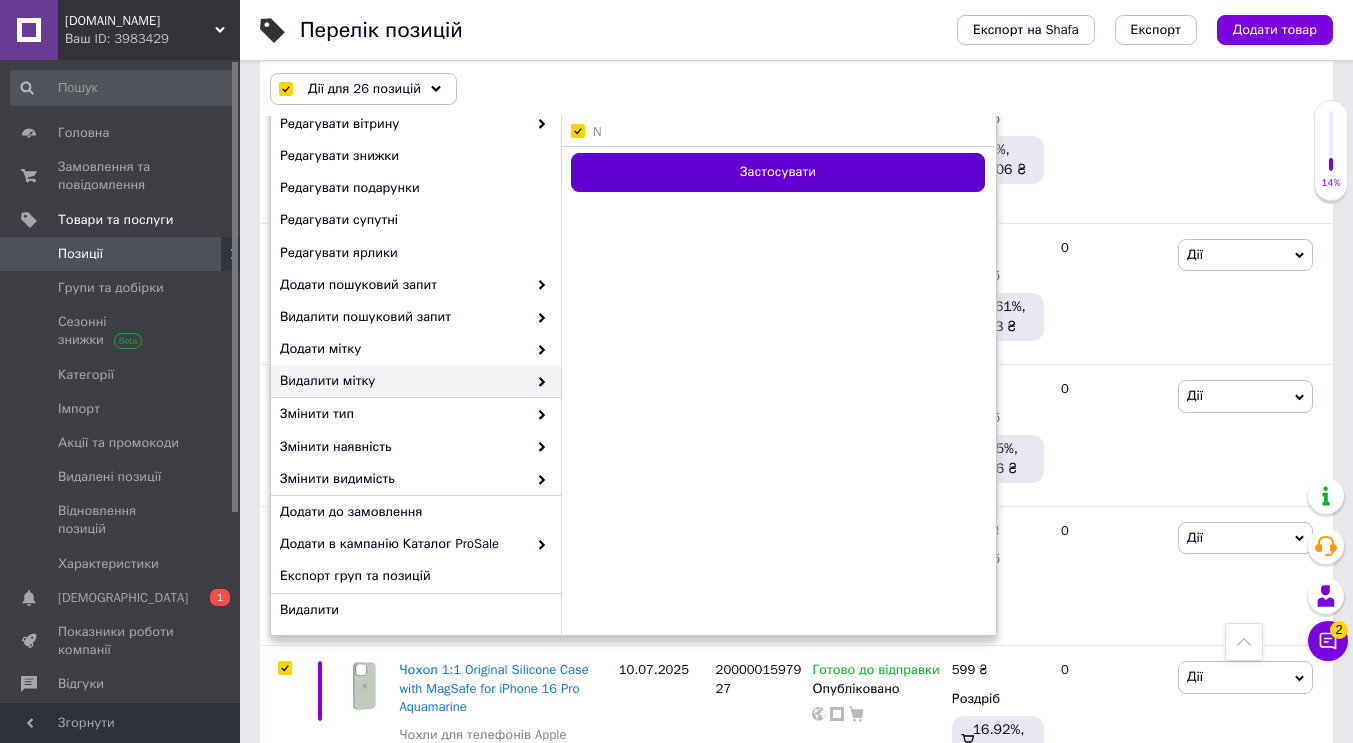 click on "Застосувати" at bounding box center [778, 172] 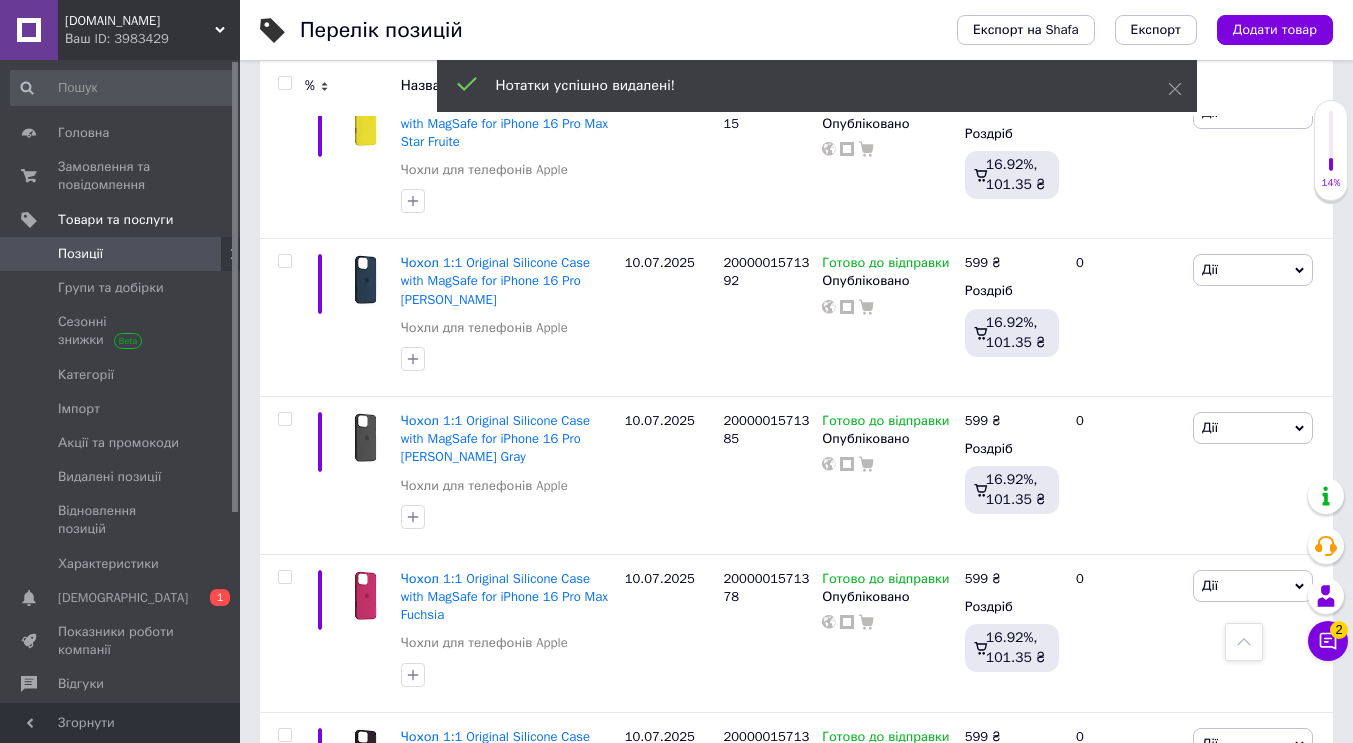 scroll, scrollTop: 3693, scrollLeft: 0, axis: vertical 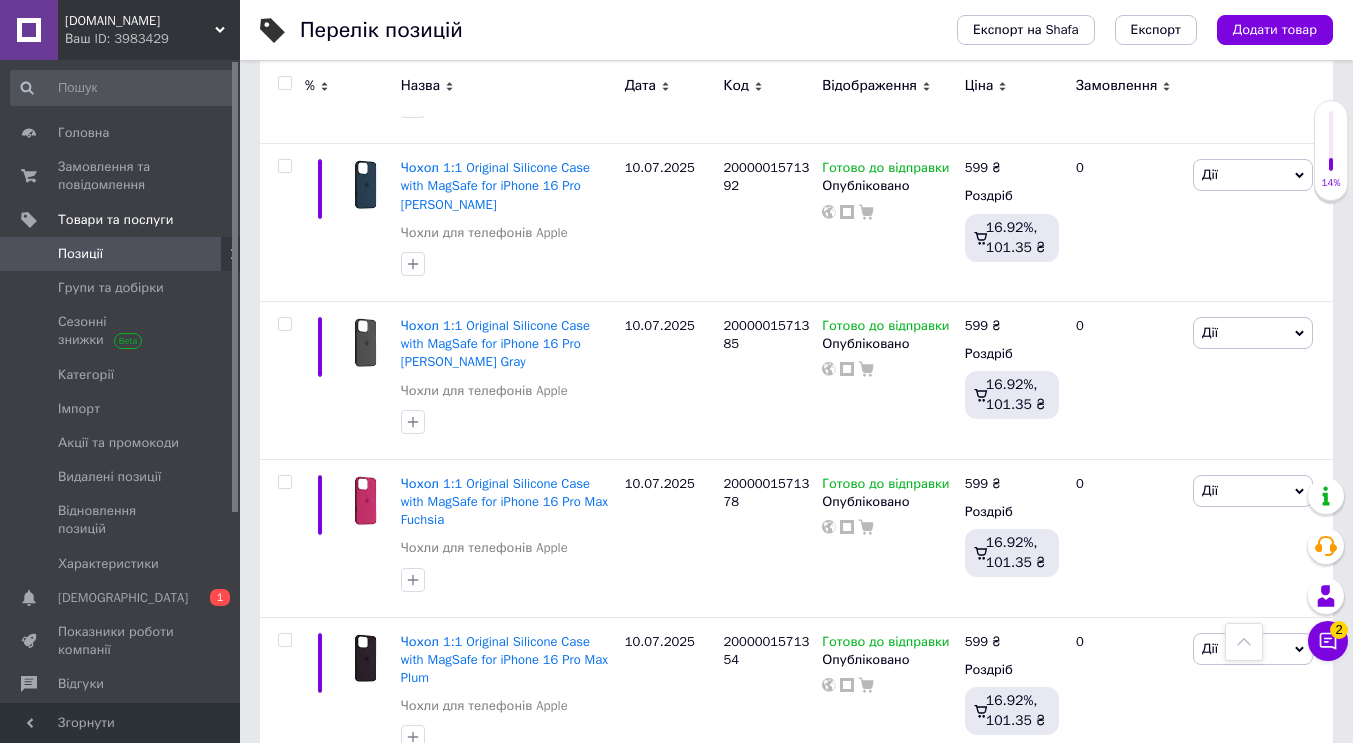 click on "3" at bounding box center (494, 815) 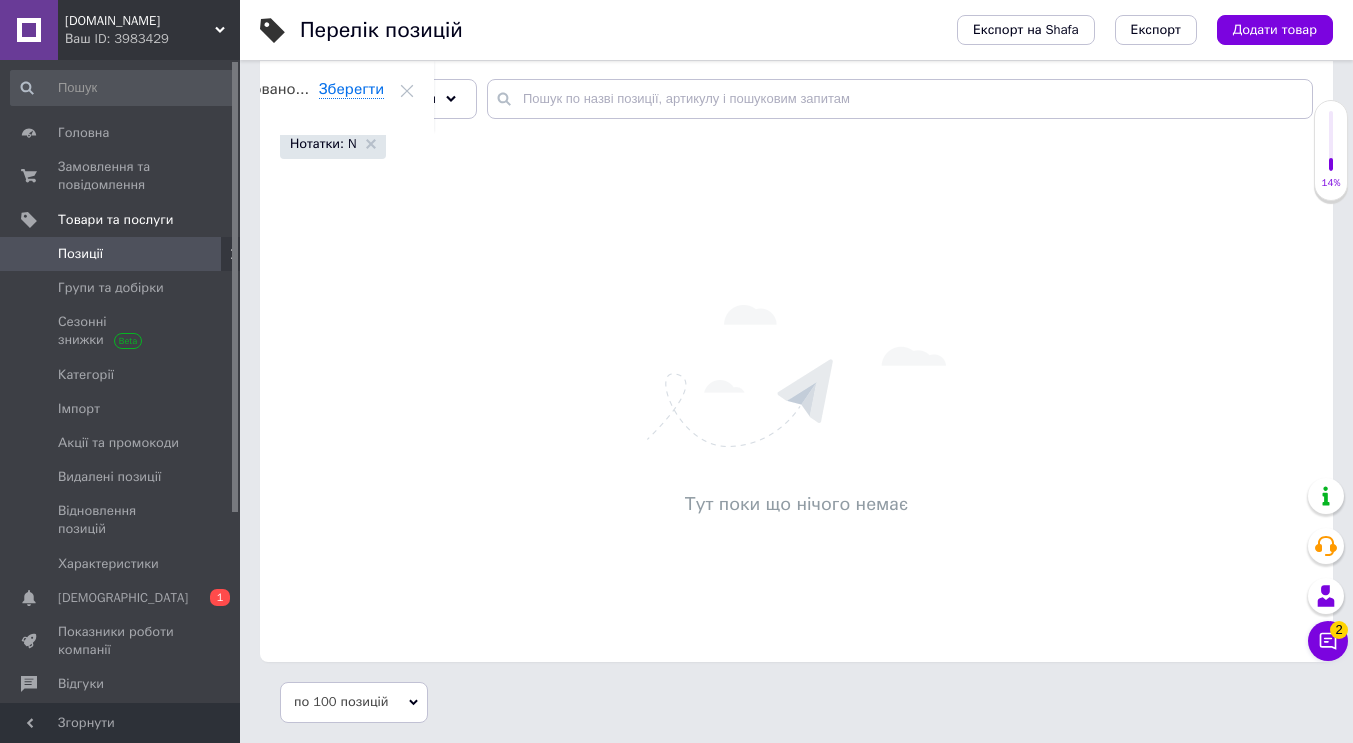 scroll, scrollTop: 246, scrollLeft: 0, axis: vertical 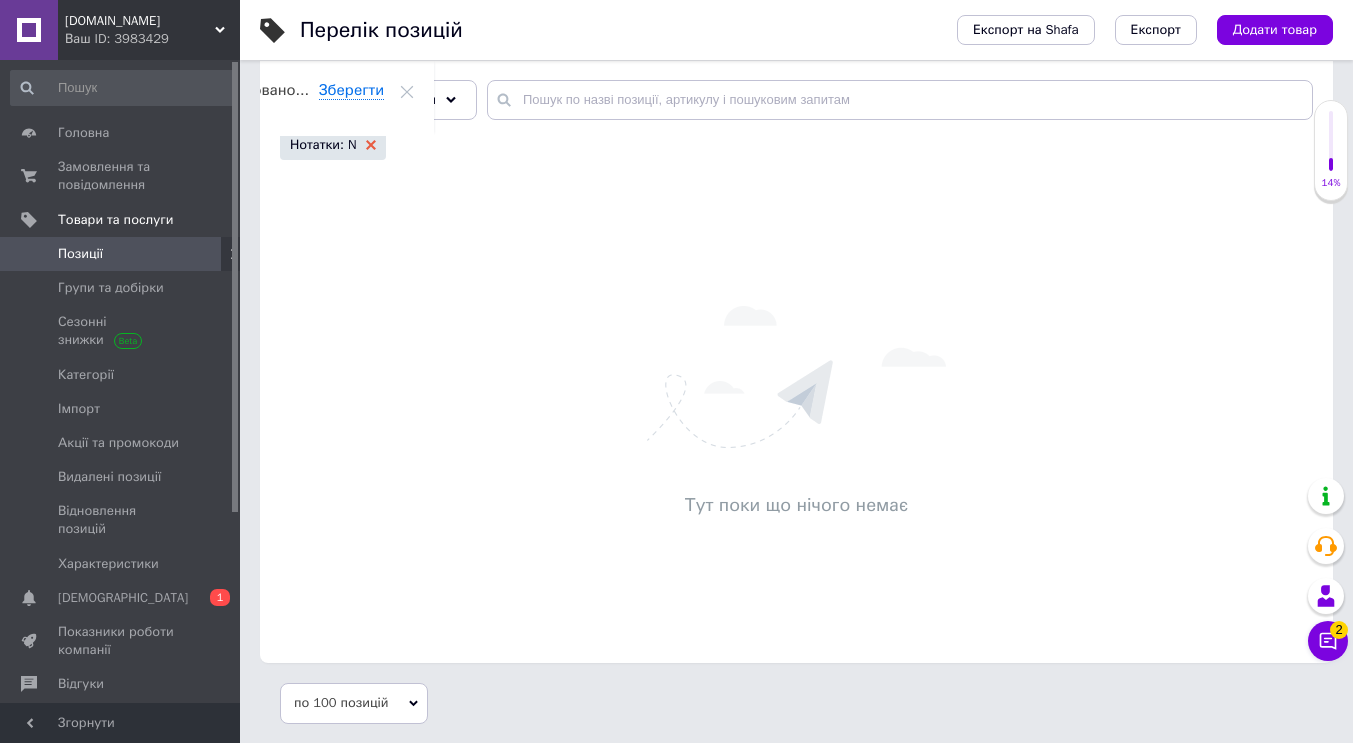 click 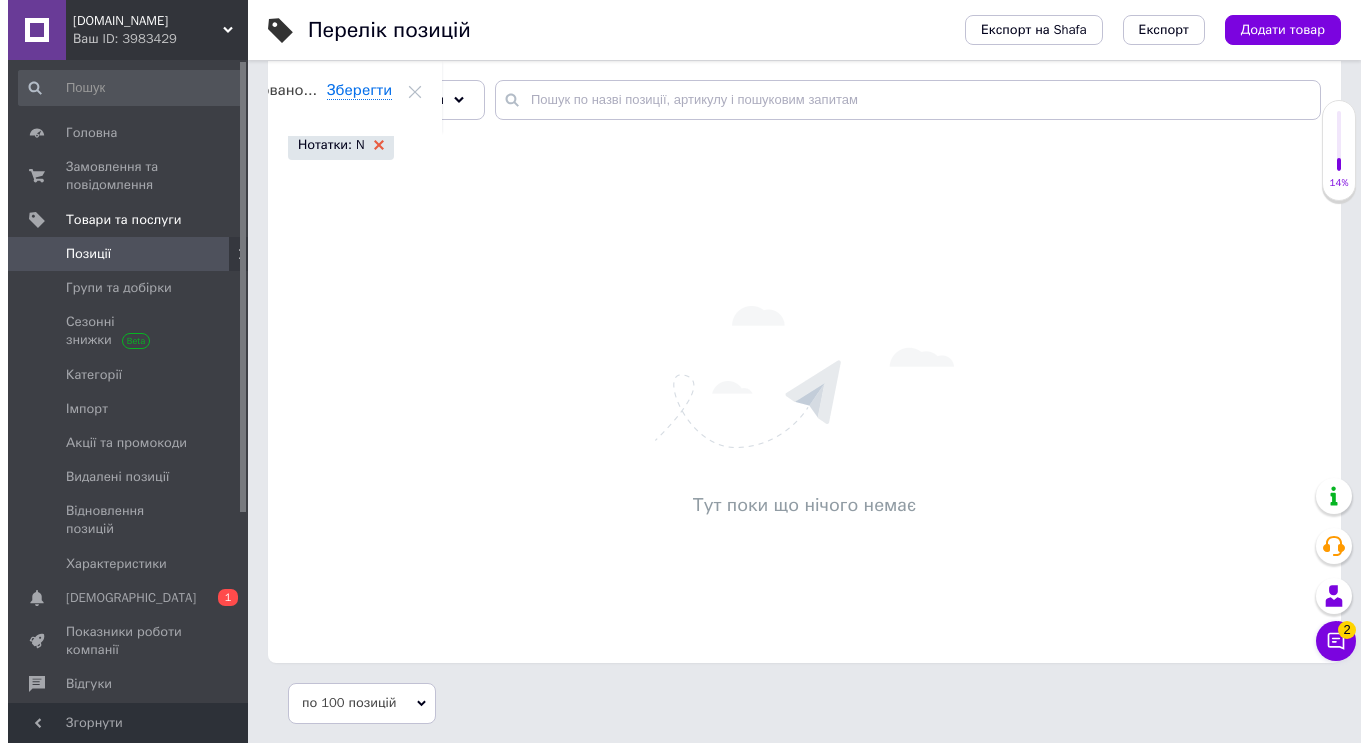 scroll, scrollTop: 0, scrollLeft: 0, axis: both 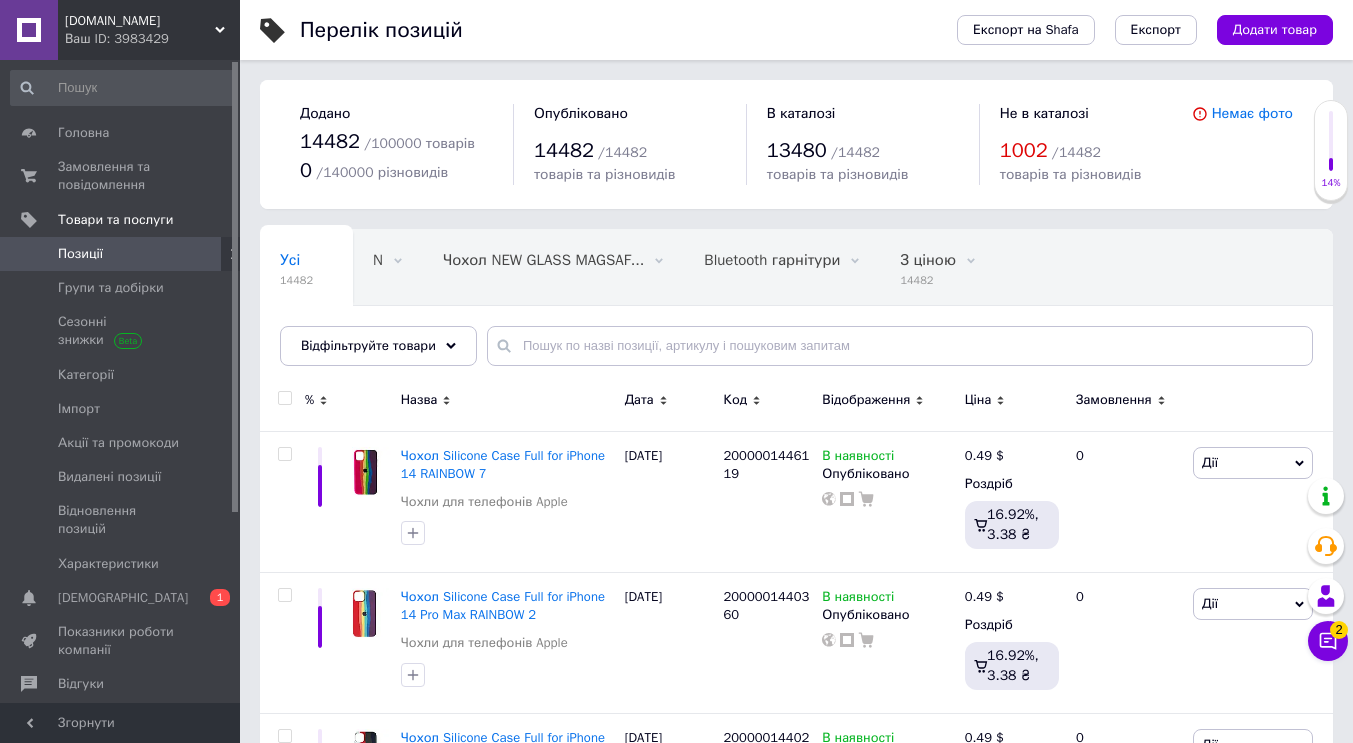 click at bounding box center (284, 398) 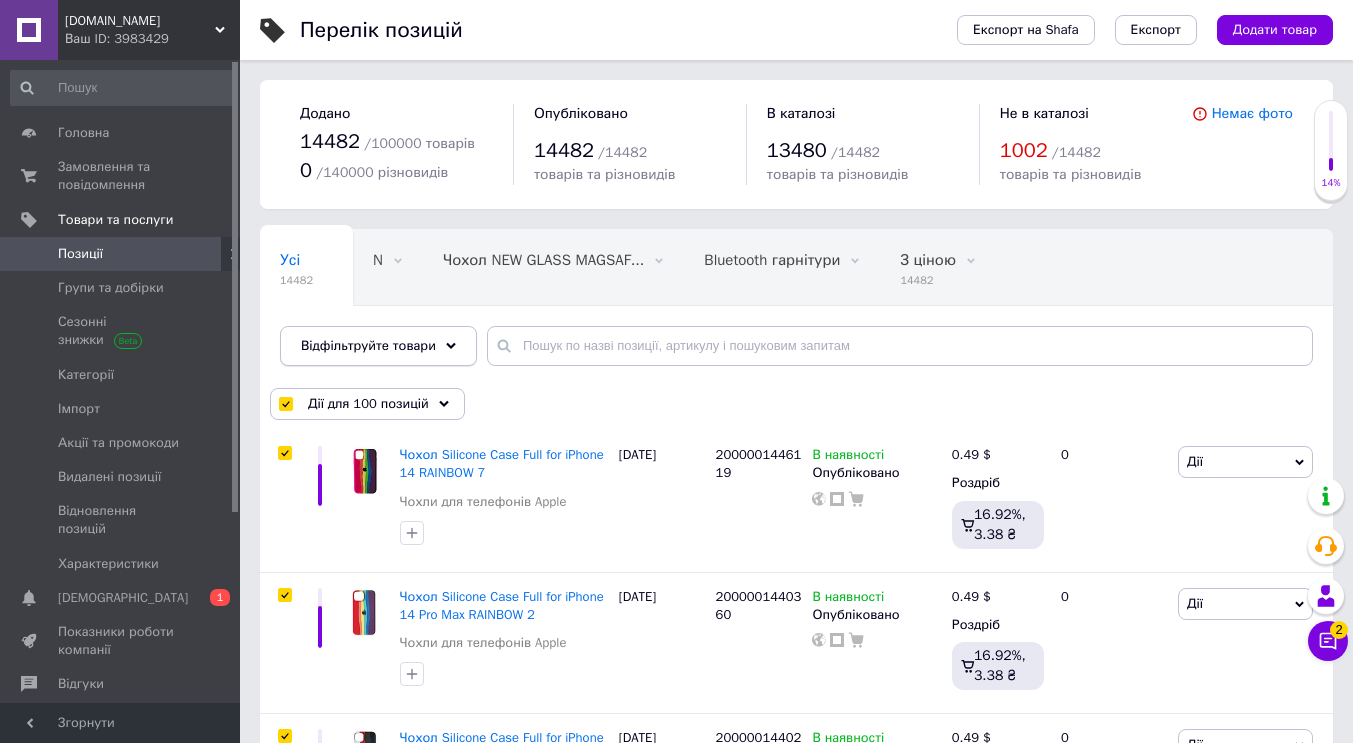 click on "Відфільтруйте товари" at bounding box center [378, 346] 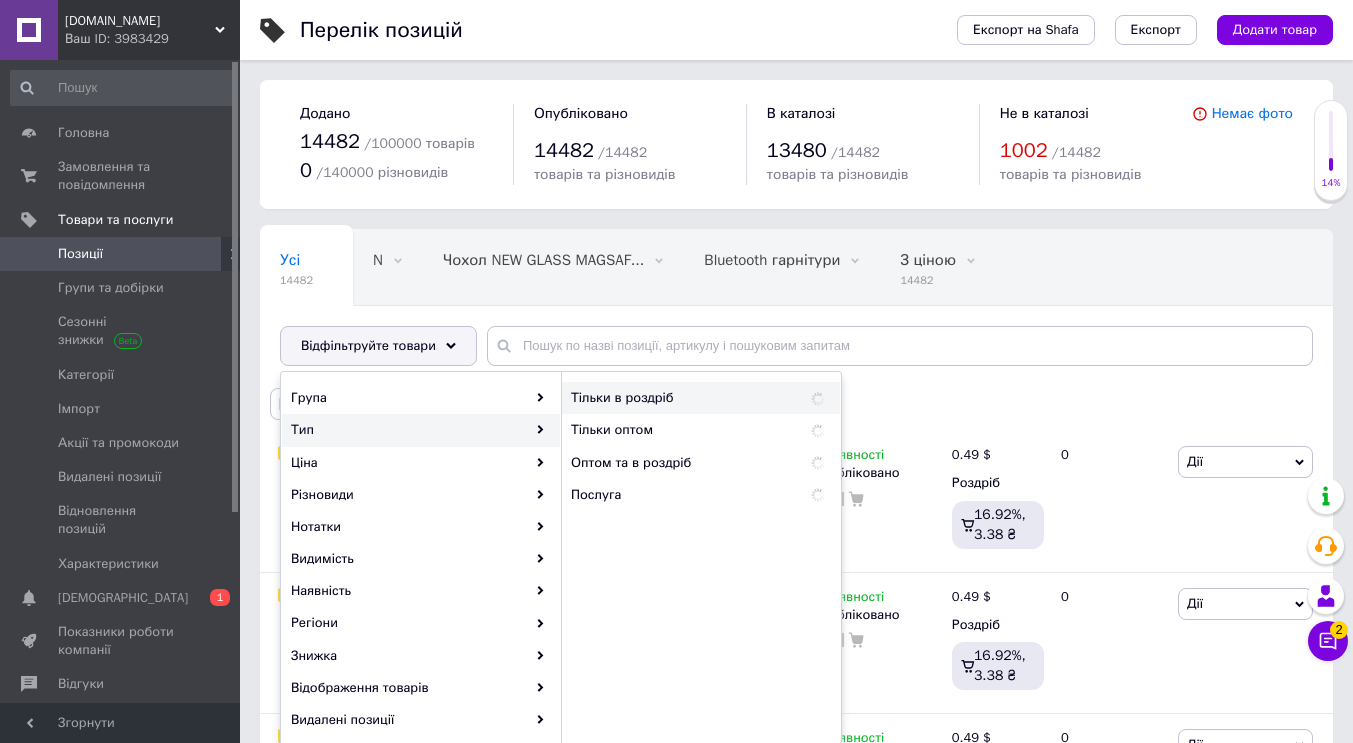click on "Тільки в роздріб" at bounding box center [672, 398] 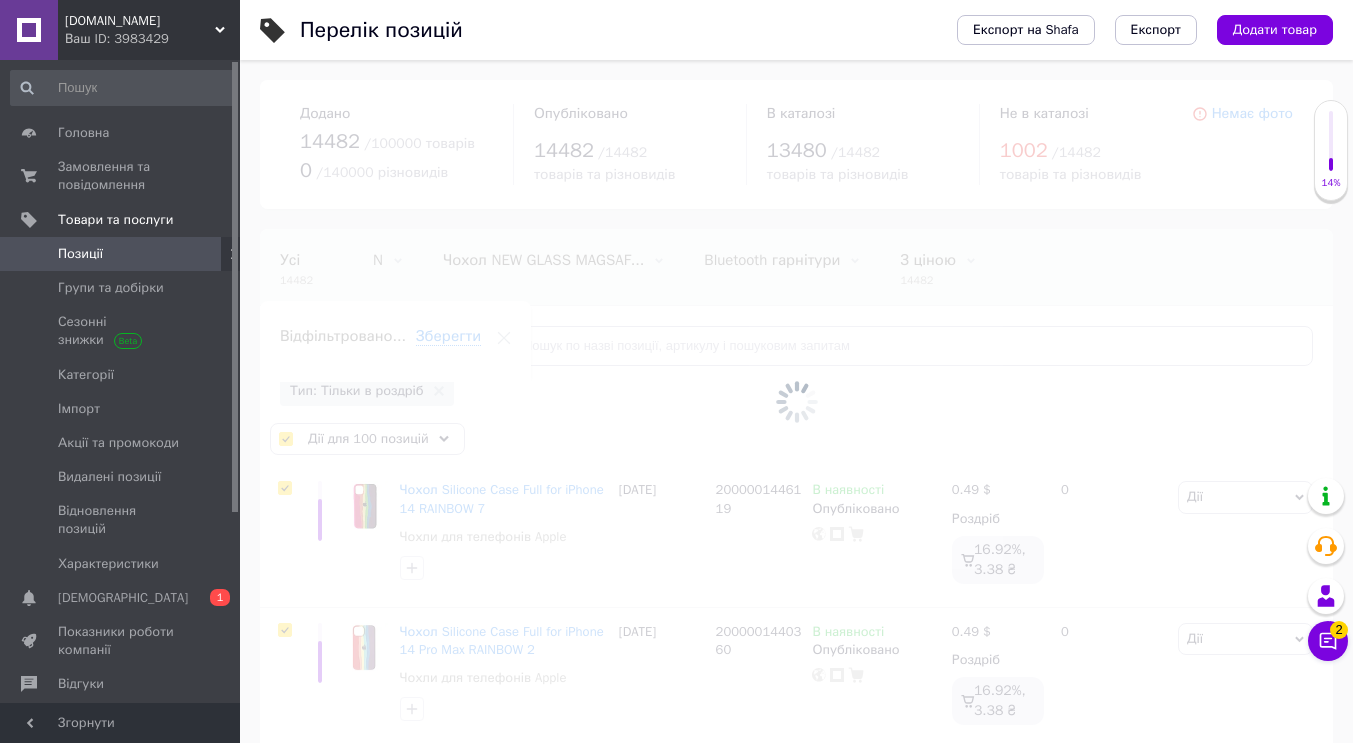 scroll, scrollTop: 0, scrollLeft: 97, axis: horizontal 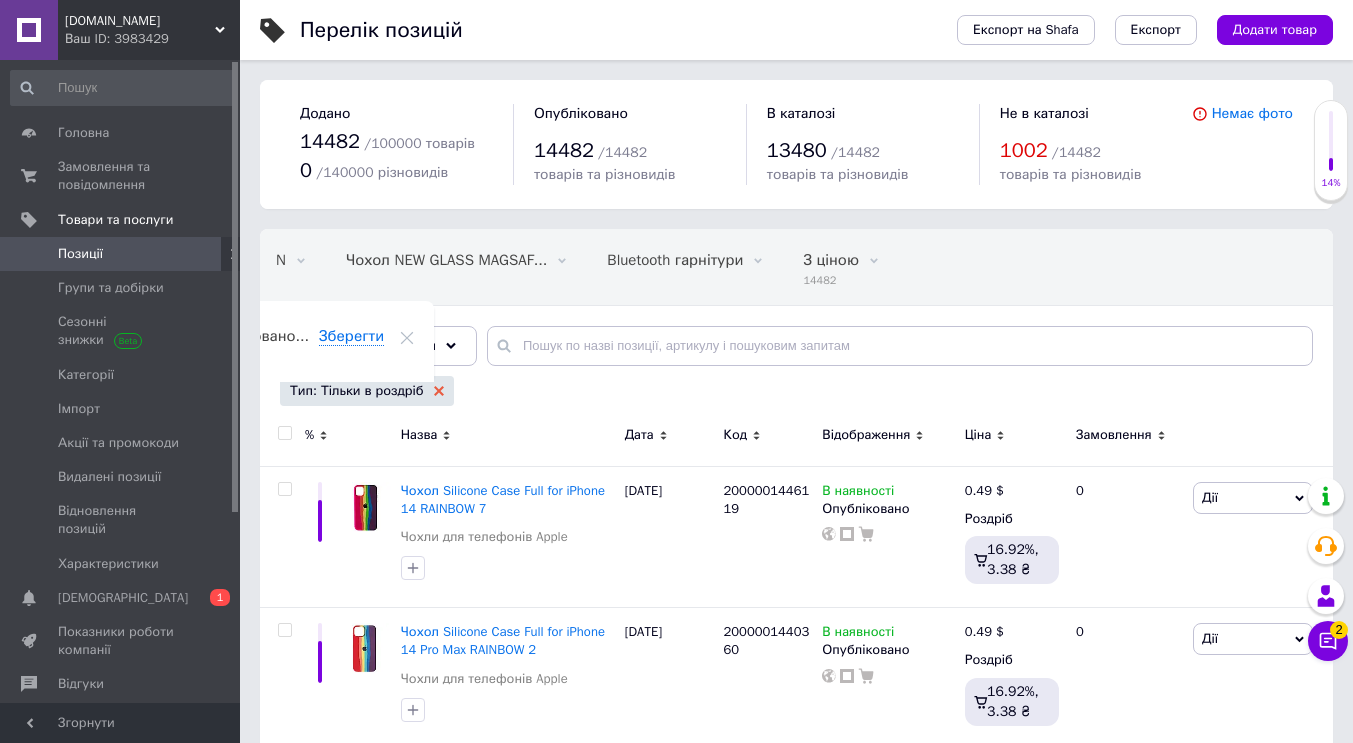 click 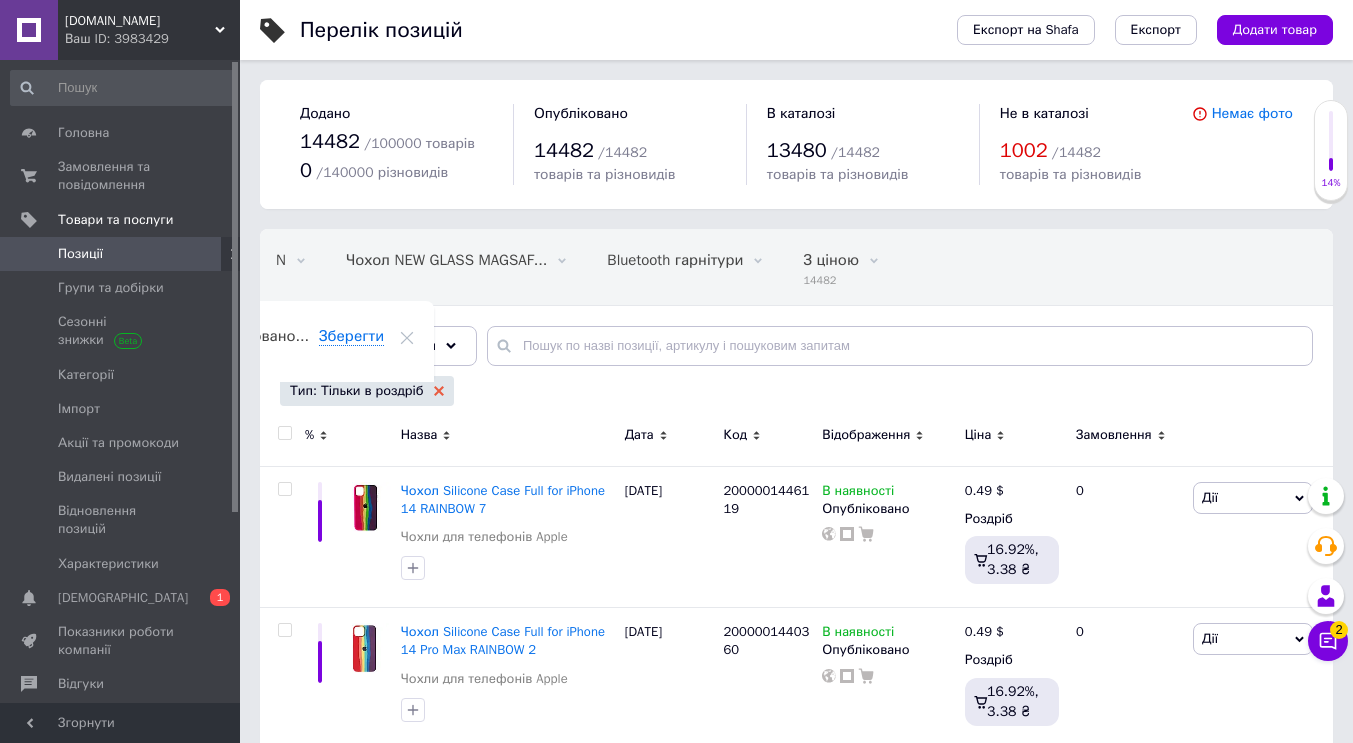 scroll, scrollTop: 0, scrollLeft: 0, axis: both 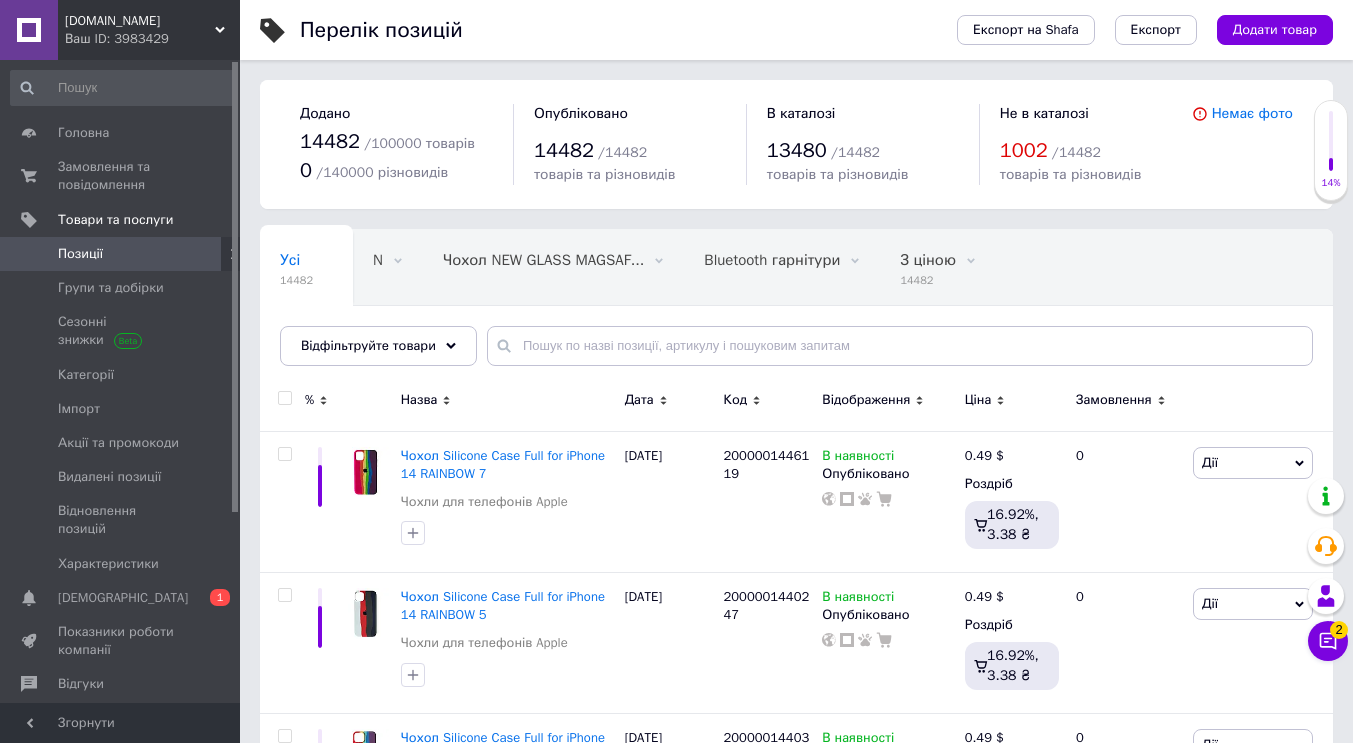 click at bounding box center [284, 398] 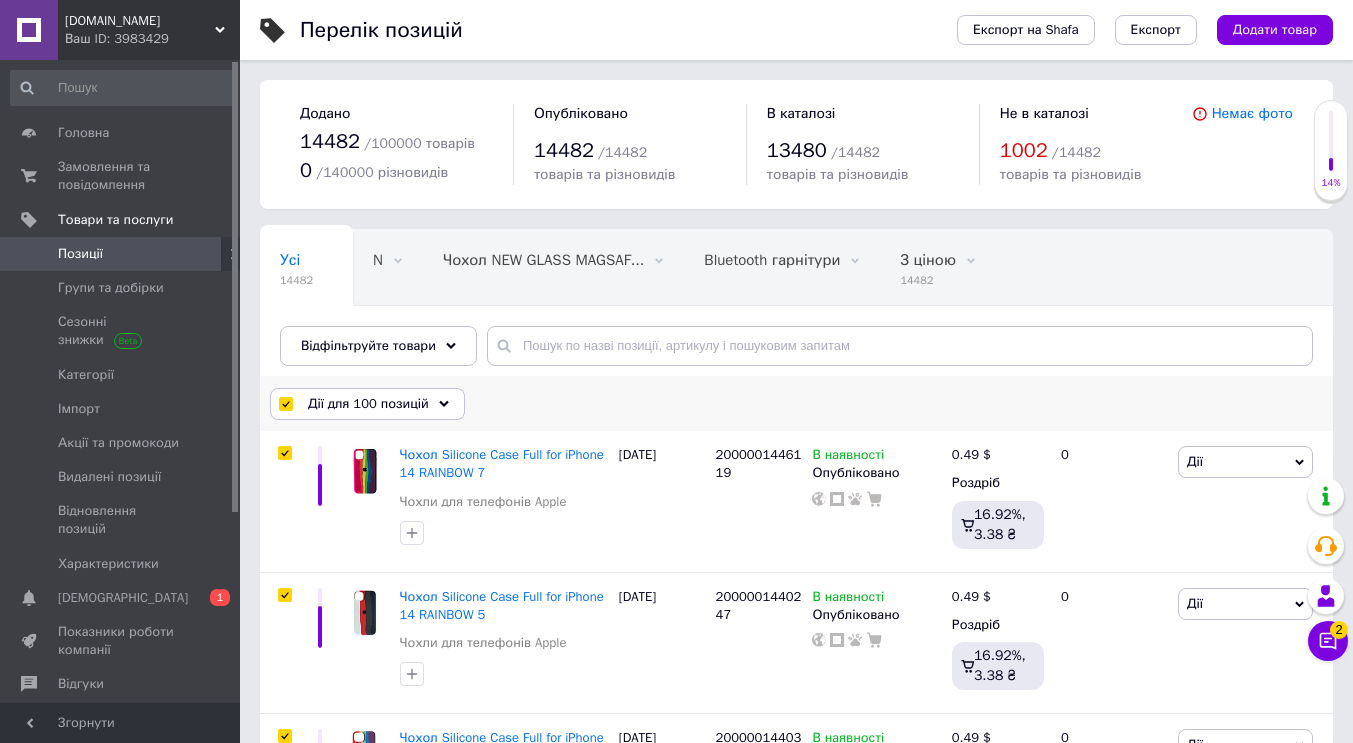 click on "Дії для 100 позицій" at bounding box center [368, 404] 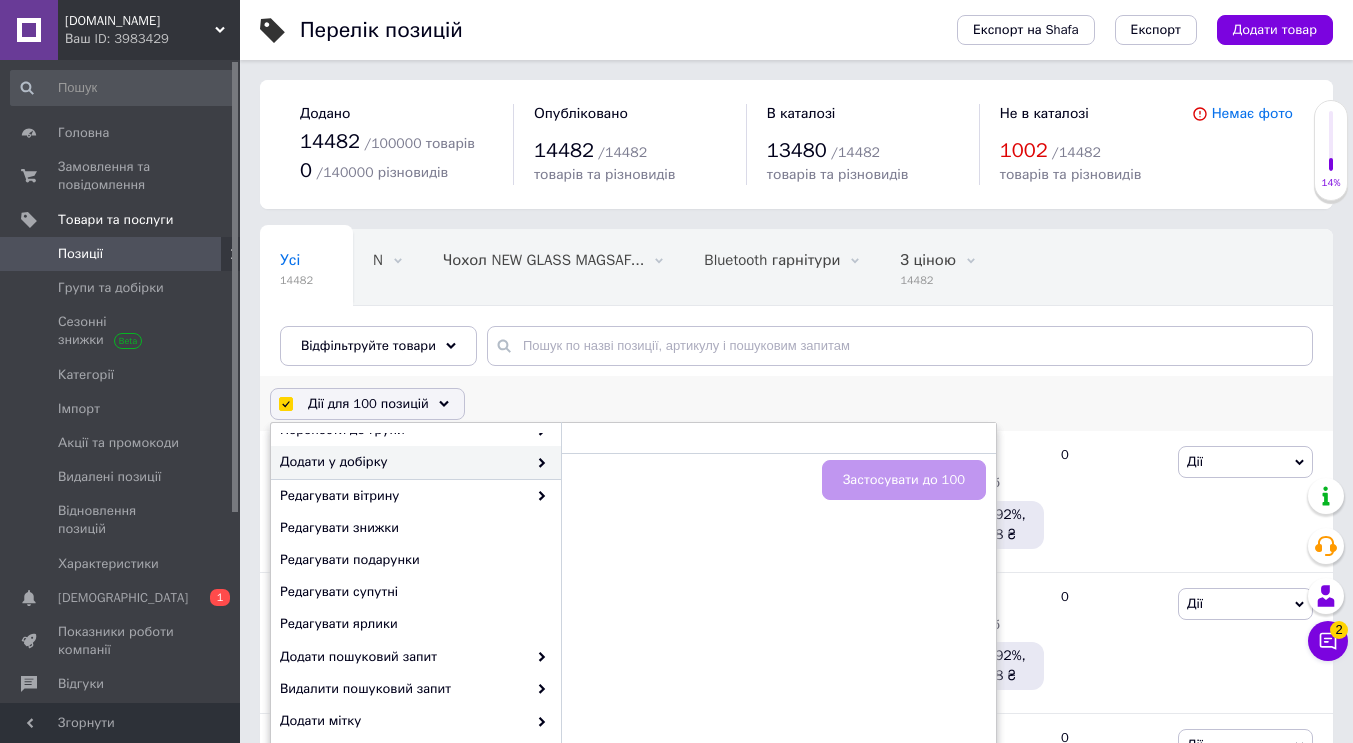 scroll, scrollTop: 122, scrollLeft: 0, axis: vertical 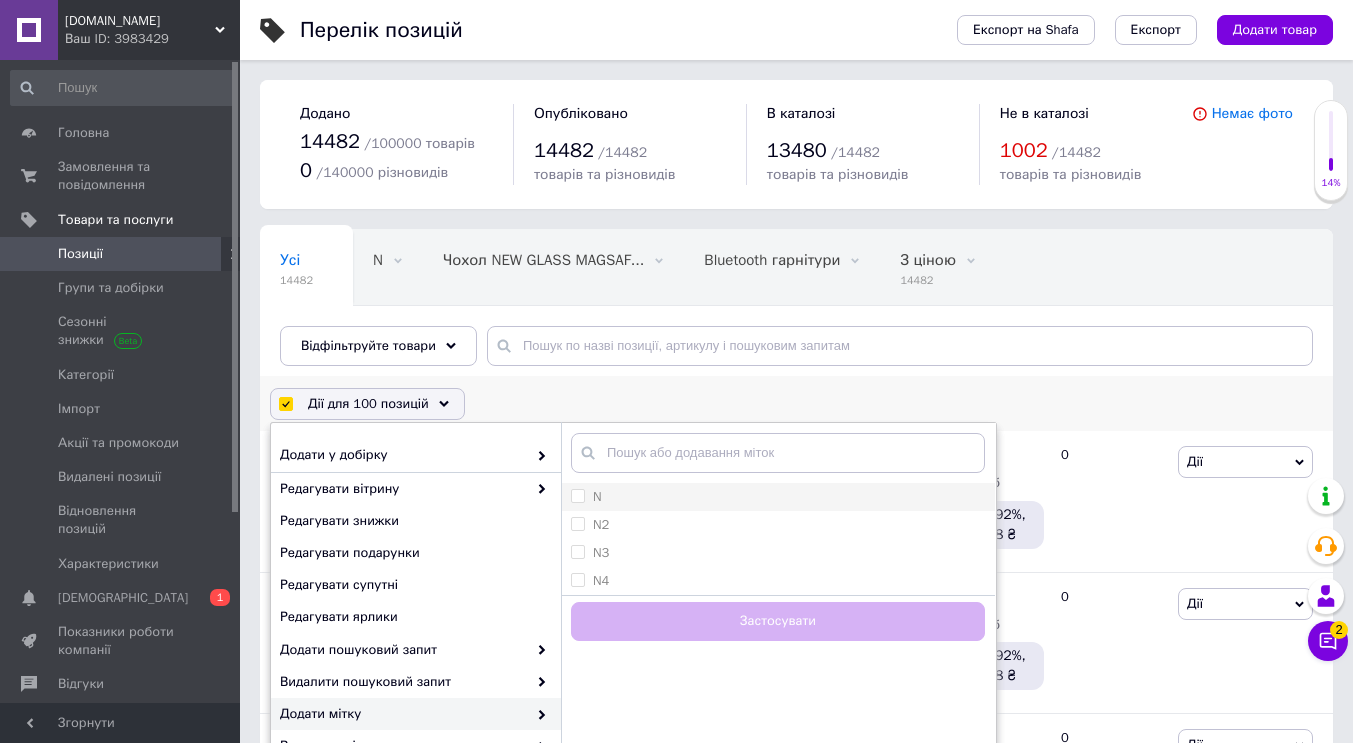 click on "N" at bounding box center (586, 497) 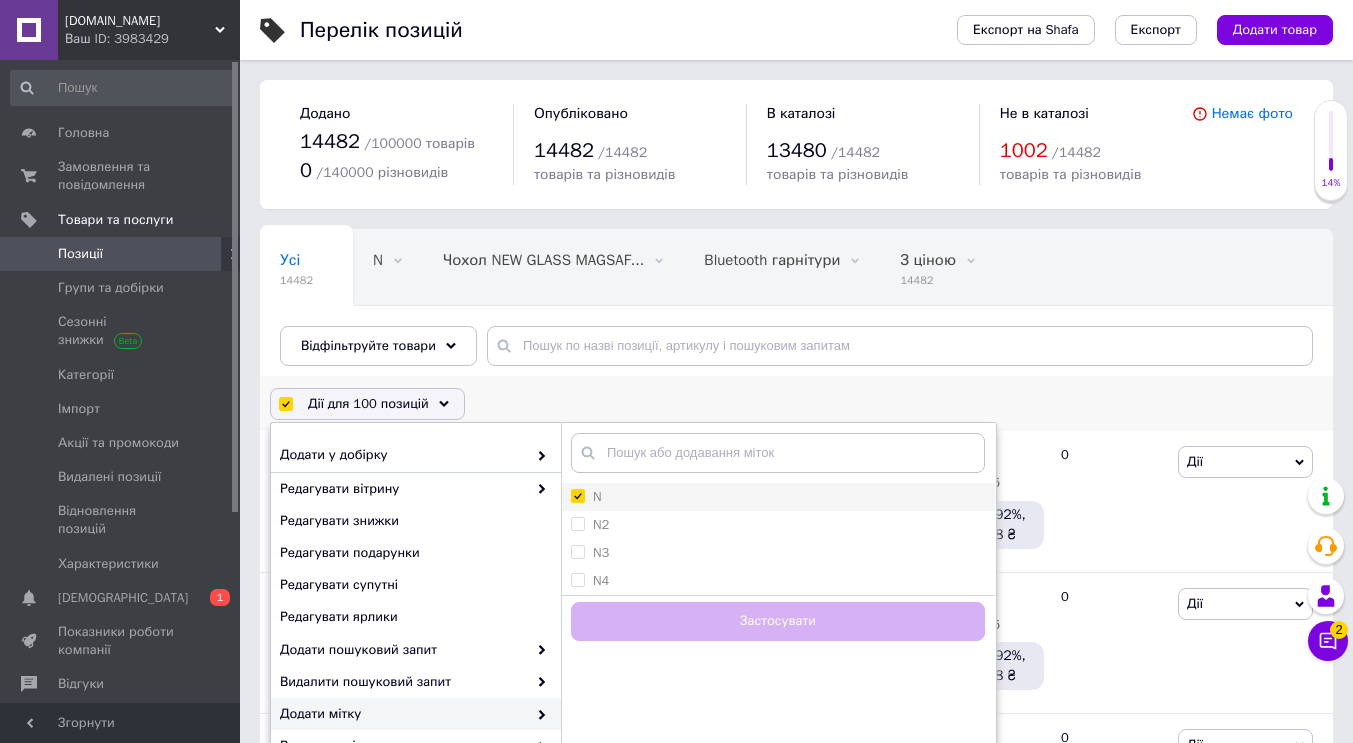 click on "N" at bounding box center [577, 495] 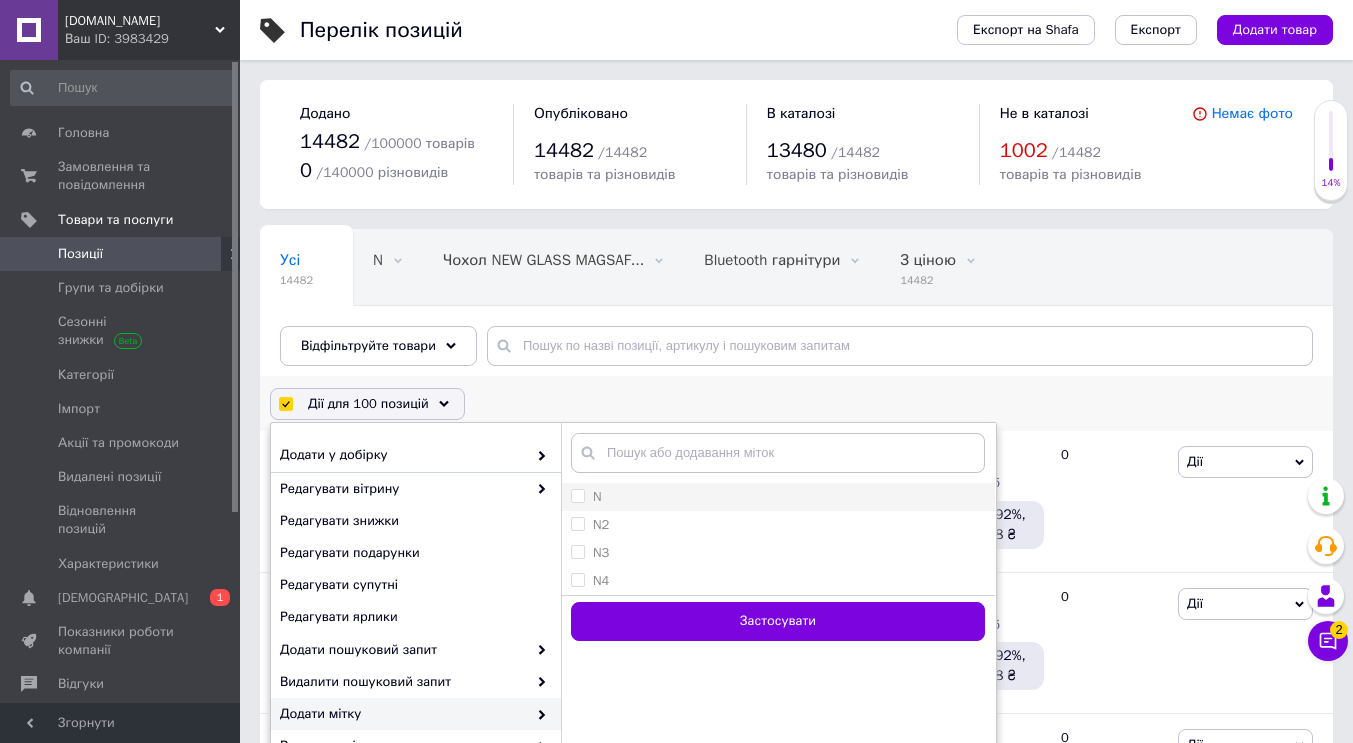 click on "N" at bounding box center [577, 495] 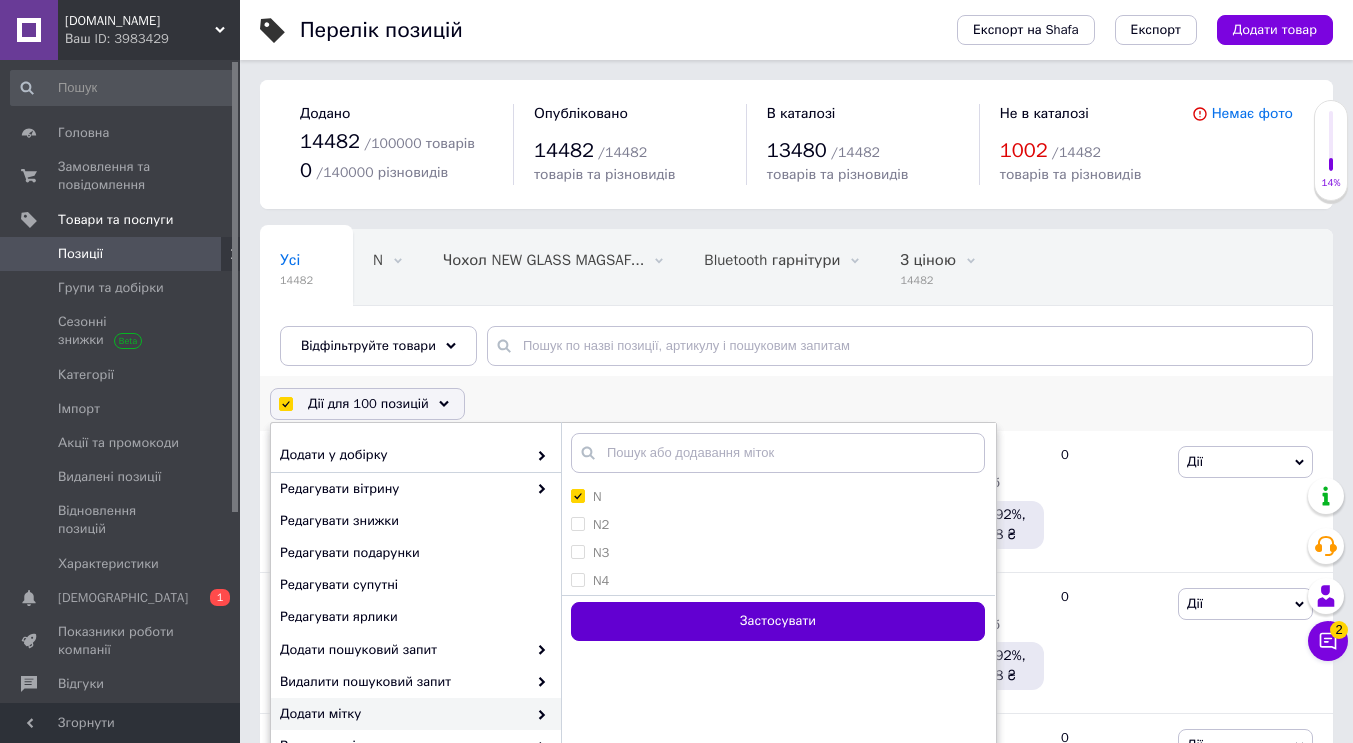 click on "Застосувати" at bounding box center (778, 621) 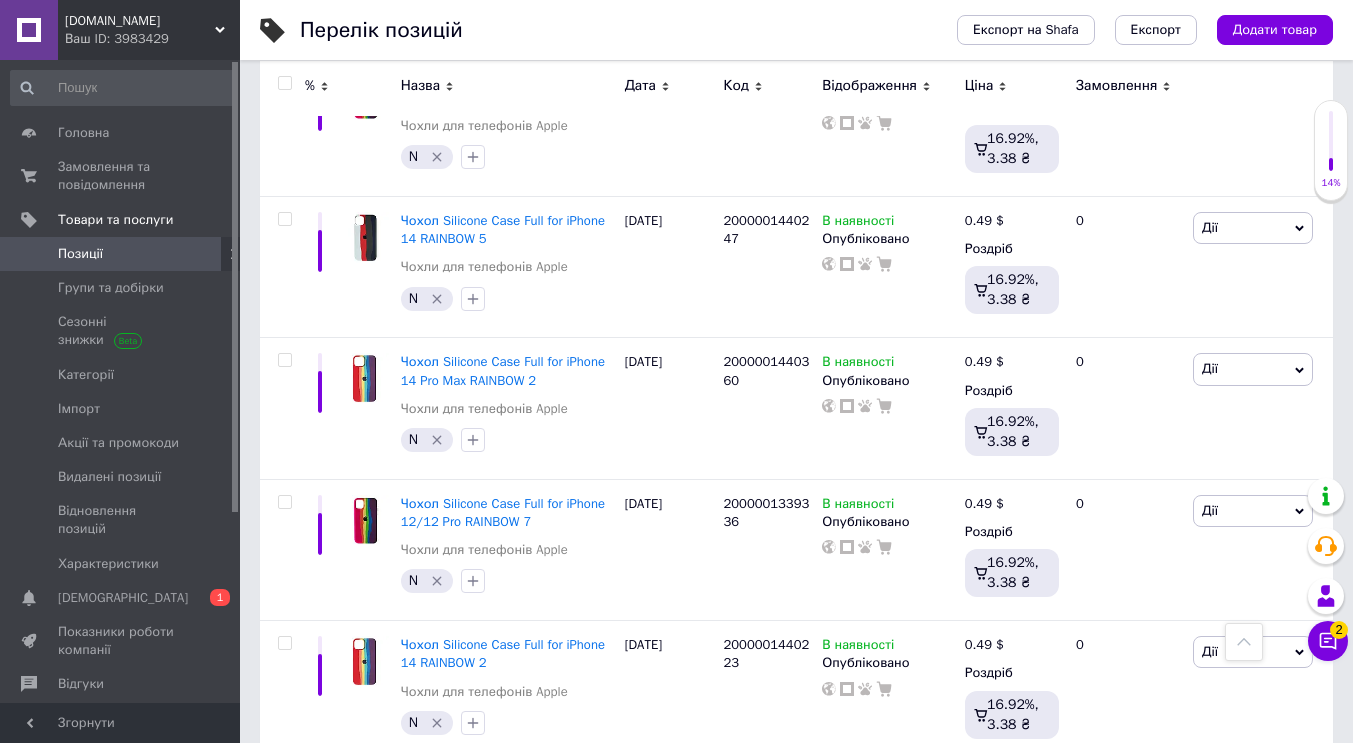 scroll, scrollTop: 0, scrollLeft: 0, axis: both 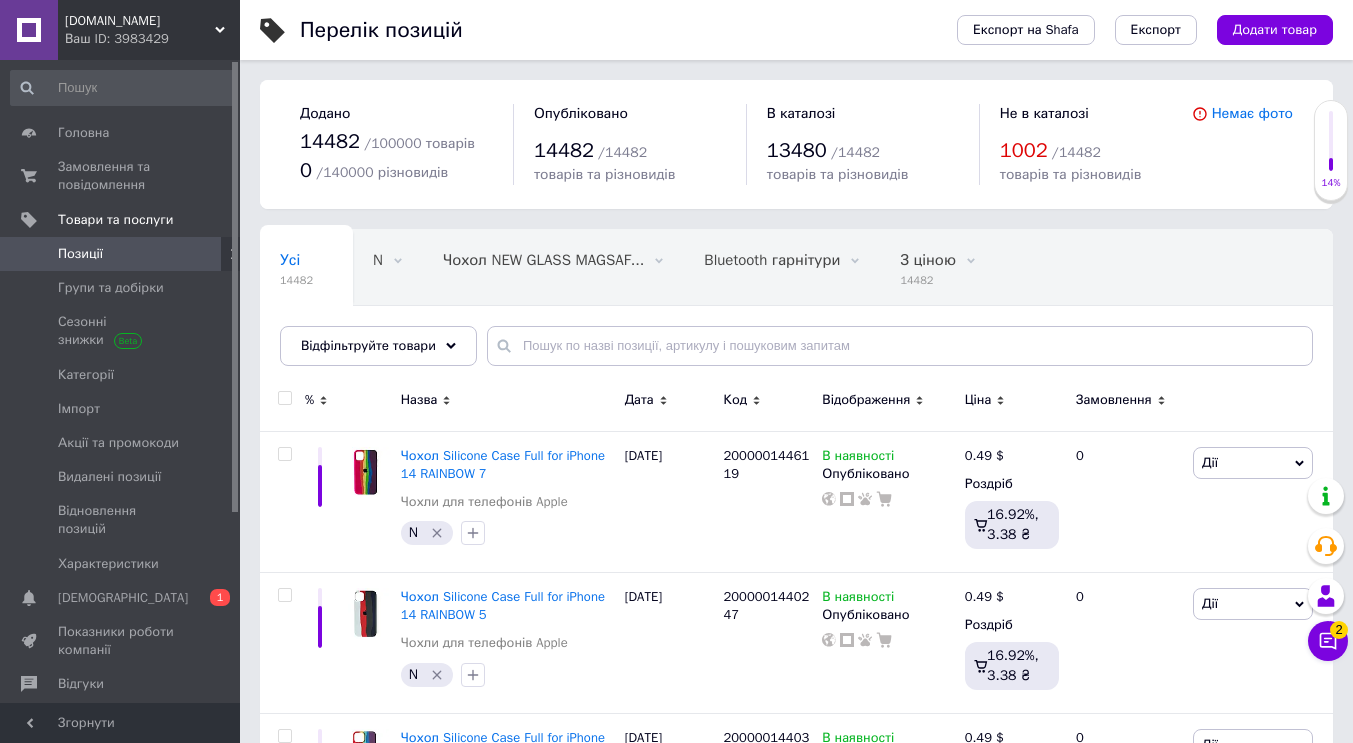 click at bounding box center (284, 398) 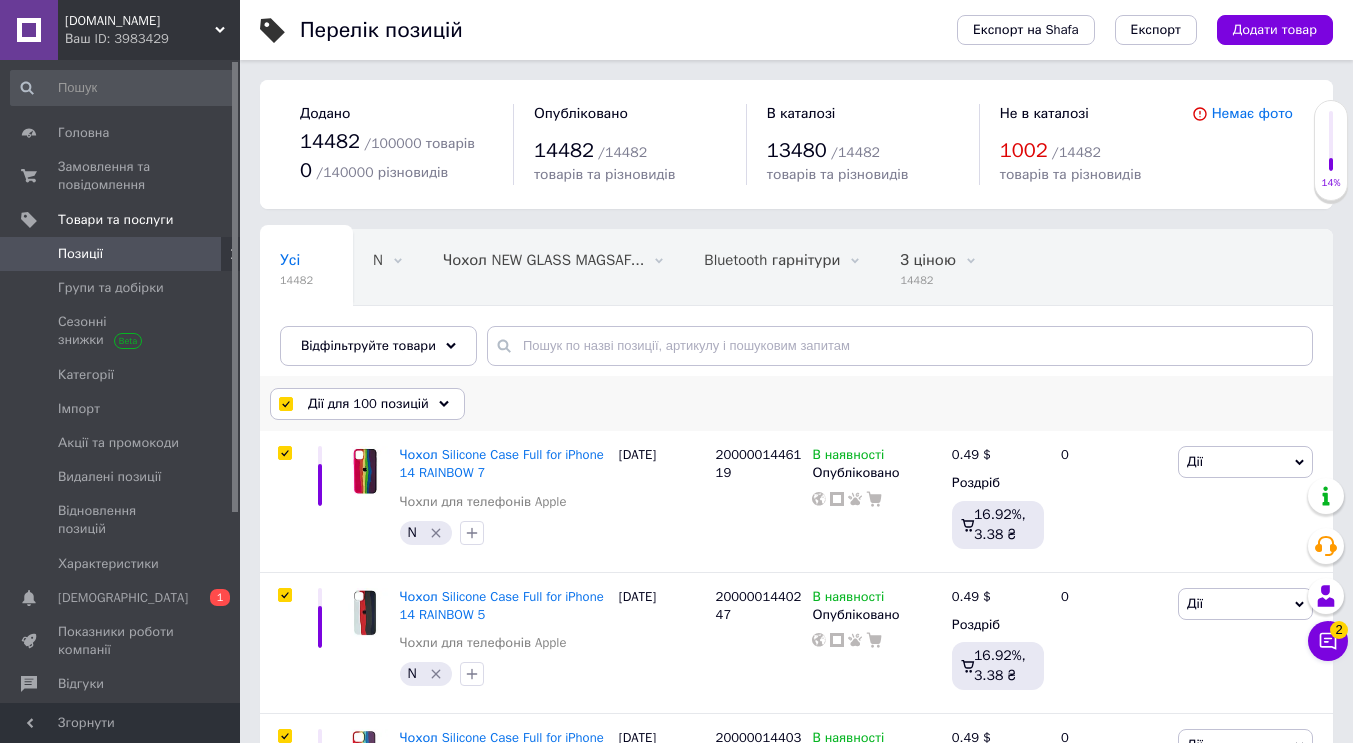 click on "Дії для 100 позицій" at bounding box center [368, 404] 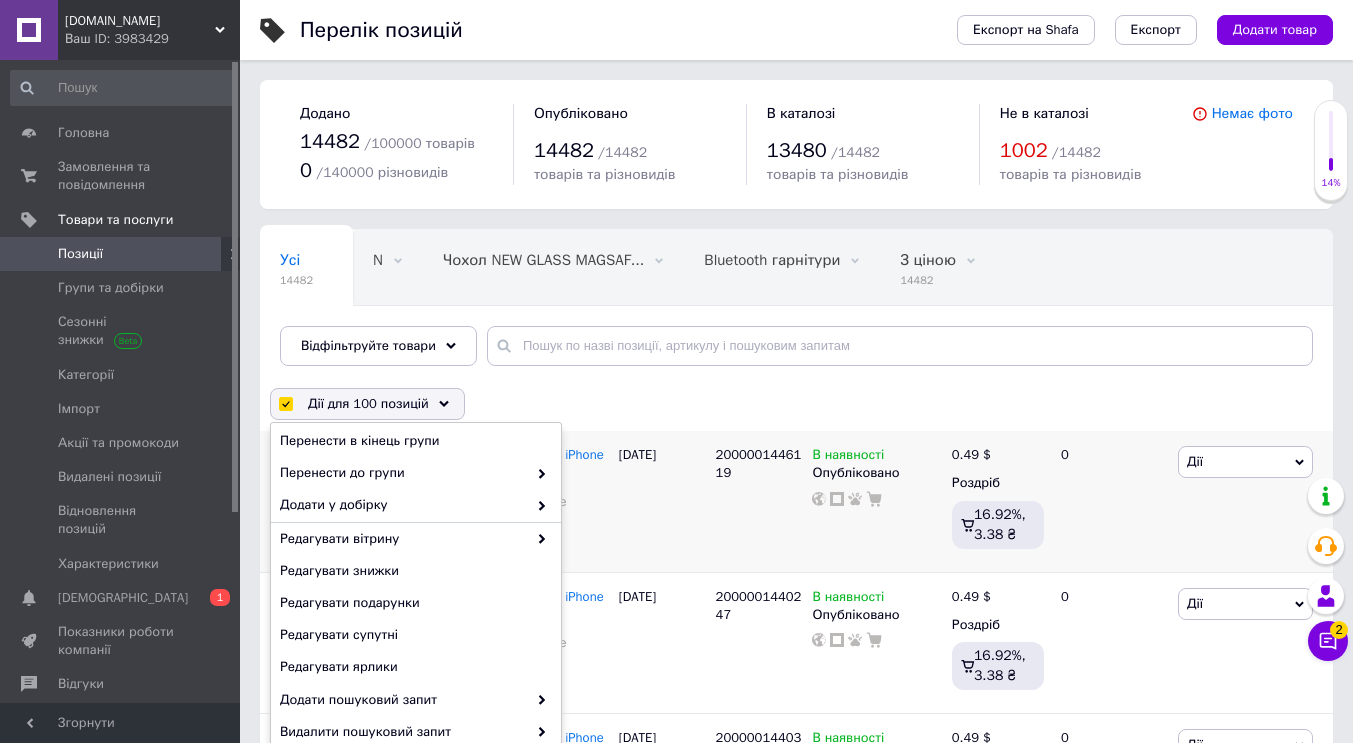 scroll, scrollTop: 122, scrollLeft: 0, axis: vertical 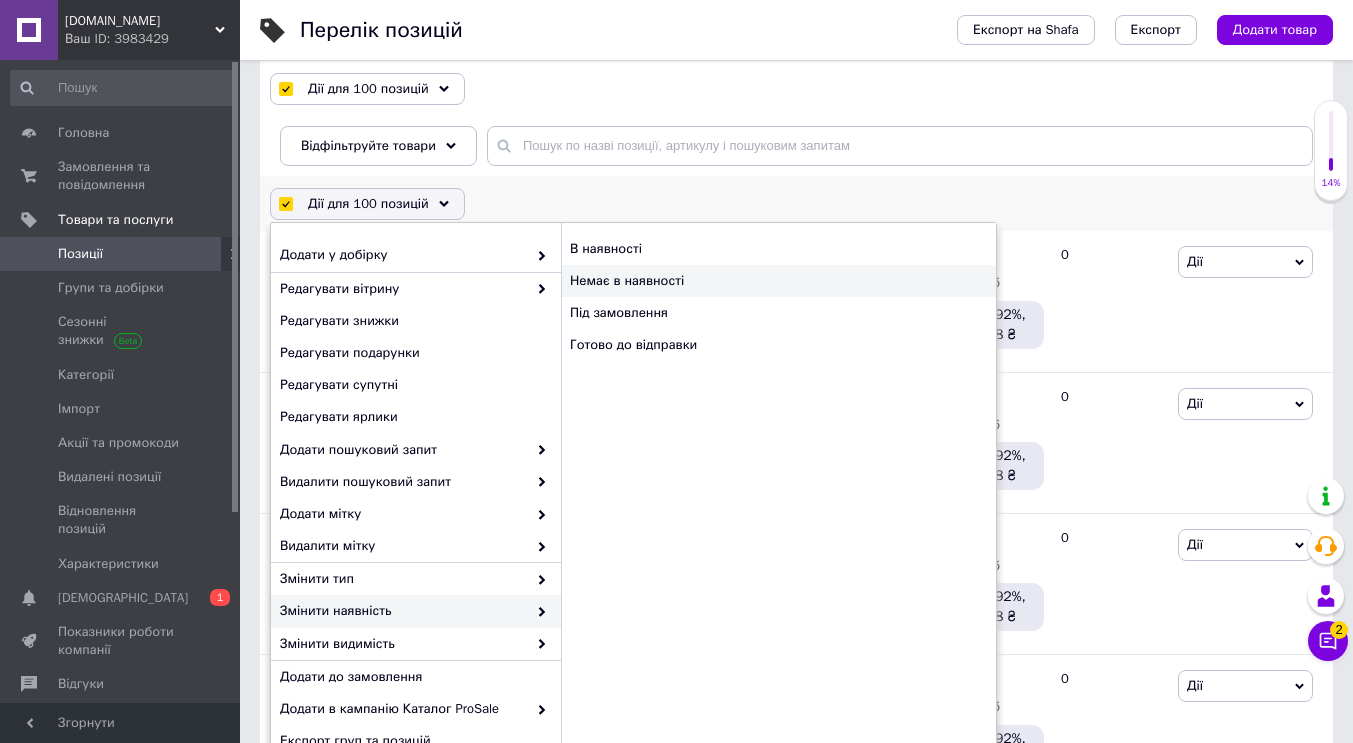 click on "Немає в наявності" at bounding box center (778, 281) 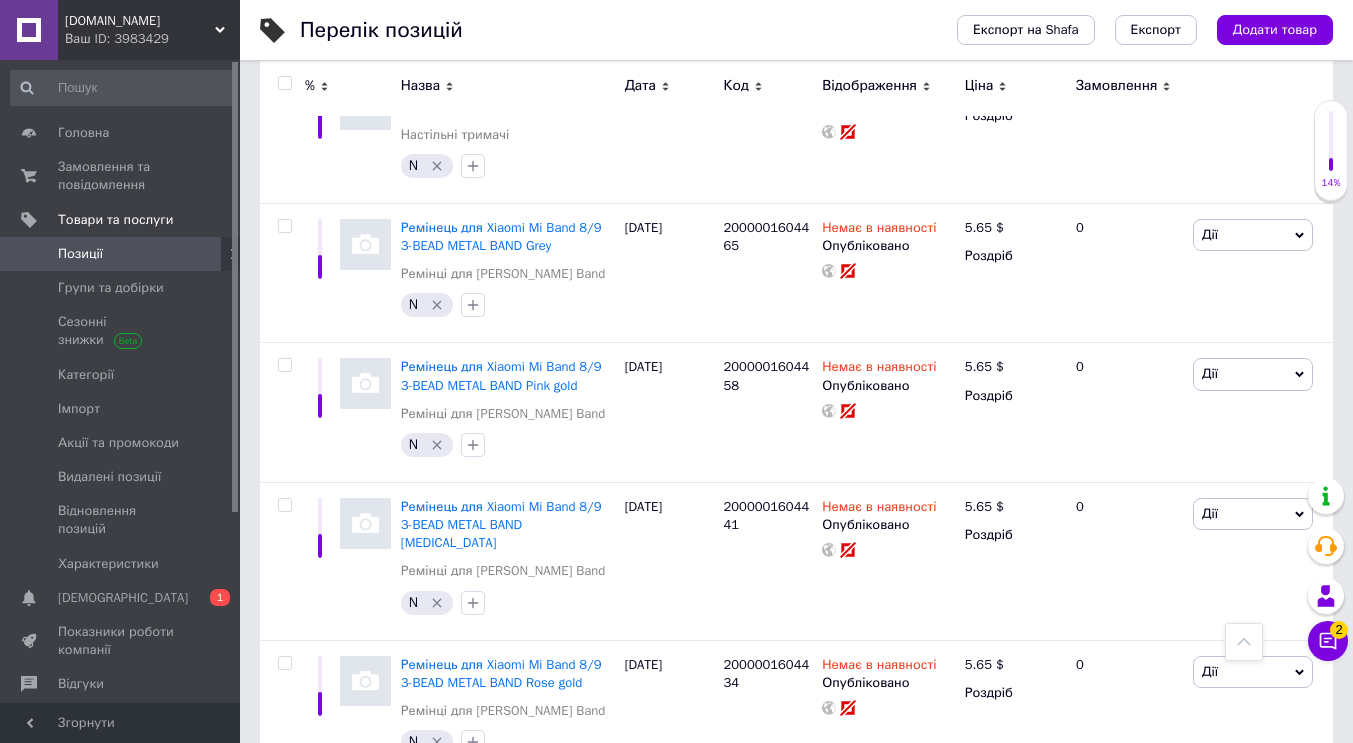 scroll, scrollTop: 14695, scrollLeft: 0, axis: vertical 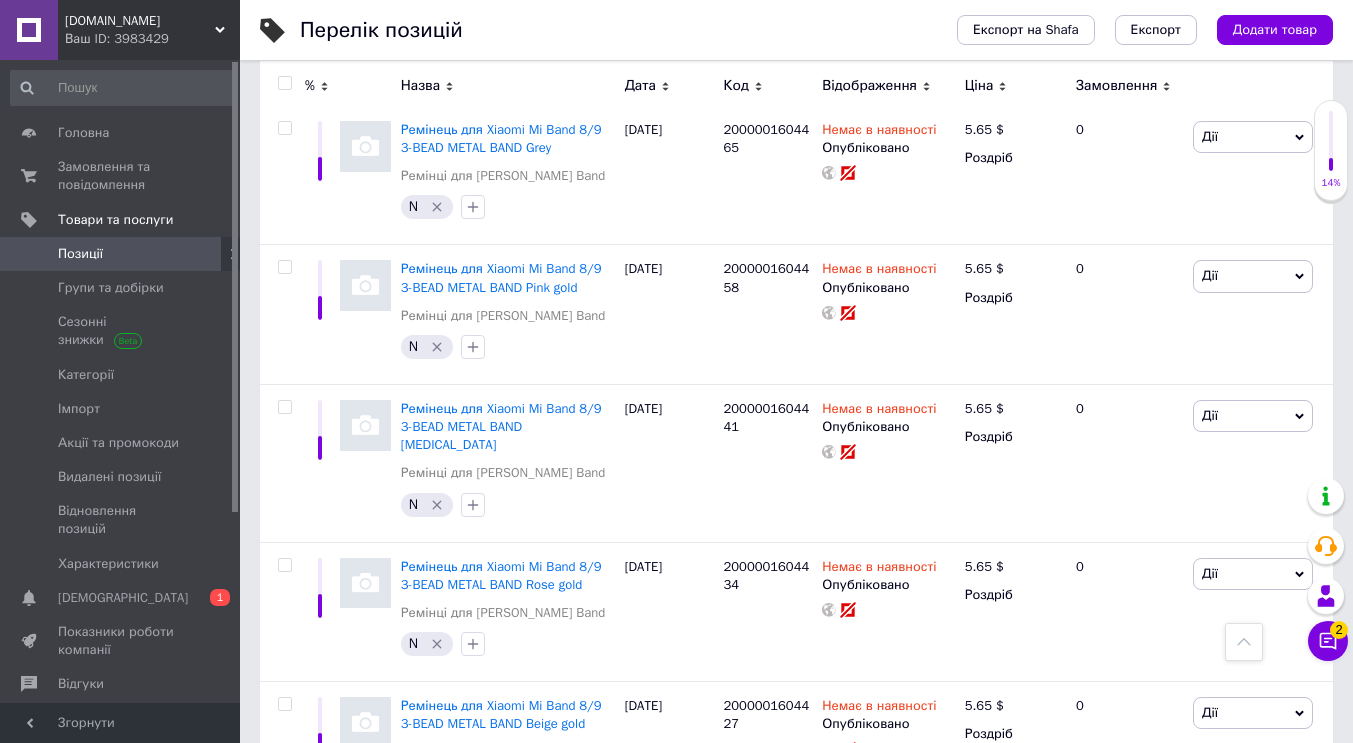 click on "2" at bounding box center (327, 1280) 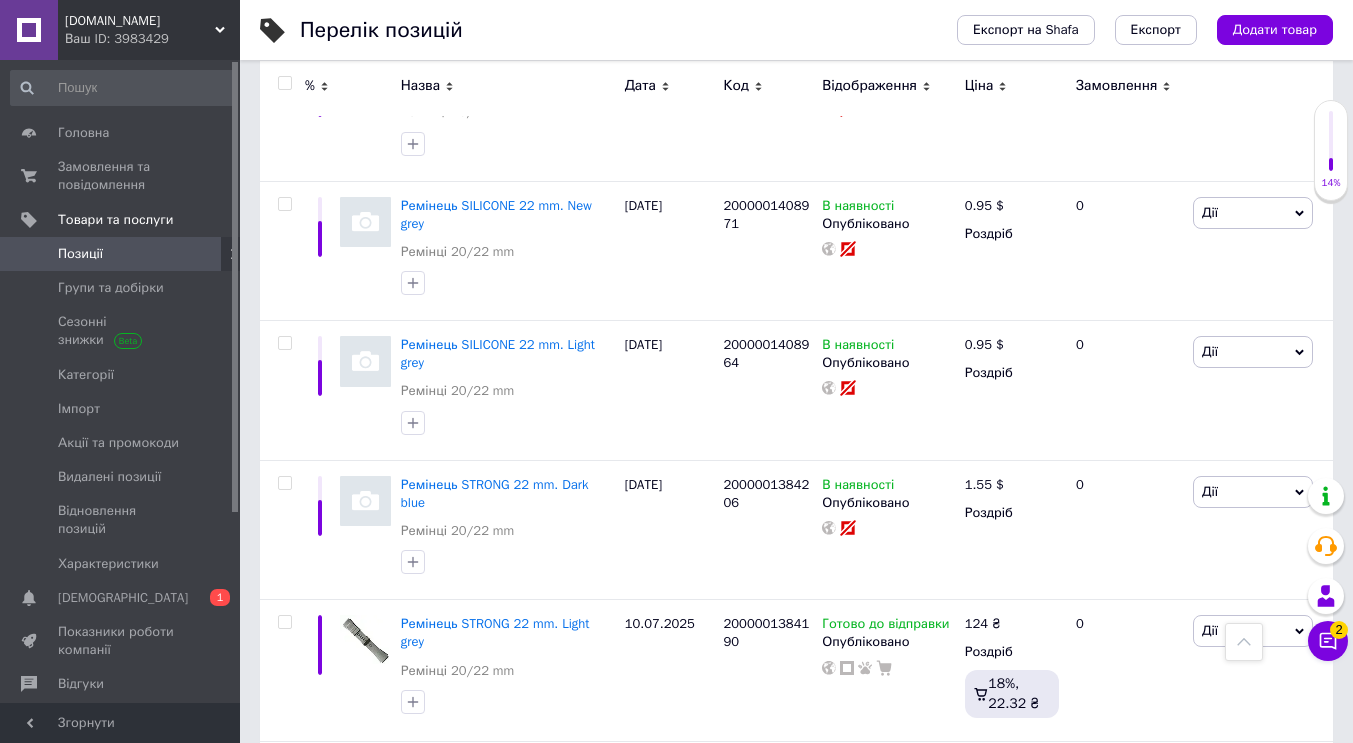 scroll, scrollTop: 8734, scrollLeft: 0, axis: vertical 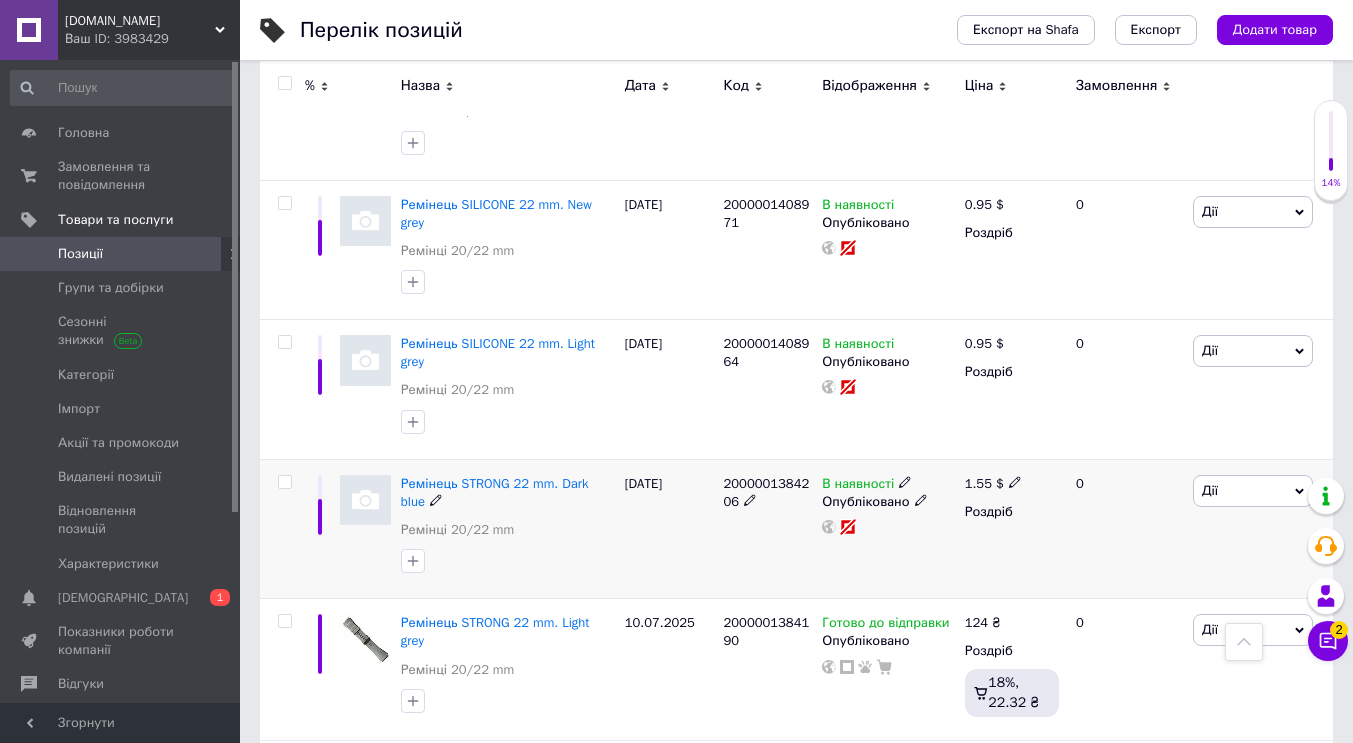 click at bounding box center (284, 482) 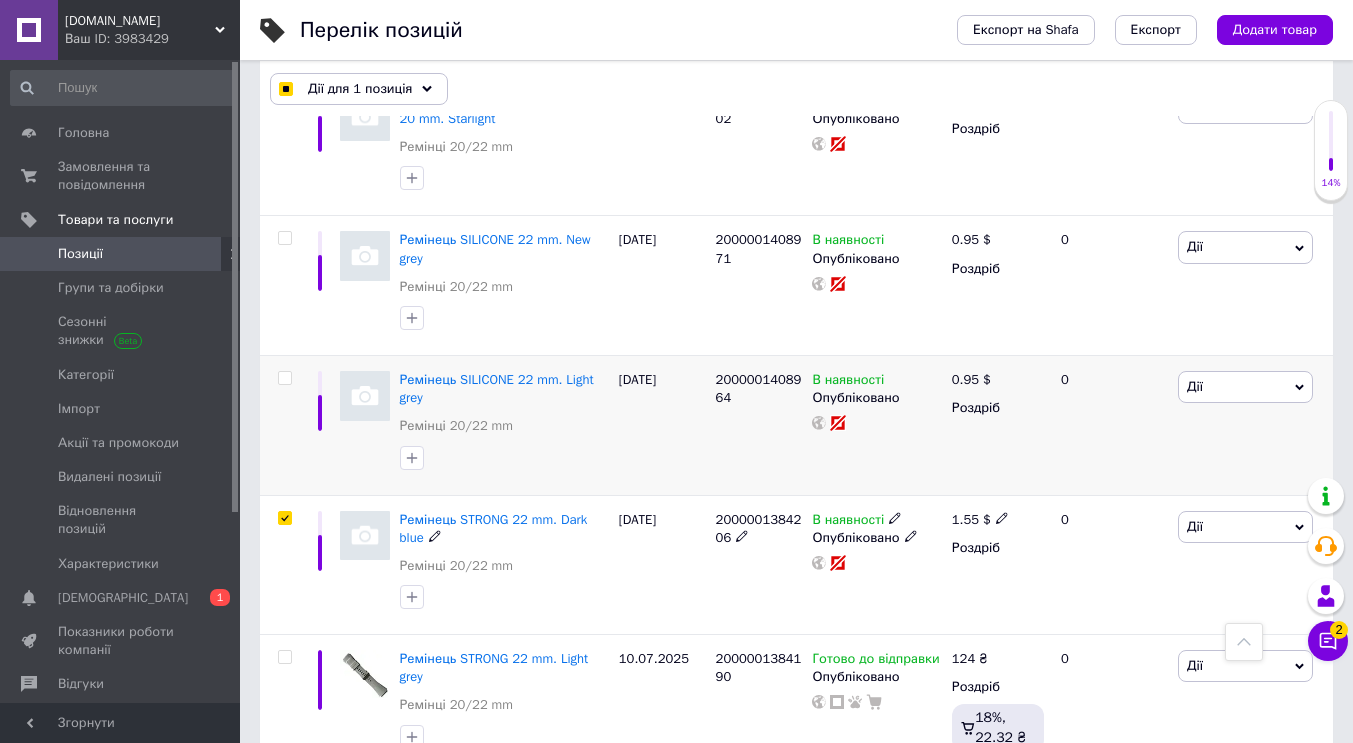 scroll, scrollTop: 8752, scrollLeft: 0, axis: vertical 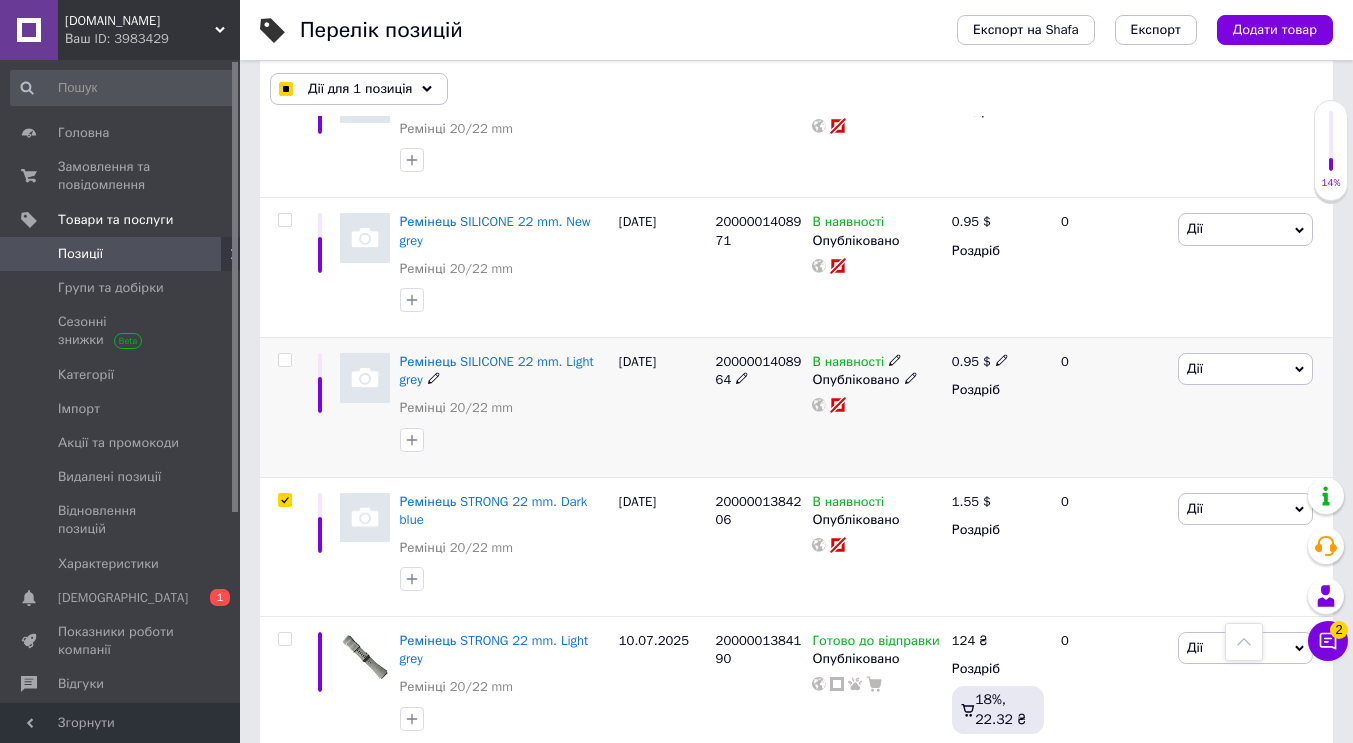click at bounding box center [284, 360] 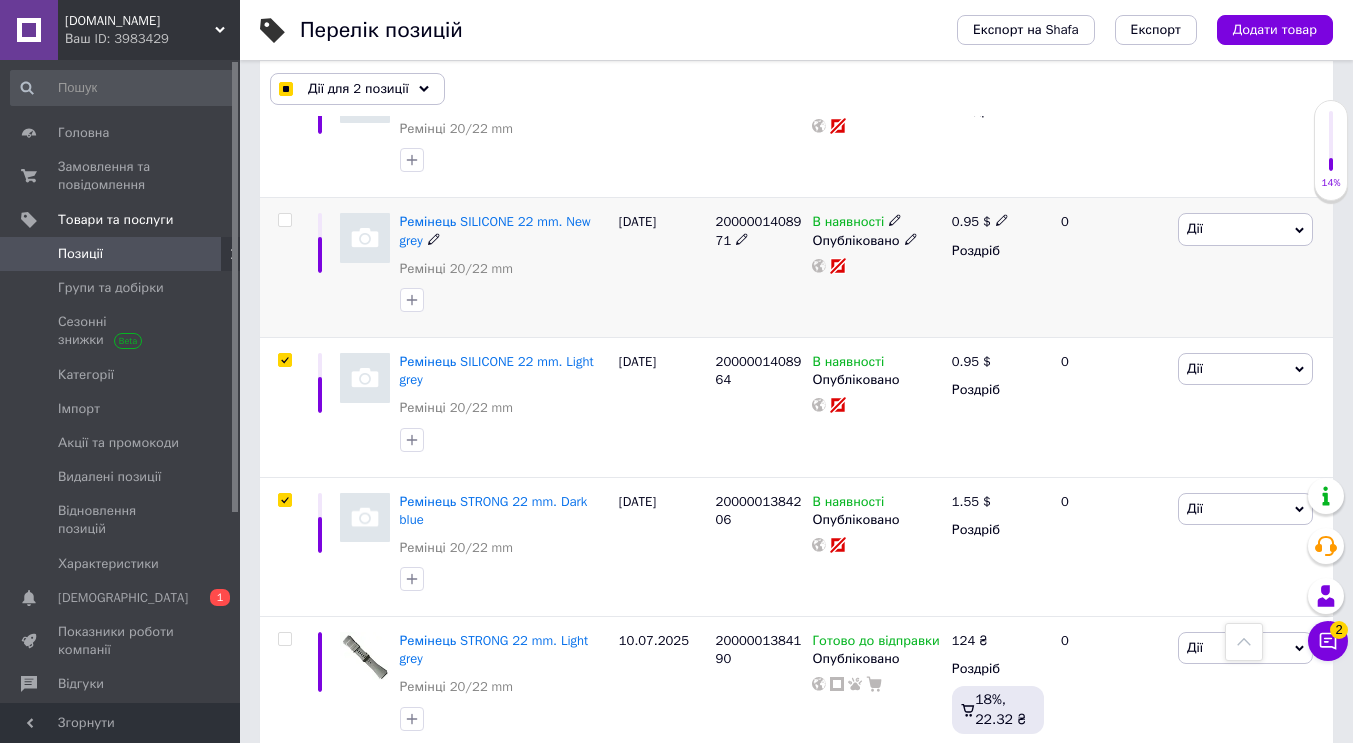 click at bounding box center (284, 220) 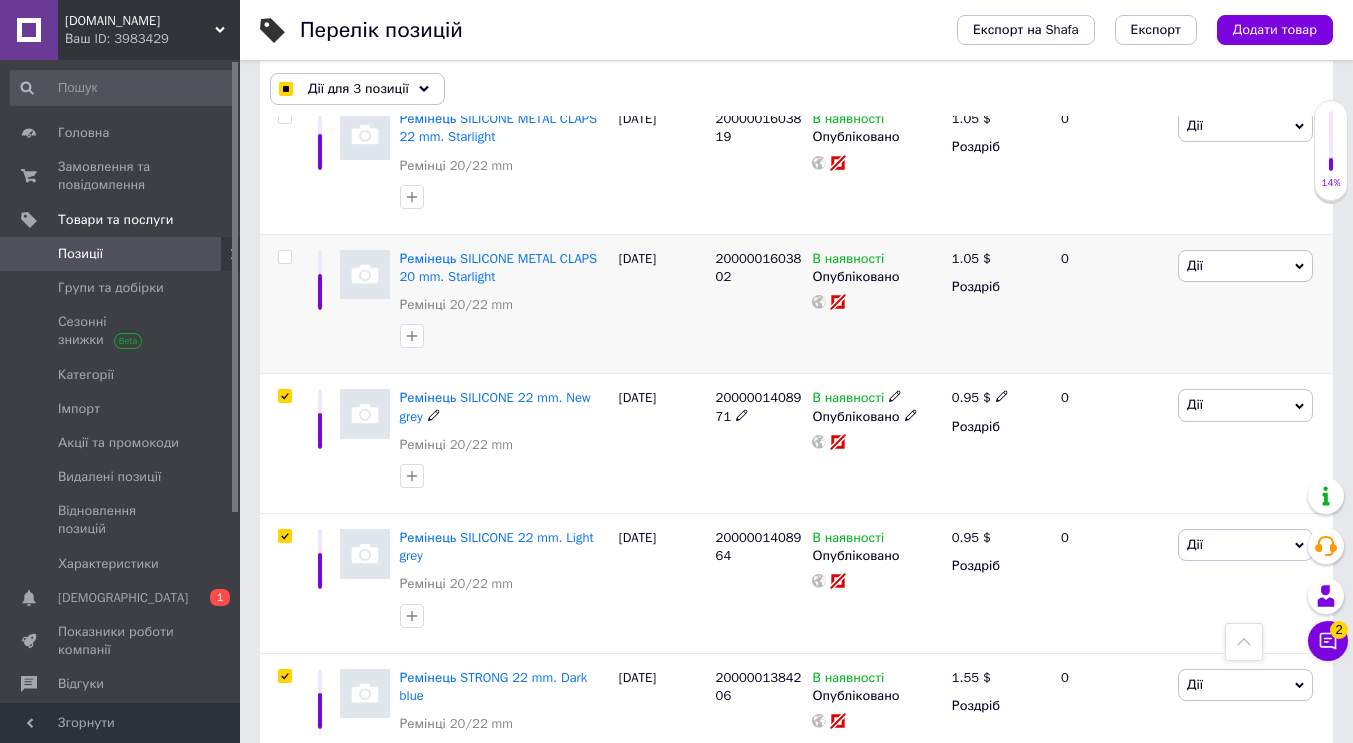scroll, scrollTop: 8552, scrollLeft: 0, axis: vertical 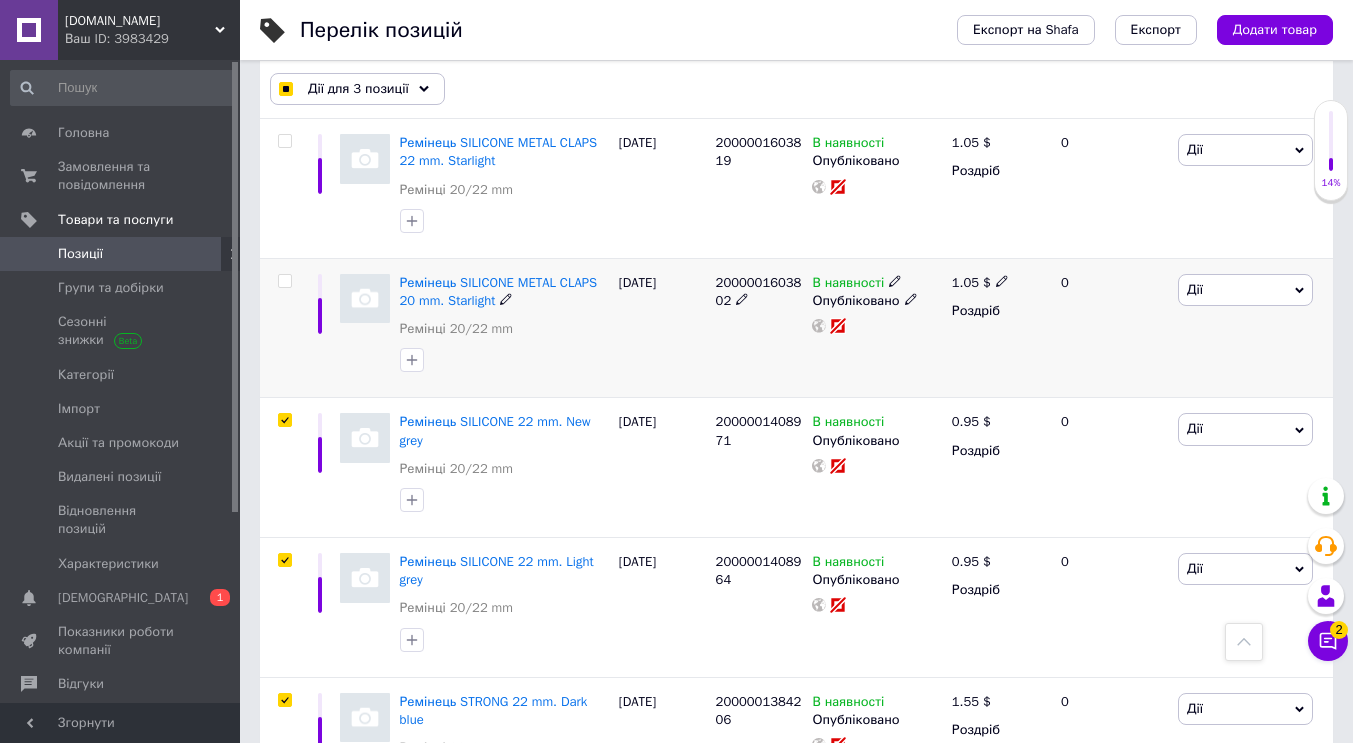 click at bounding box center [284, 281] 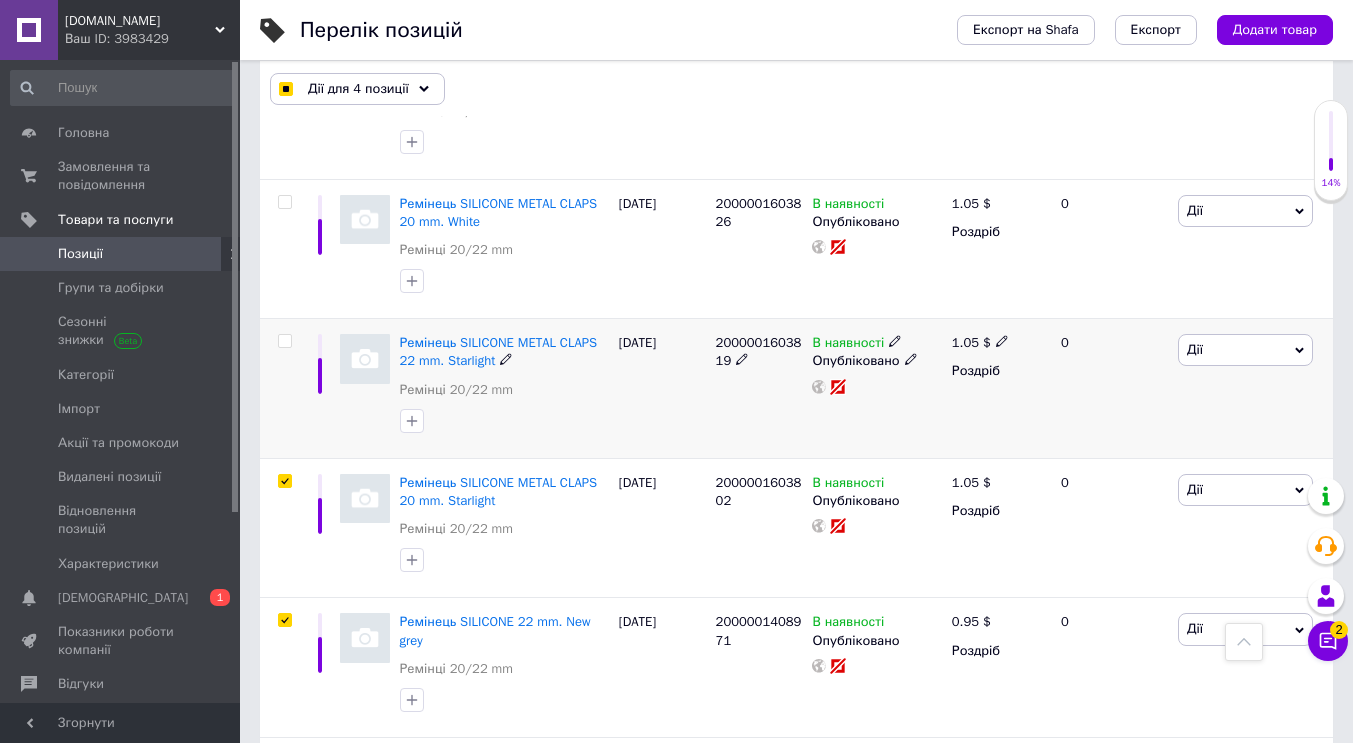 click at bounding box center [284, 341] 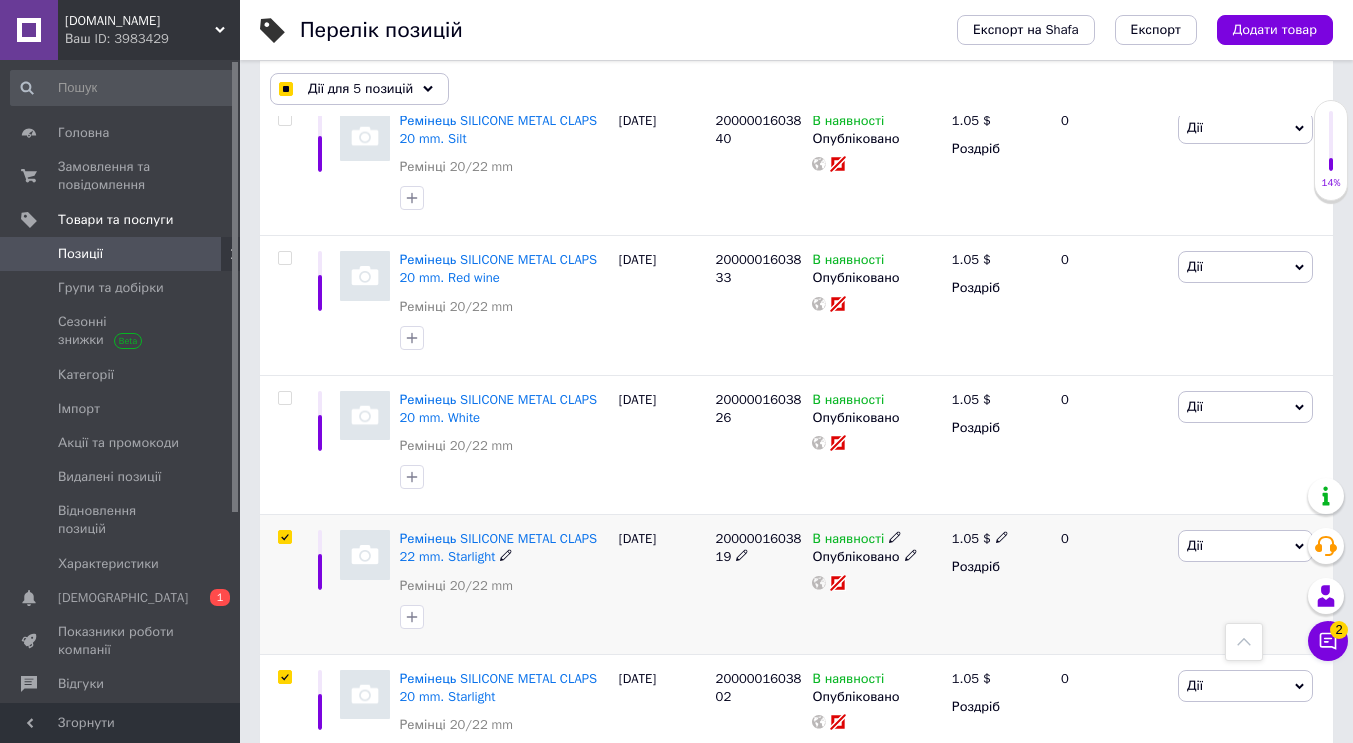 scroll, scrollTop: 8152, scrollLeft: 0, axis: vertical 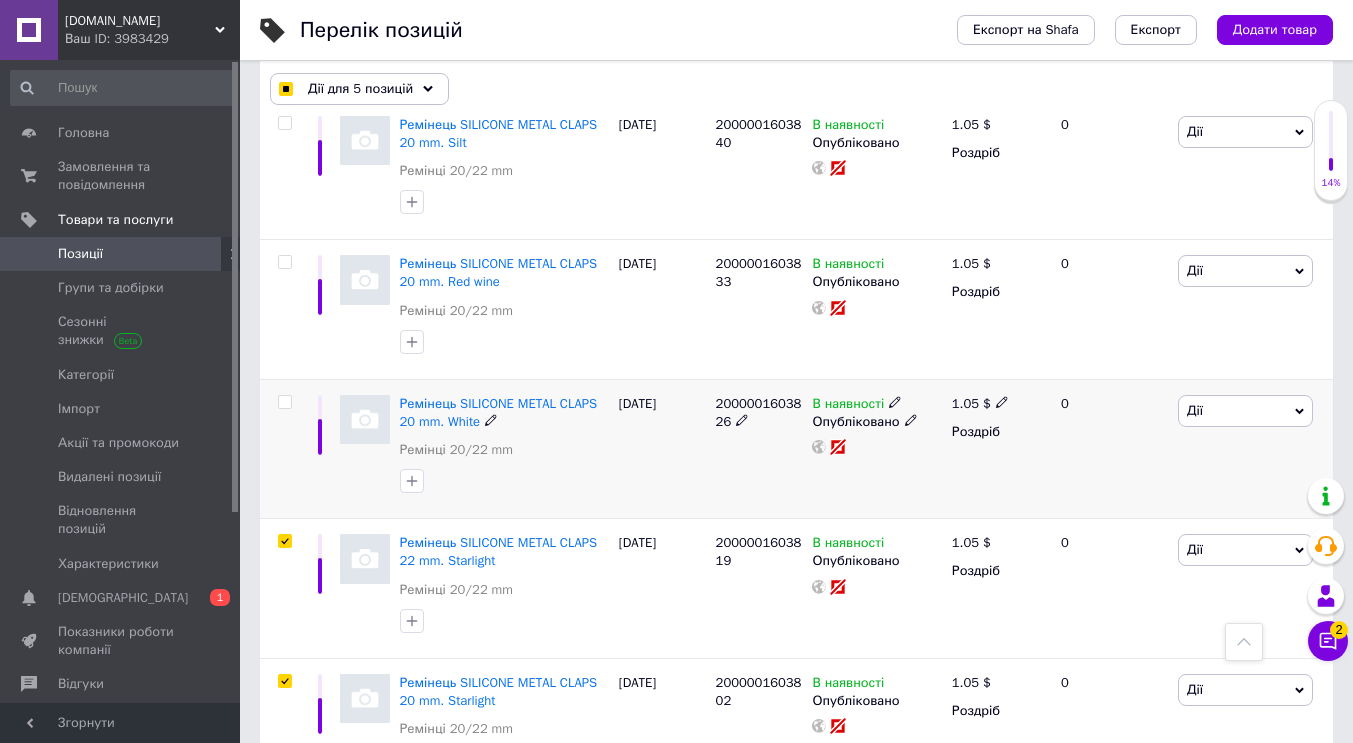 click at bounding box center (284, 402) 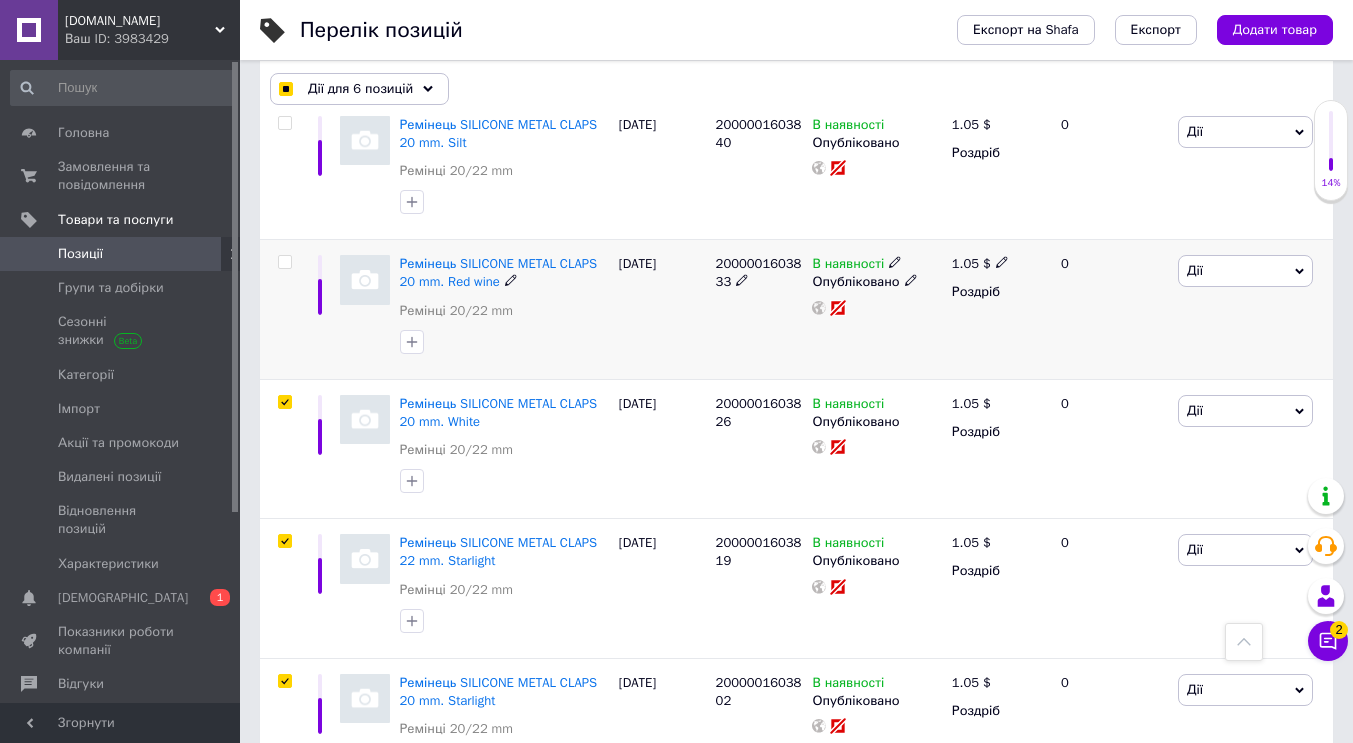 click at bounding box center [284, 262] 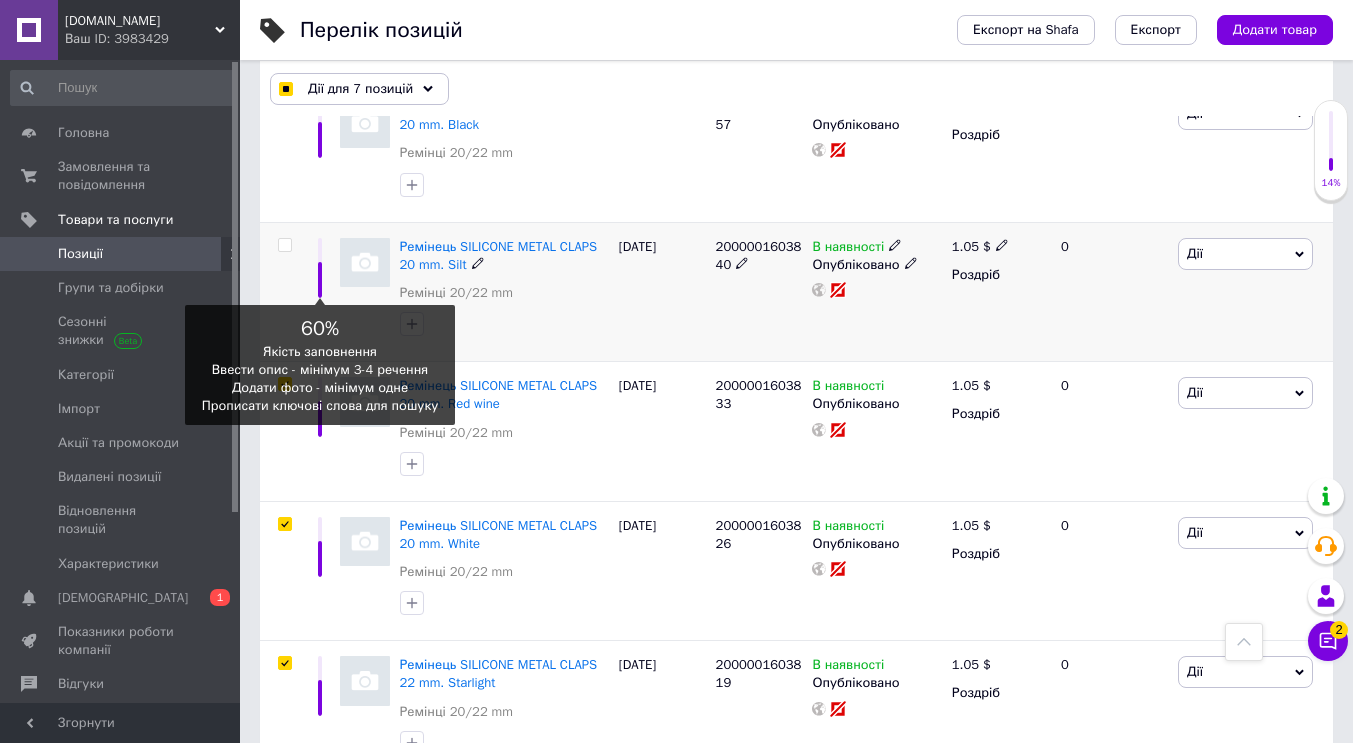 scroll, scrollTop: 7952, scrollLeft: 0, axis: vertical 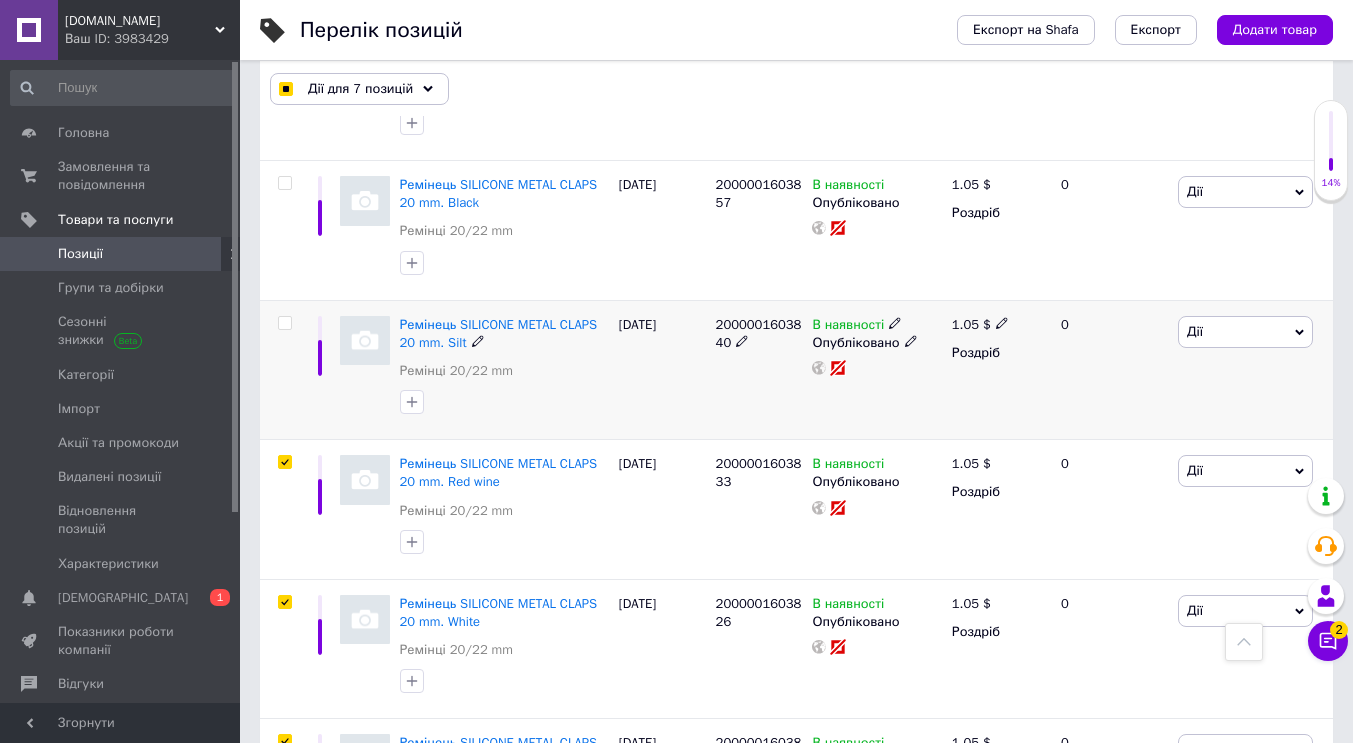 click at bounding box center [284, 323] 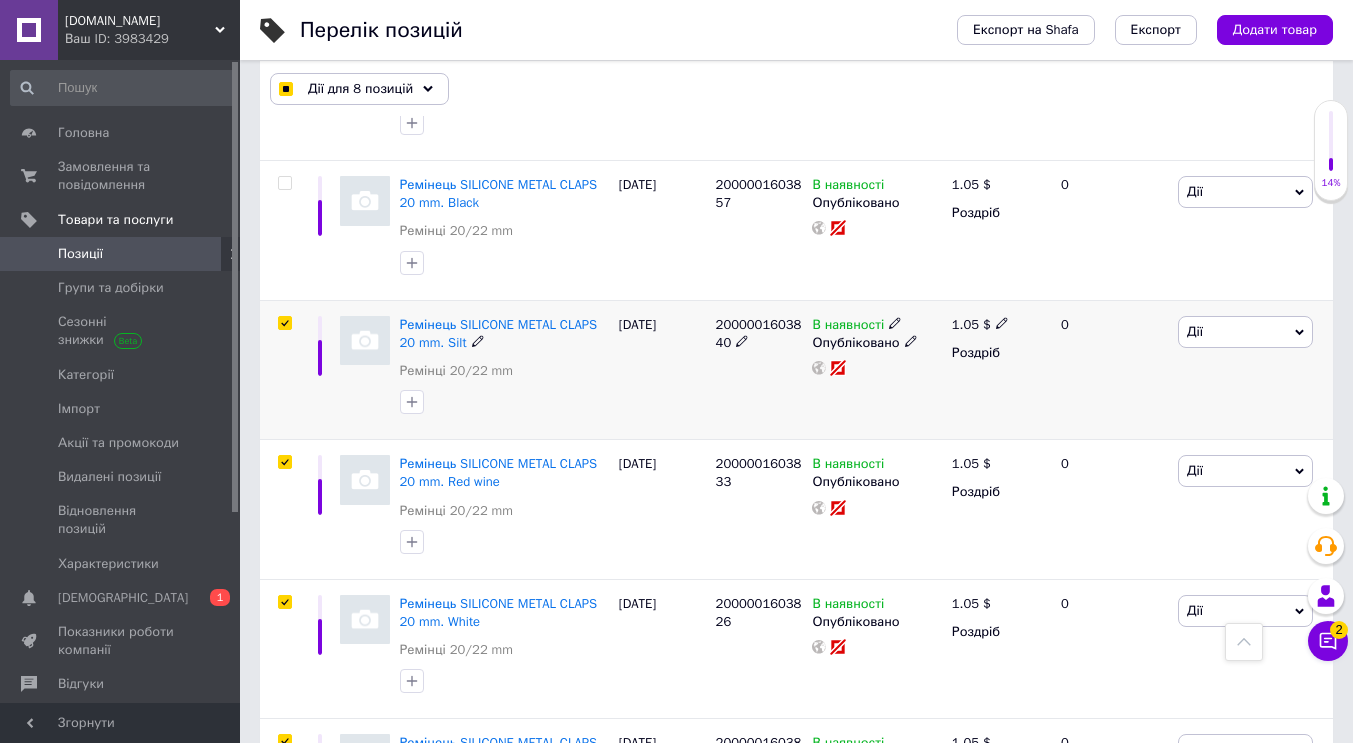 scroll, scrollTop: 7752, scrollLeft: 0, axis: vertical 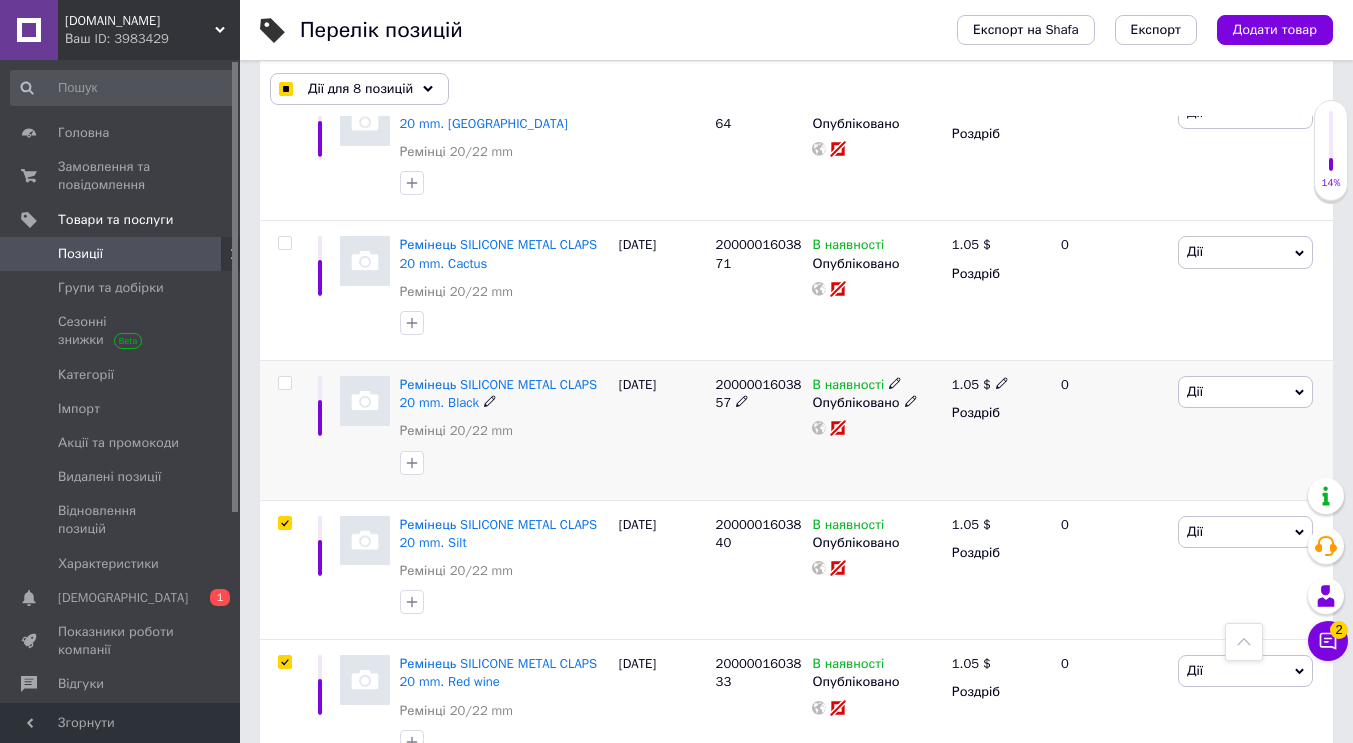 click at bounding box center [284, 383] 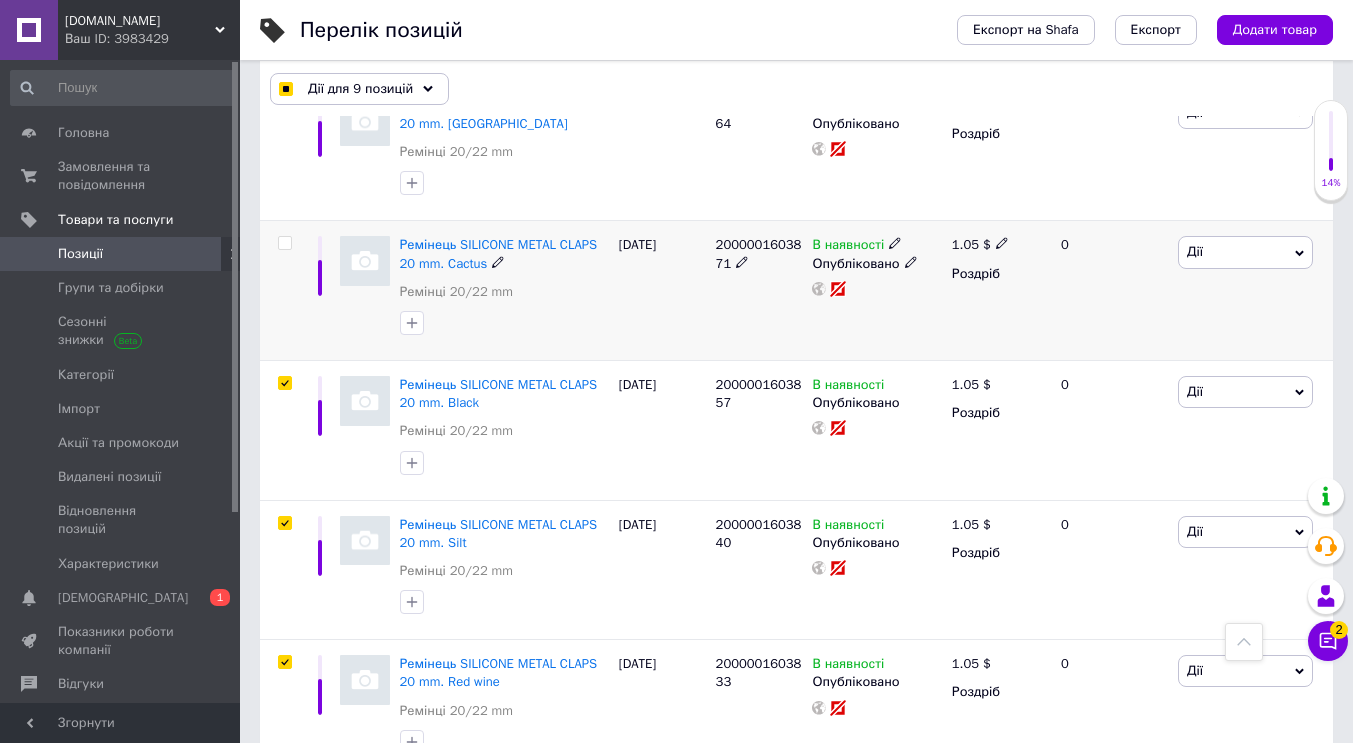 scroll, scrollTop: 7652, scrollLeft: 0, axis: vertical 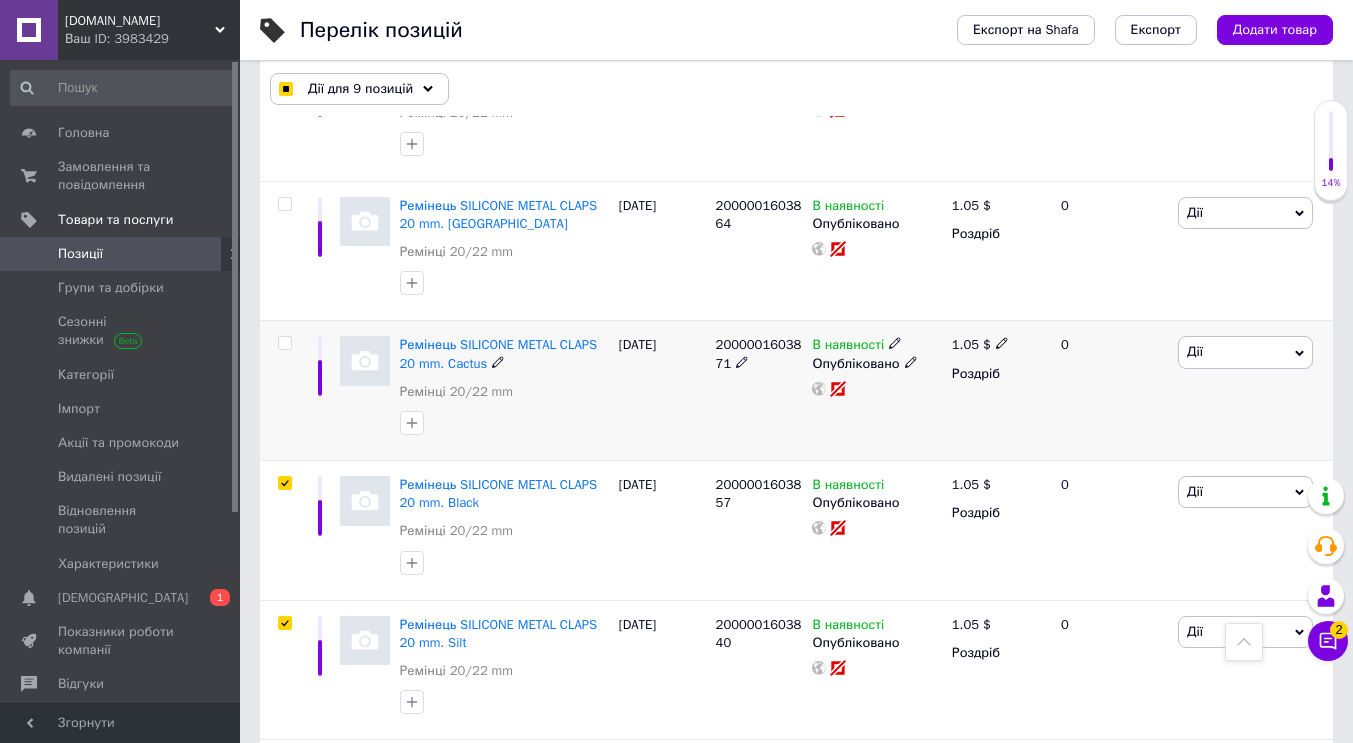 click at bounding box center (284, 343) 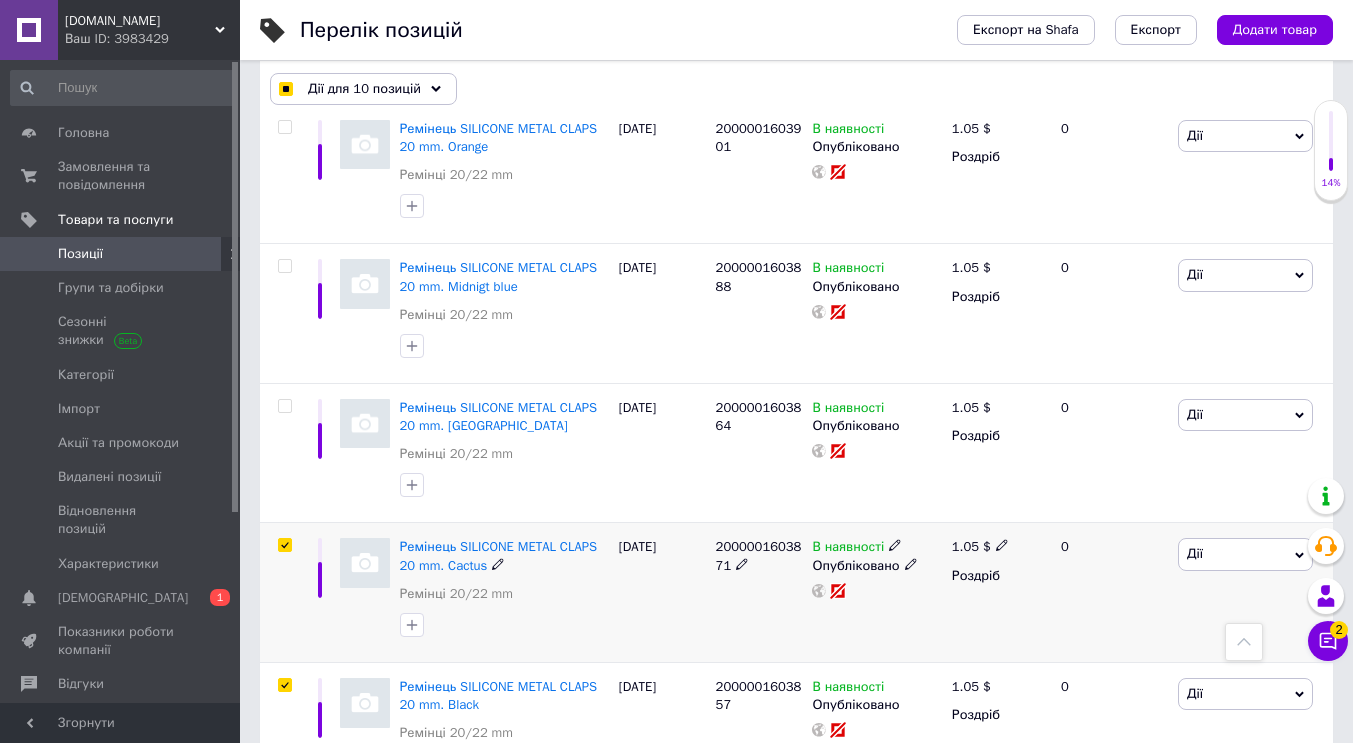 scroll, scrollTop: 7352, scrollLeft: 0, axis: vertical 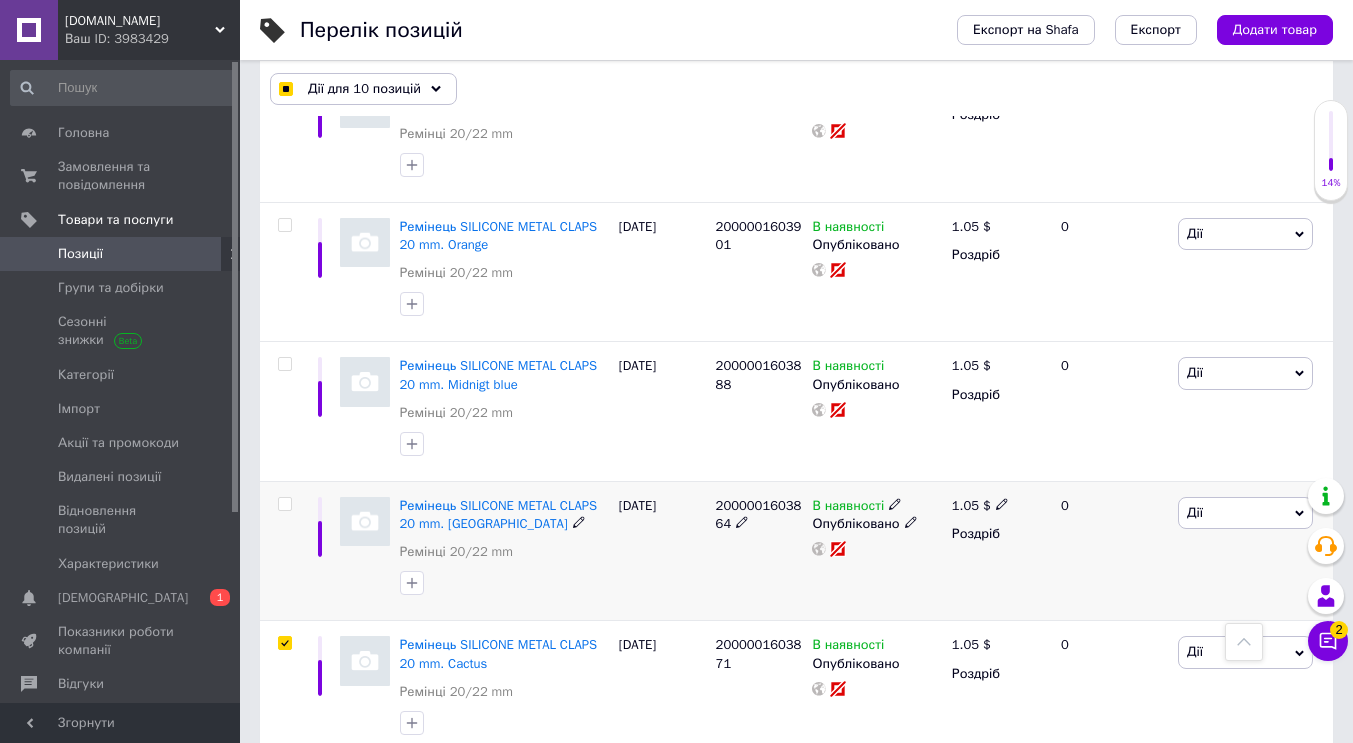 click at bounding box center (284, 504) 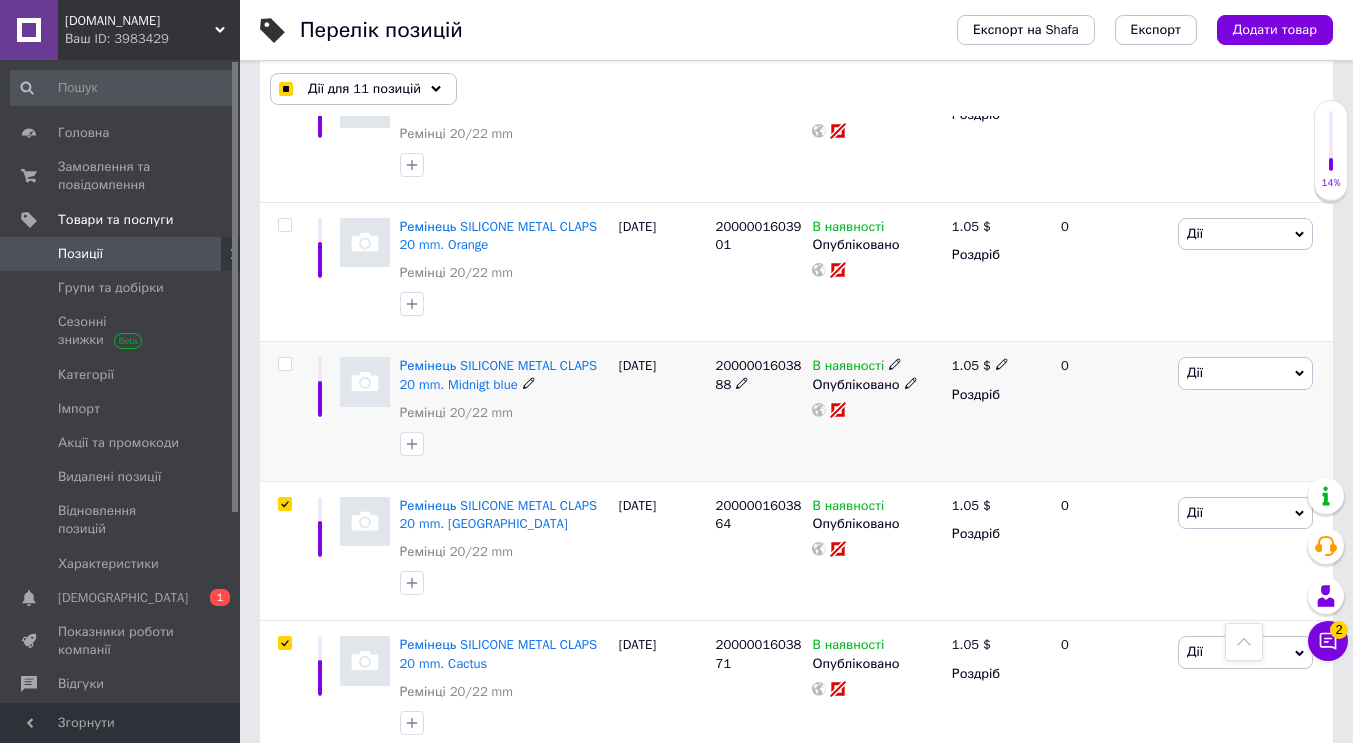 click at bounding box center (284, 364) 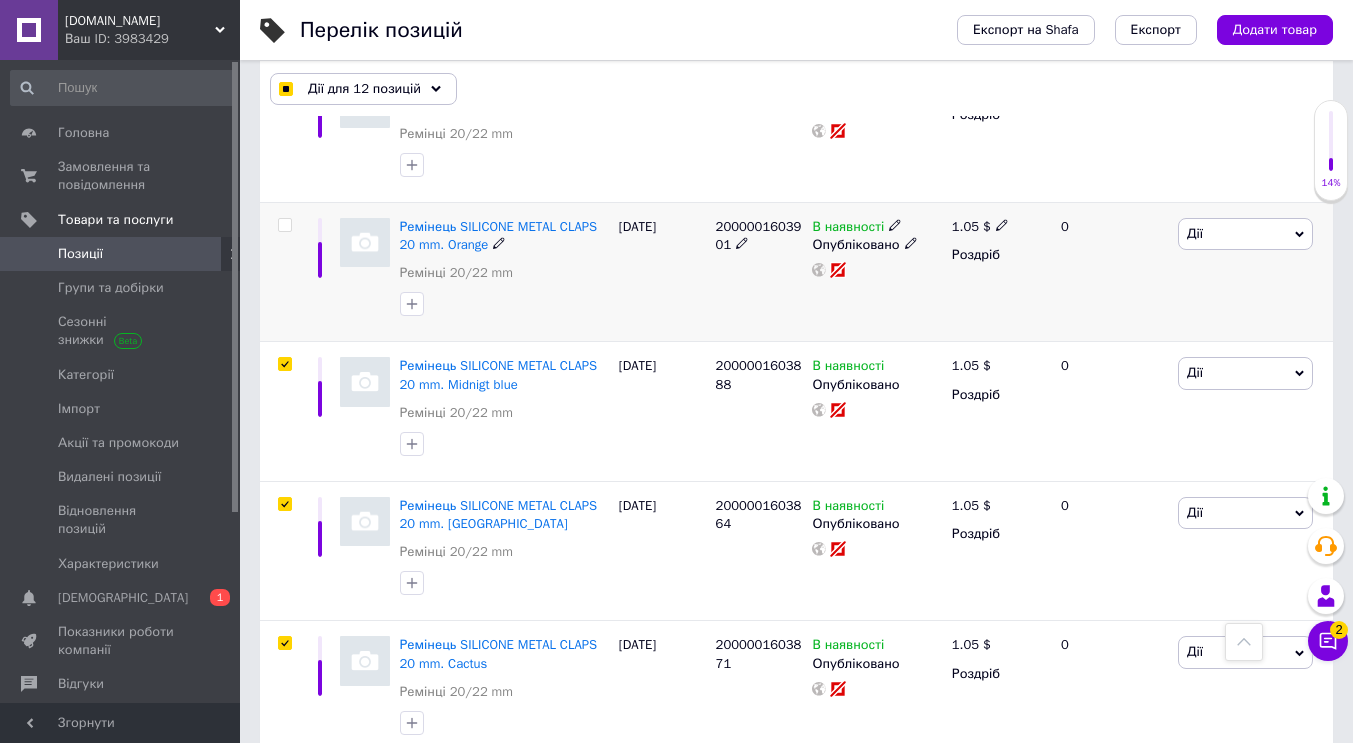click at bounding box center [284, 225] 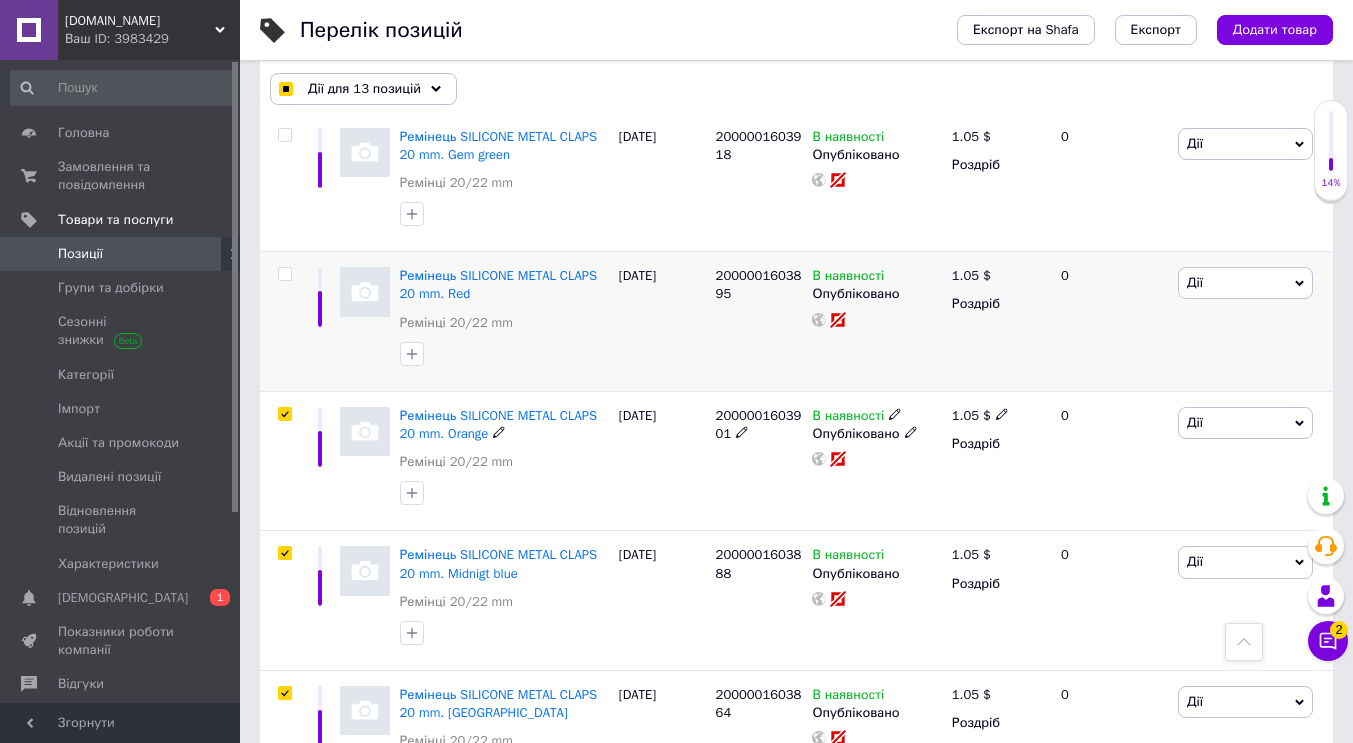 scroll, scrollTop: 7152, scrollLeft: 0, axis: vertical 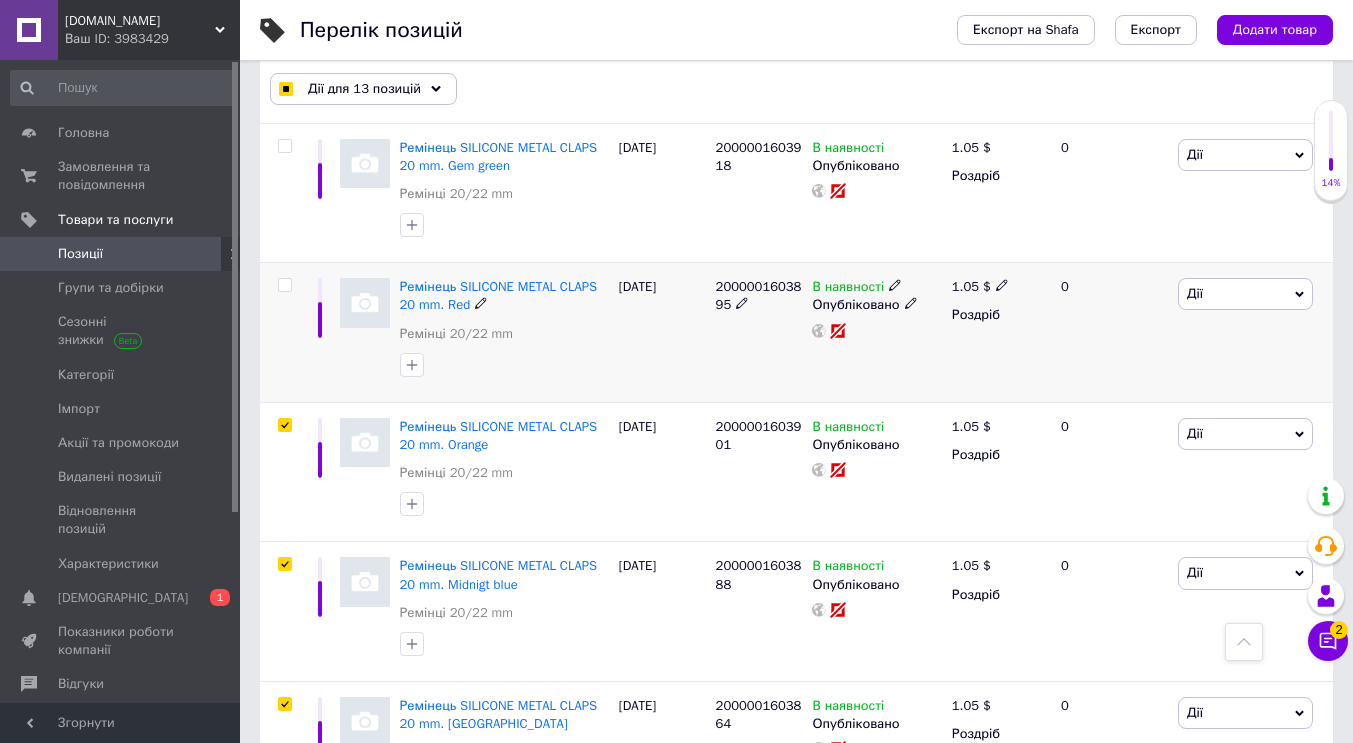 click at bounding box center [284, 285] 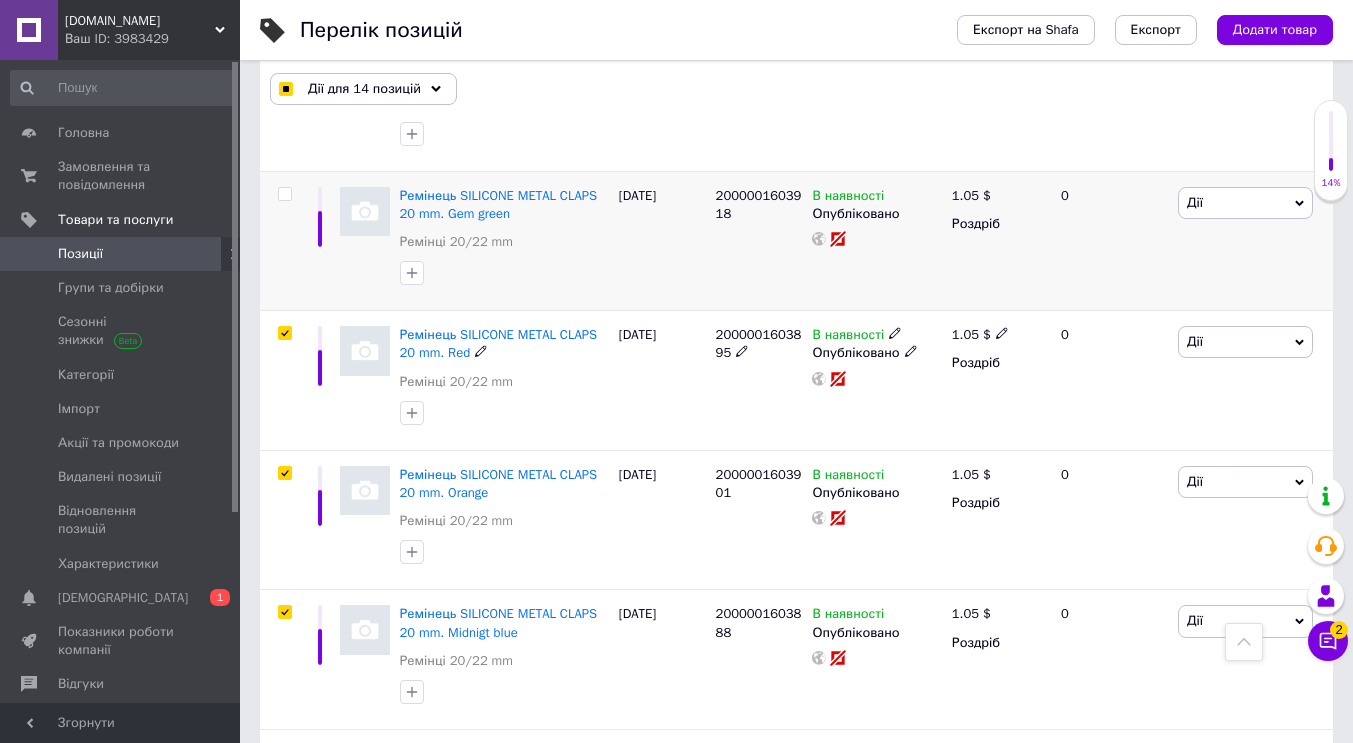 scroll, scrollTop: 6952, scrollLeft: 0, axis: vertical 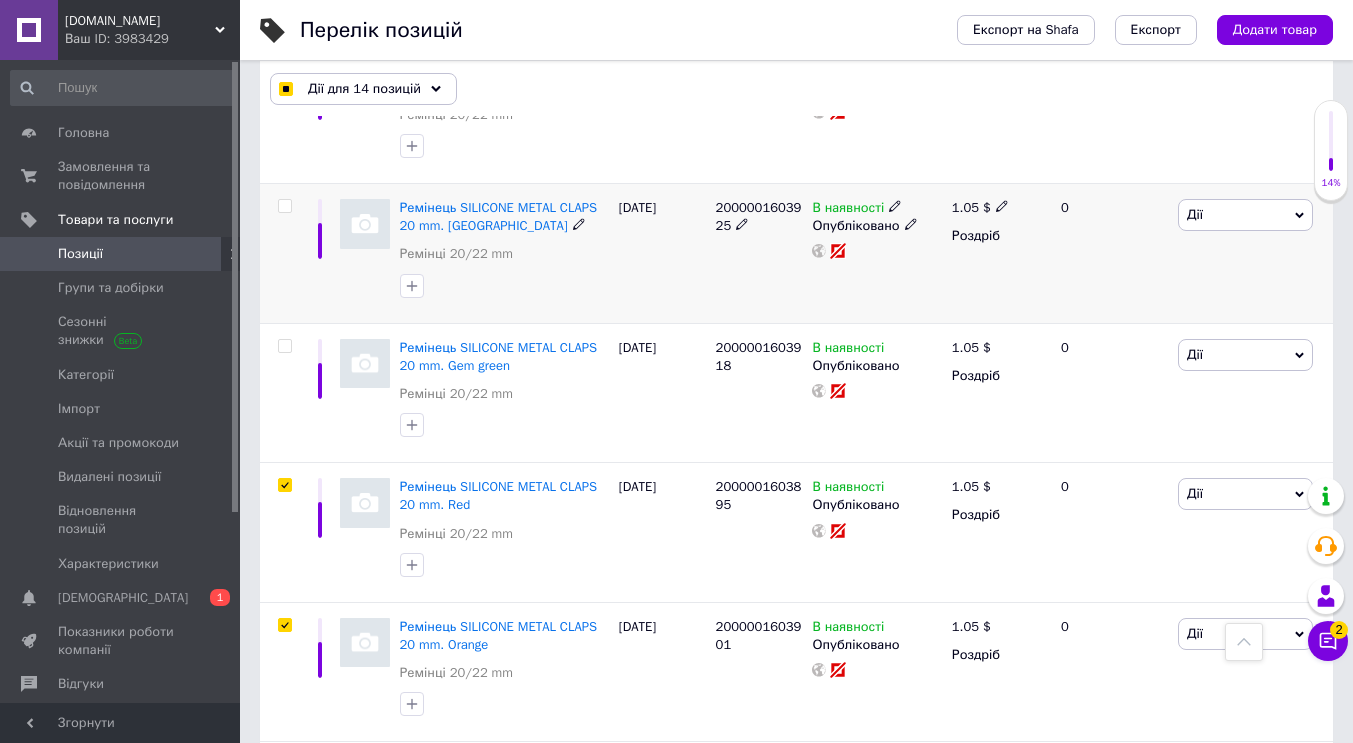click at bounding box center (284, 206) 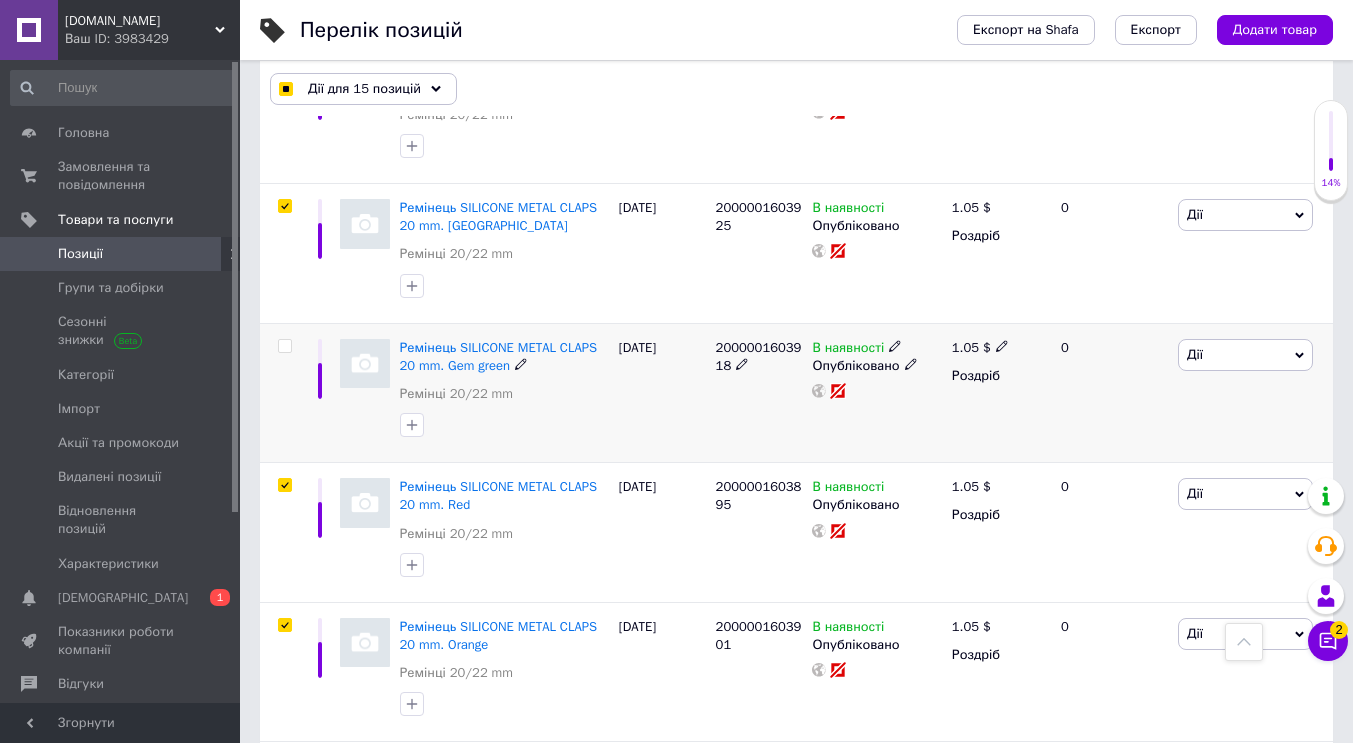 click at bounding box center [284, 346] 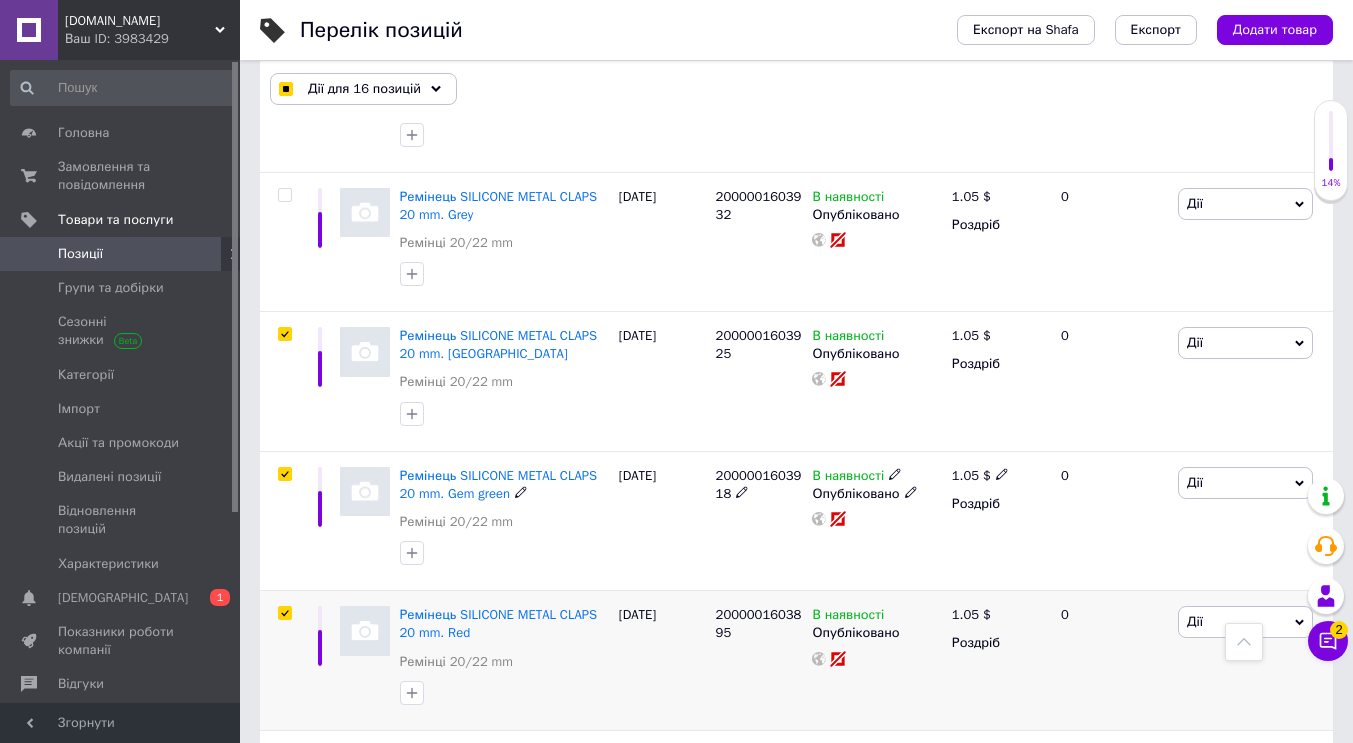 scroll, scrollTop: 6652, scrollLeft: 0, axis: vertical 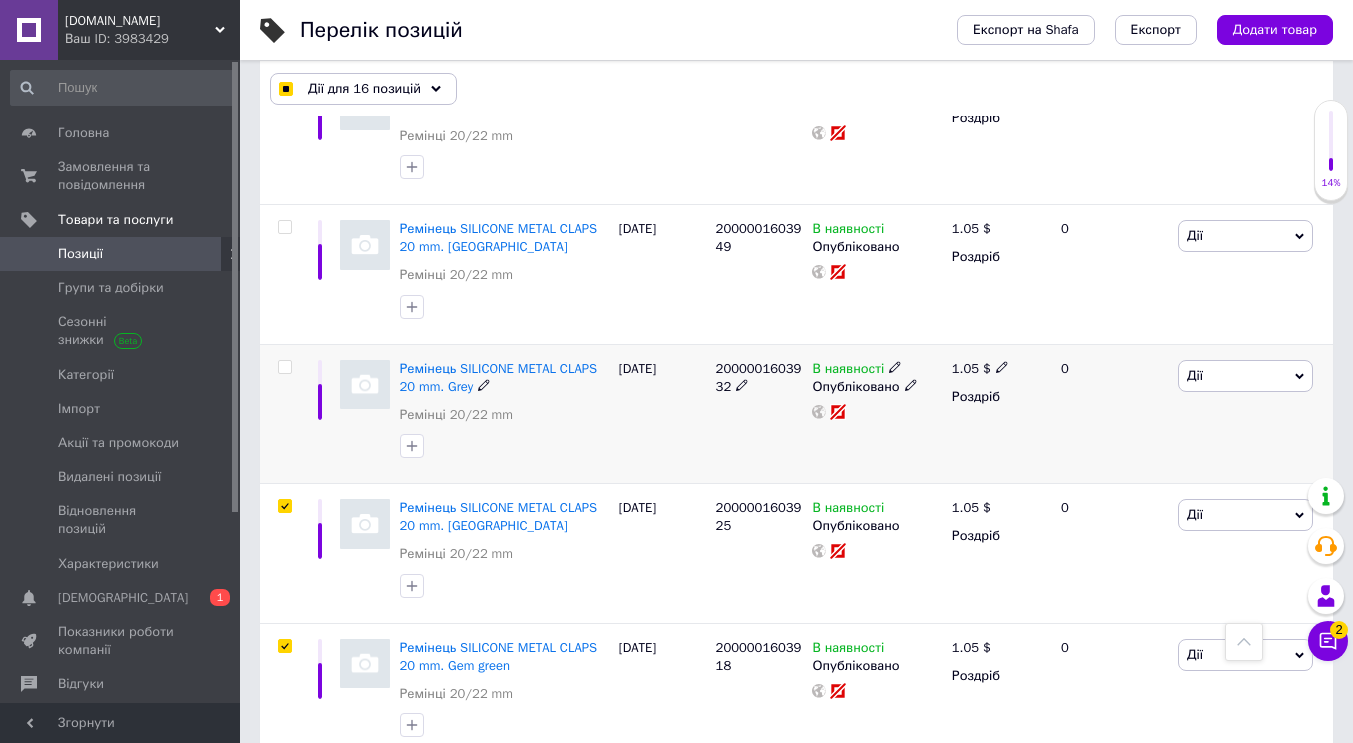 click at bounding box center [284, 367] 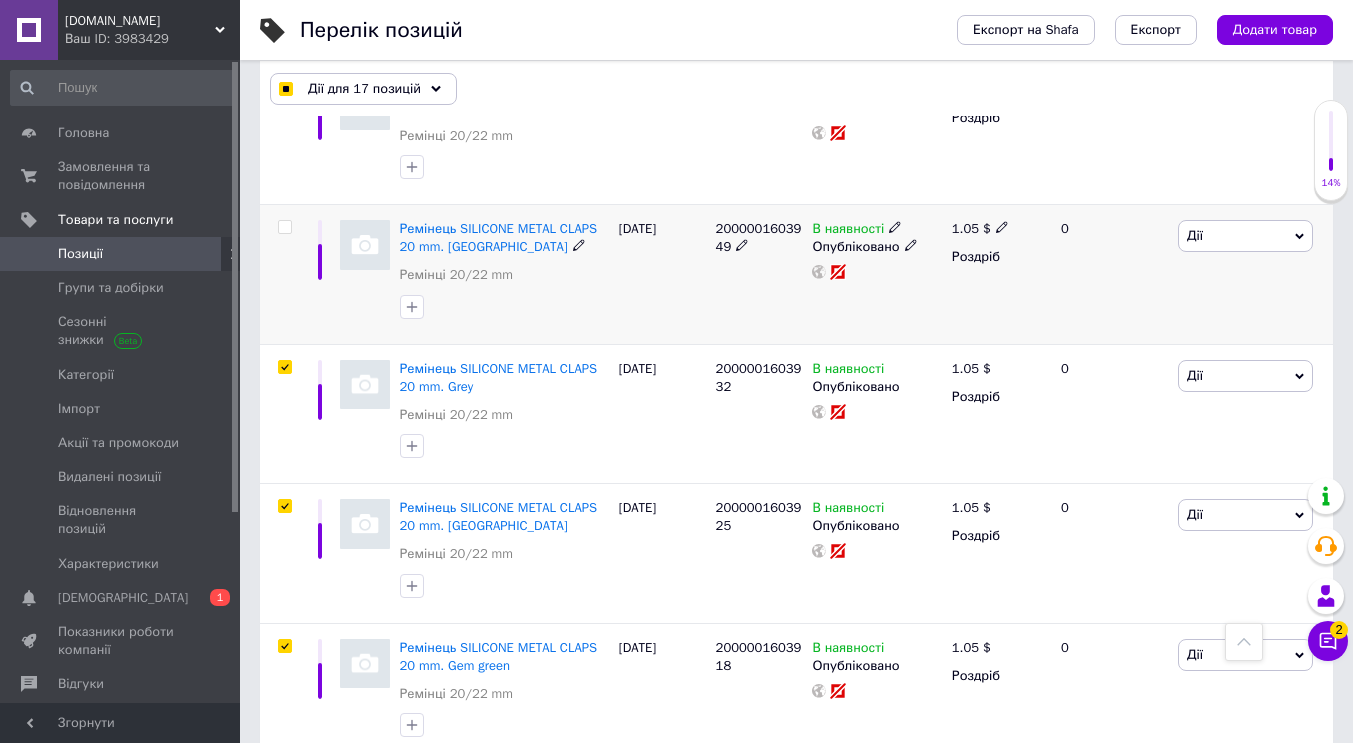 click at bounding box center [285, 227] 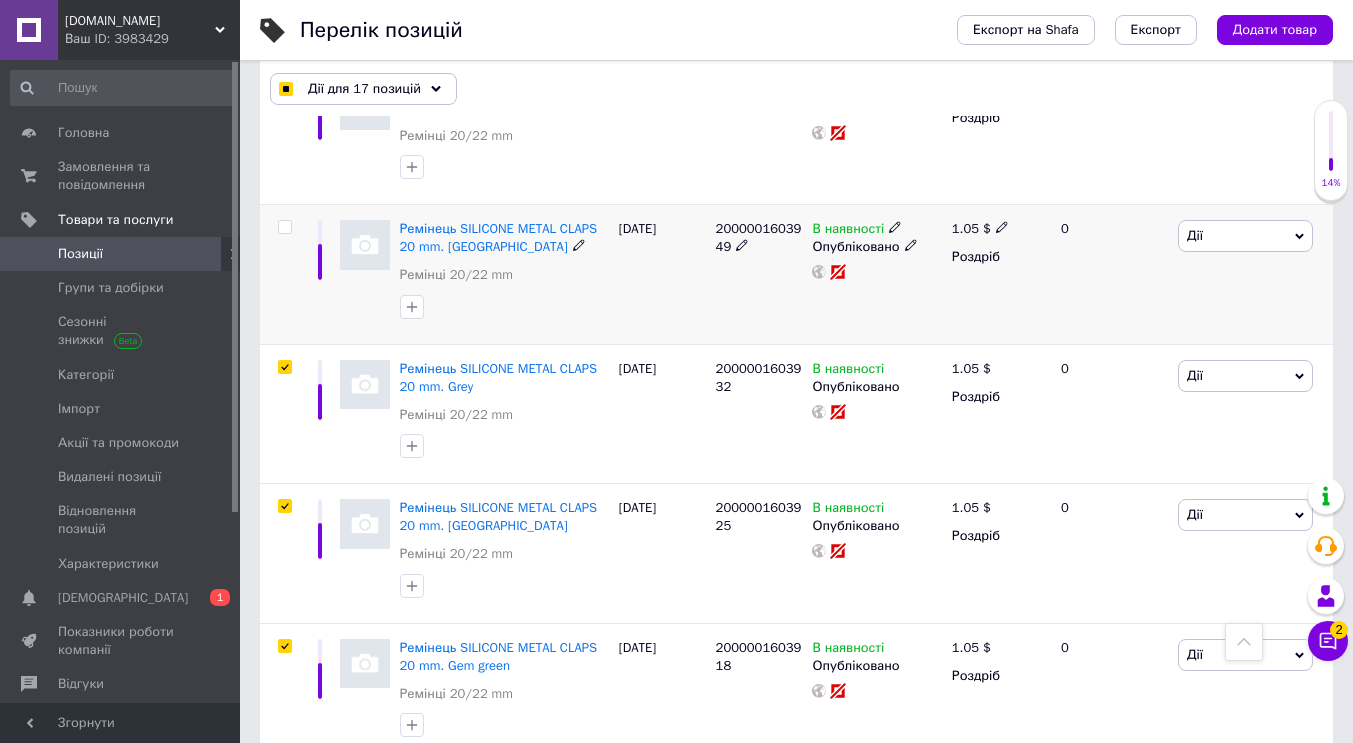 click at bounding box center (284, 227) 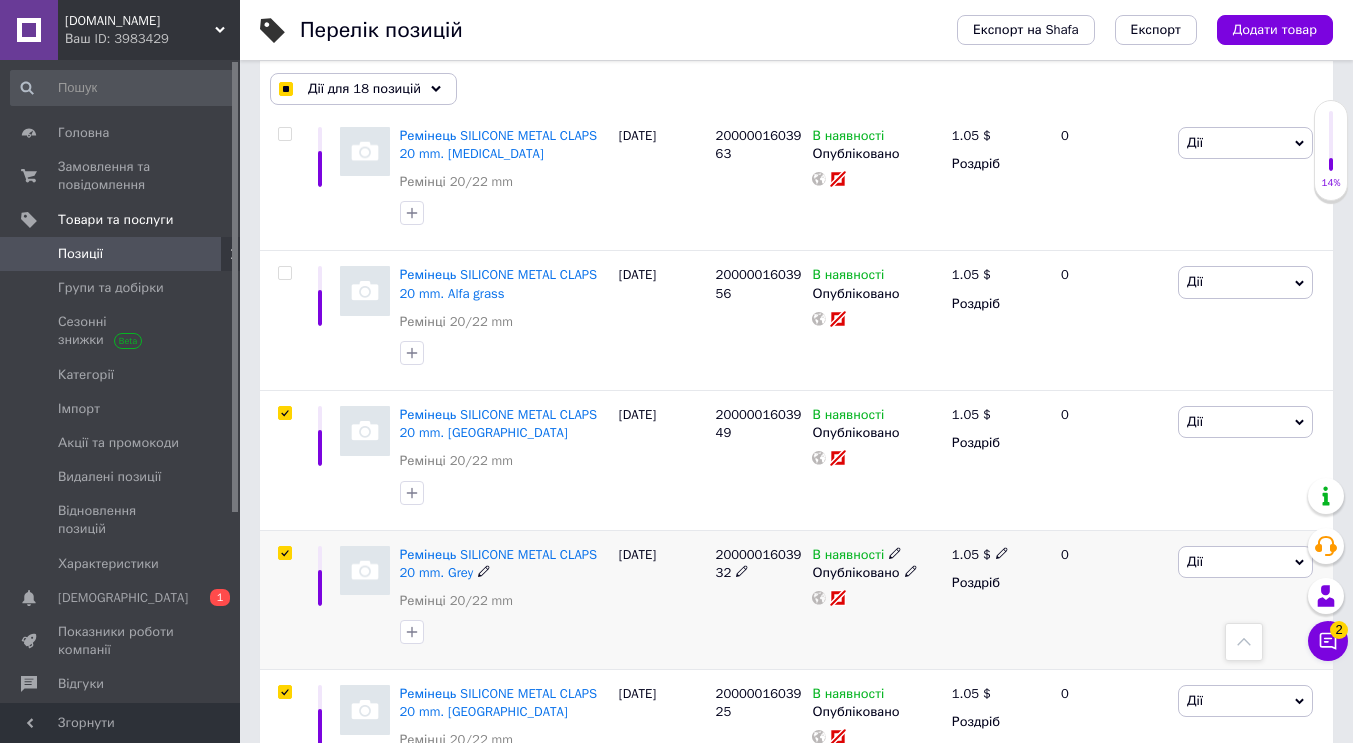 scroll, scrollTop: 6252, scrollLeft: 0, axis: vertical 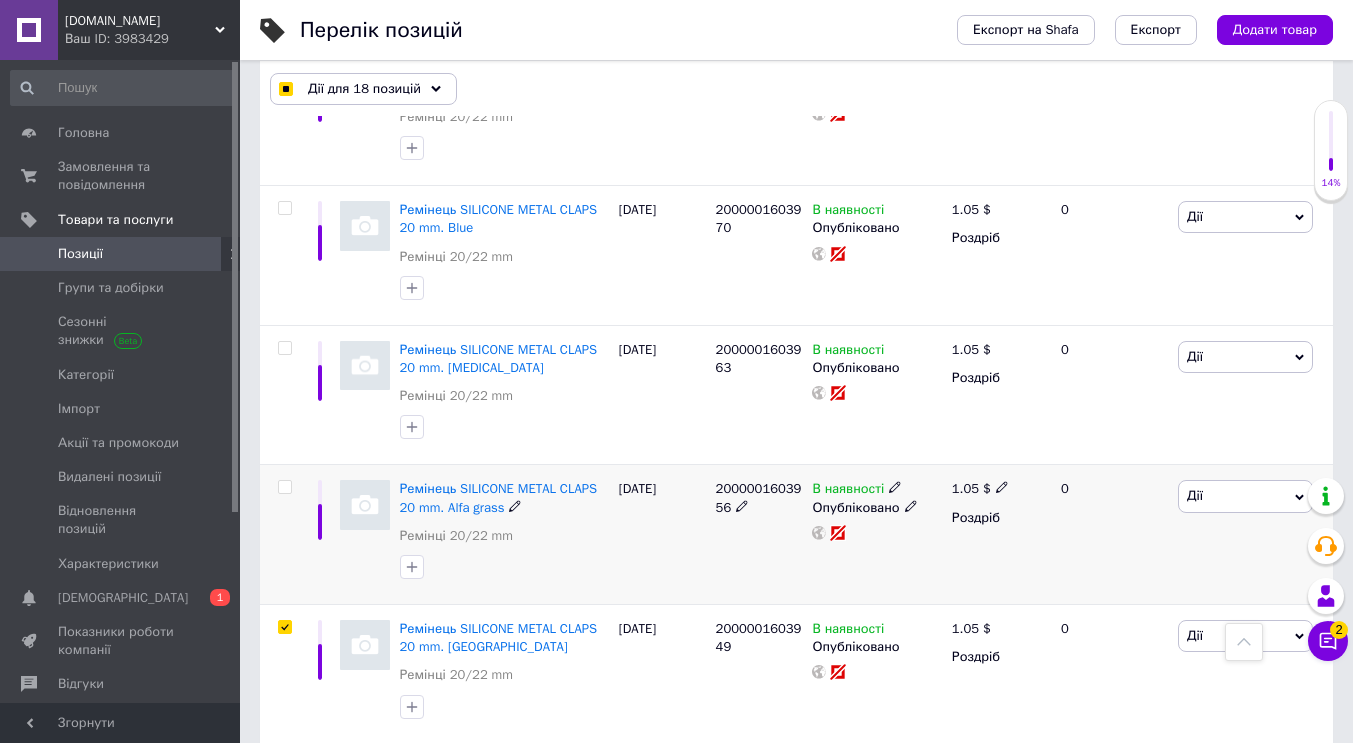 click at bounding box center (284, 487) 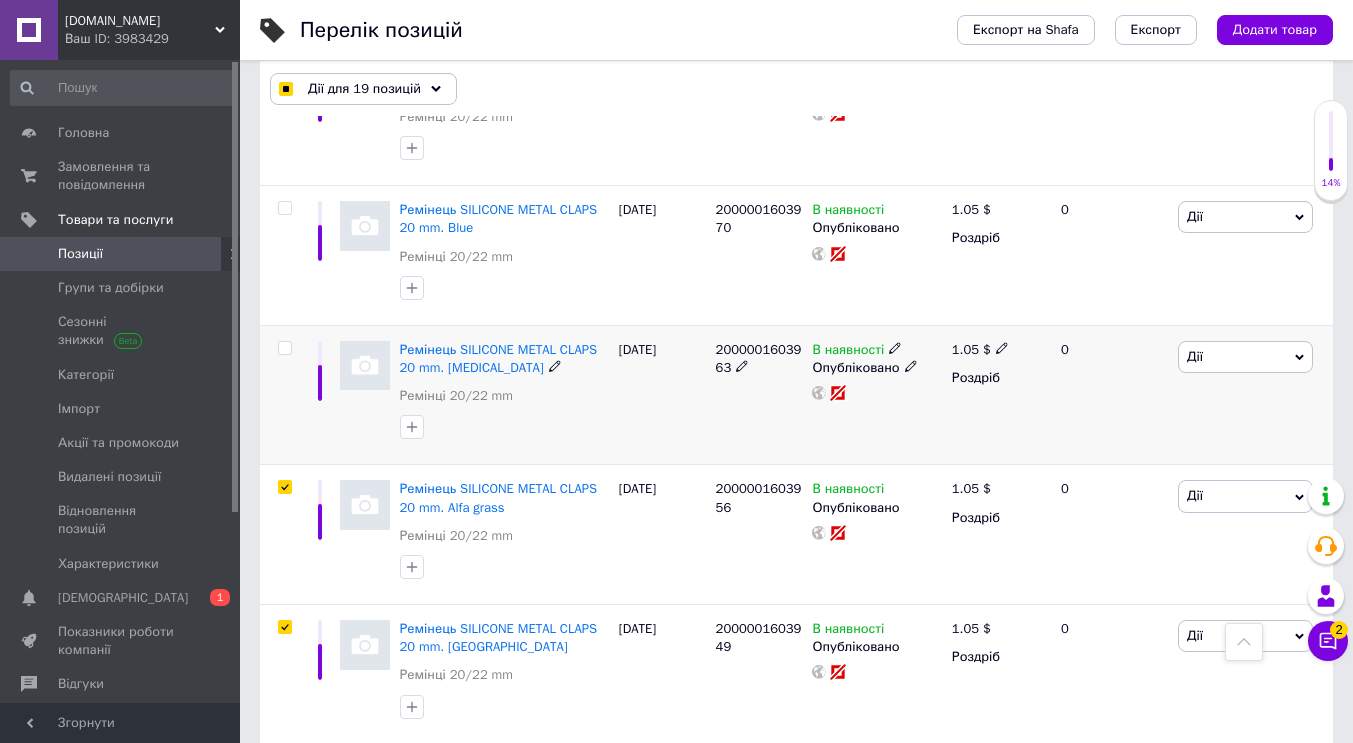 click at bounding box center [284, 348] 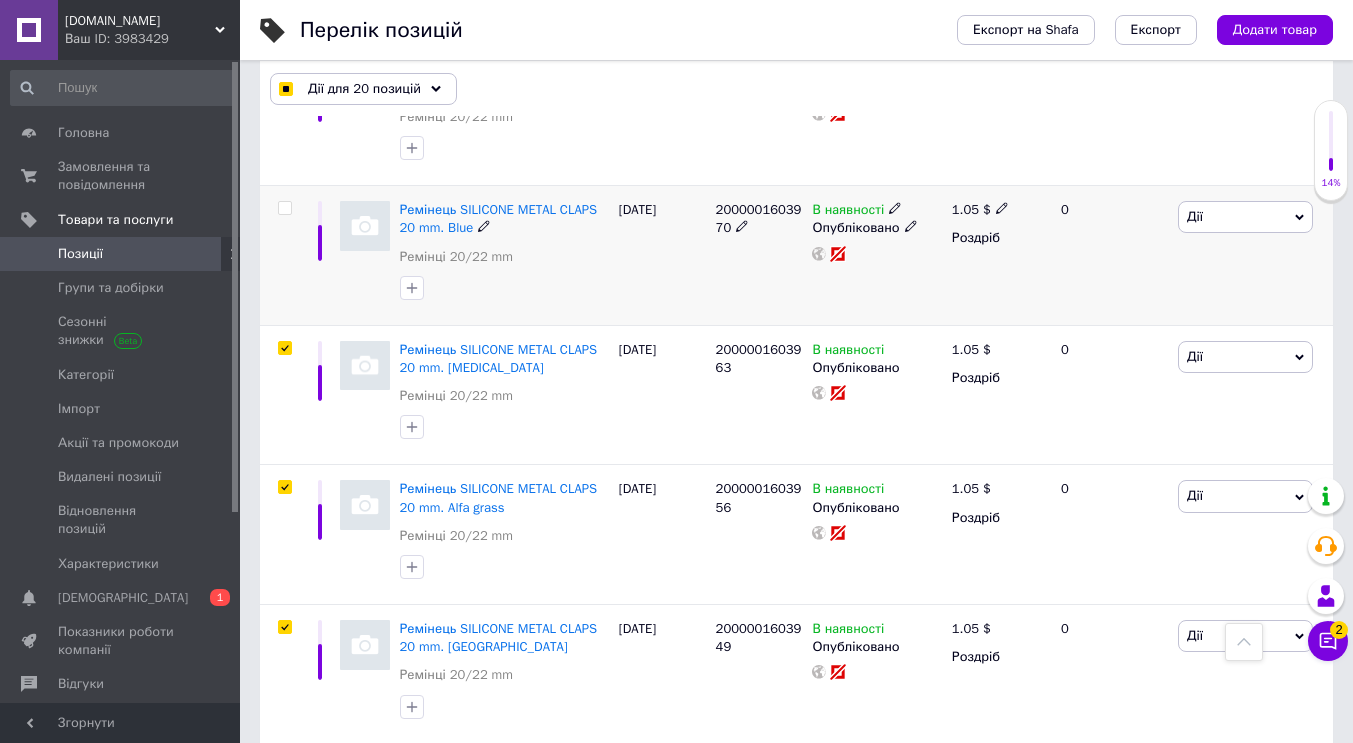 click at bounding box center [284, 208] 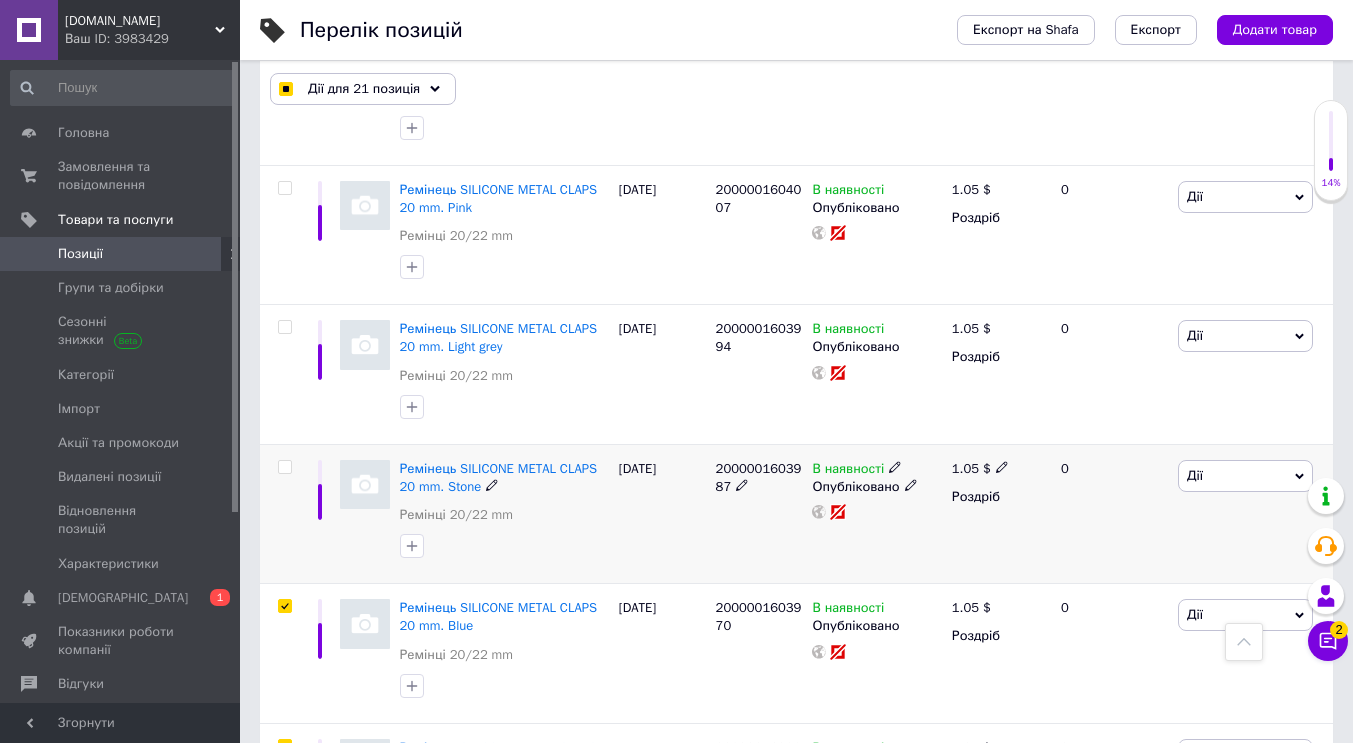 scroll, scrollTop: 5852, scrollLeft: 0, axis: vertical 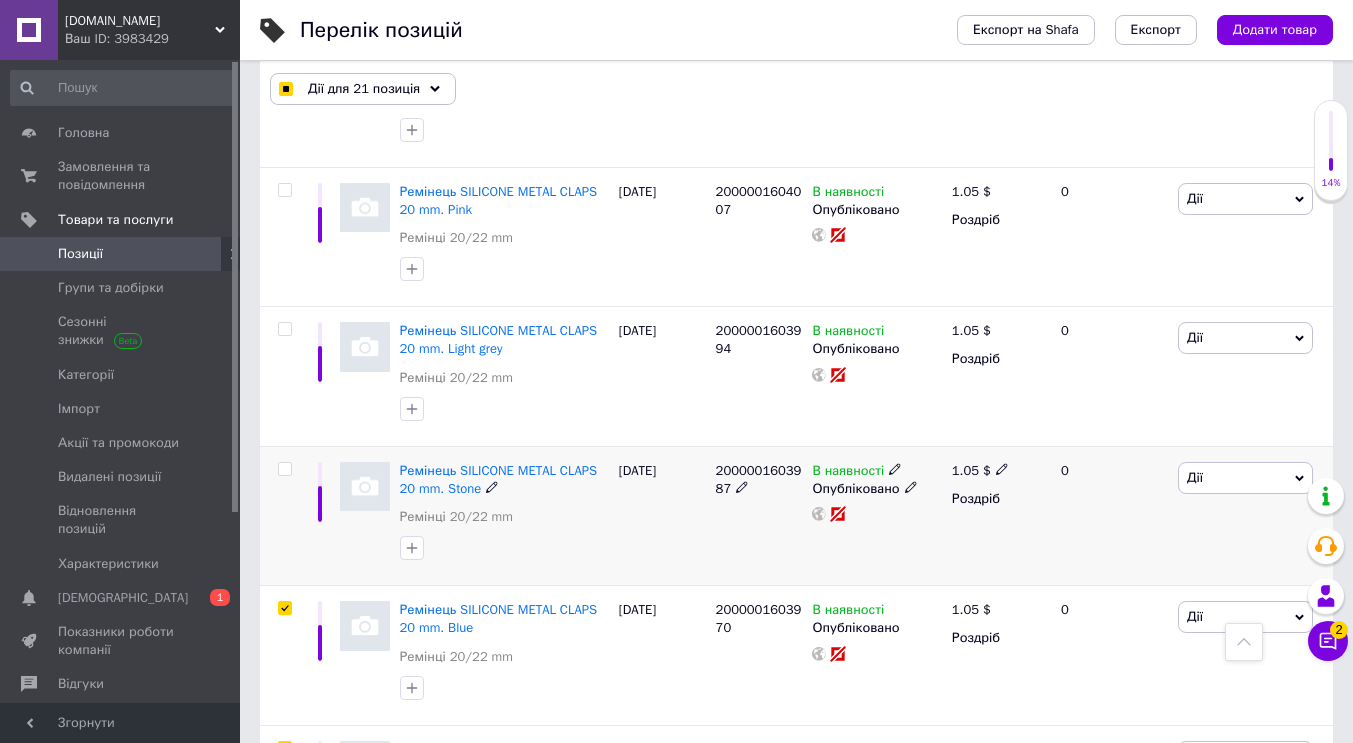 click at bounding box center (284, 469) 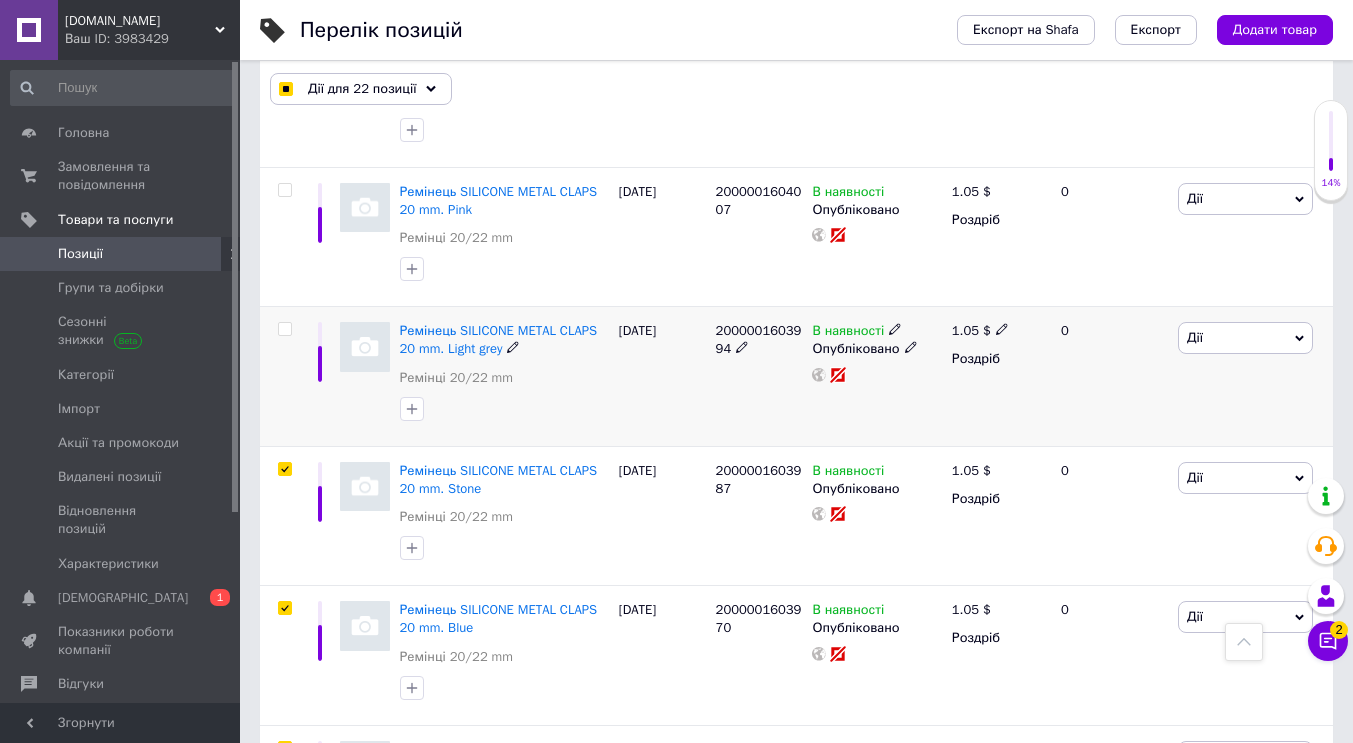 drag, startPoint x: 288, startPoint y: 295, endPoint x: 287, endPoint y: 281, distance: 14.035668 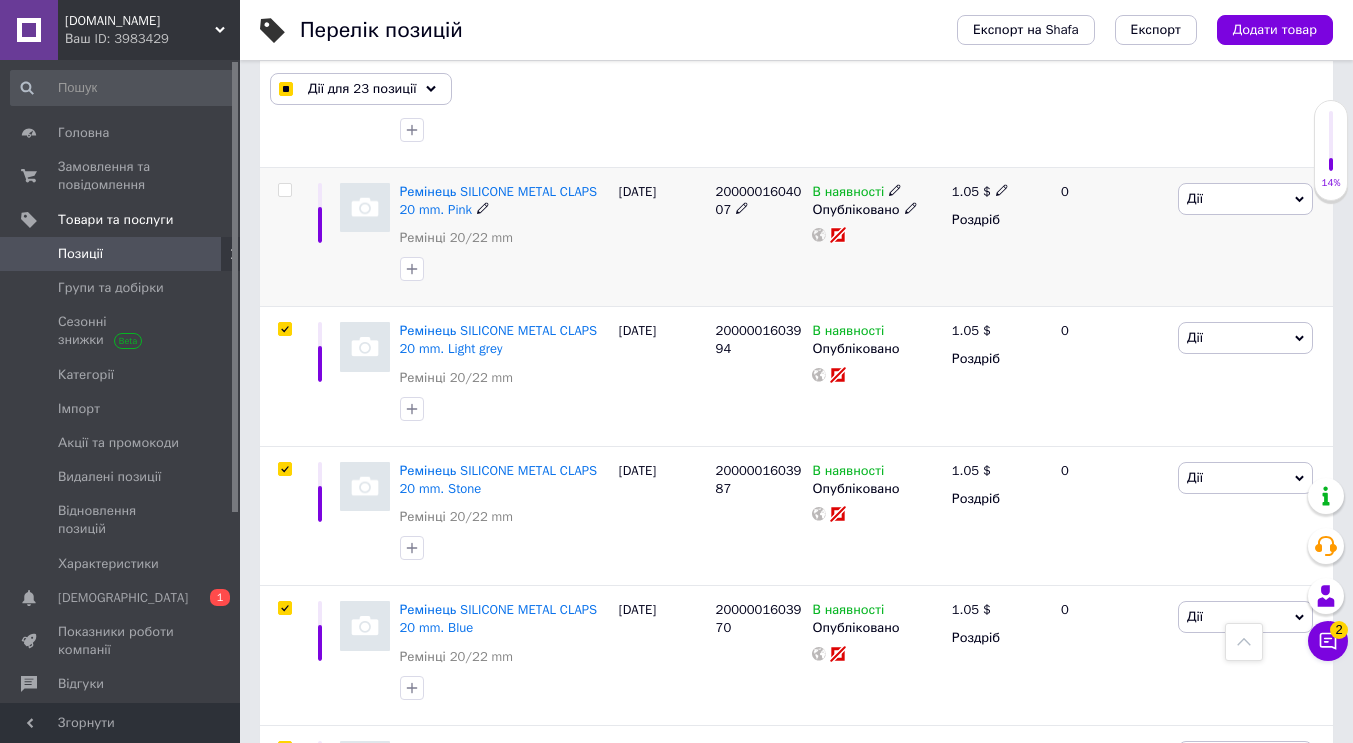 click at bounding box center [284, 190] 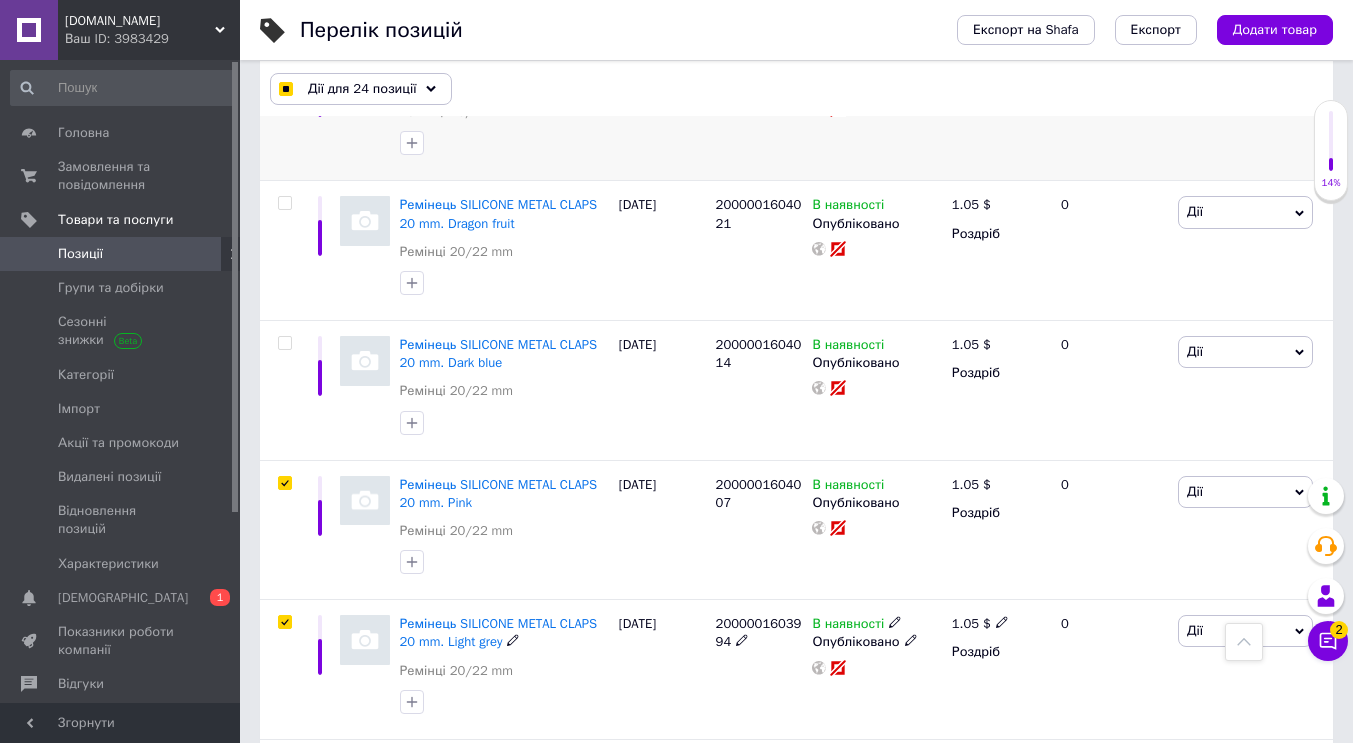 scroll, scrollTop: 5352, scrollLeft: 0, axis: vertical 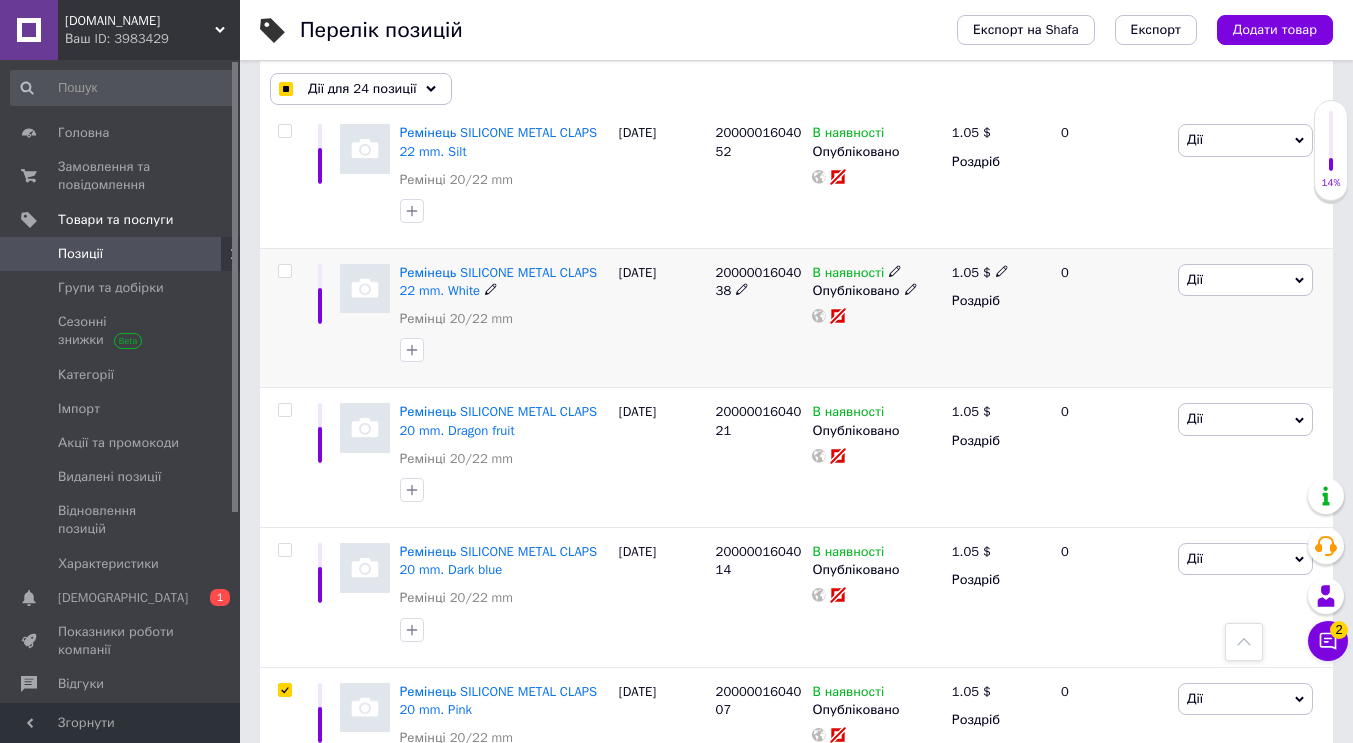 click at bounding box center [284, 271] 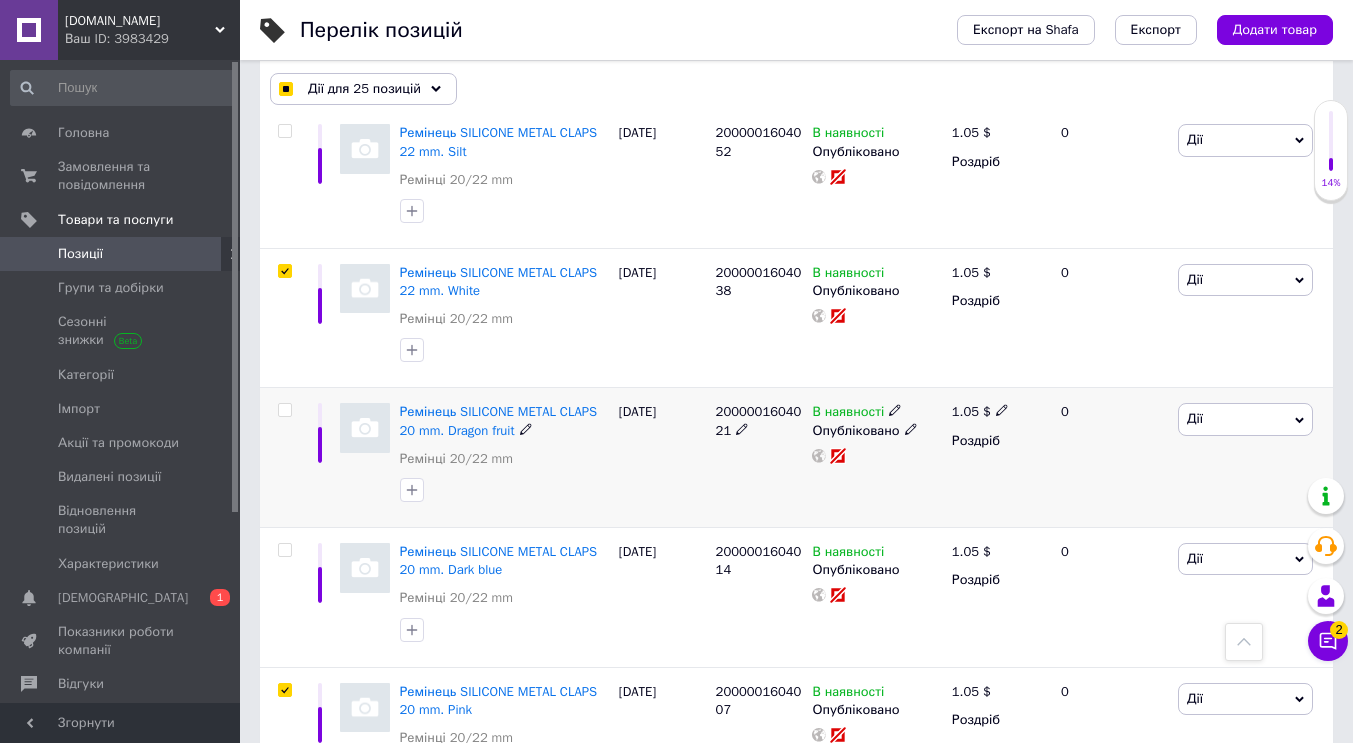click at bounding box center [284, 410] 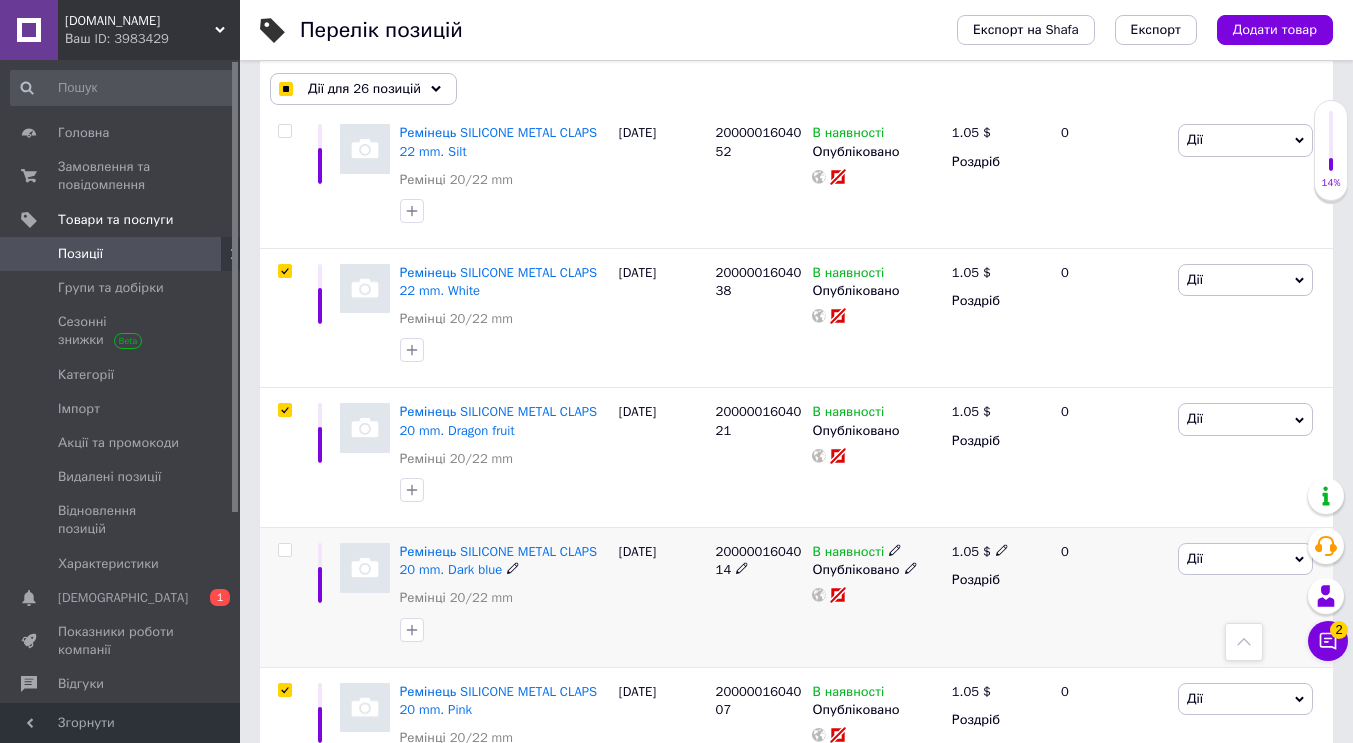 click at bounding box center (284, 550) 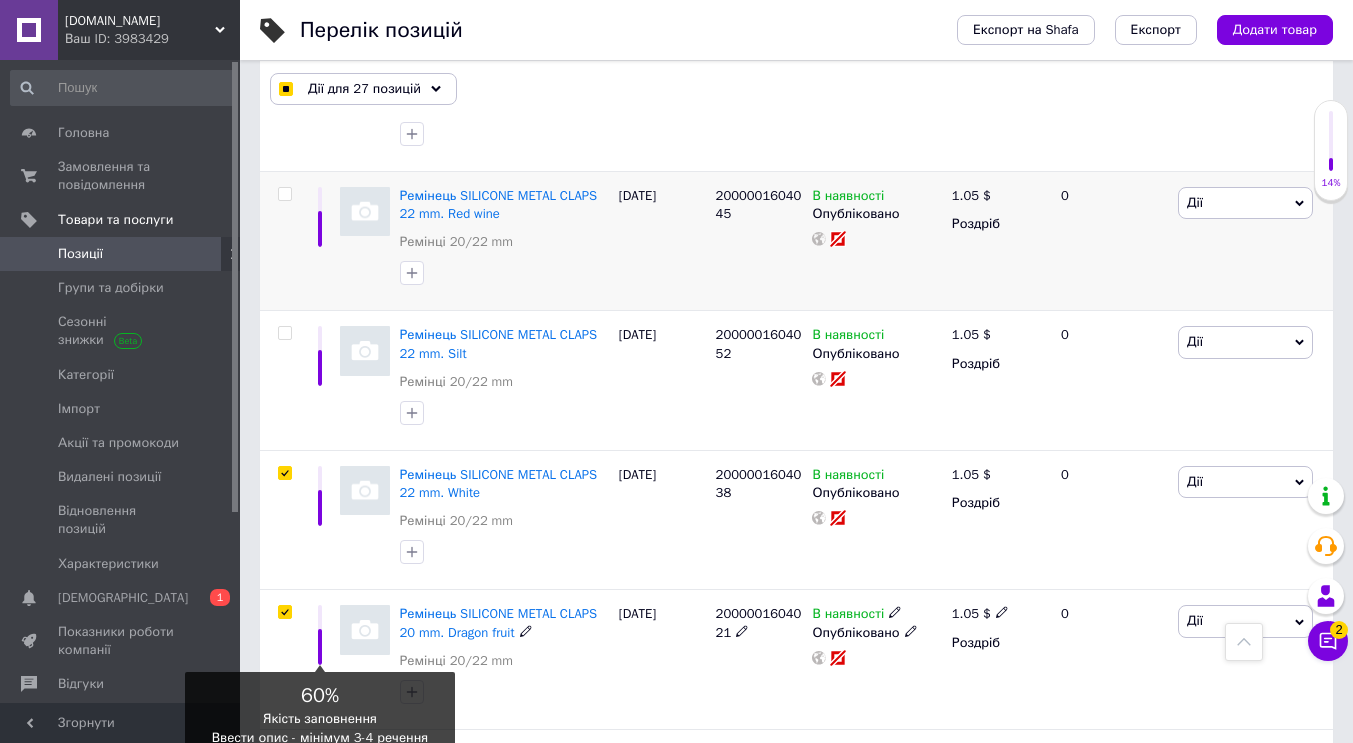 scroll, scrollTop: 4952, scrollLeft: 0, axis: vertical 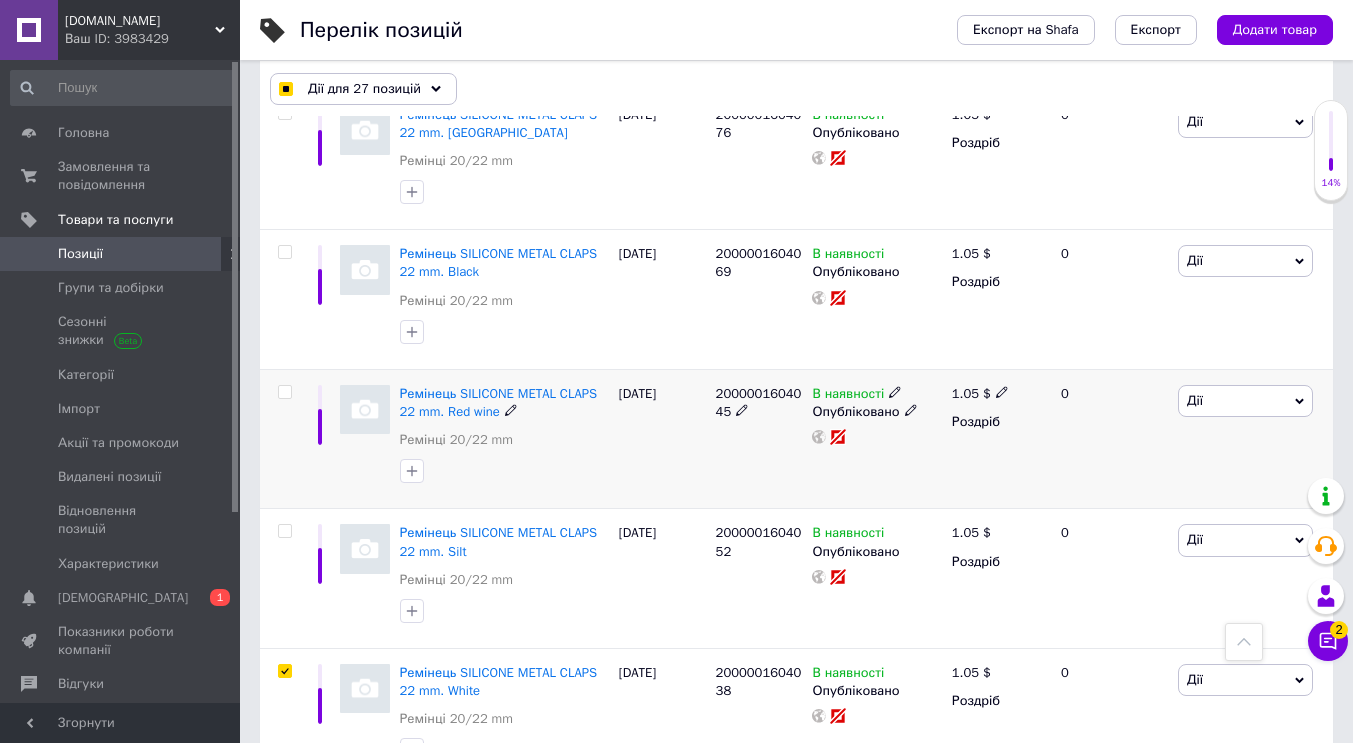 click at bounding box center [285, 392] 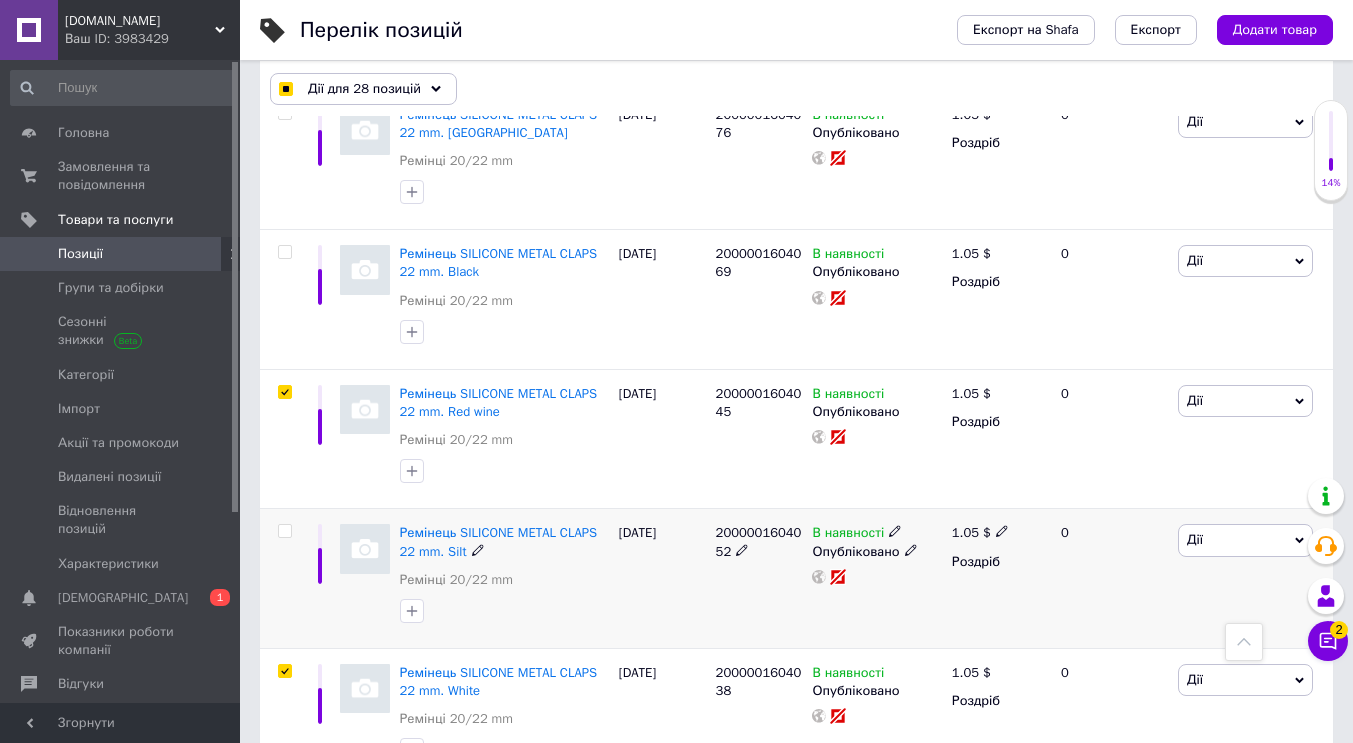 click at bounding box center [284, 531] 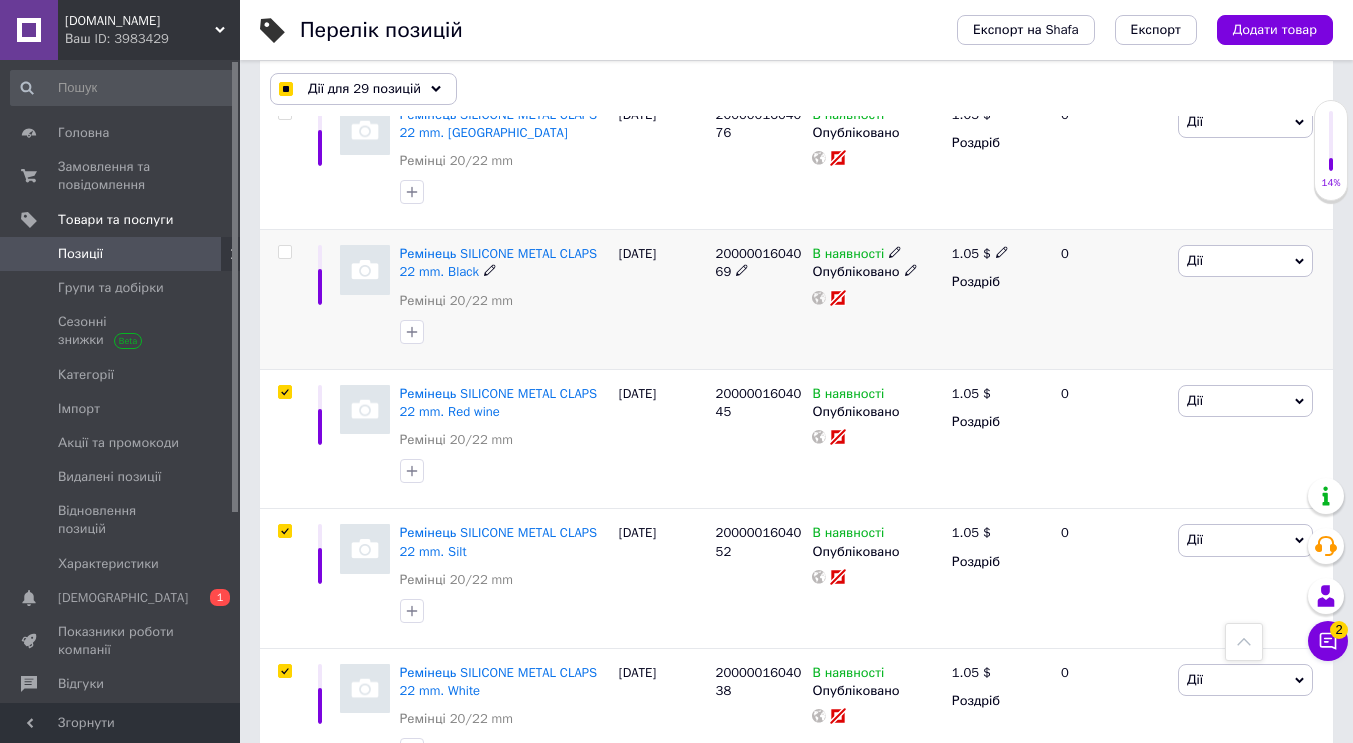 click at bounding box center (285, 252) 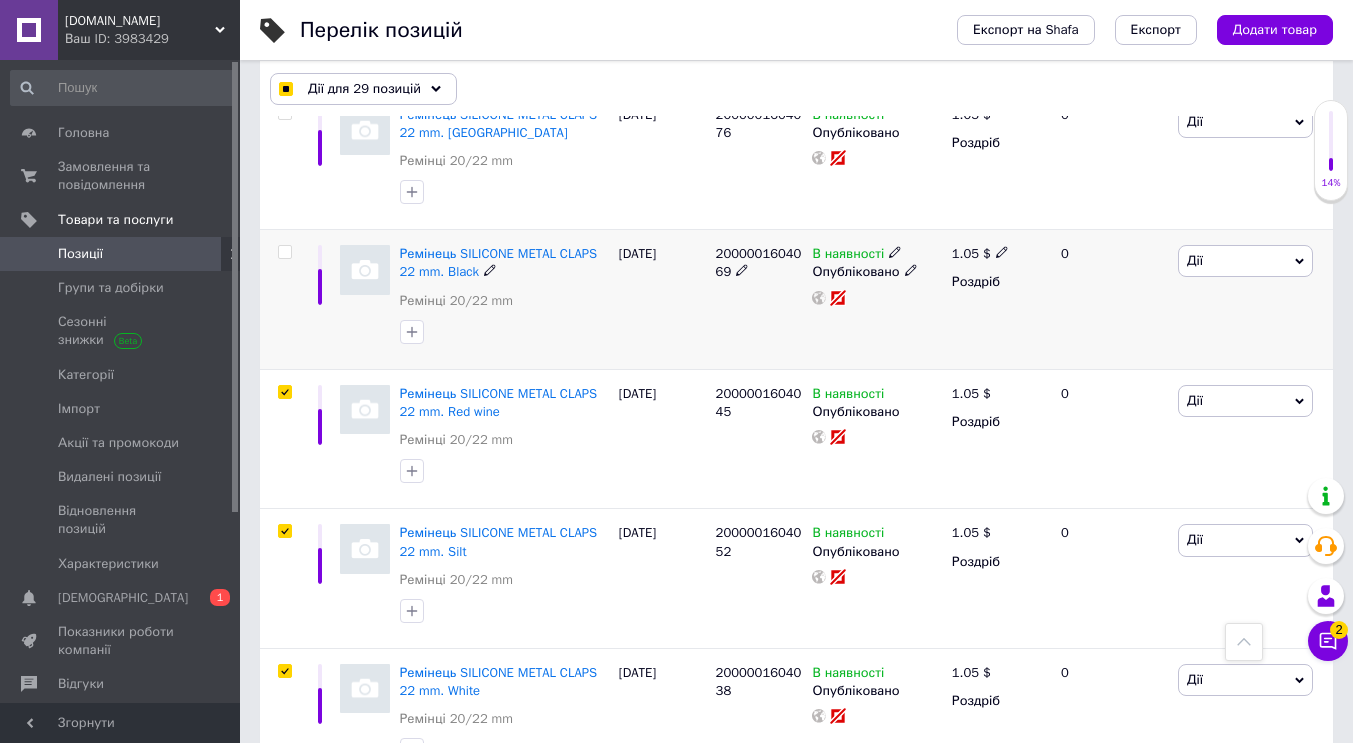 click at bounding box center (284, 252) 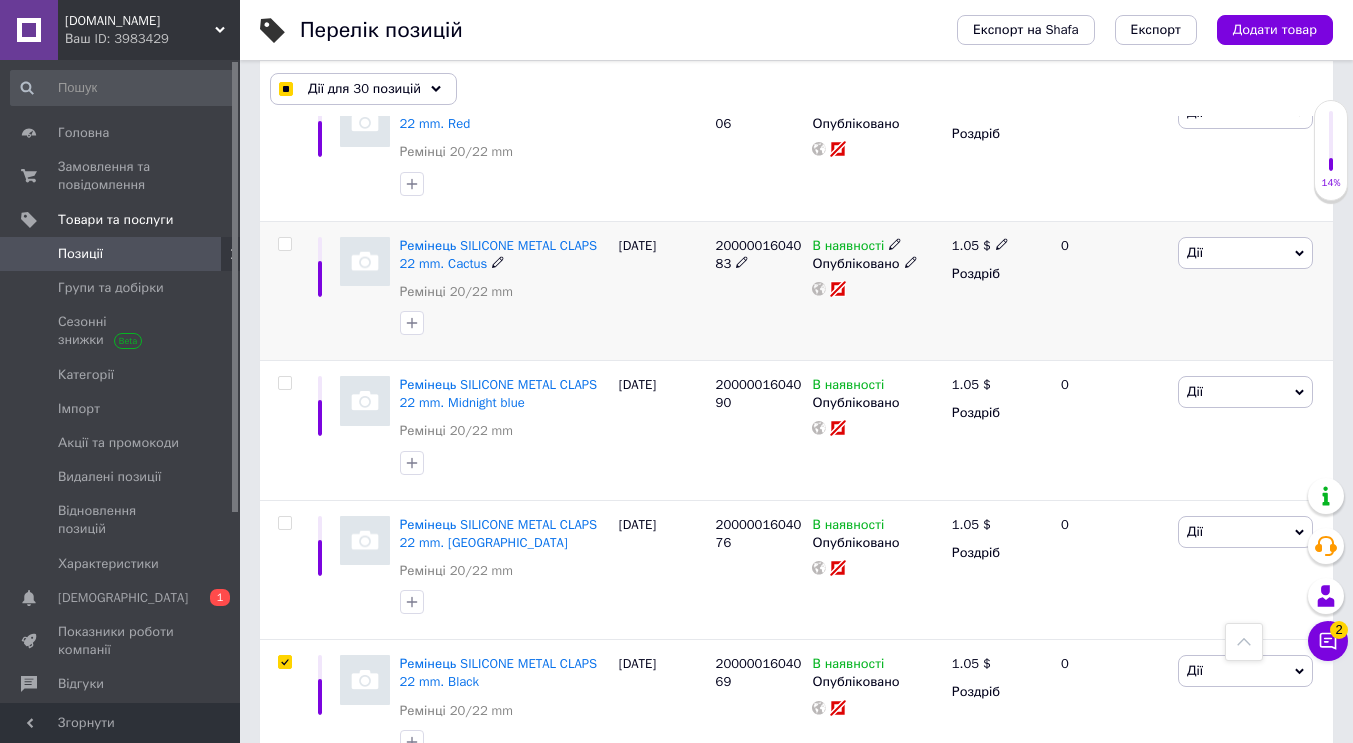 scroll, scrollTop: 4452, scrollLeft: 0, axis: vertical 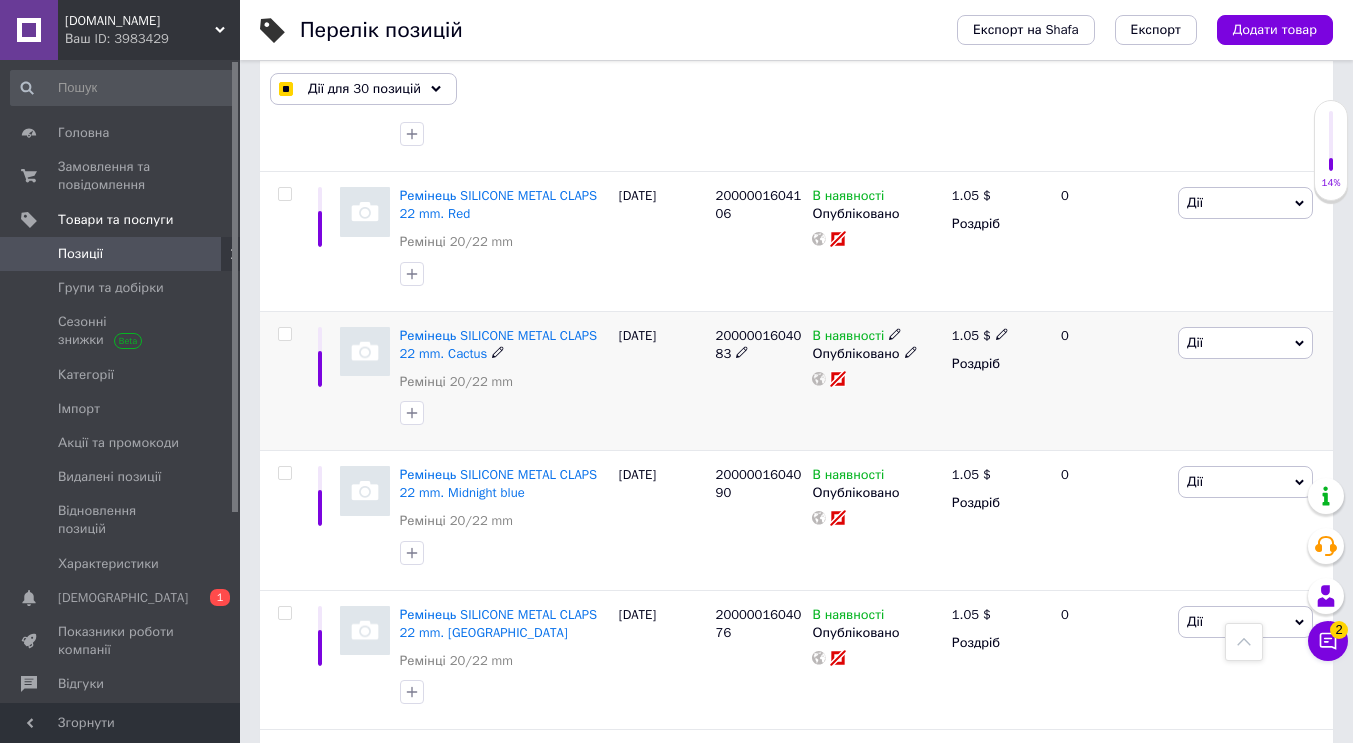 click at bounding box center (284, 334) 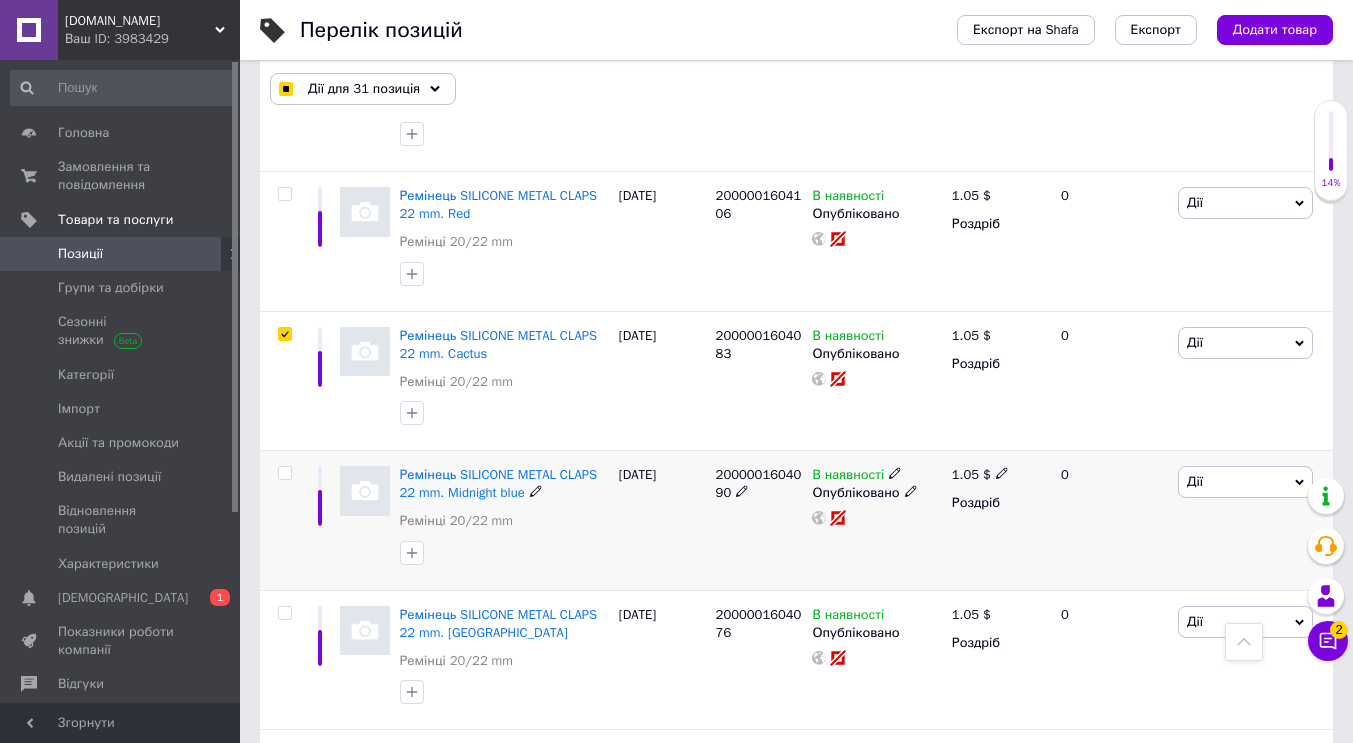 click at bounding box center (285, 473) 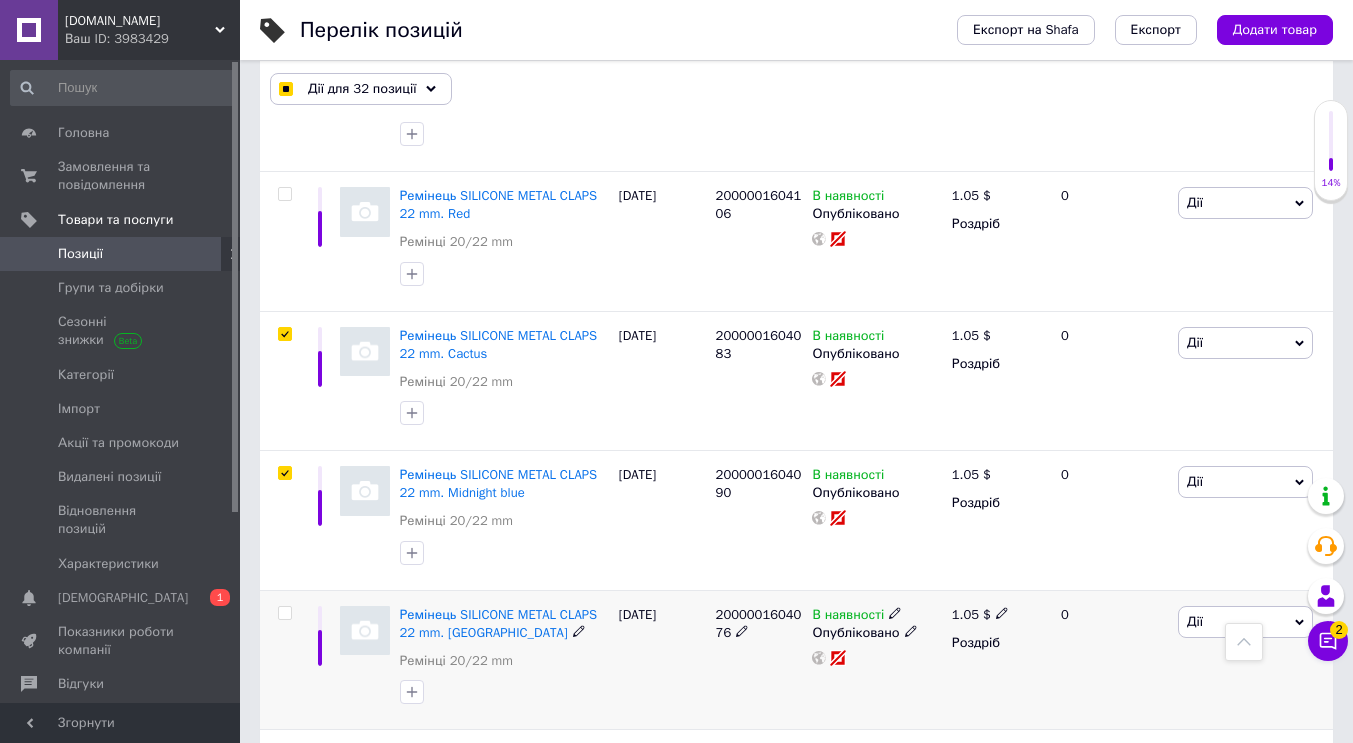 click at bounding box center [284, 613] 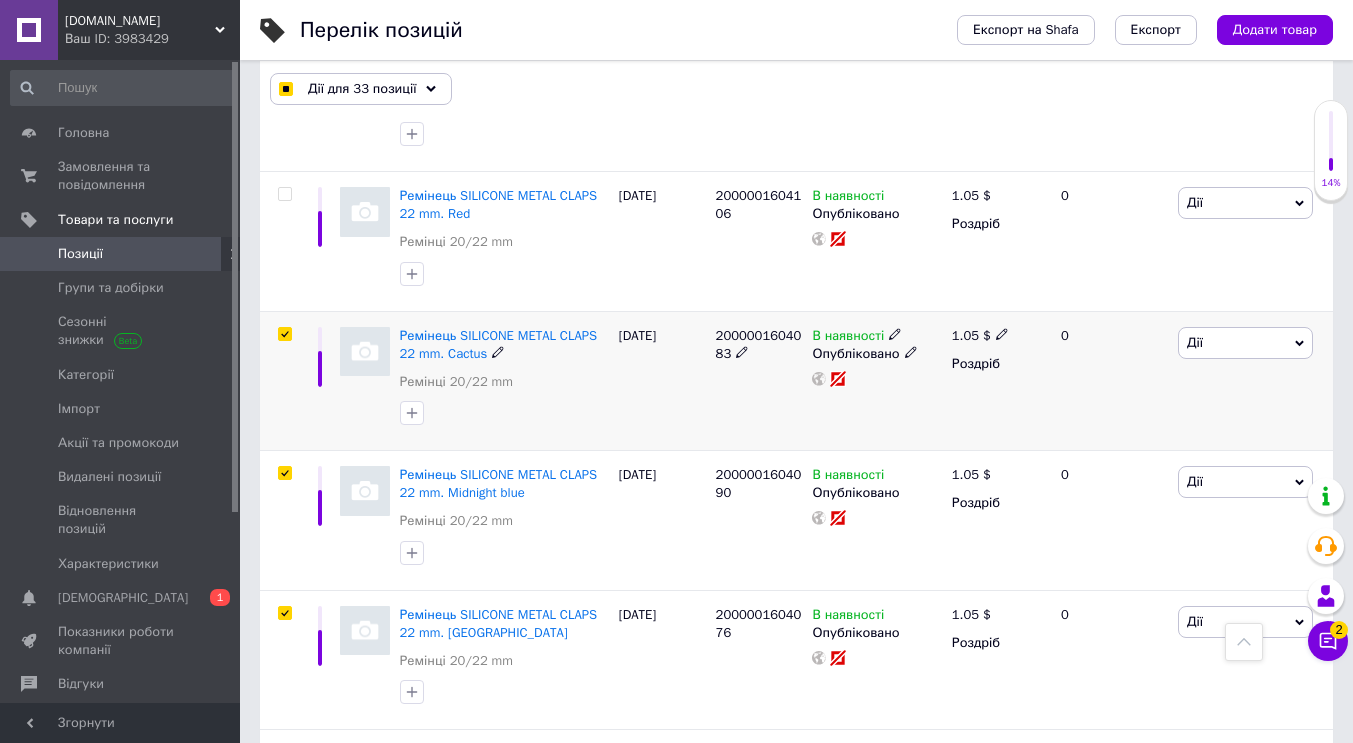 scroll, scrollTop: 4252, scrollLeft: 0, axis: vertical 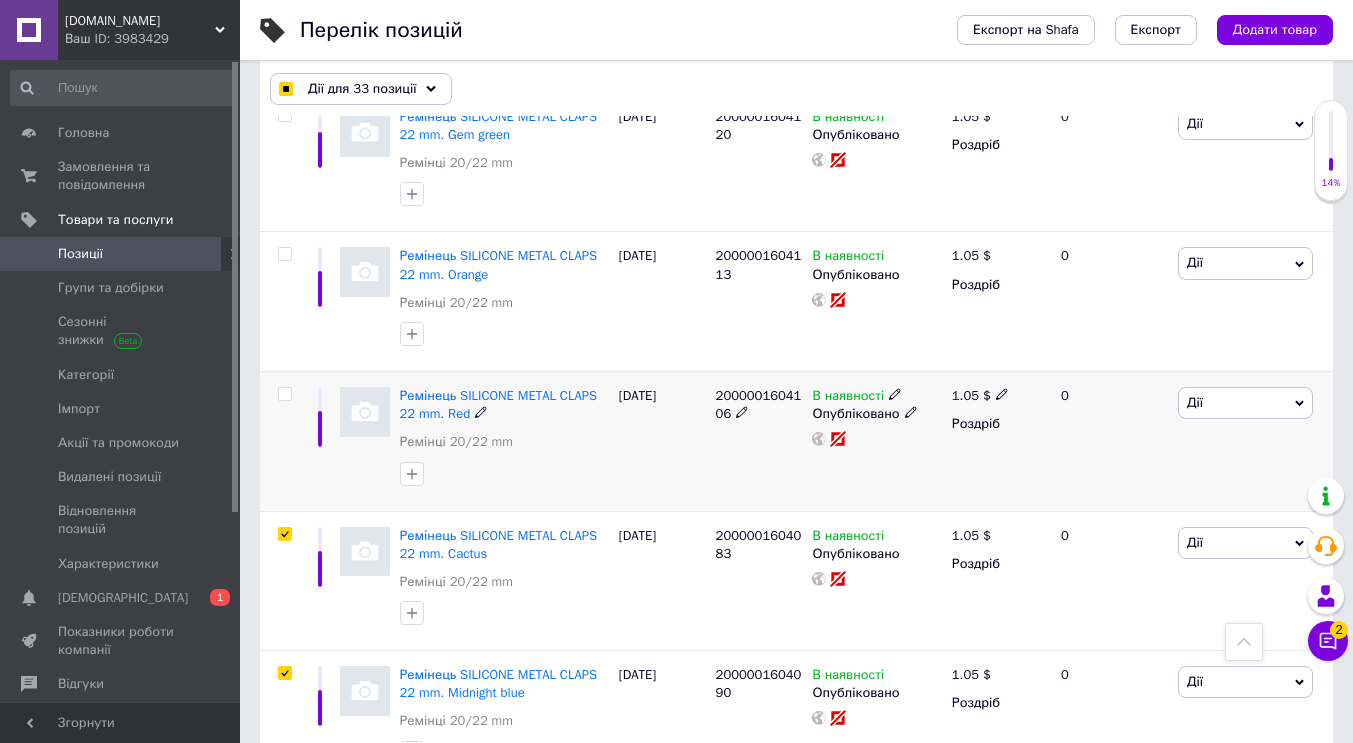 drag, startPoint x: 291, startPoint y: 349, endPoint x: 282, endPoint y: 357, distance: 12.0415945 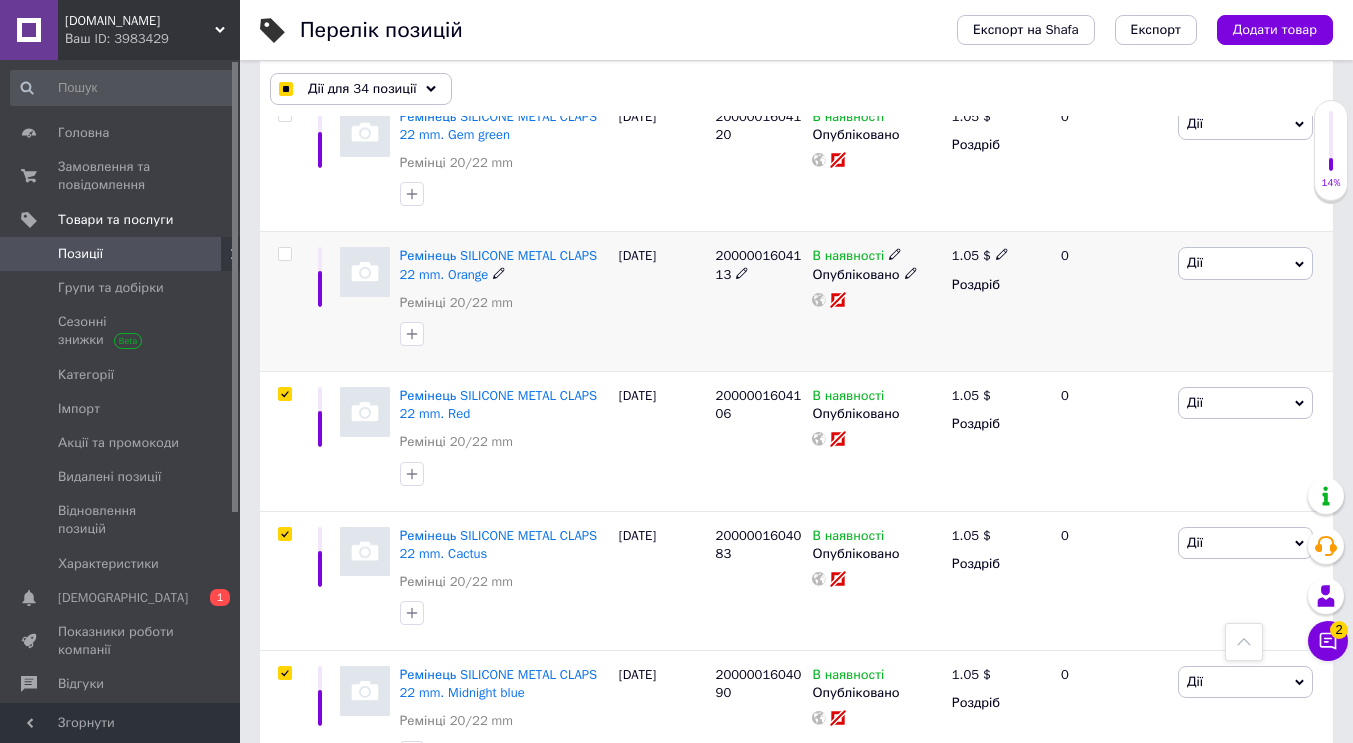click at bounding box center [284, 254] 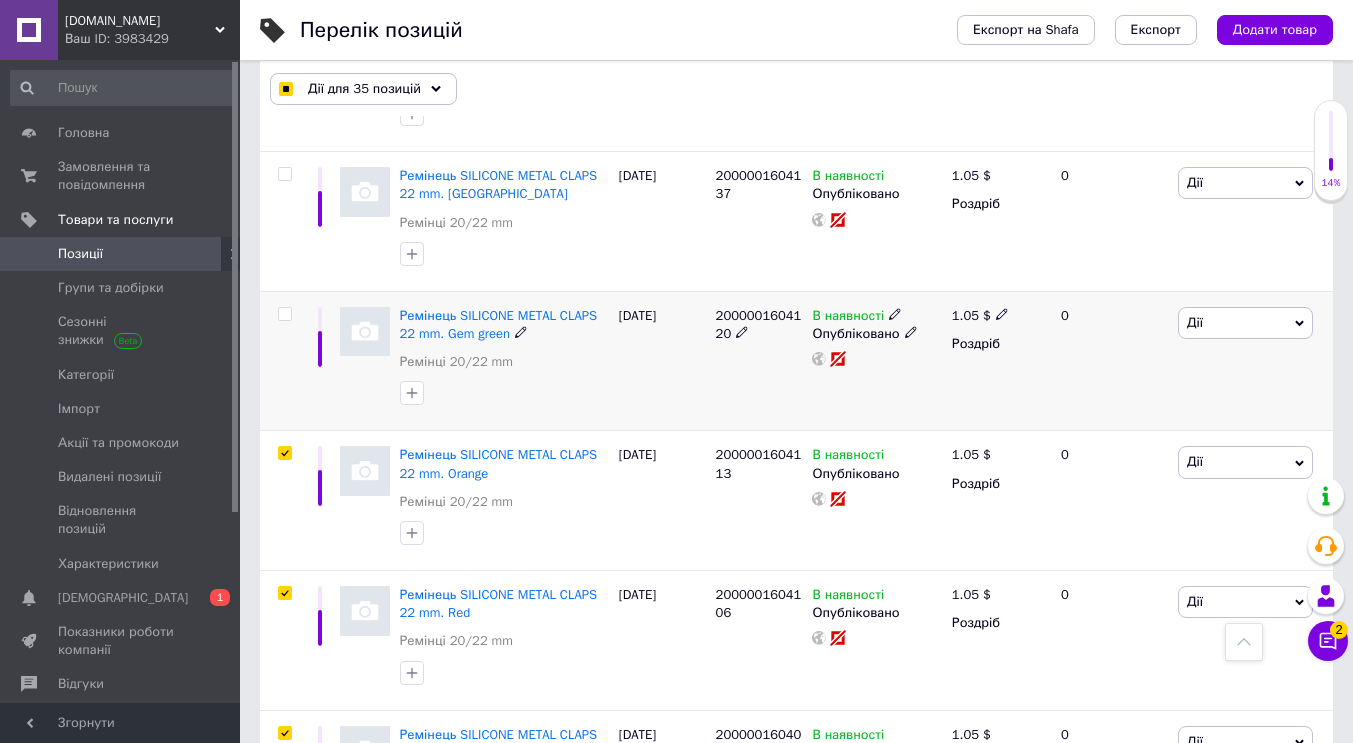 scroll, scrollTop: 4052, scrollLeft: 0, axis: vertical 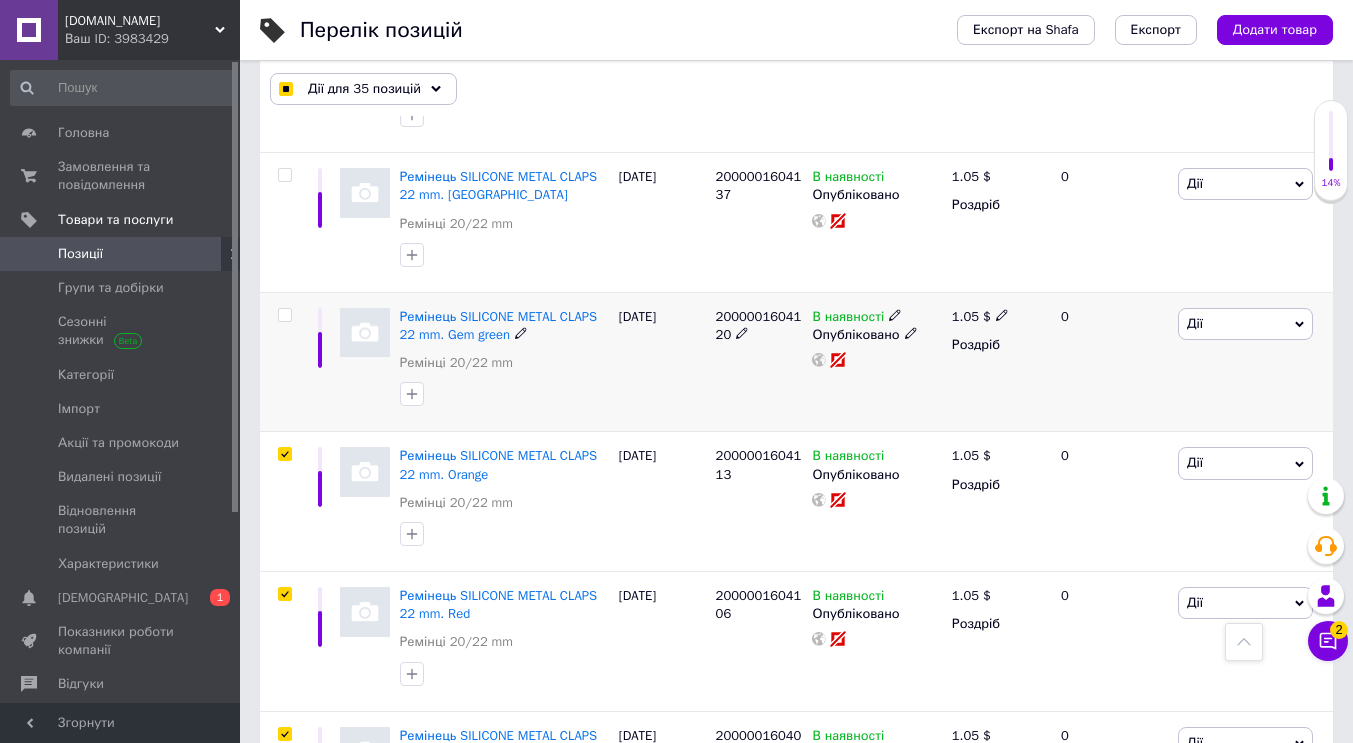 click at bounding box center (285, 315) 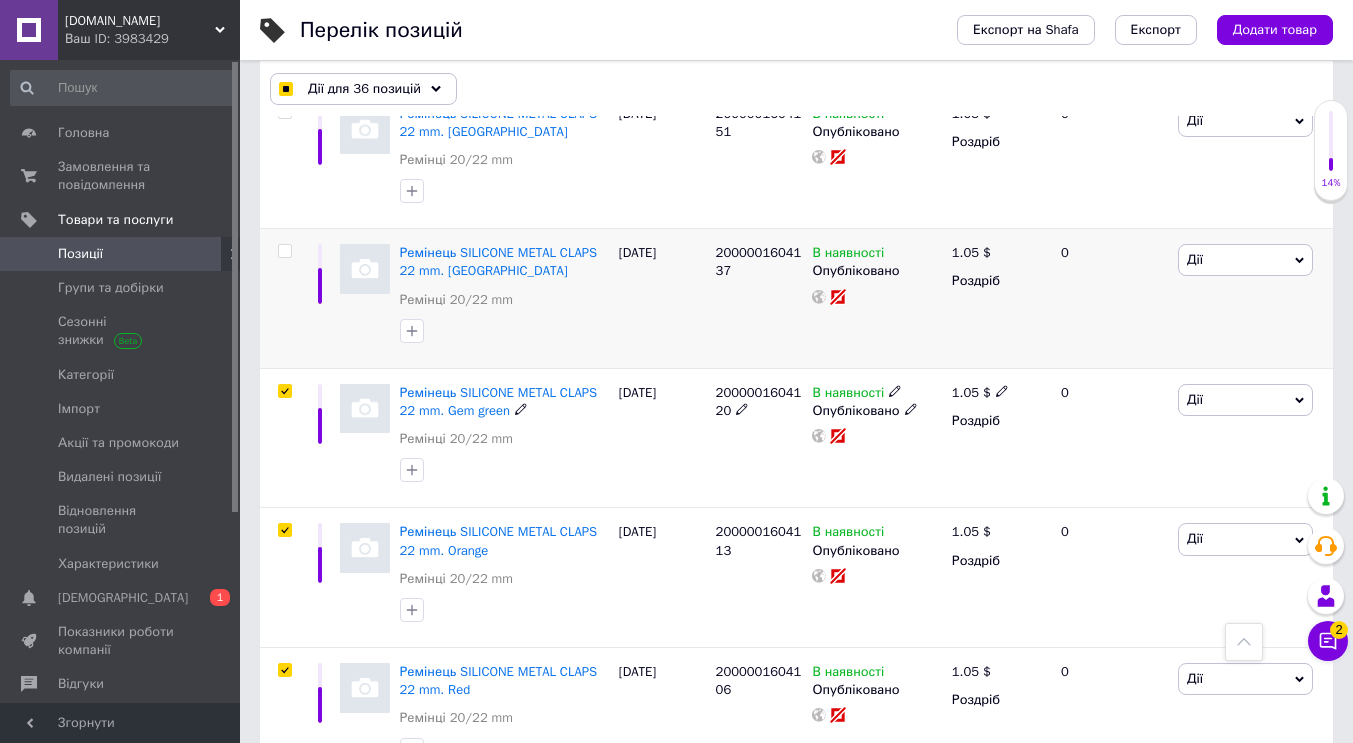 scroll, scrollTop: 3952, scrollLeft: 0, axis: vertical 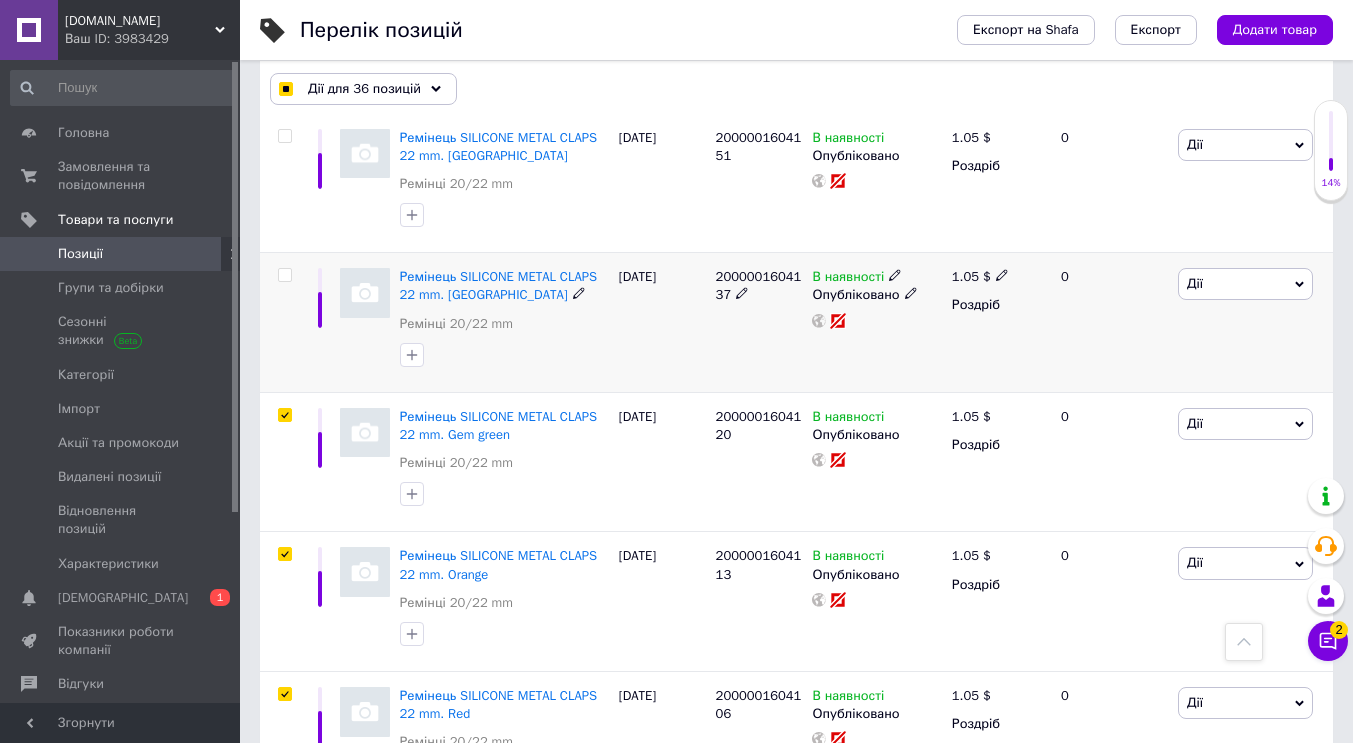 click at bounding box center (284, 275) 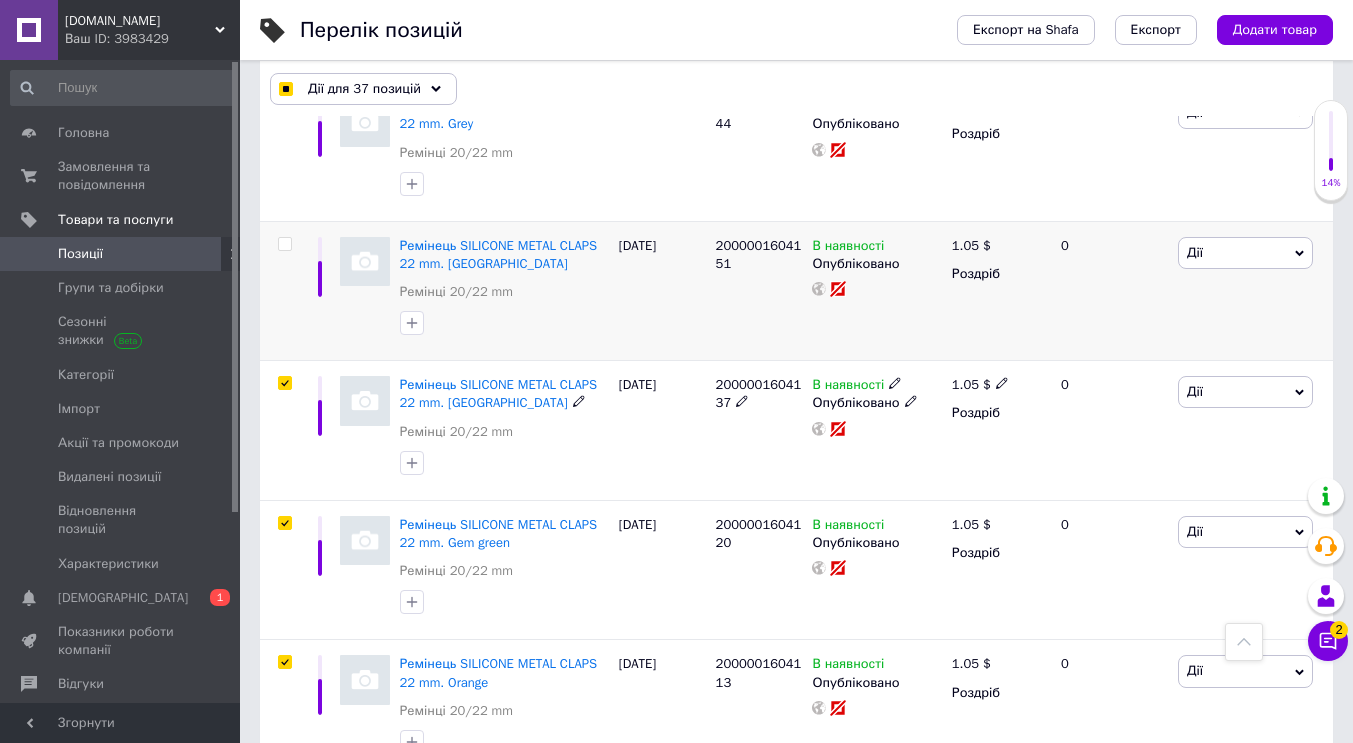 scroll, scrollTop: 3752, scrollLeft: 0, axis: vertical 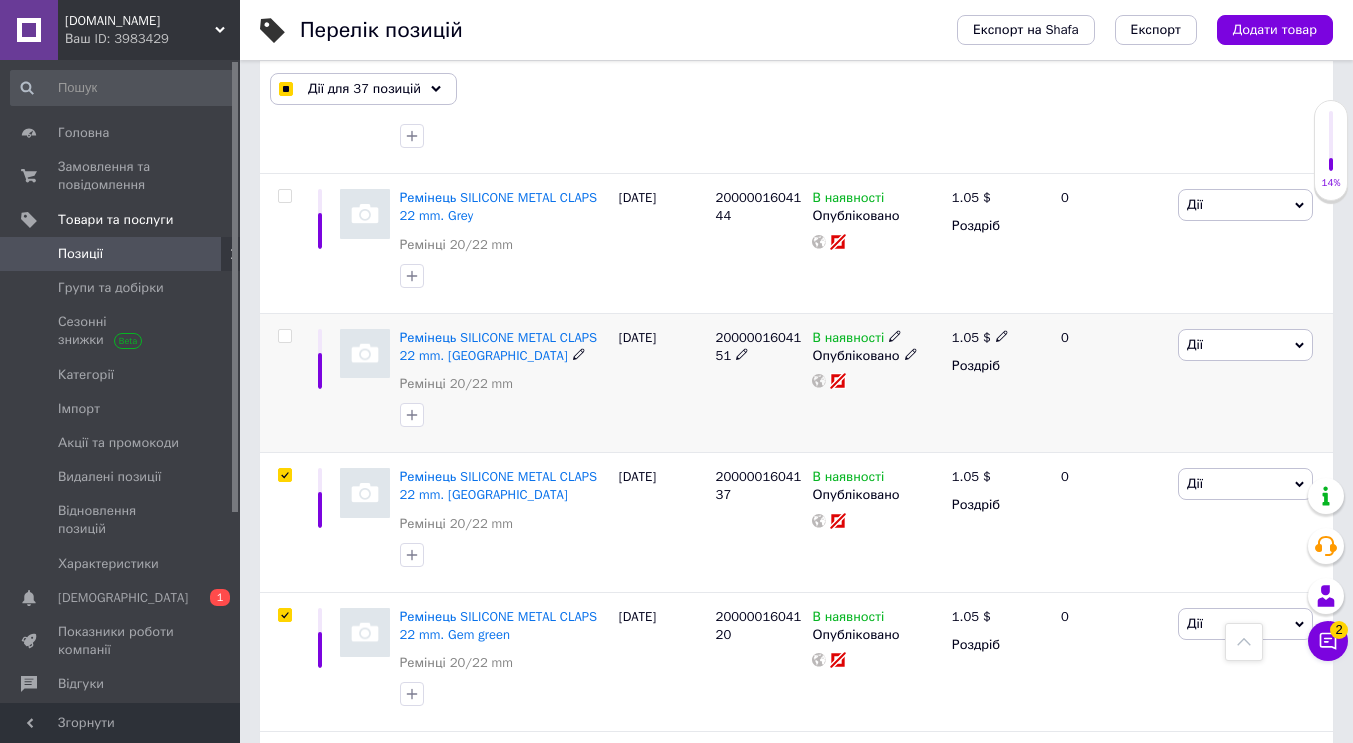 click at bounding box center (284, 336) 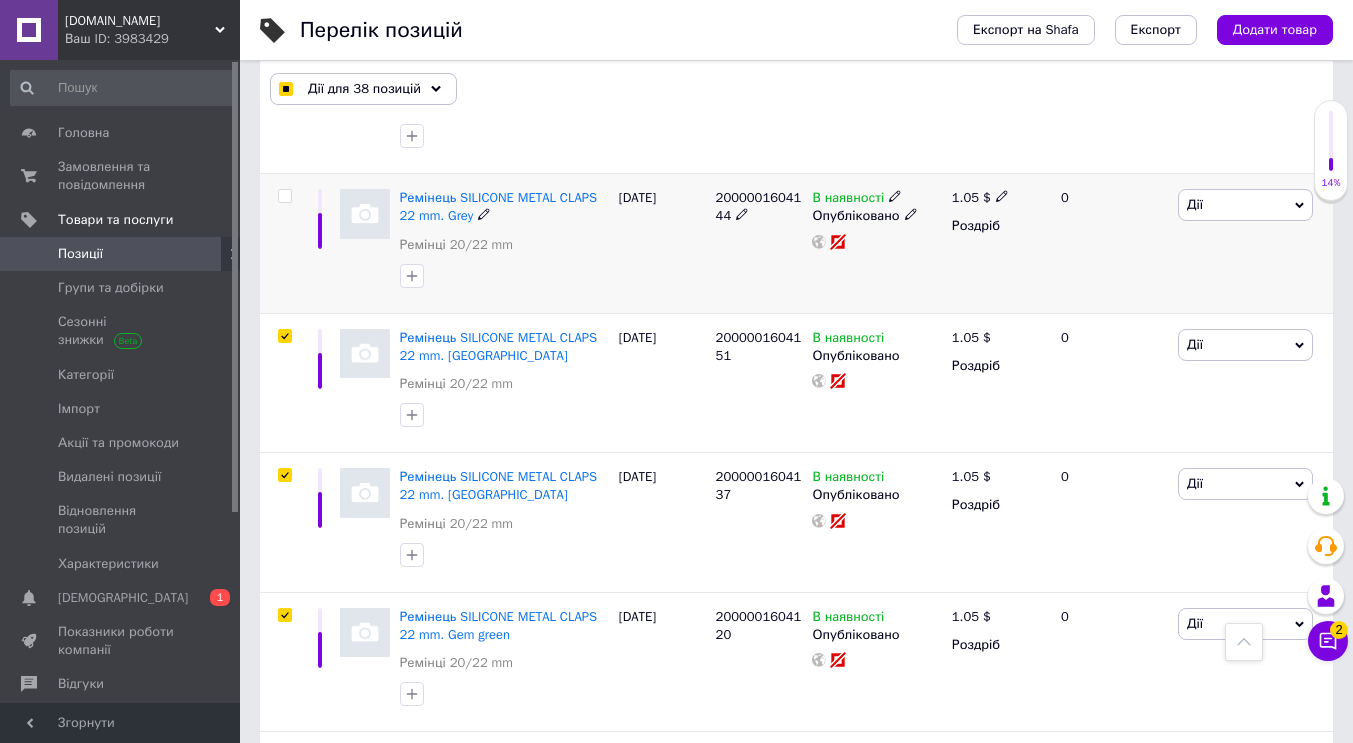 click at bounding box center [284, 196] 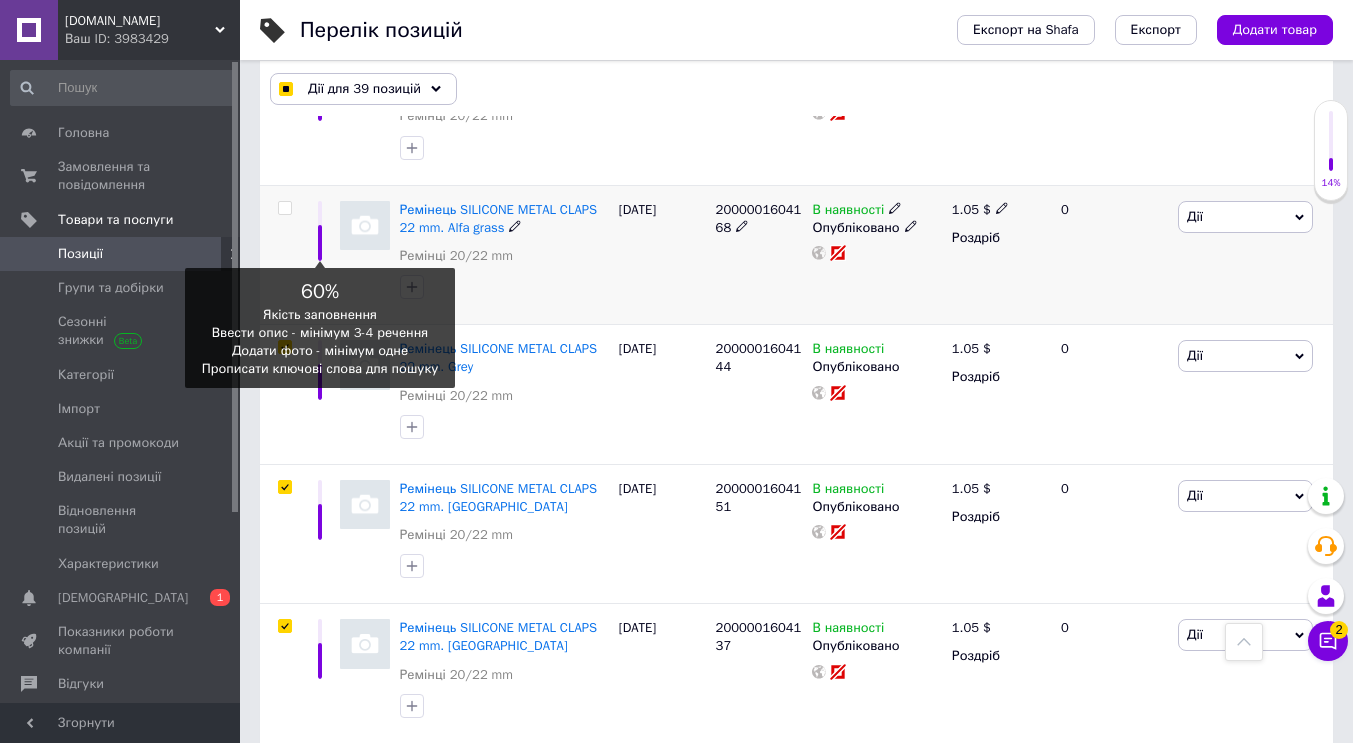 scroll, scrollTop: 3452, scrollLeft: 0, axis: vertical 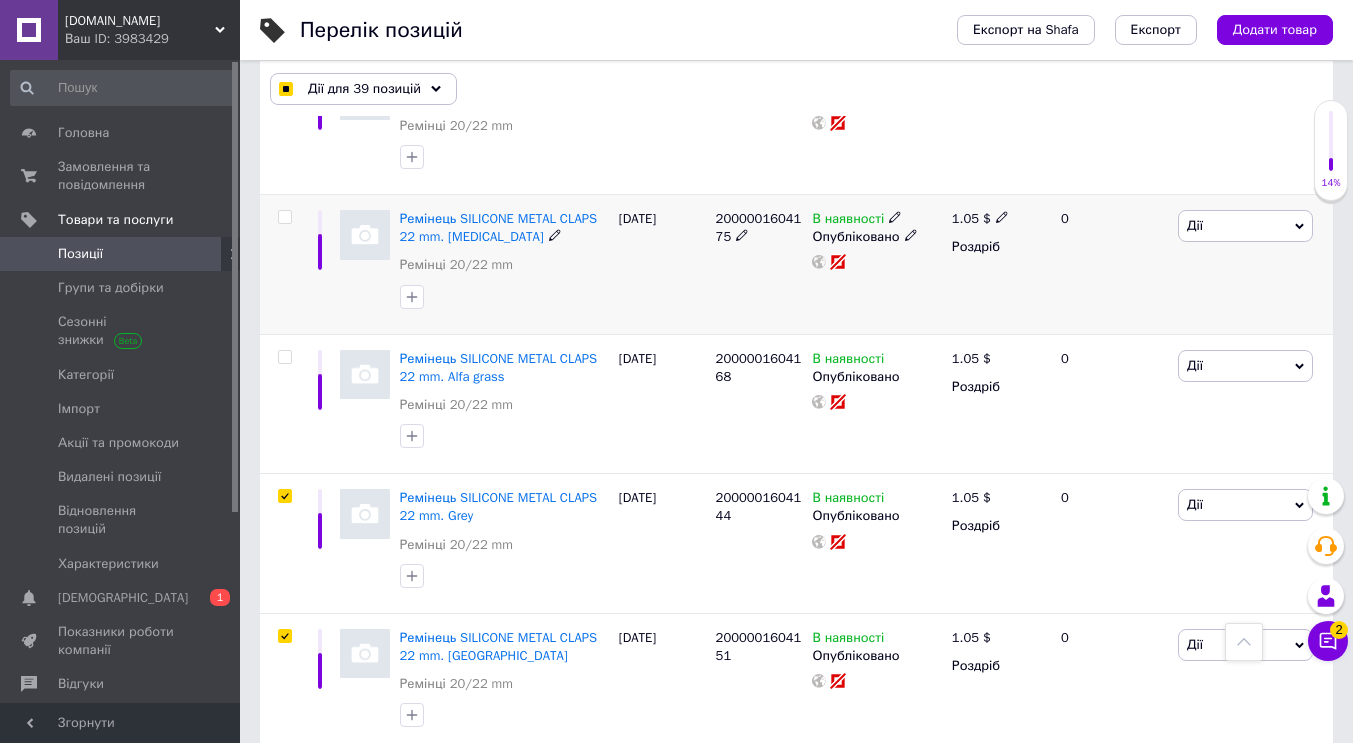 click at bounding box center [284, 217] 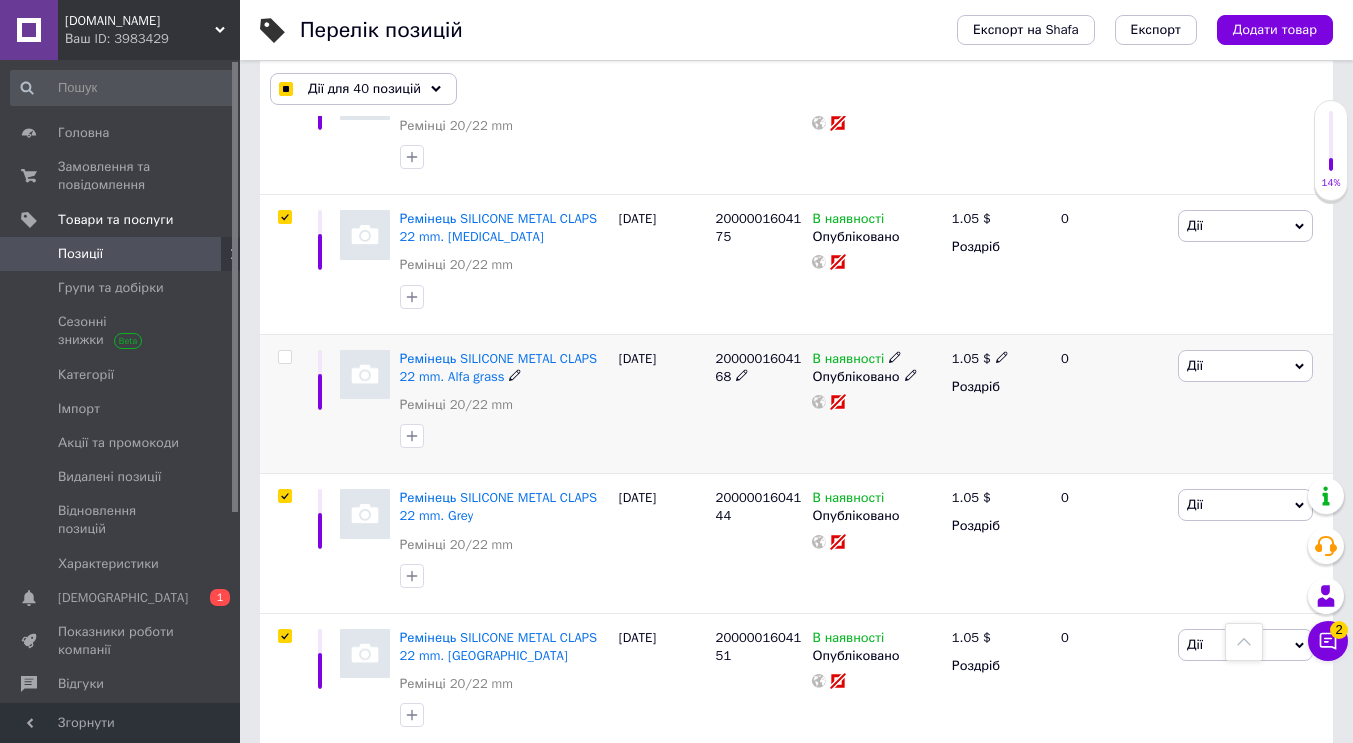 click at bounding box center [284, 357] 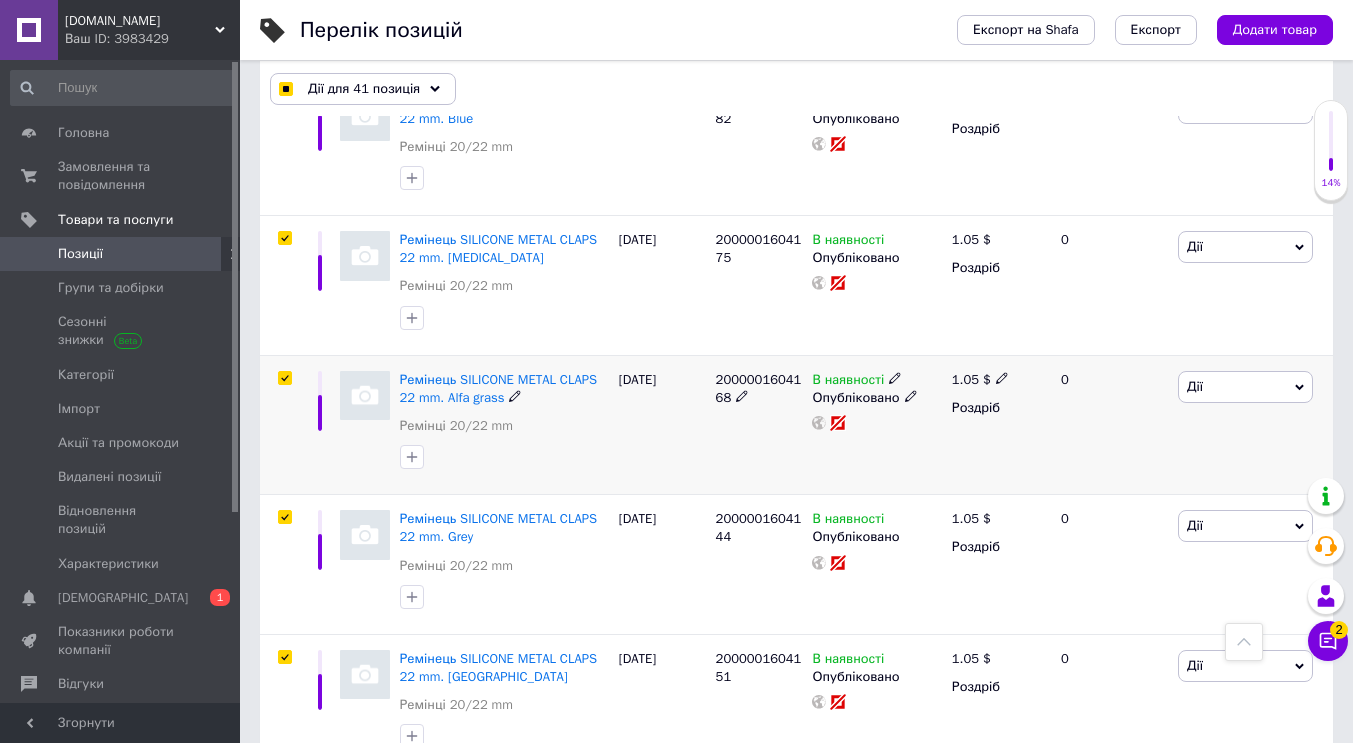 scroll, scrollTop: 3052, scrollLeft: 0, axis: vertical 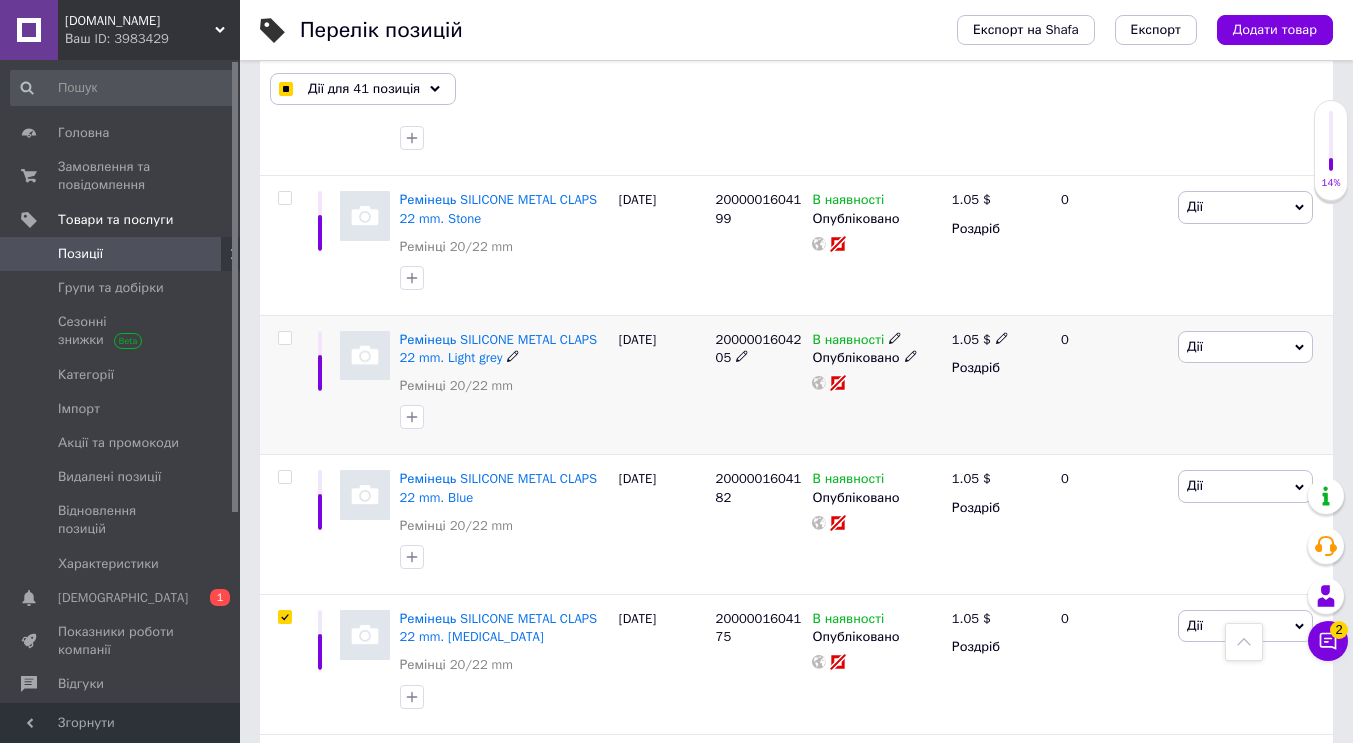 click at bounding box center (284, 338) 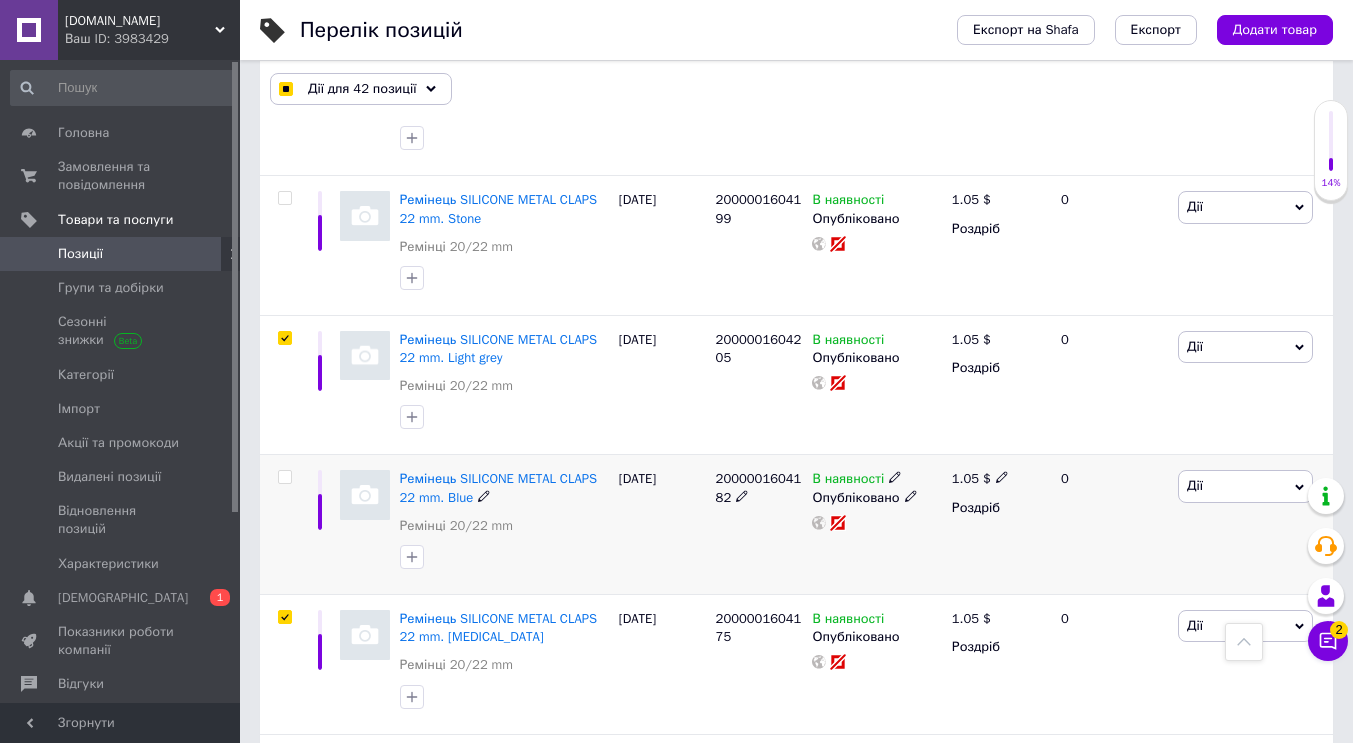 click at bounding box center (282, 525) 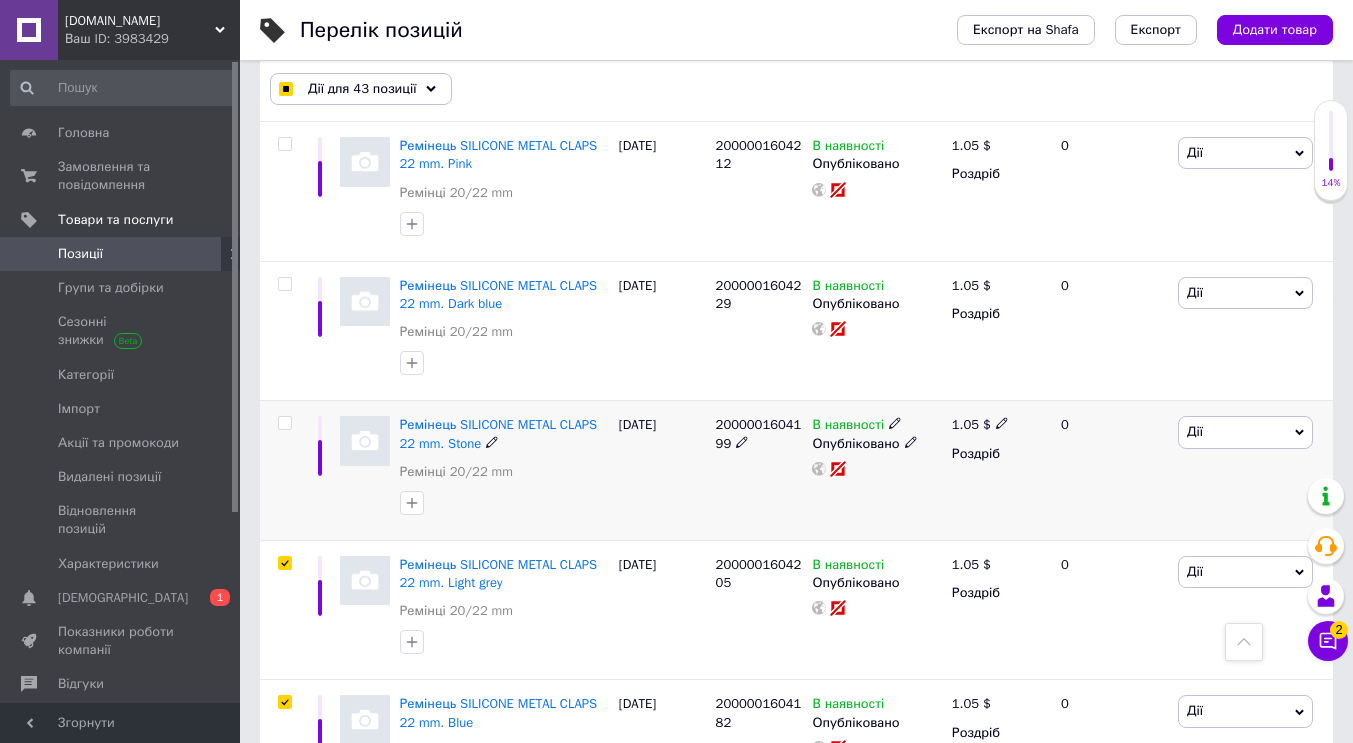 scroll, scrollTop: 2752, scrollLeft: 0, axis: vertical 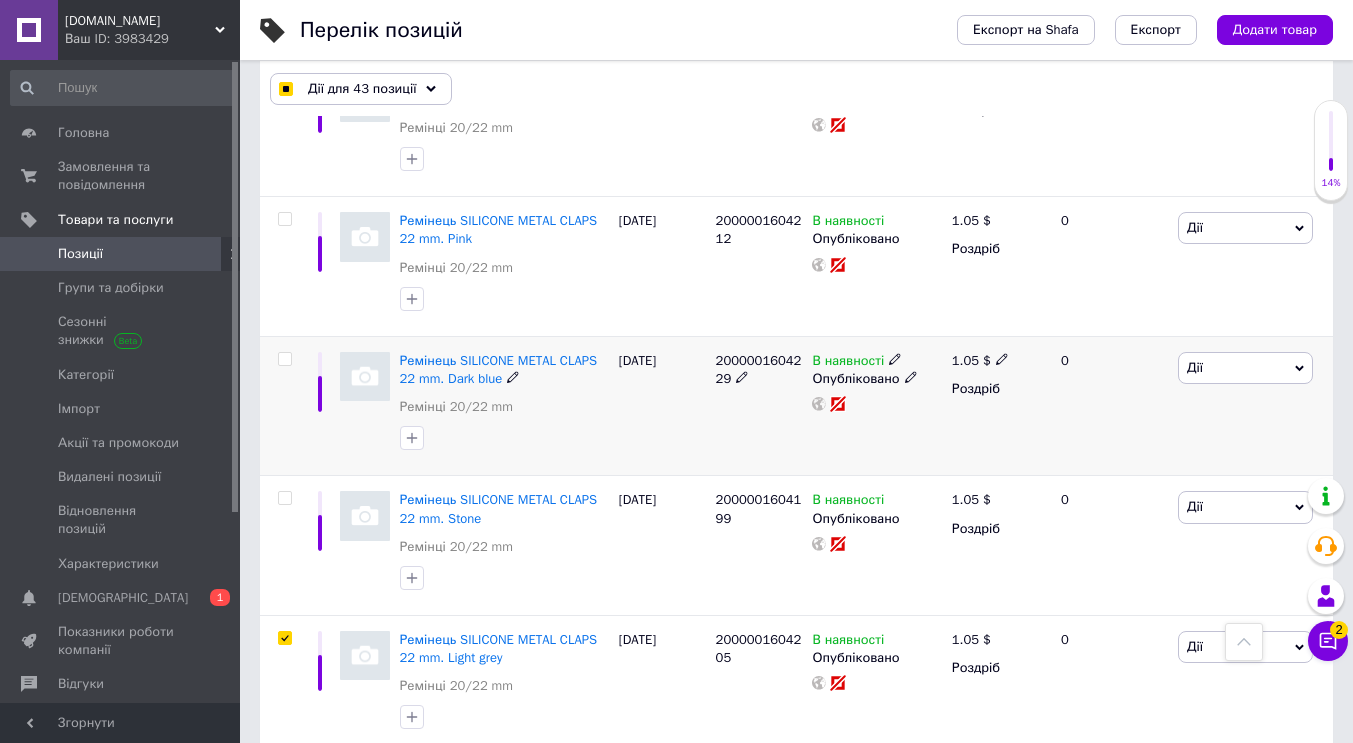drag, startPoint x: 284, startPoint y: 317, endPoint x: 283, endPoint y: 343, distance: 26.019224 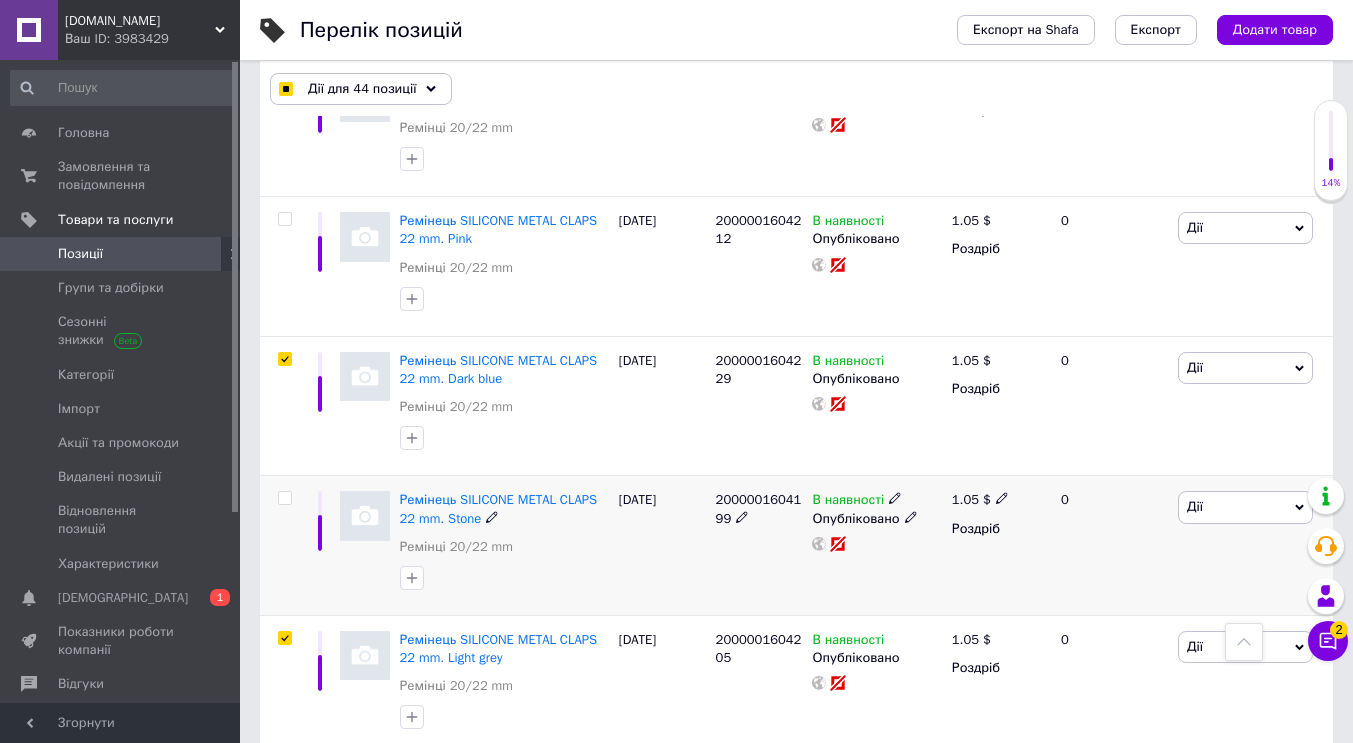 click at bounding box center [284, 498] 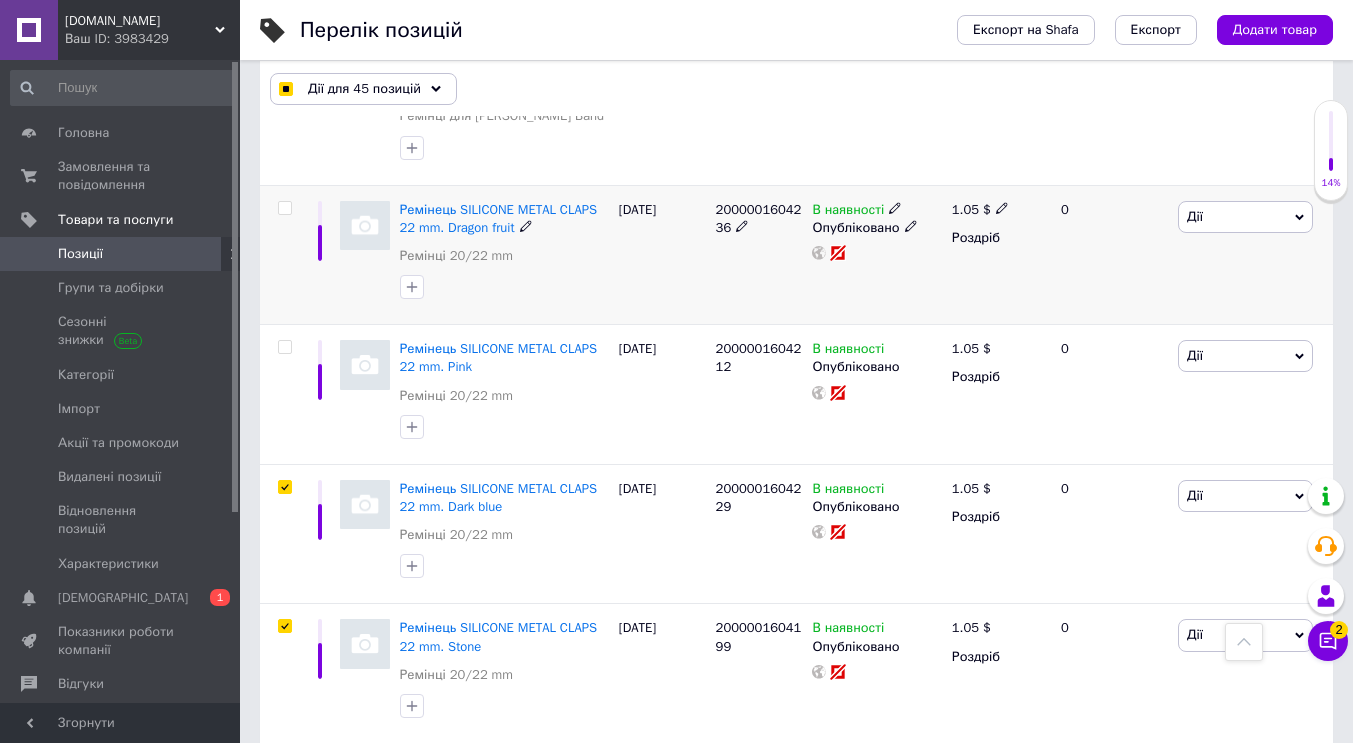 scroll, scrollTop: 2552, scrollLeft: 0, axis: vertical 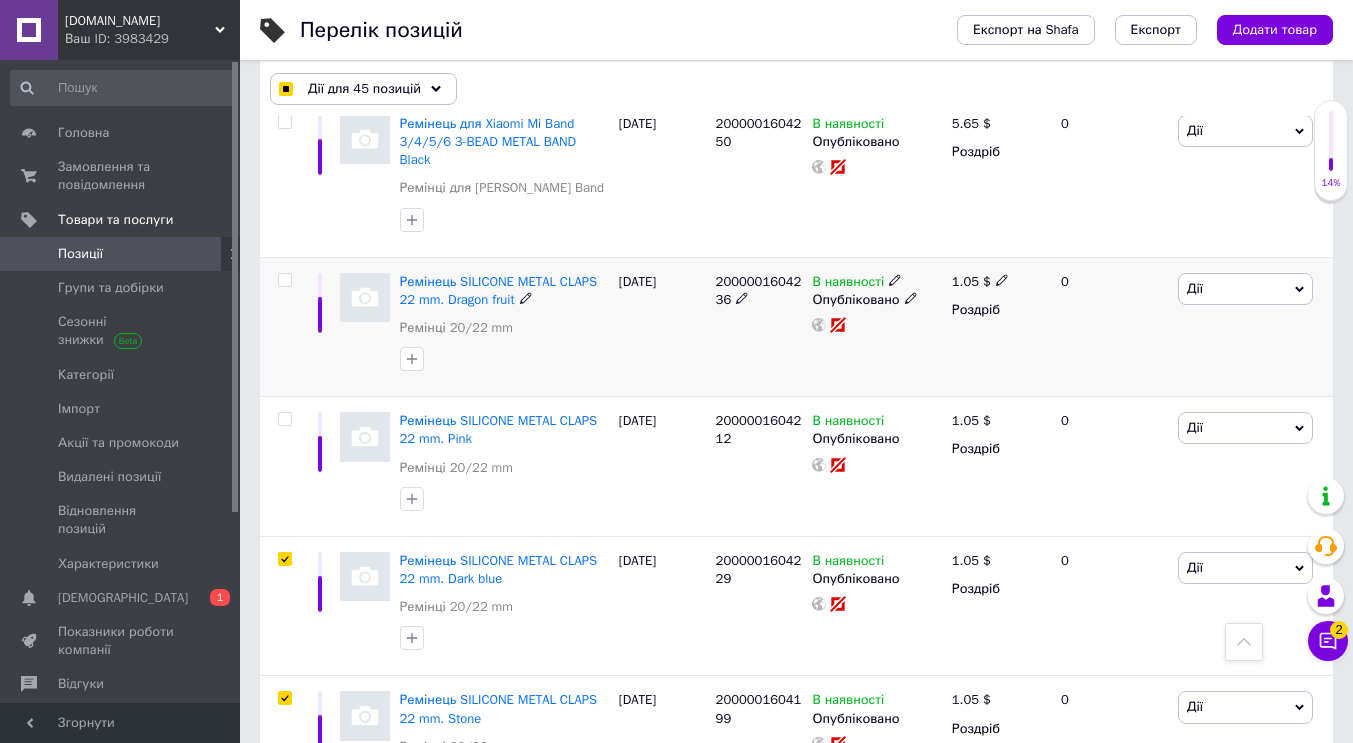 click at bounding box center [282, 327] 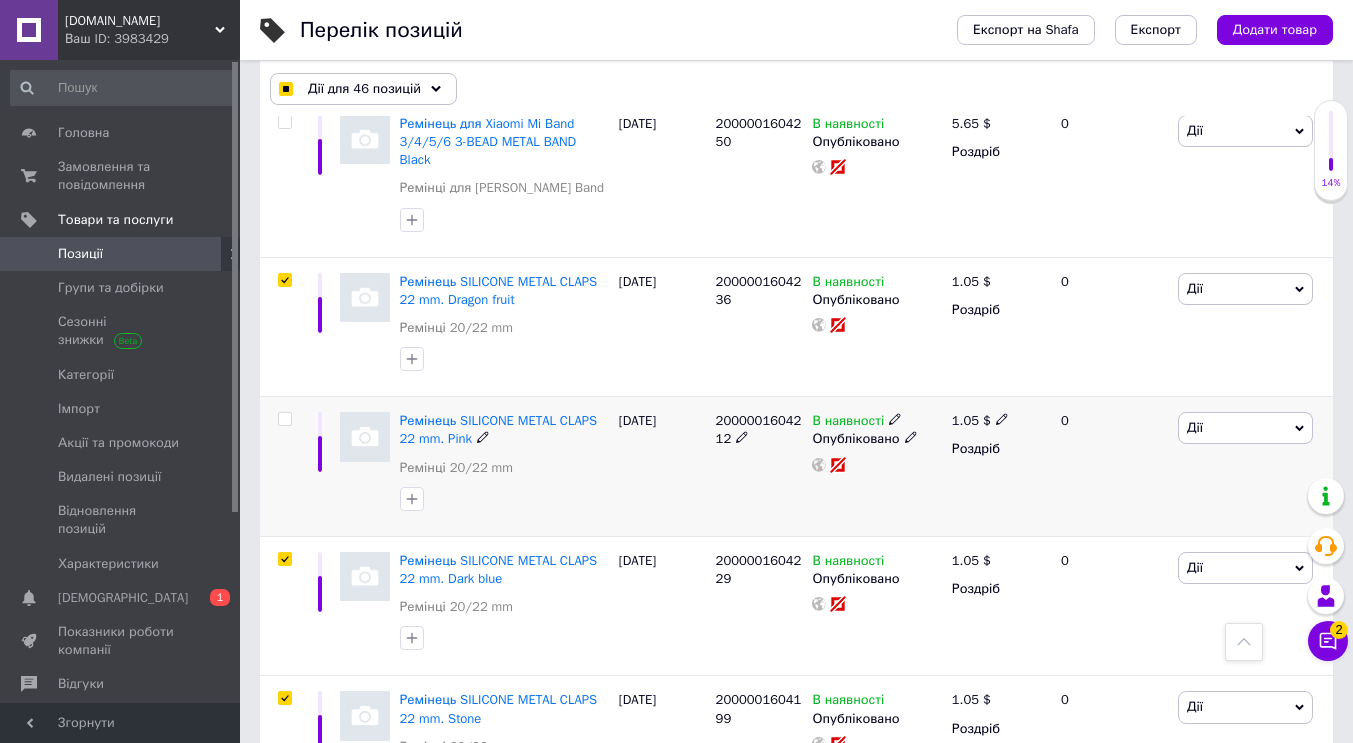 click at bounding box center (285, 419) 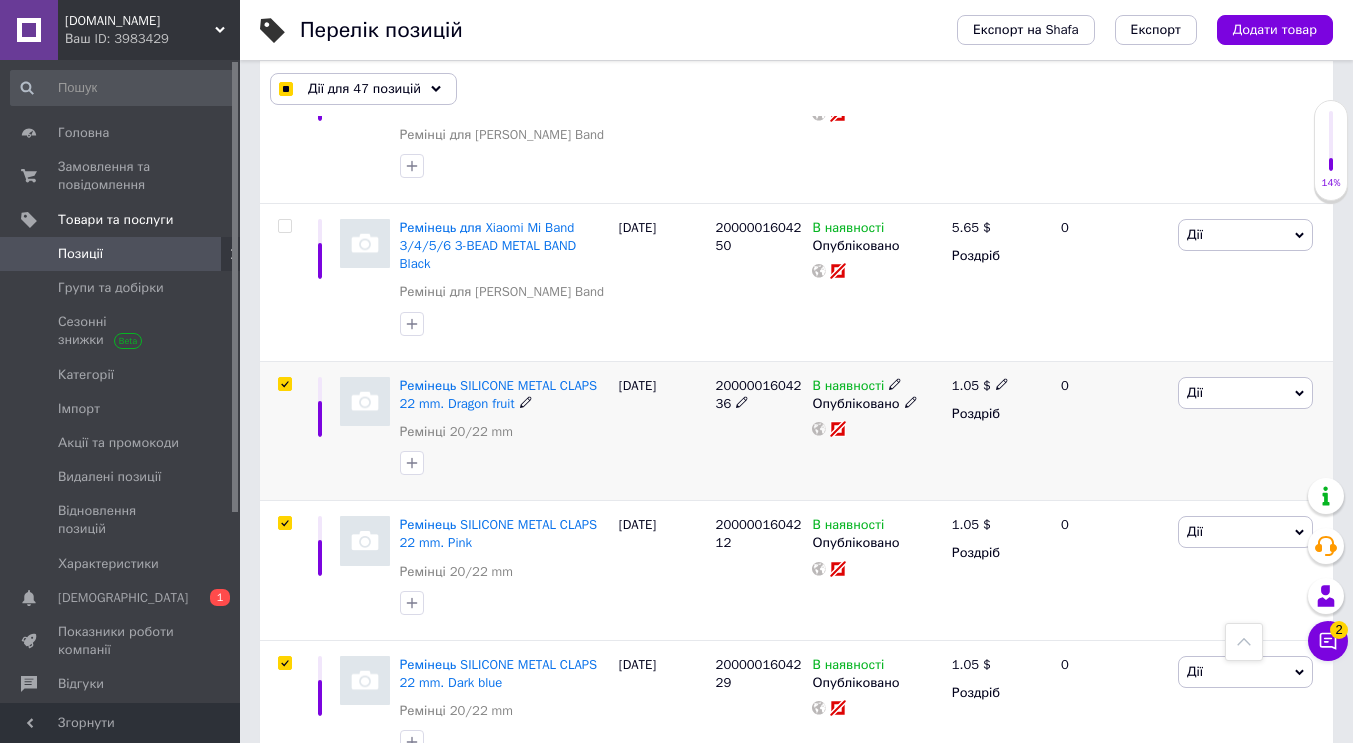 scroll, scrollTop: 2352, scrollLeft: 0, axis: vertical 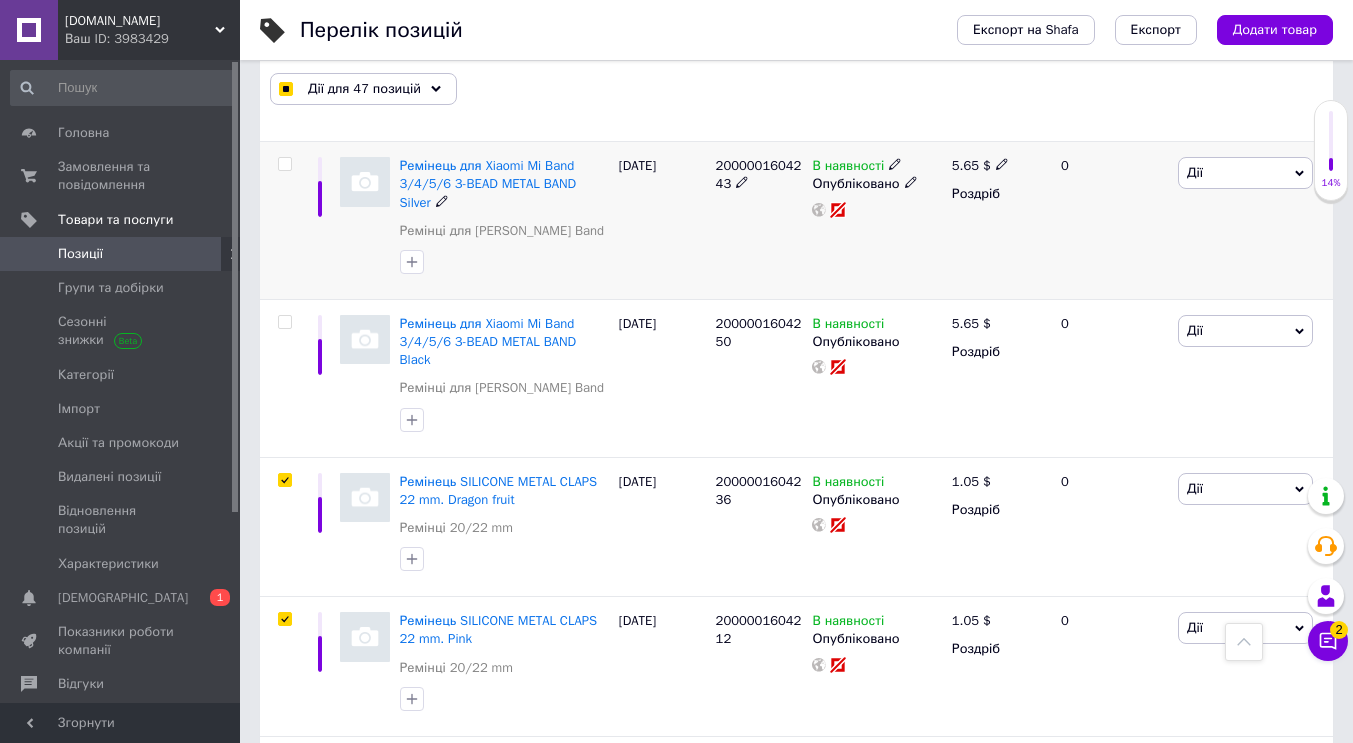 click at bounding box center [284, 164] 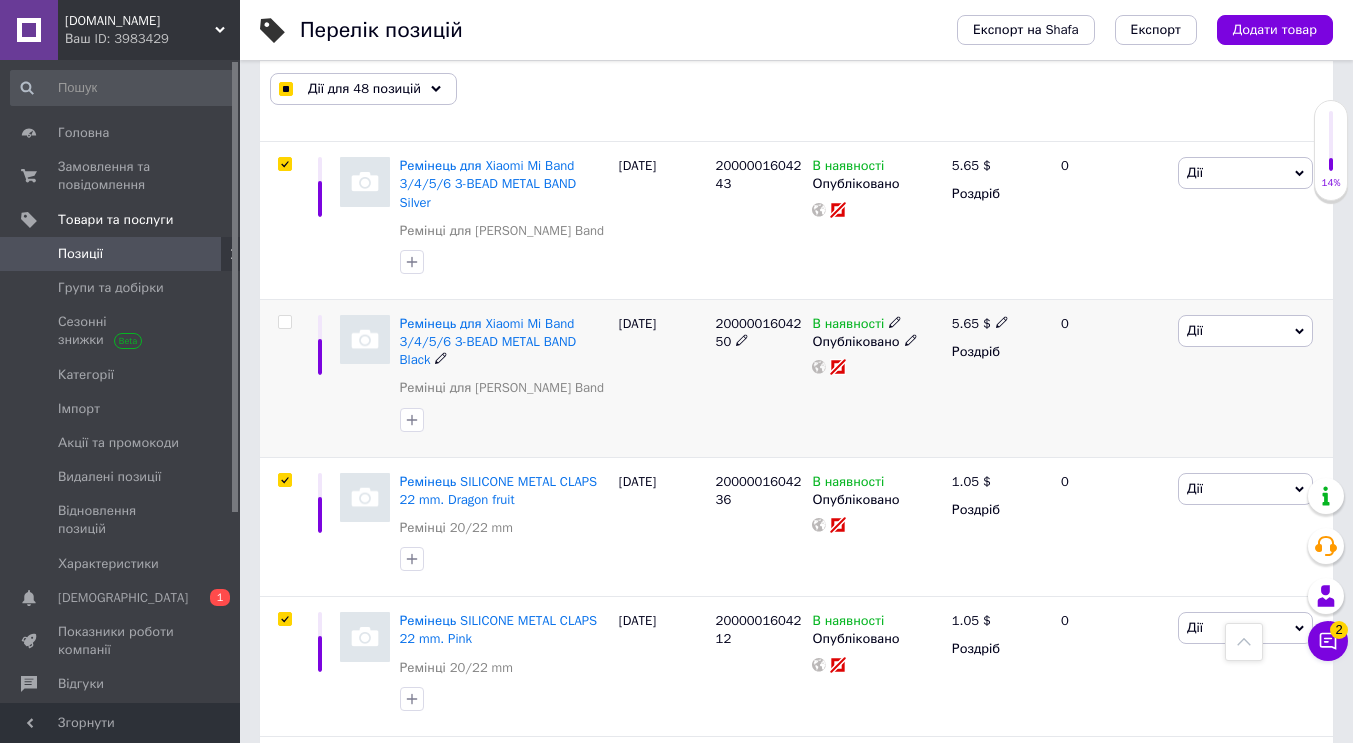 click at bounding box center [284, 322] 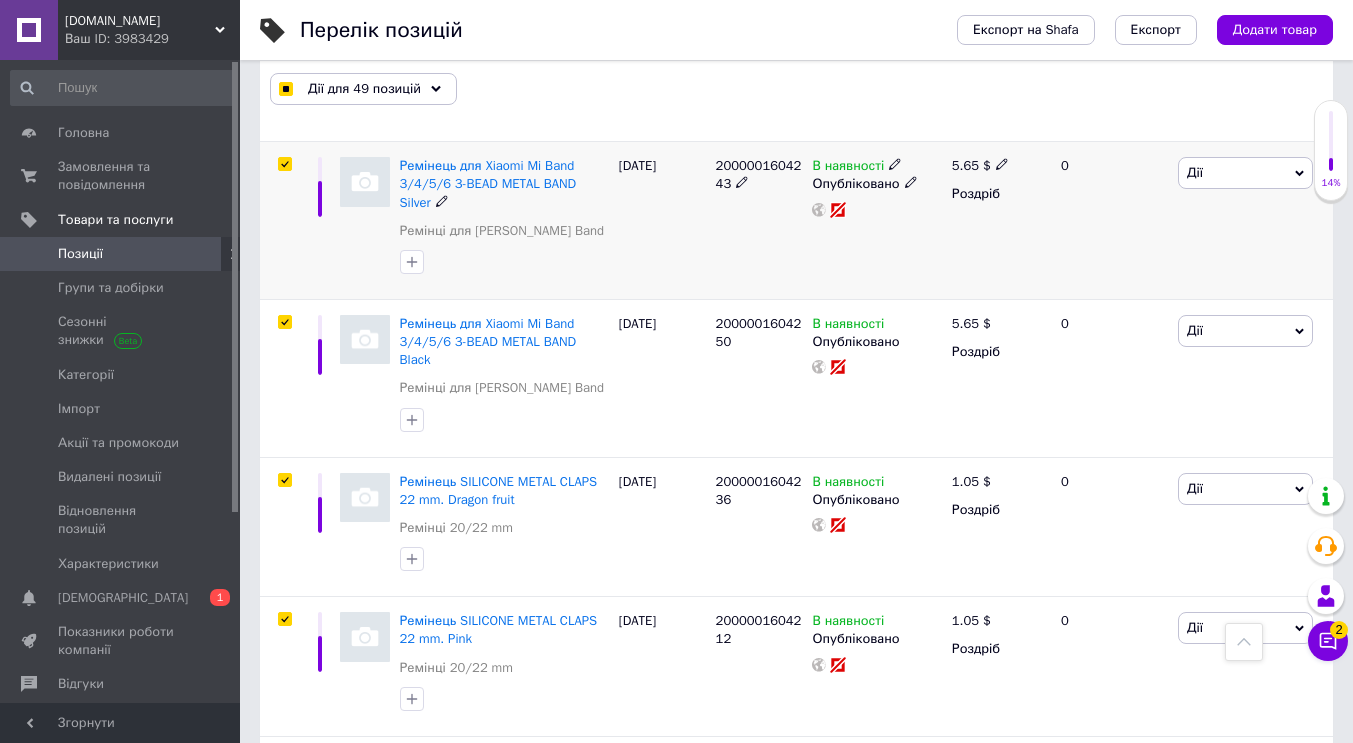 scroll, scrollTop: 2052, scrollLeft: 0, axis: vertical 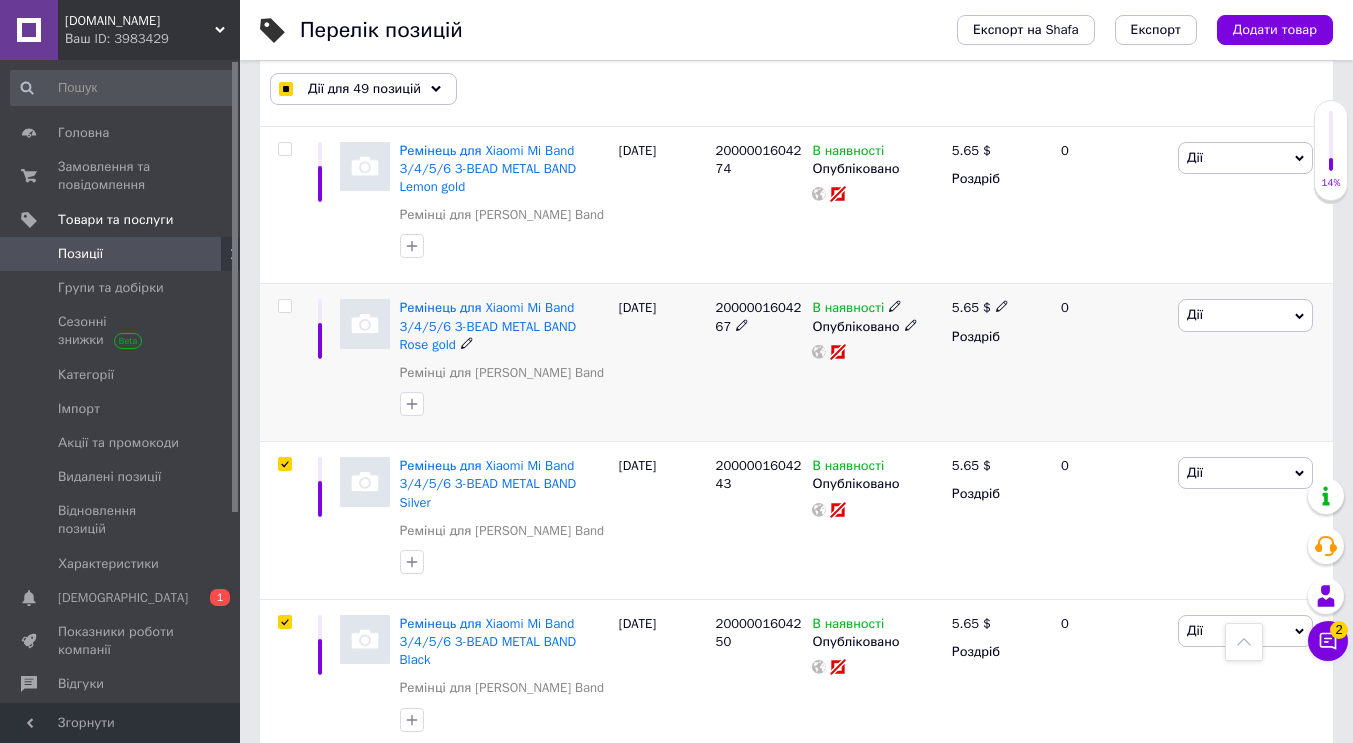 click at bounding box center [284, 306] 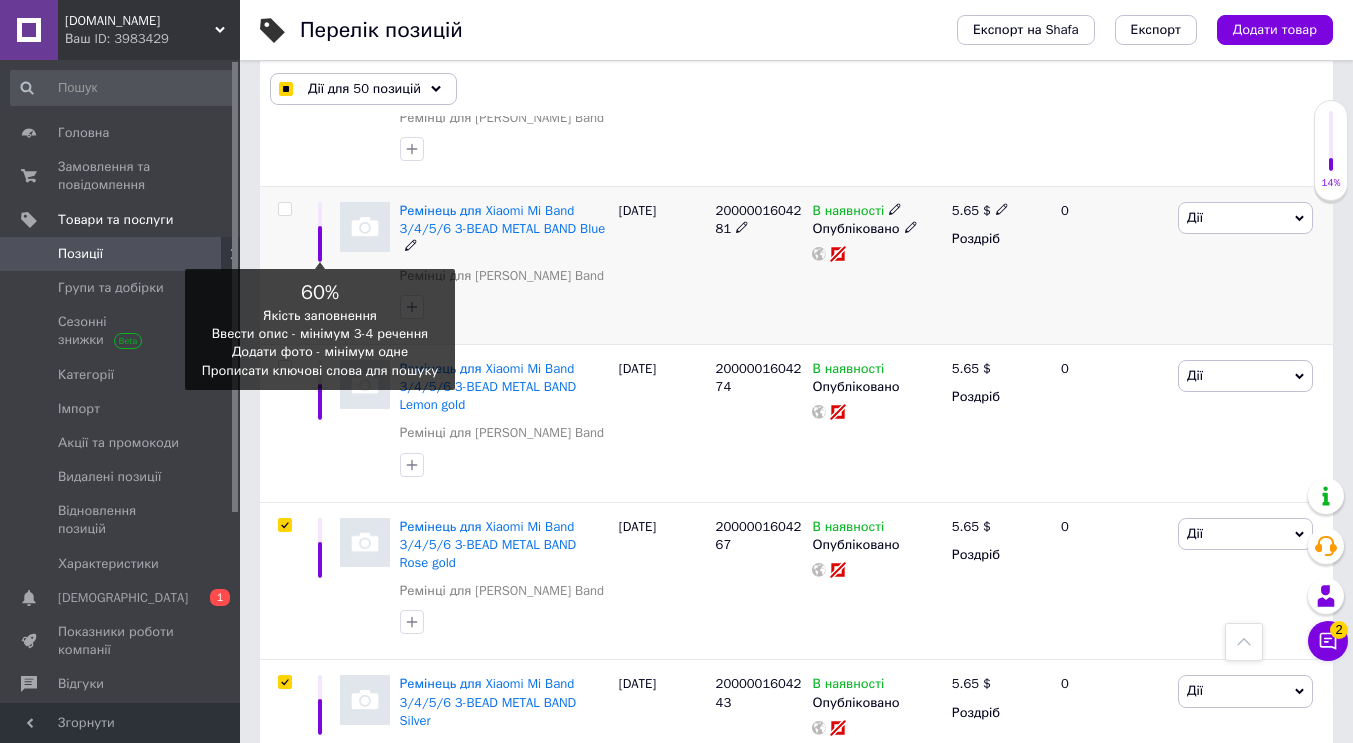 scroll, scrollTop: 1752, scrollLeft: 0, axis: vertical 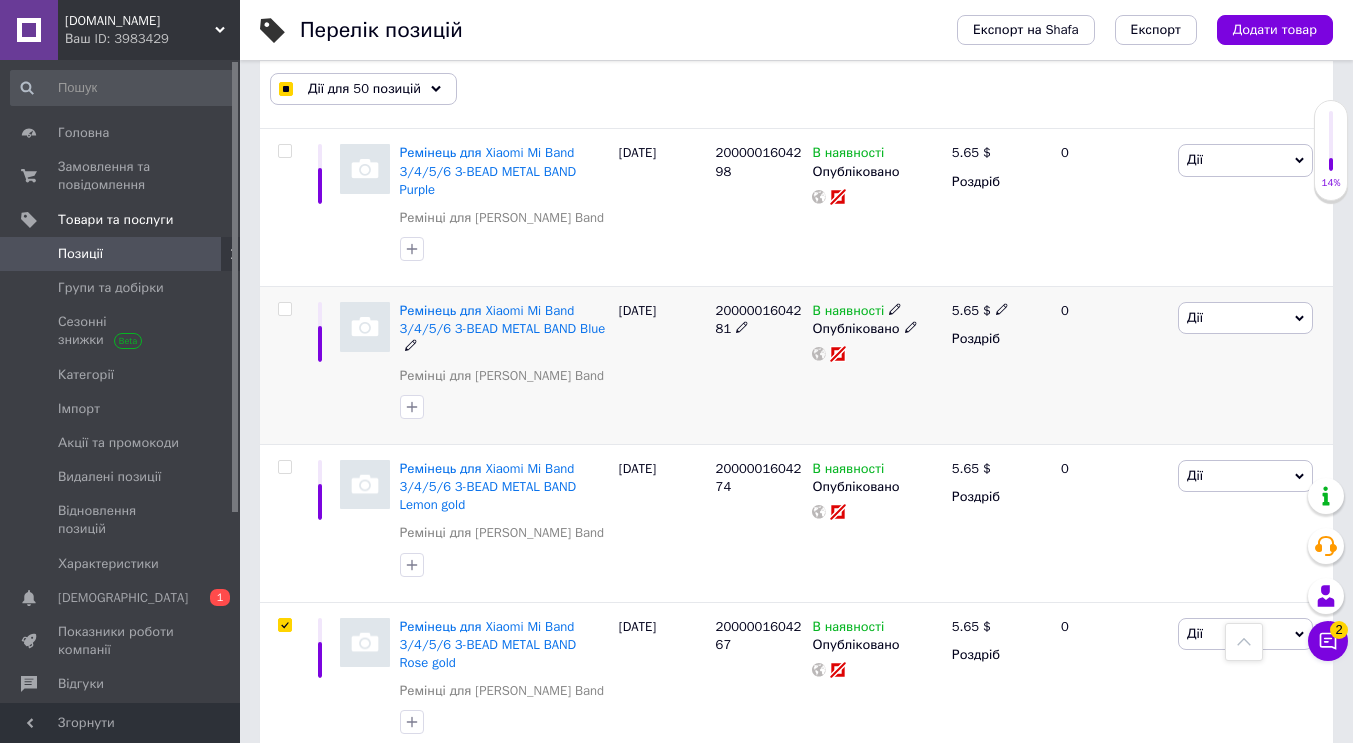 drag, startPoint x: 287, startPoint y: 308, endPoint x: 298, endPoint y: 377, distance: 69.87131 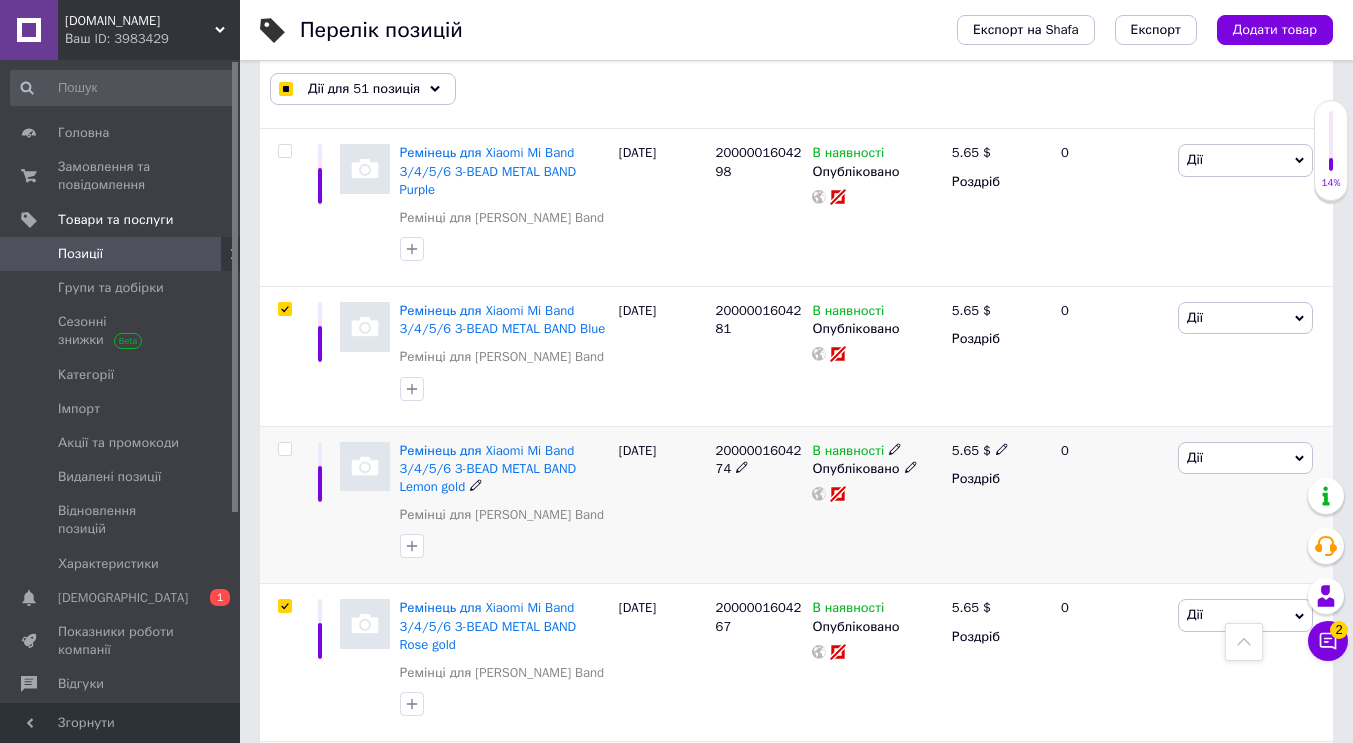 click at bounding box center (282, 505) 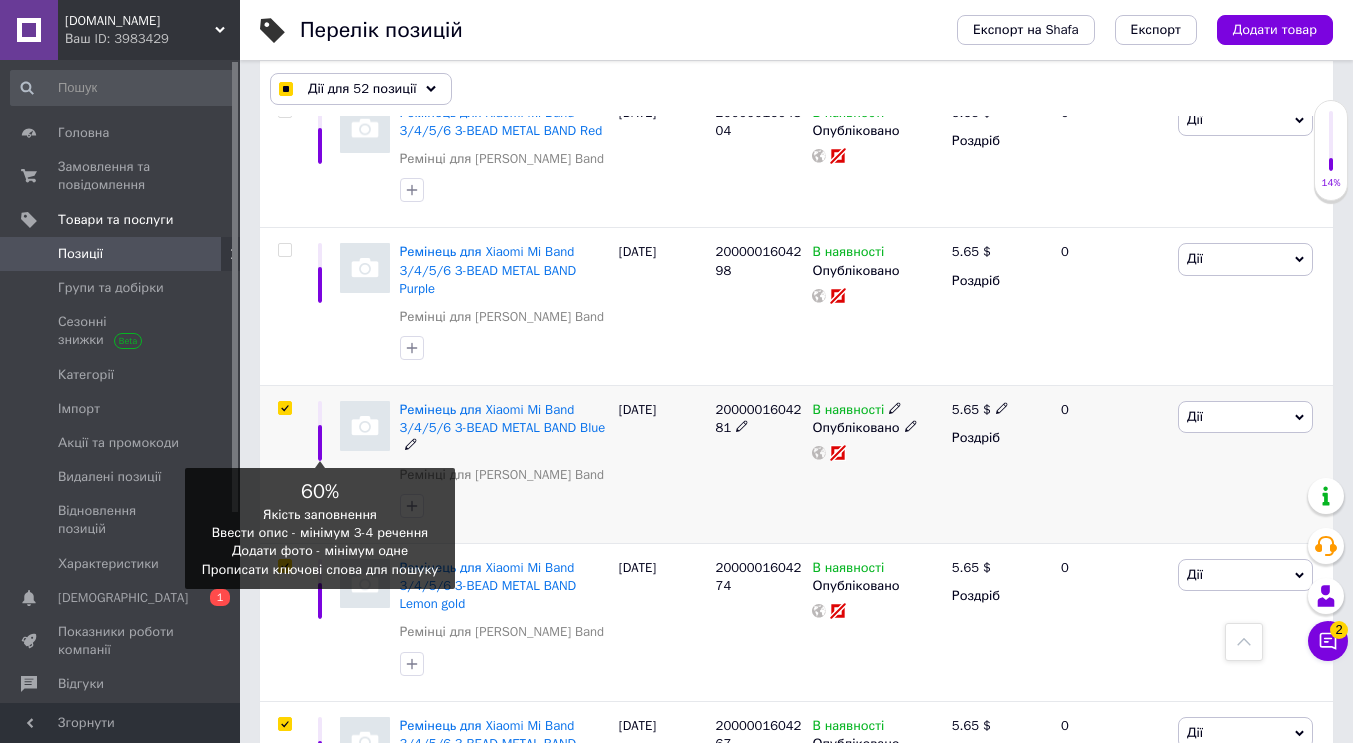 scroll, scrollTop: 1552, scrollLeft: 0, axis: vertical 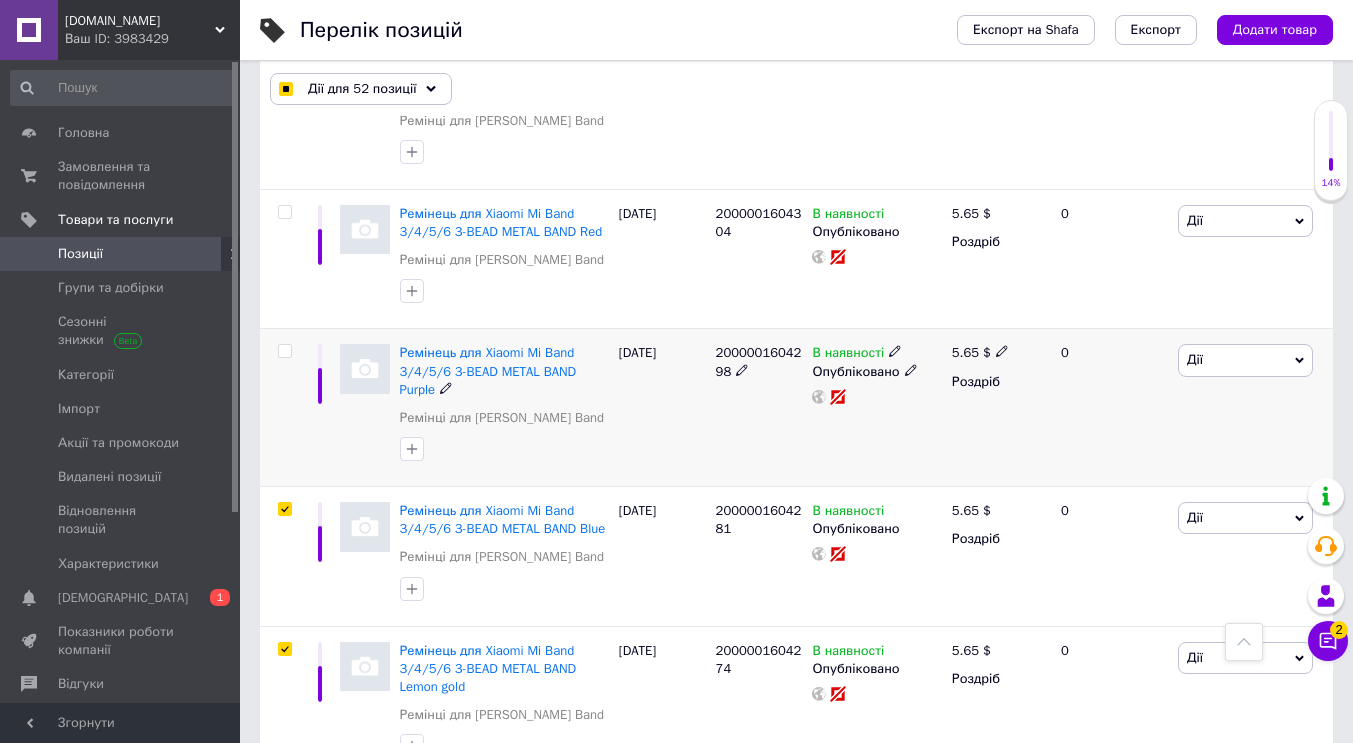 click at bounding box center (284, 351) 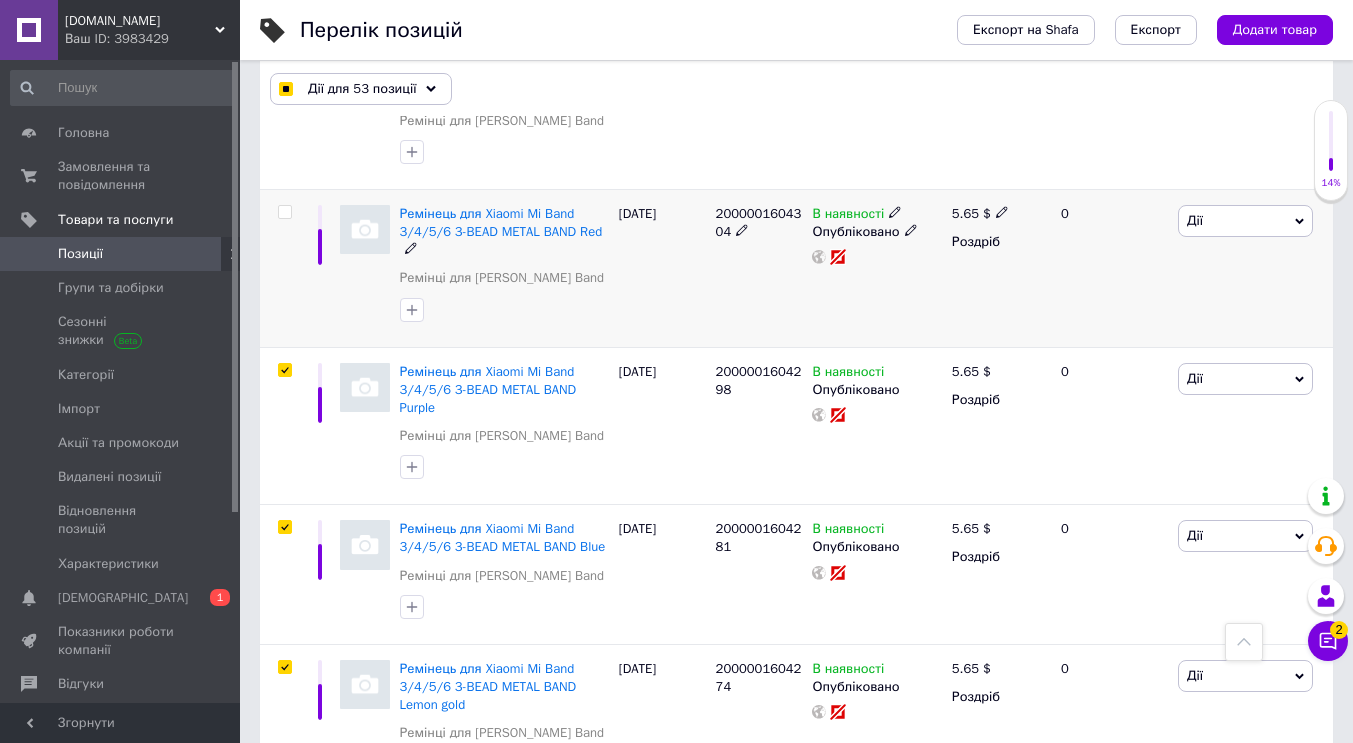 click at bounding box center [284, 212] 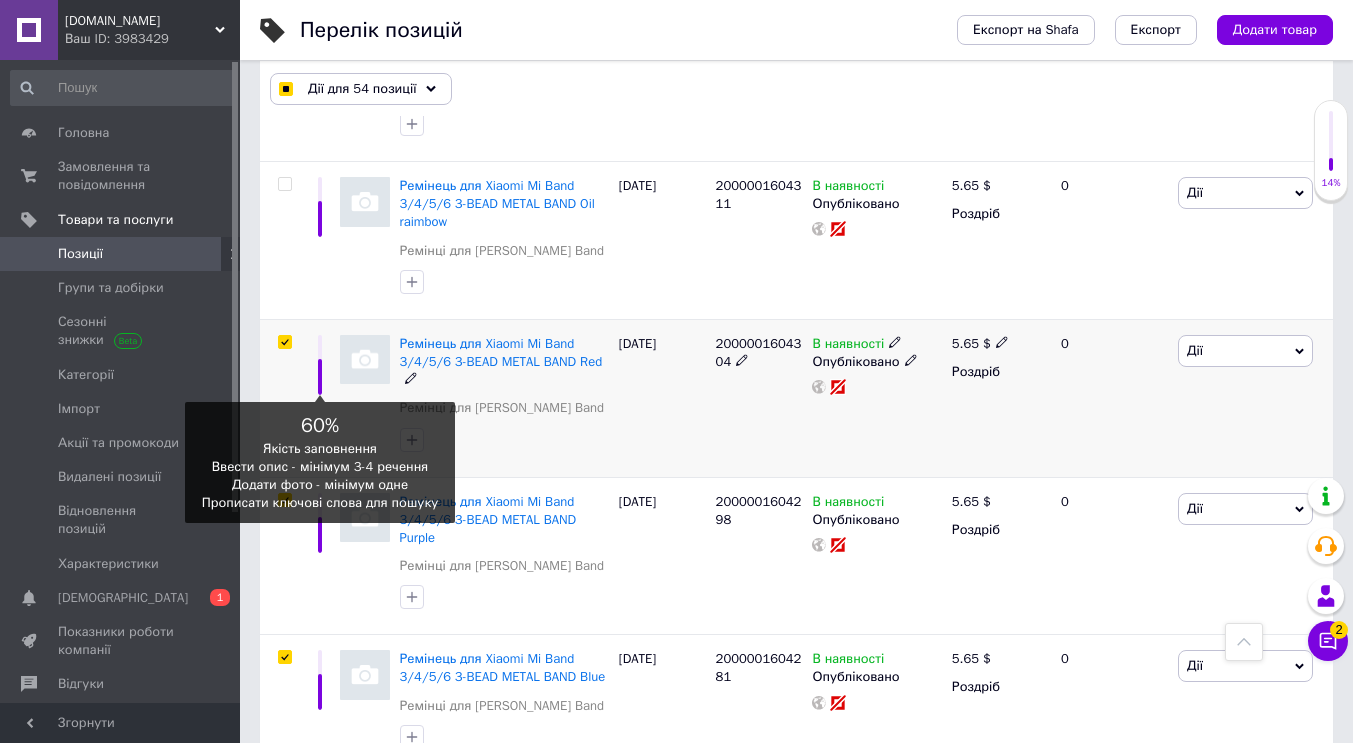 scroll, scrollTop: 1352, scrollLeft: 0, axis: vertical 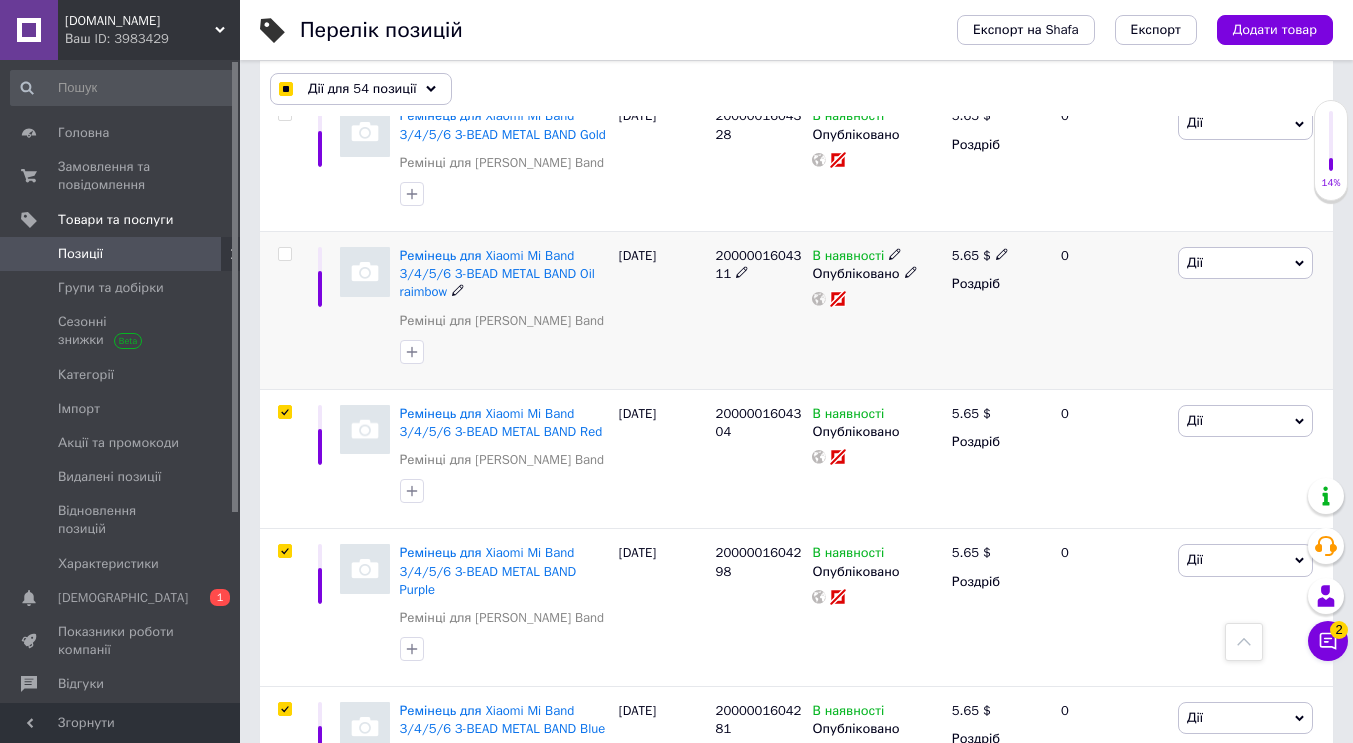 click at bounding box center [285, 254] 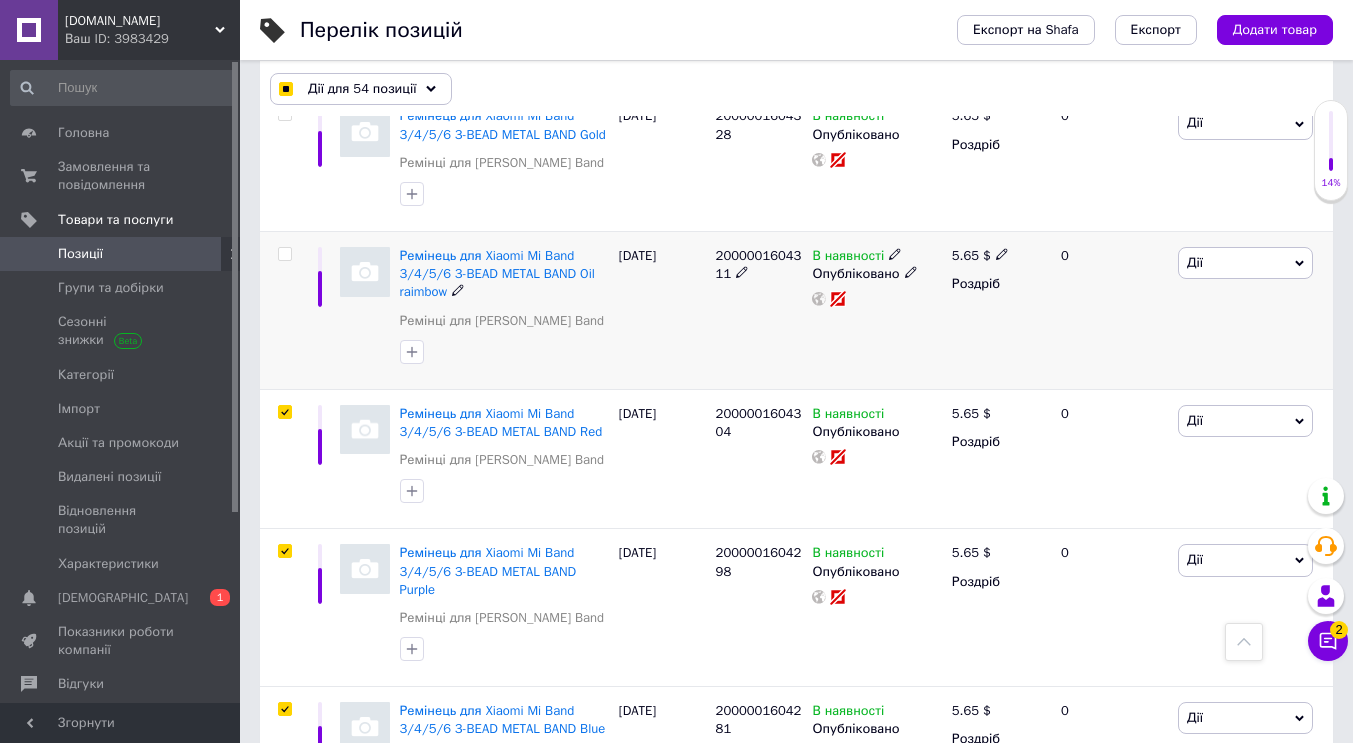 click at bounding box center [284, 254] 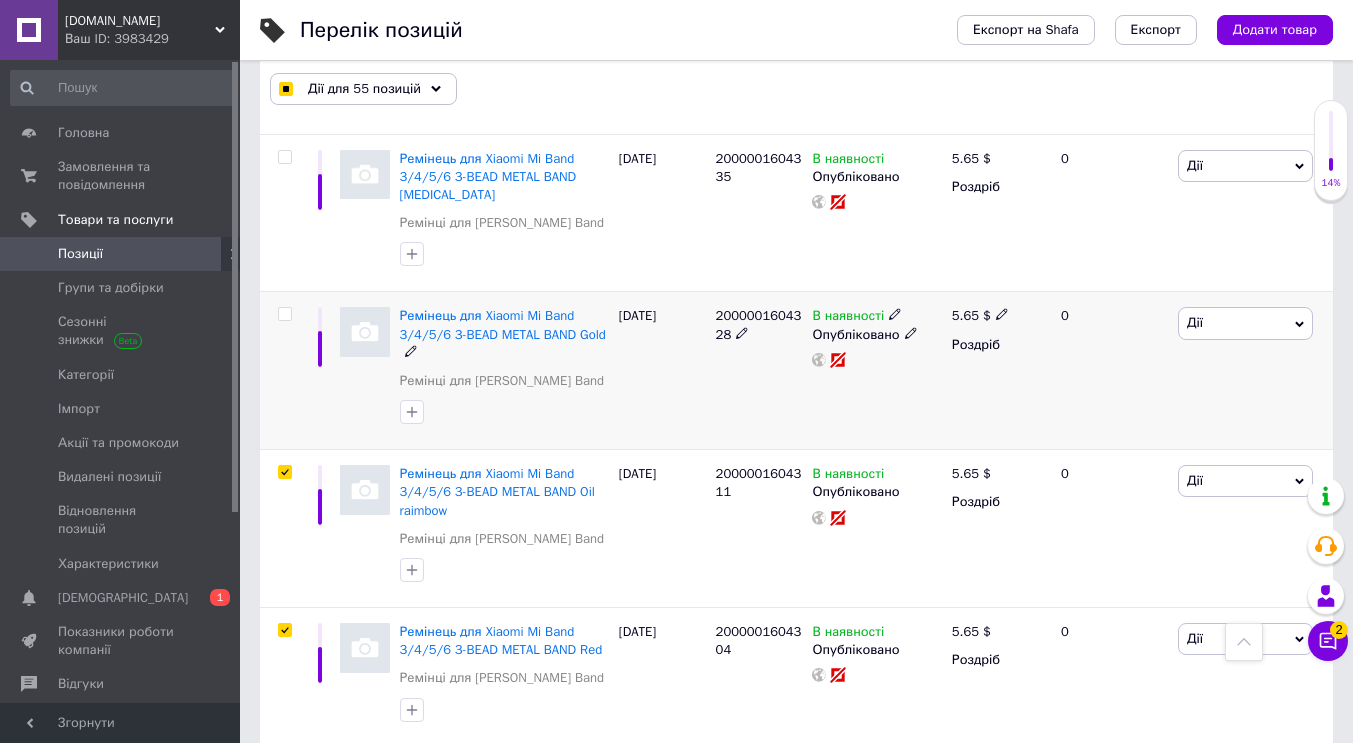click at bounding box center (284, 314) 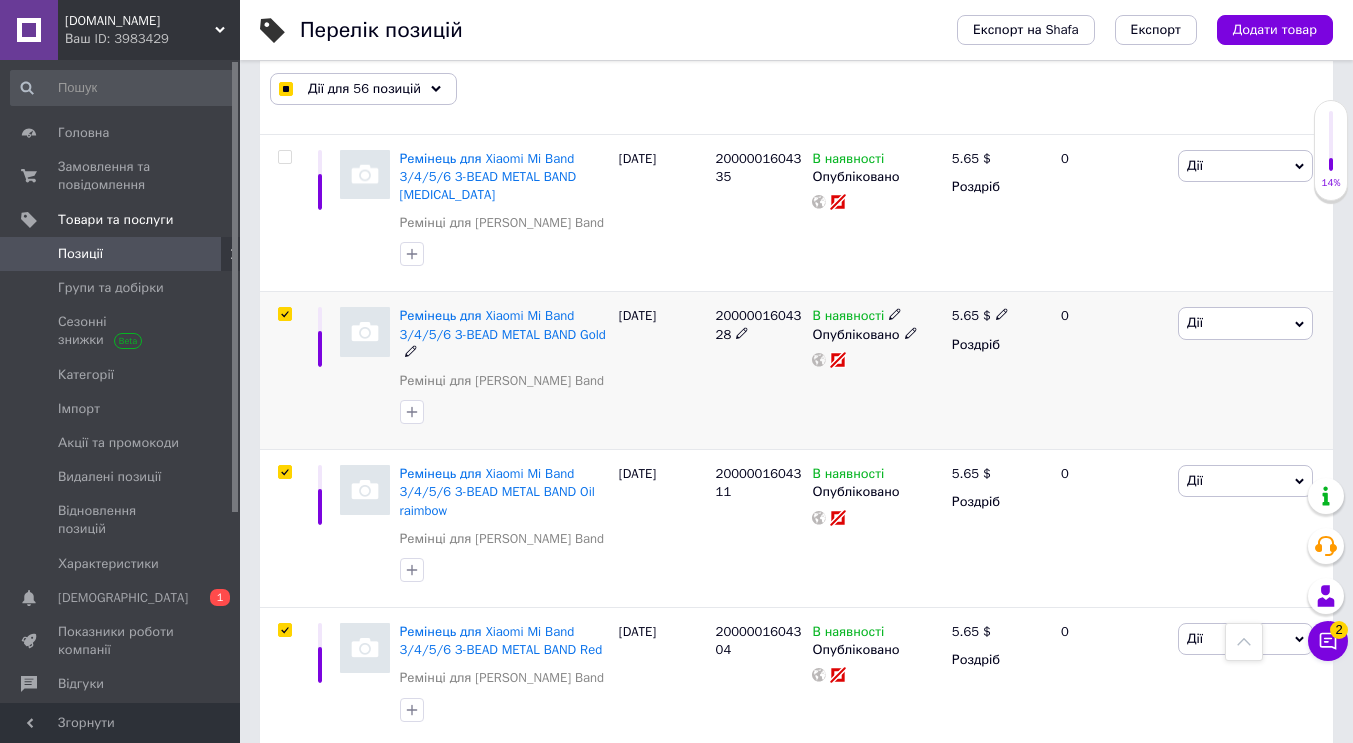 scroll, scrollTop: 952, scrollLeft: 0, axis: vertical 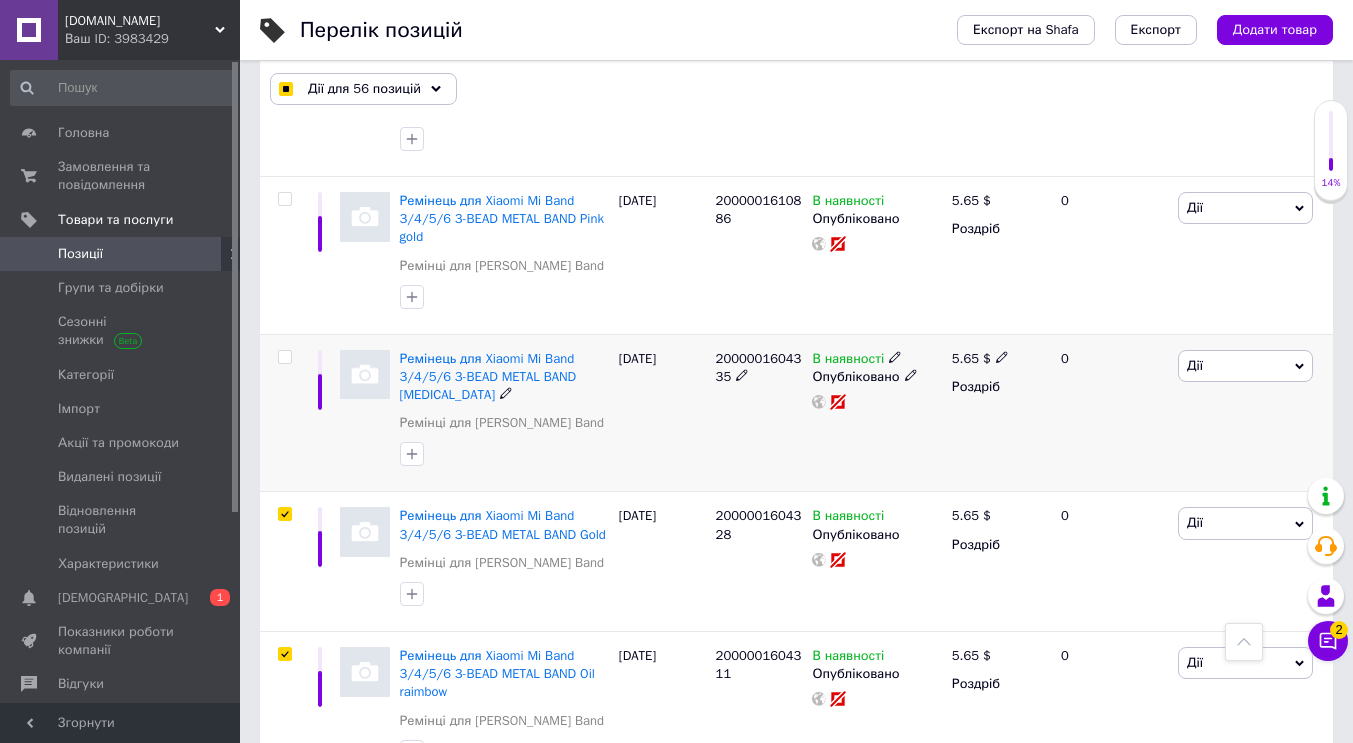 click at bounding box center (284, 357) 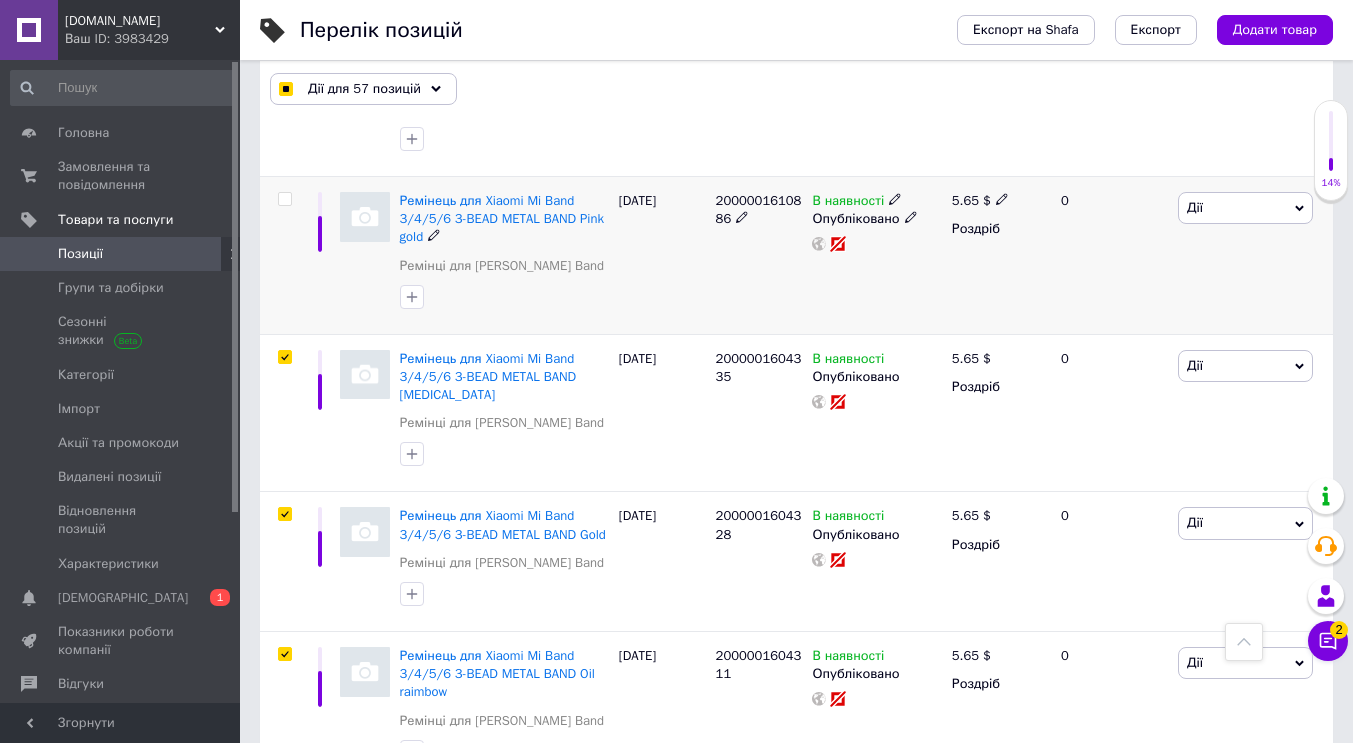 click at bounding box center [284, 199] 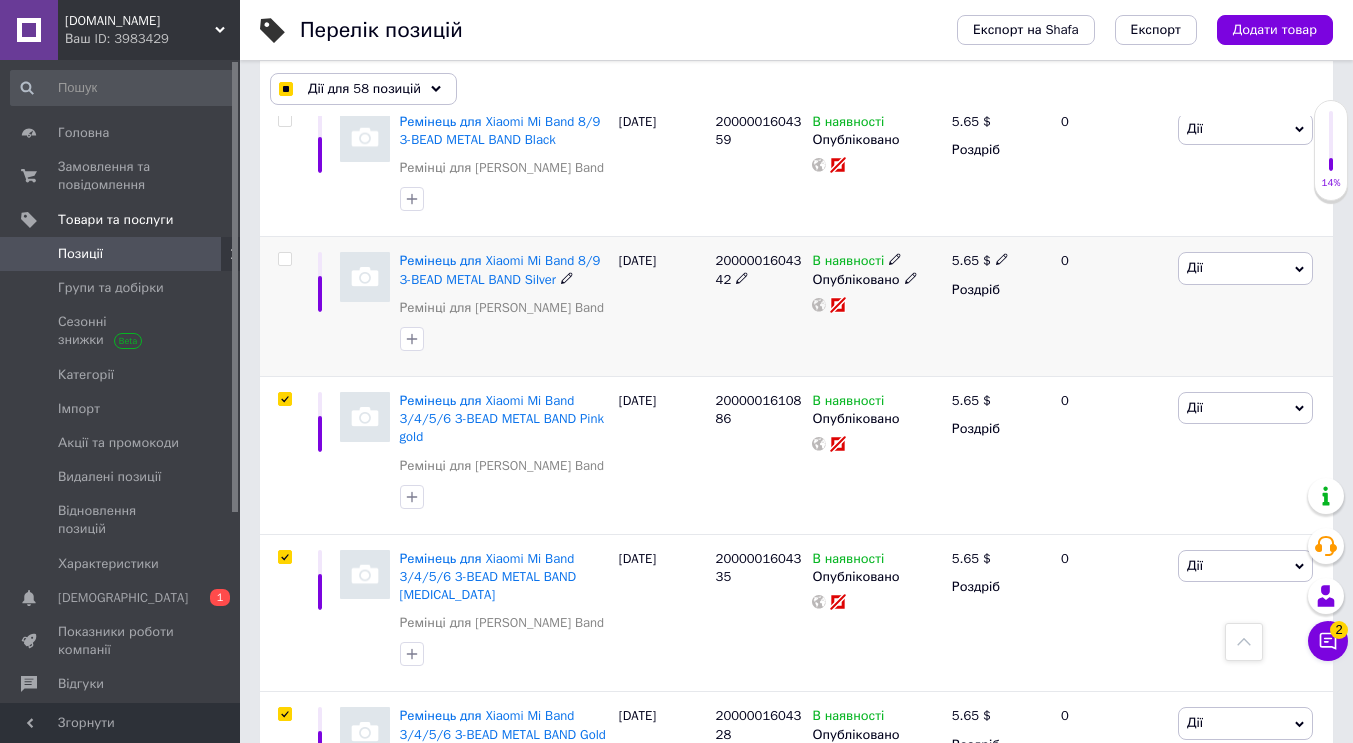 click at bounding box center [284, 259] 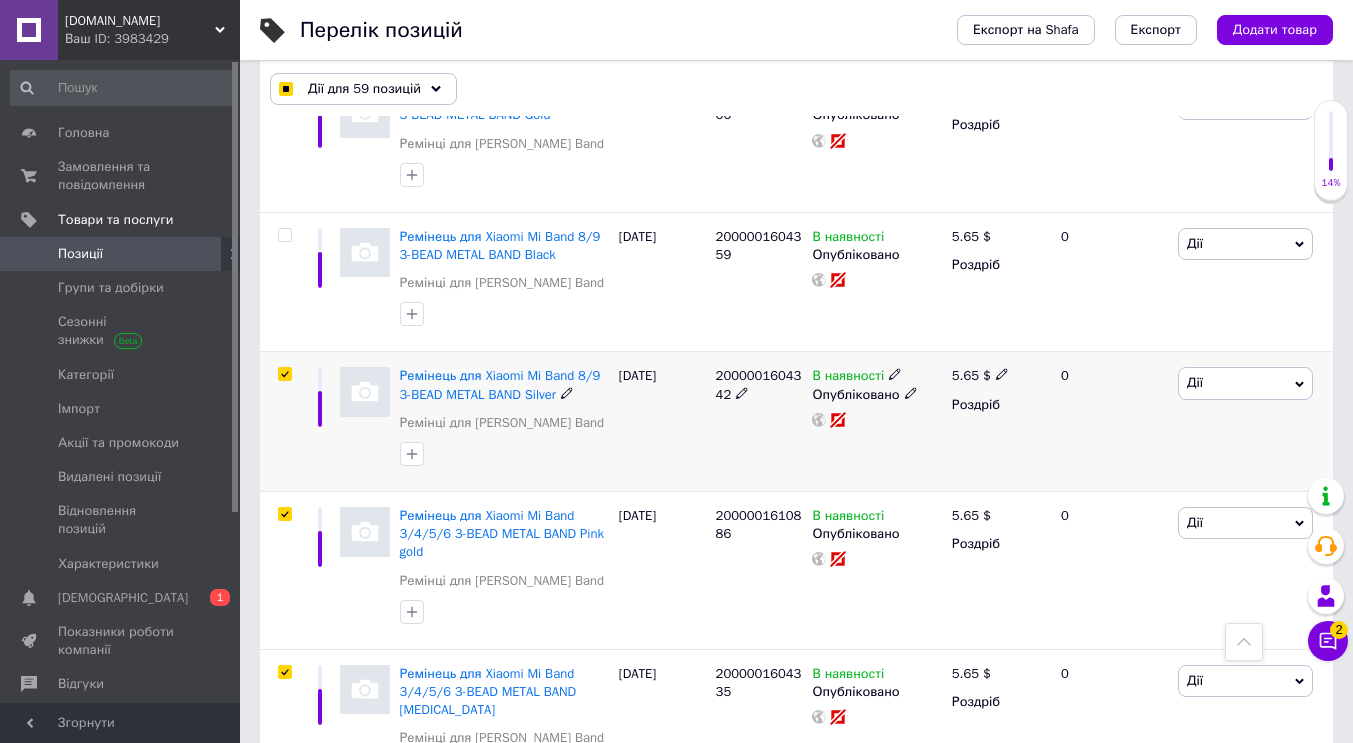 scroll, scrollTop: 552, scrollLeft: 0, axis: vertical 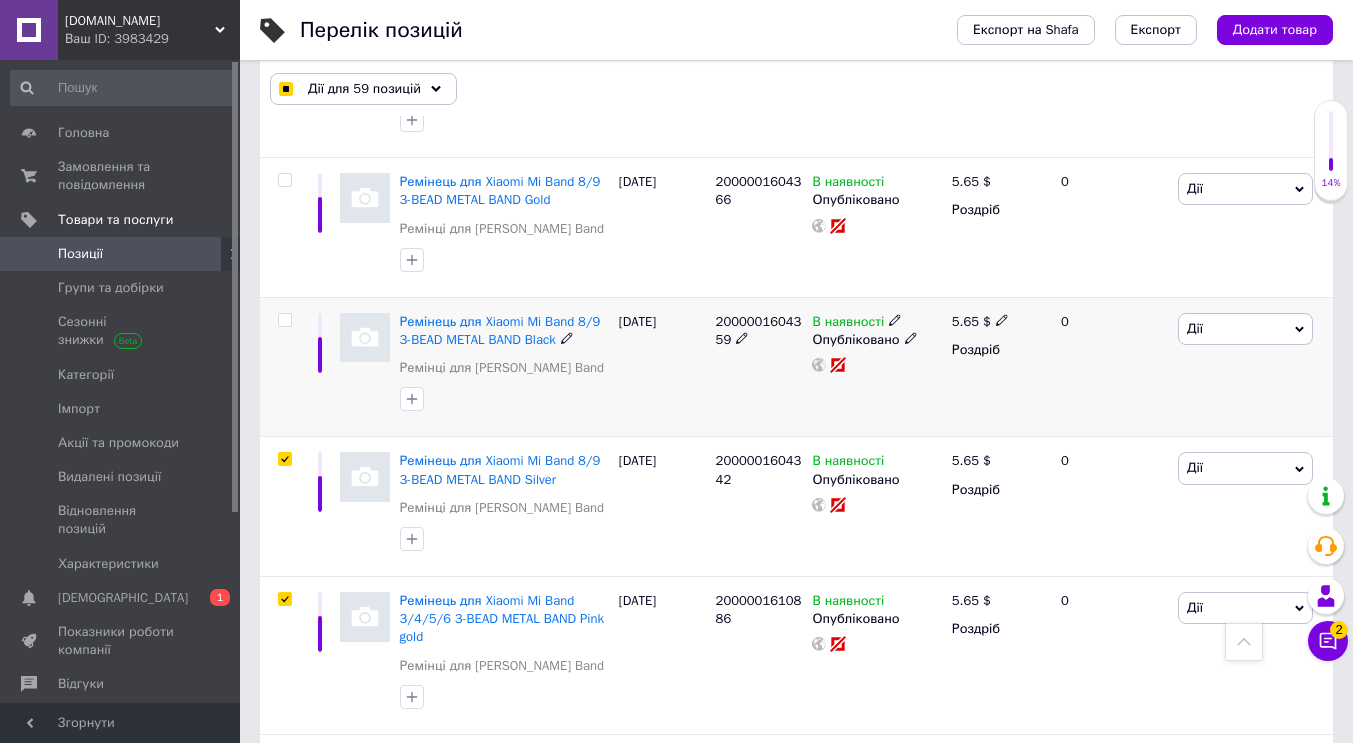 click at bounding box center [284, 320] 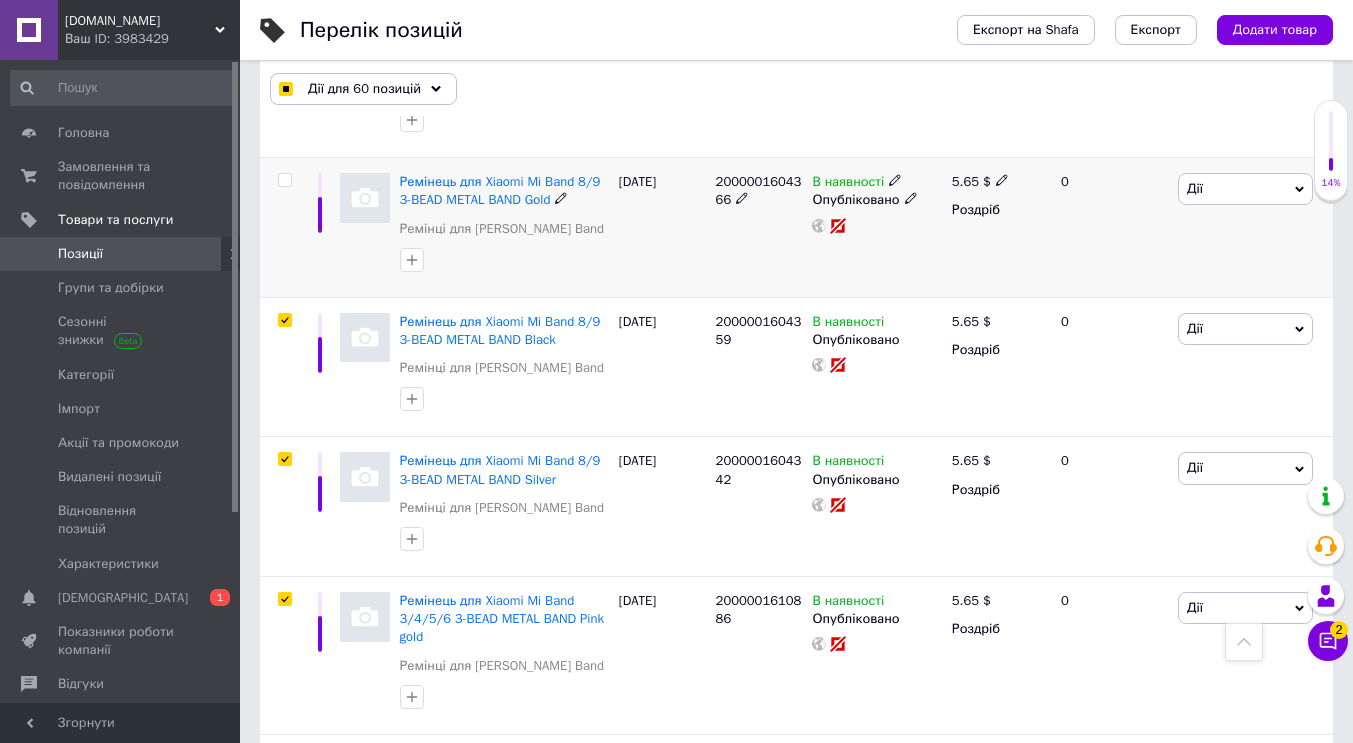 click at bounding box center (284, 180) 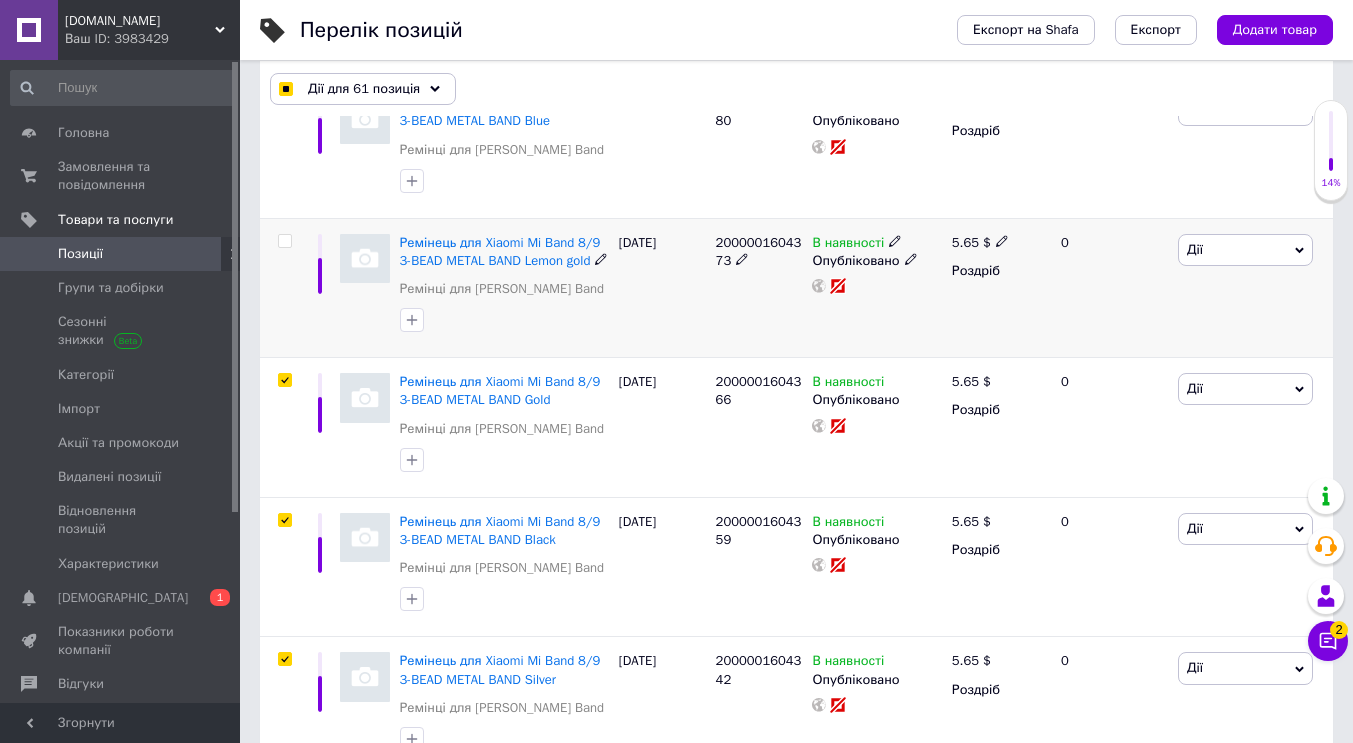 click at bounding box center [284, 241] 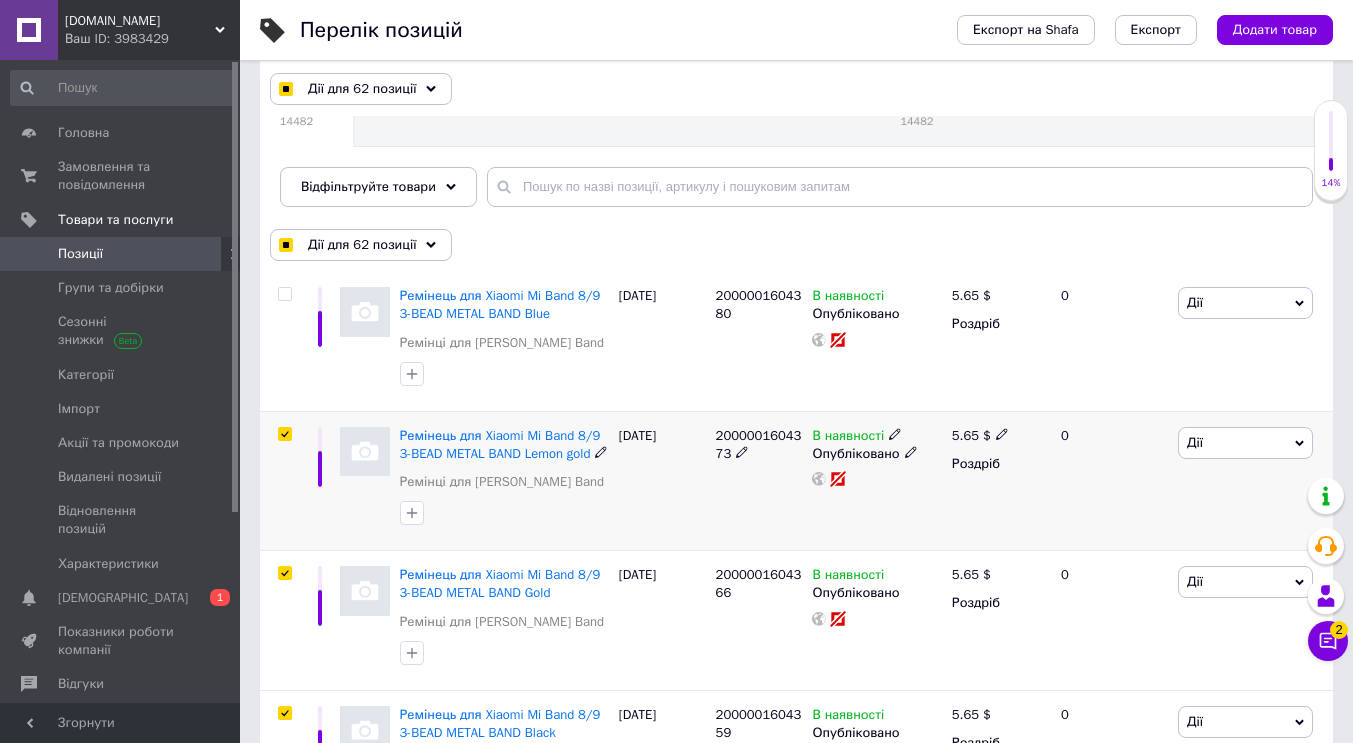 scroll, scrollTop: 152, scrollLeft: 0, axis: vertical 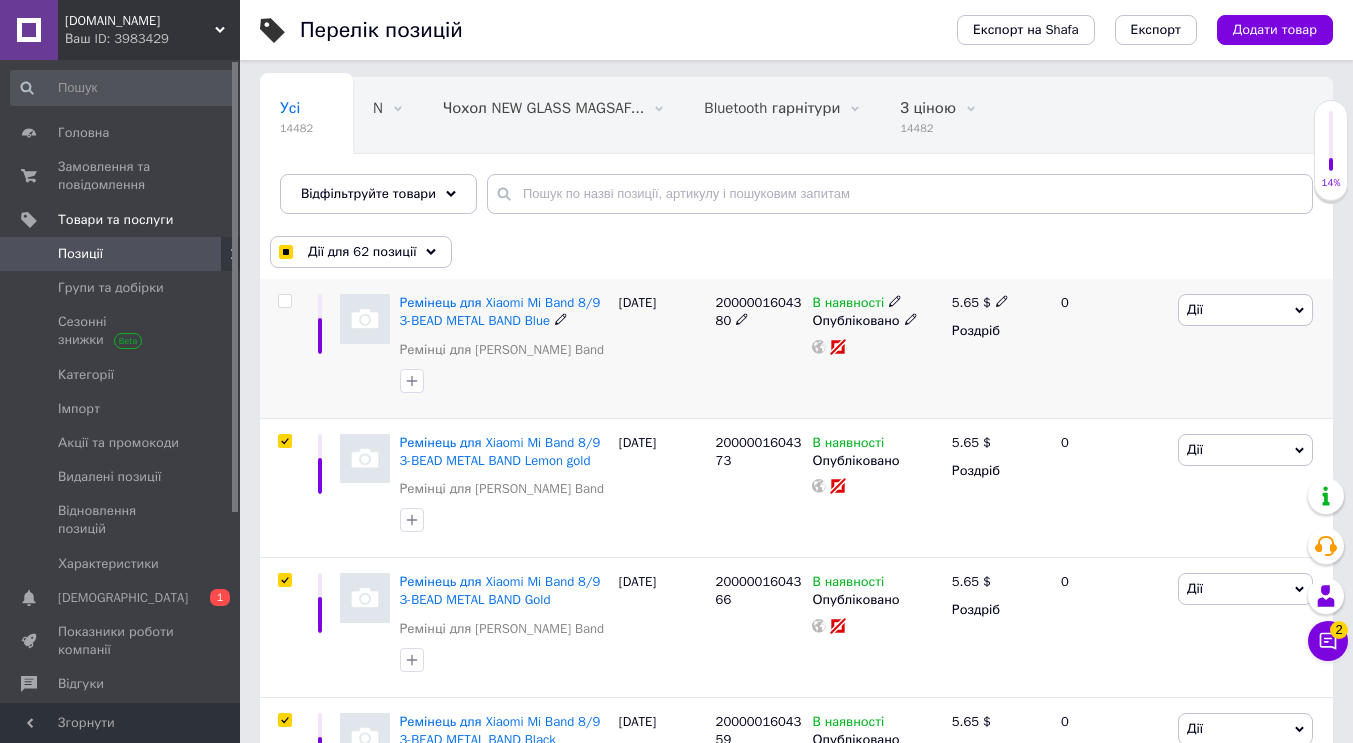click at bounding box center [284, 301] 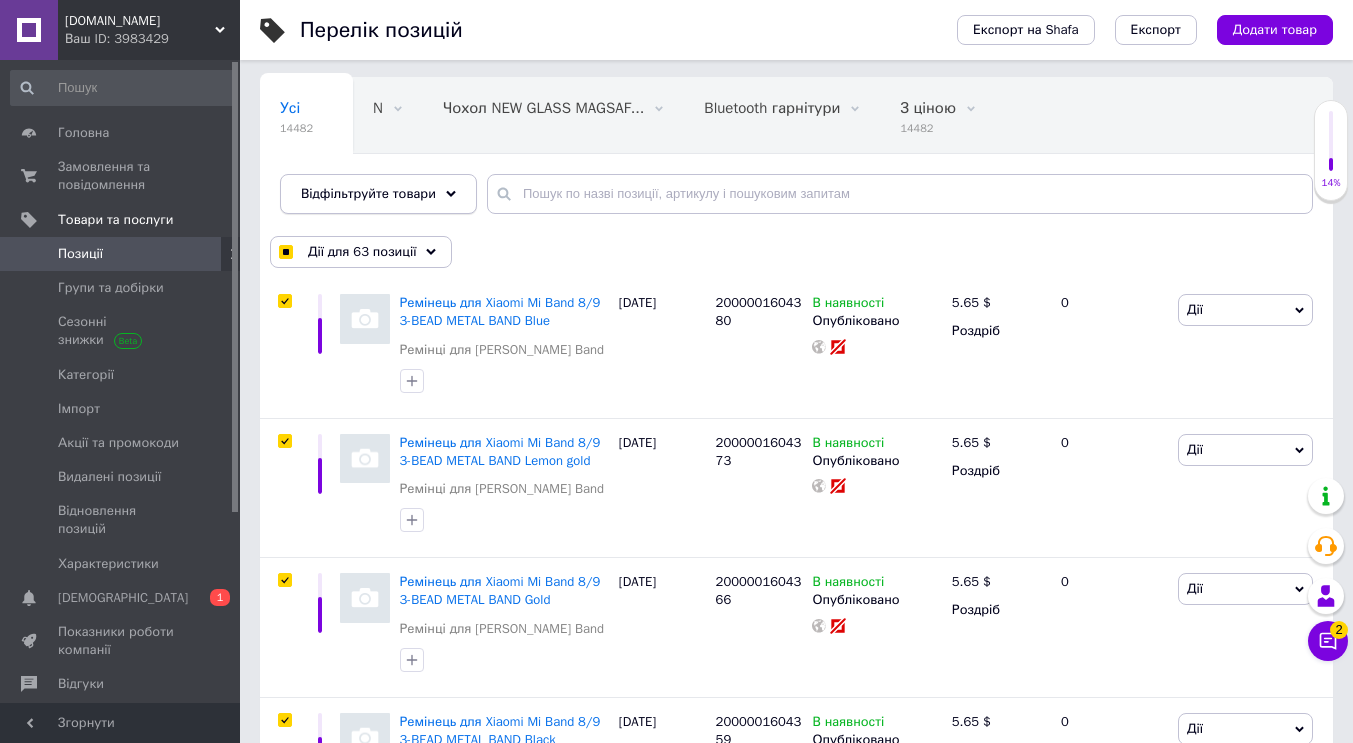 click on "Відфільтруйте товари" at bounding box center [378, 194] 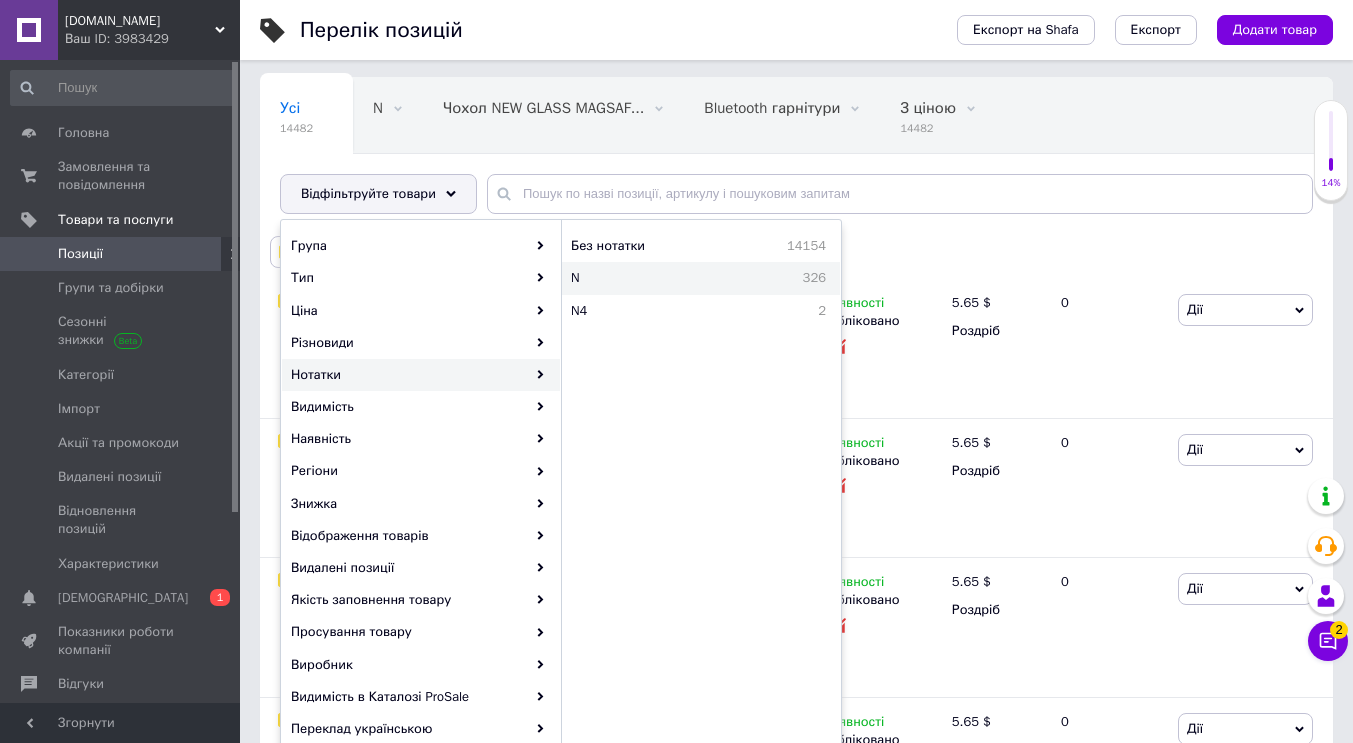 click on "N  326" at bounding box center [701, 278] 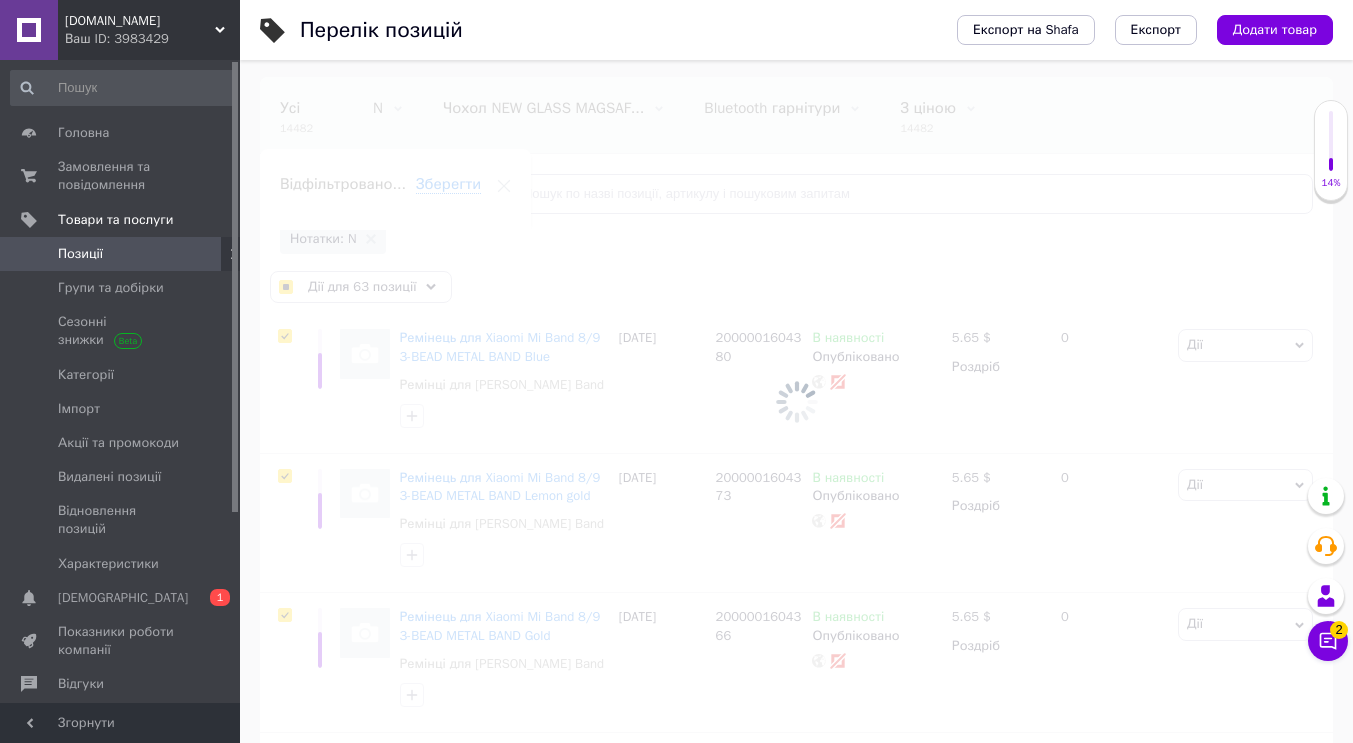 scroll, scrollTop: 0, scrollLeft: 97, axis: horizontal 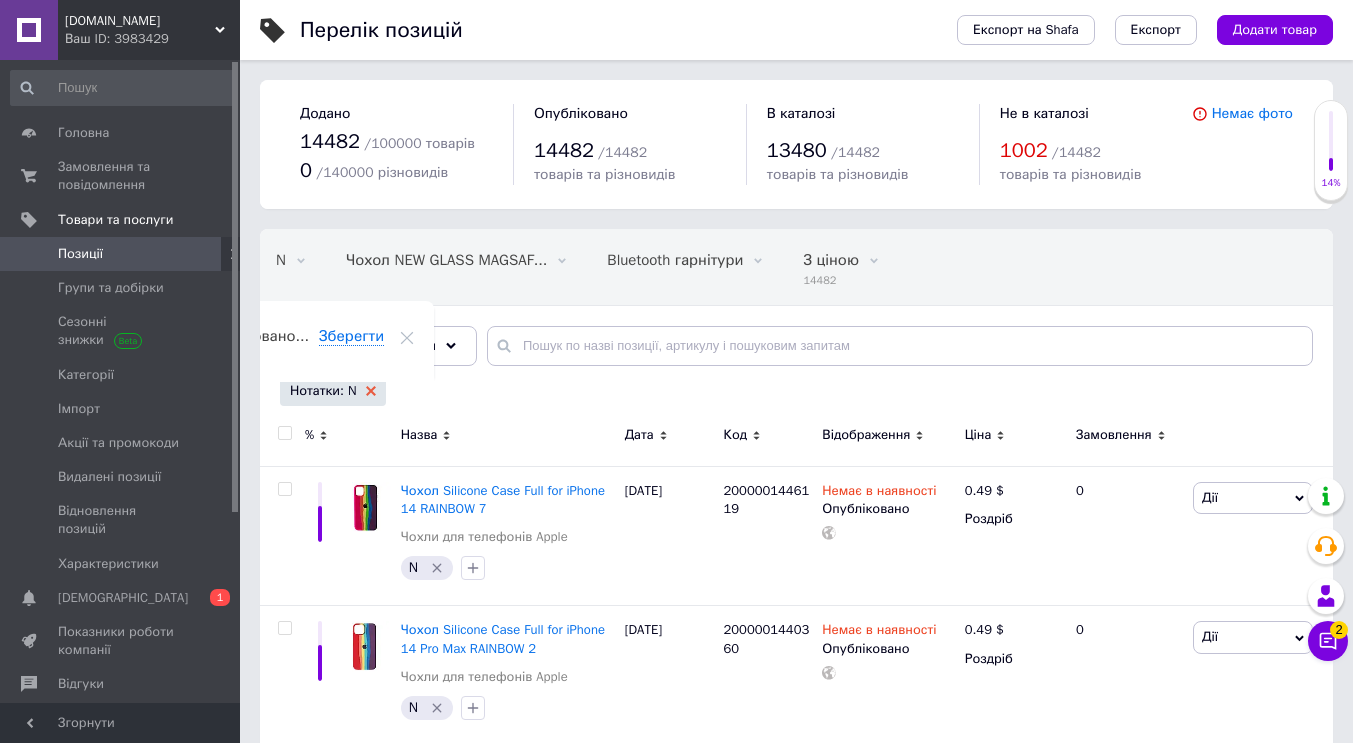click 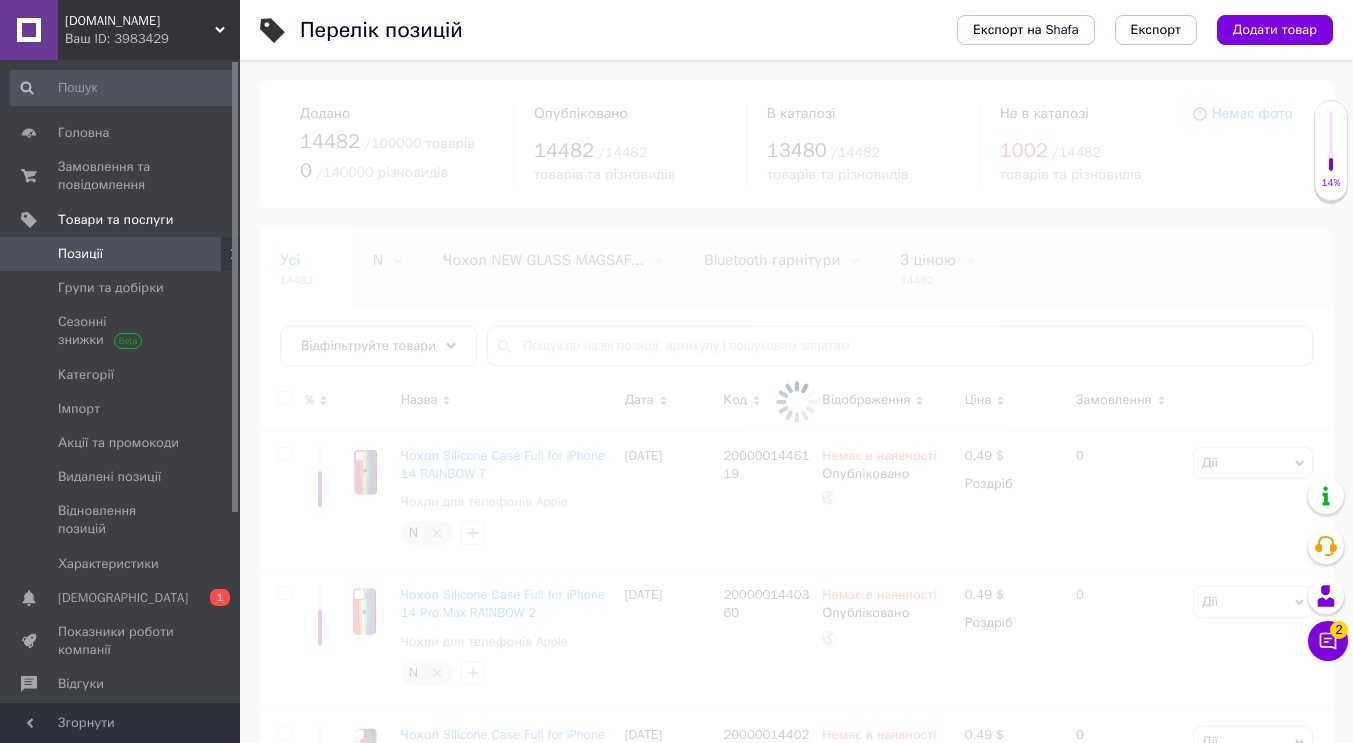 scroll, scrollTop: 0, scrollLeft: 0, axis: both 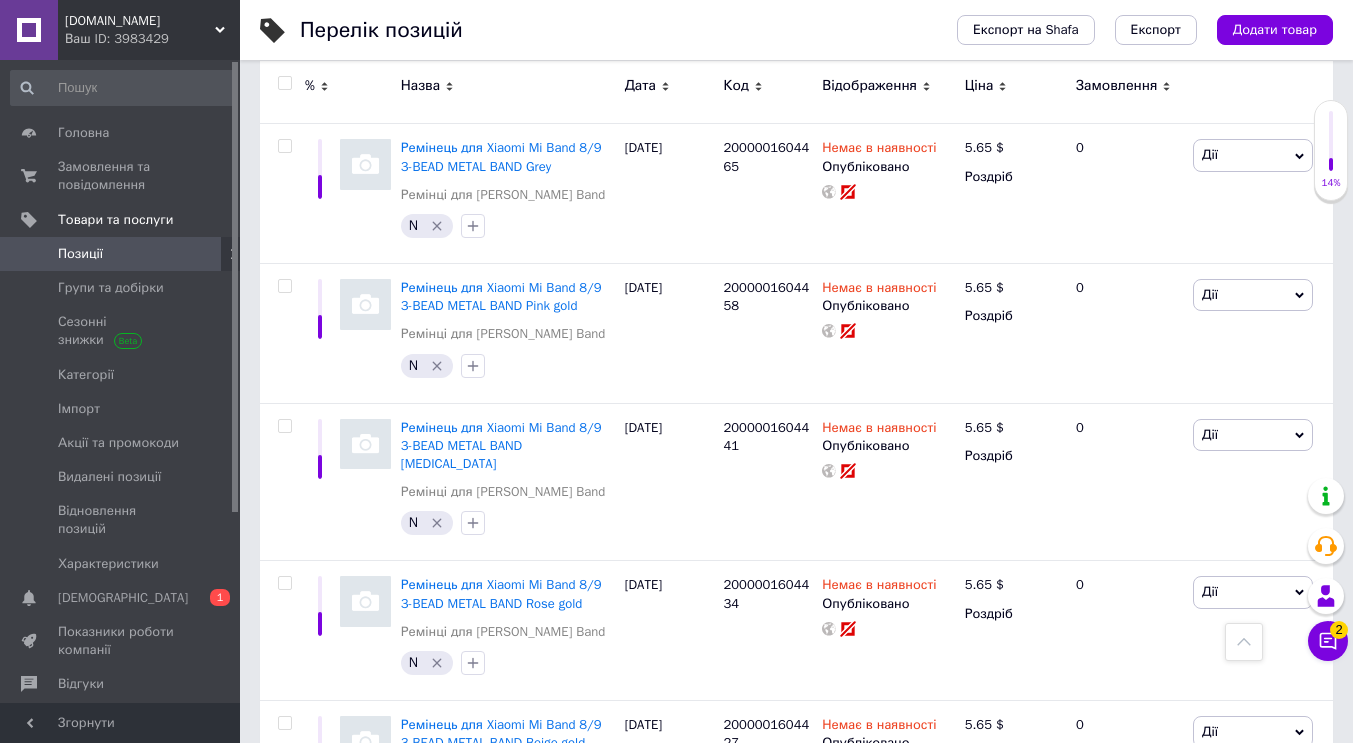 click on "2" at bounding box center [327, 1299] 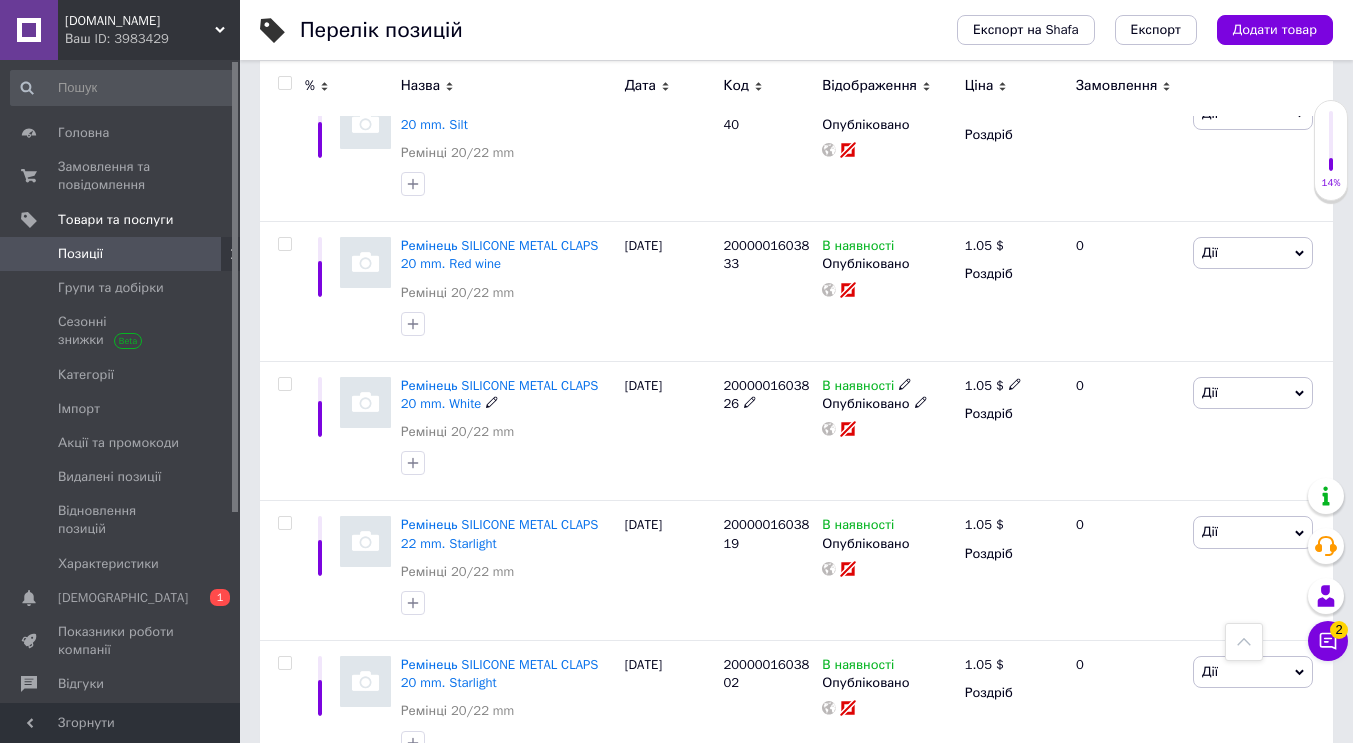 scroll, scrollTop: 8034, scrollLeft: 0, axis: vertical 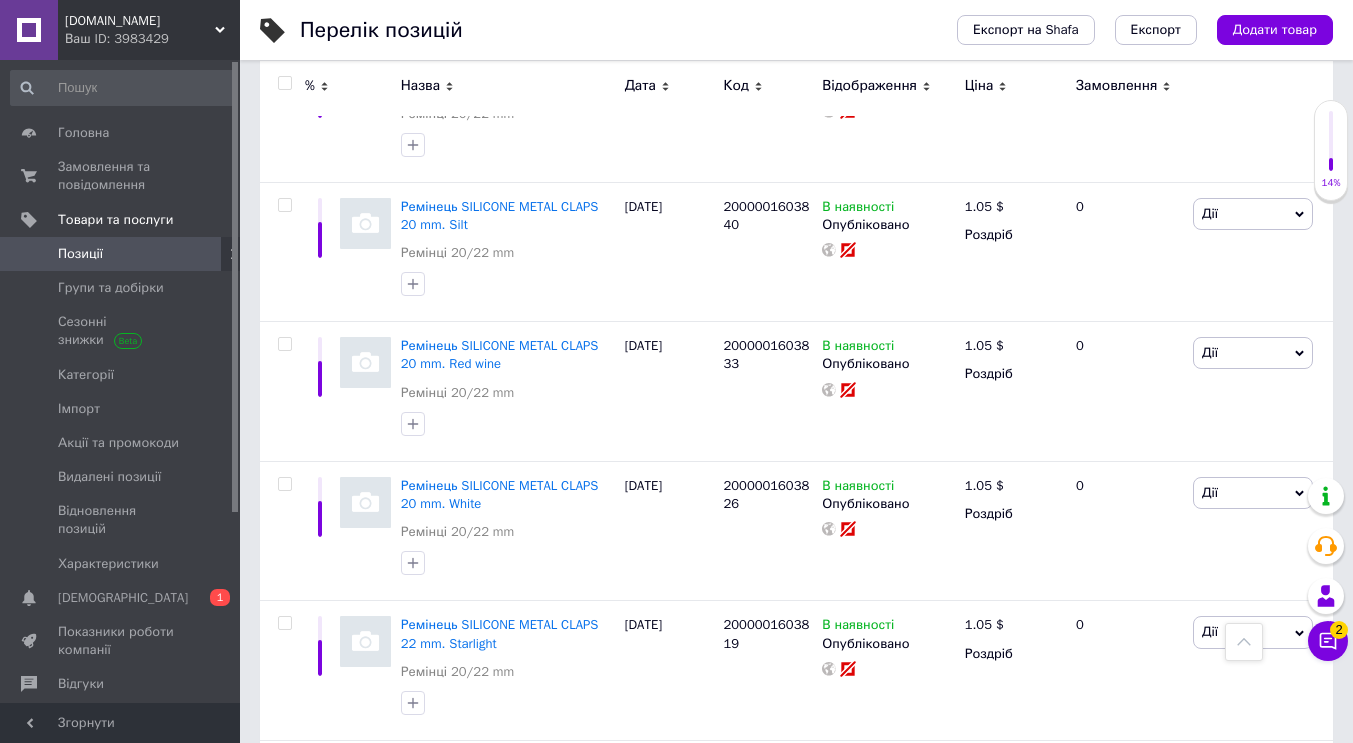 click at bounding box center [284, 83] 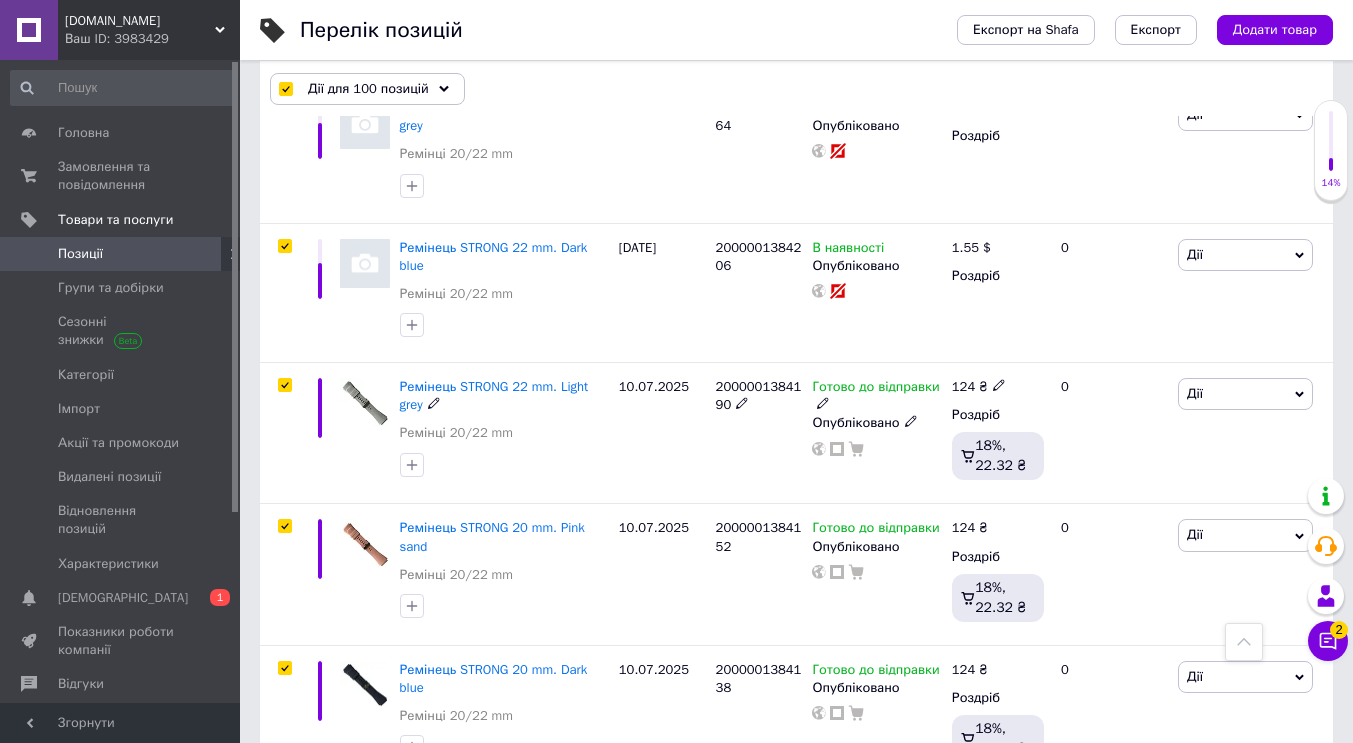 scroll, scrollTop: 8852, scrollLeft: 0, axis: vertical 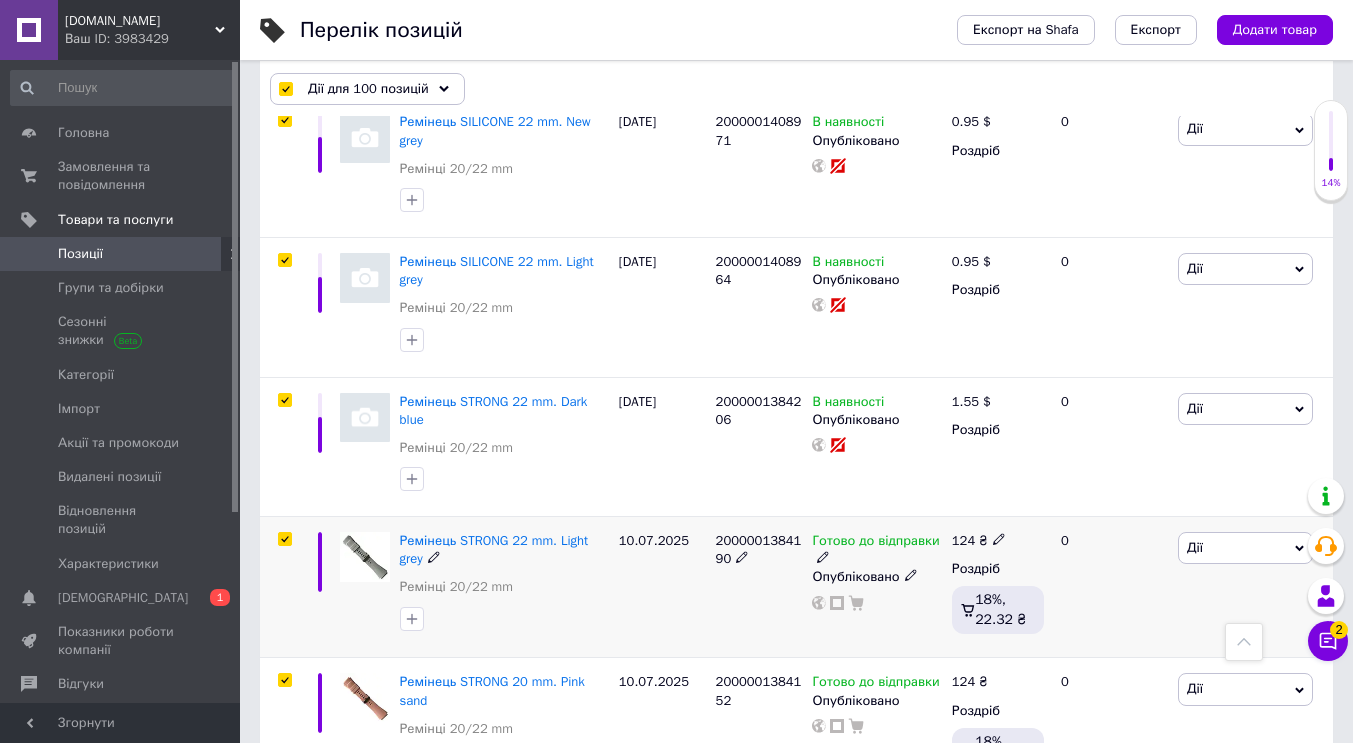 click at bounding box center [284, 539] 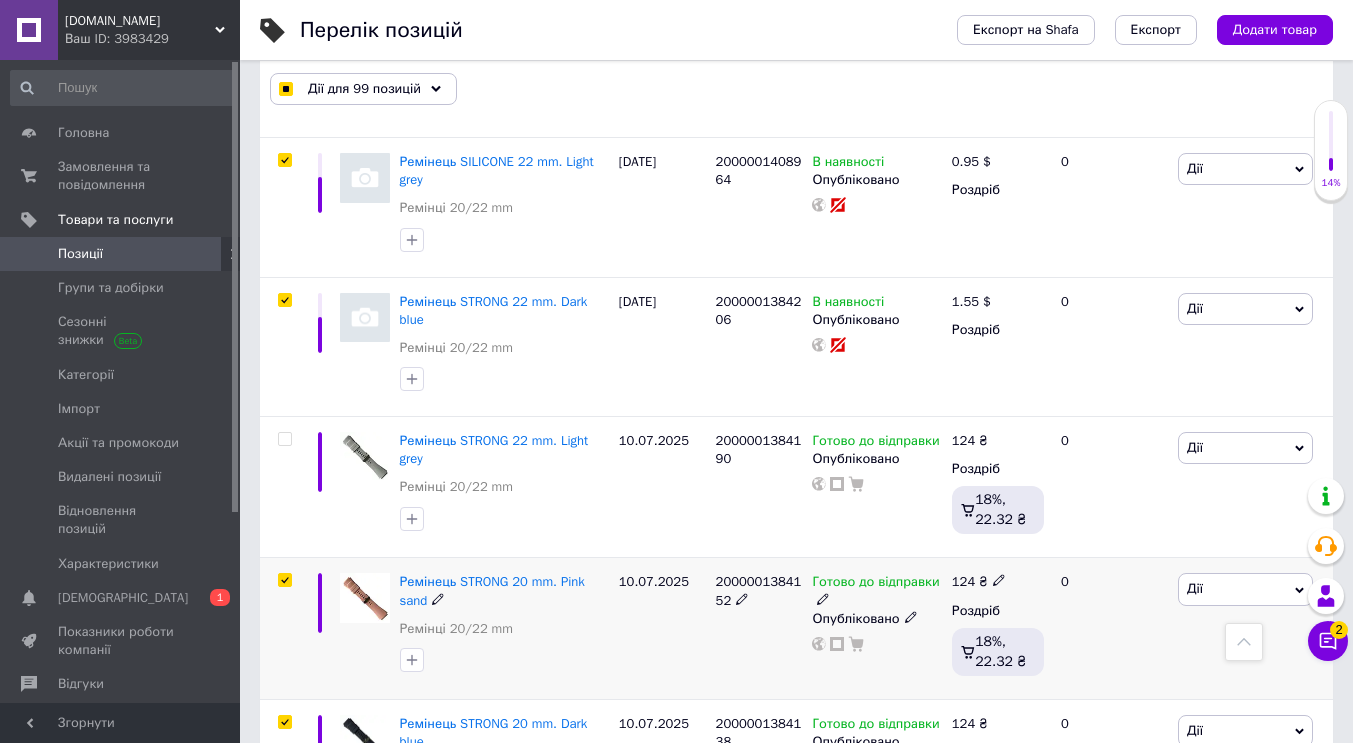 click at bounding box center (284, 580) 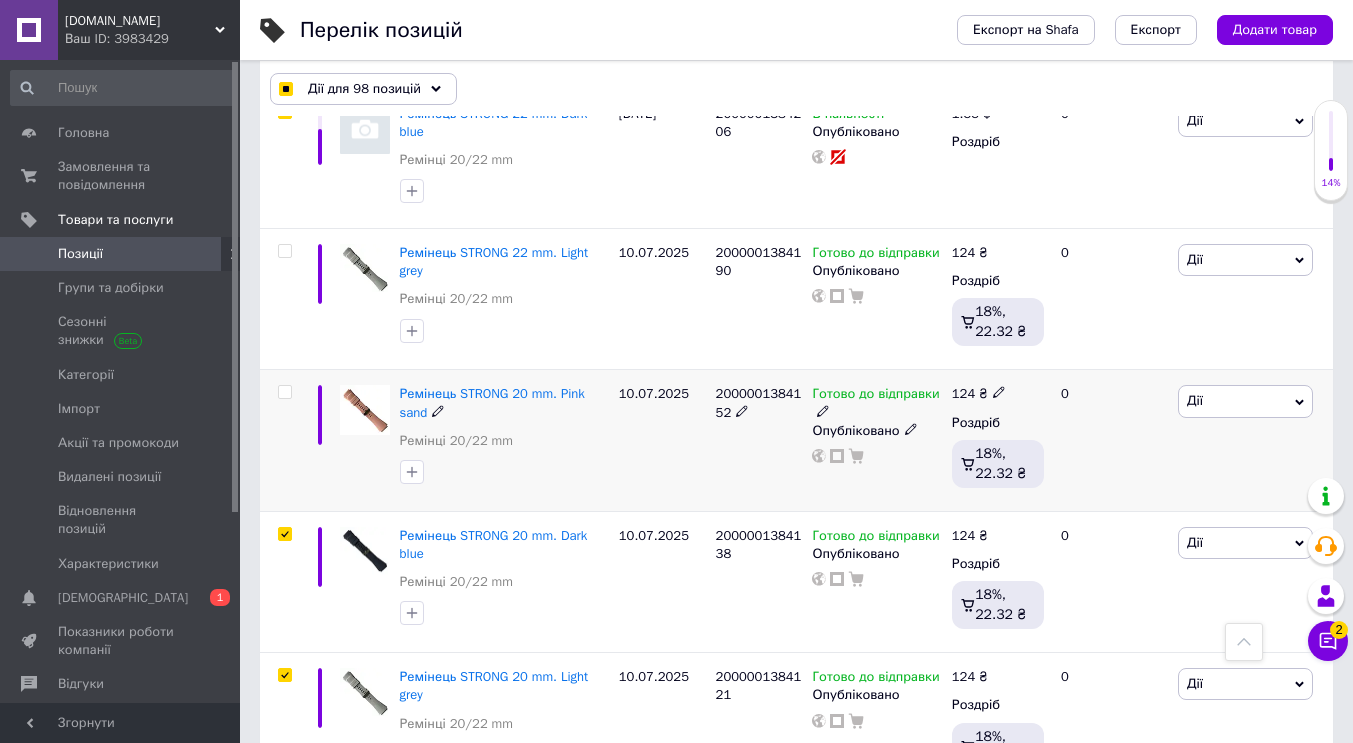 scroll, scrollTop: 9152, scrollLeft: 0, axis: vertical 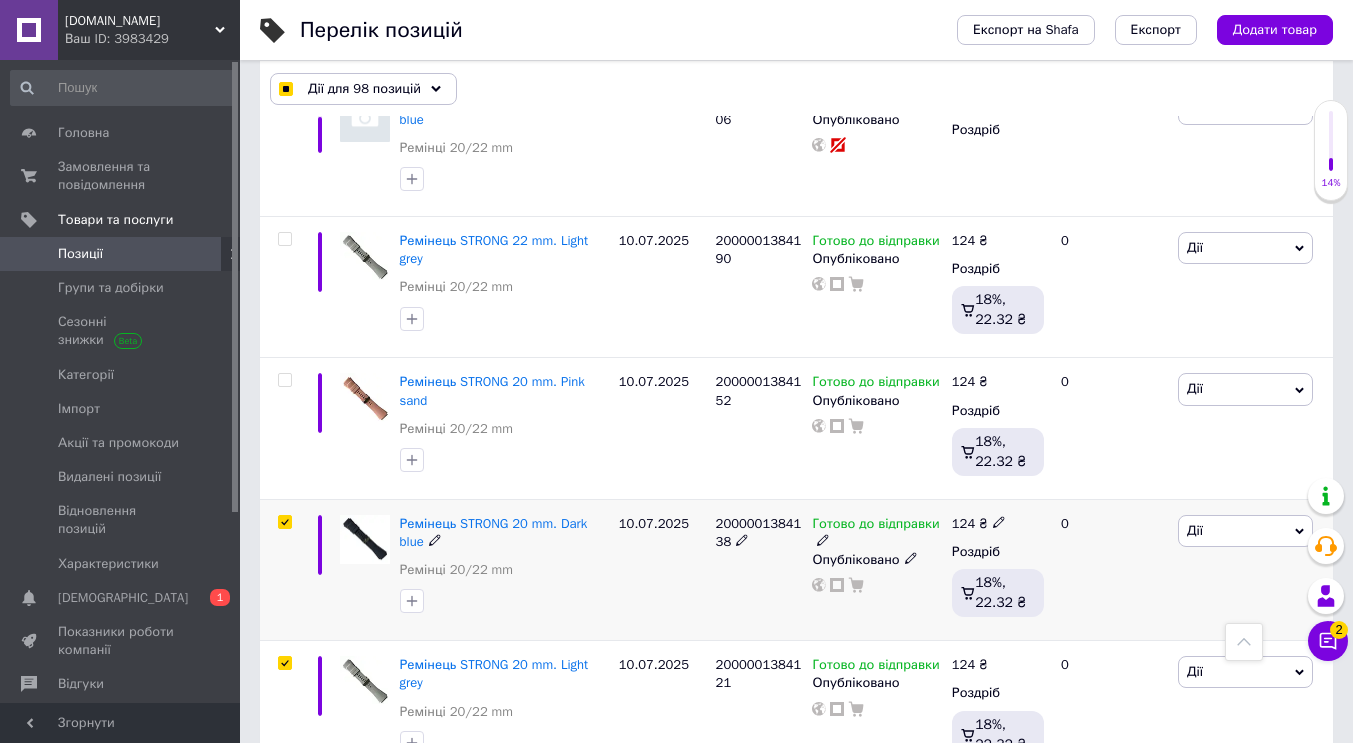 drag, startPoint x: 289, startPoint y: 488, endPoint x: 293, endPoint y: 558, distance: 70.11419 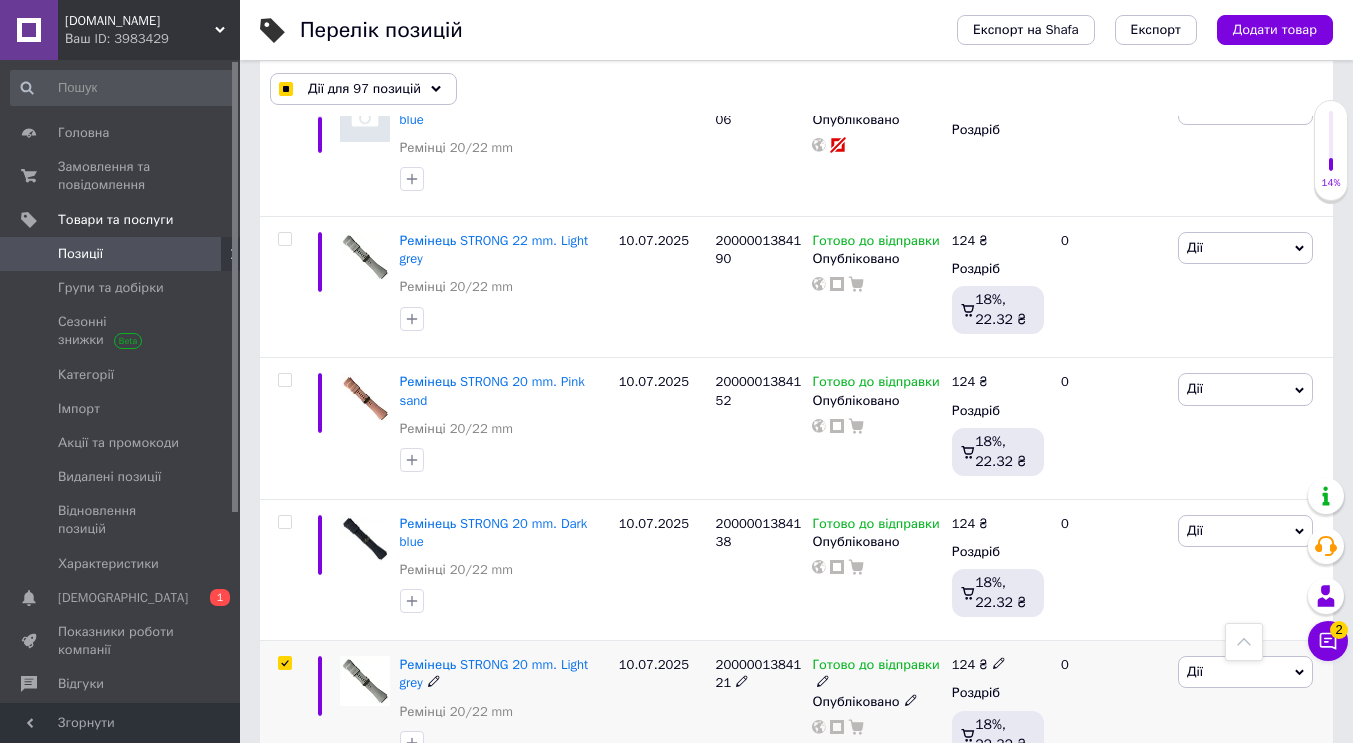 click at bounding box center (284, 663) 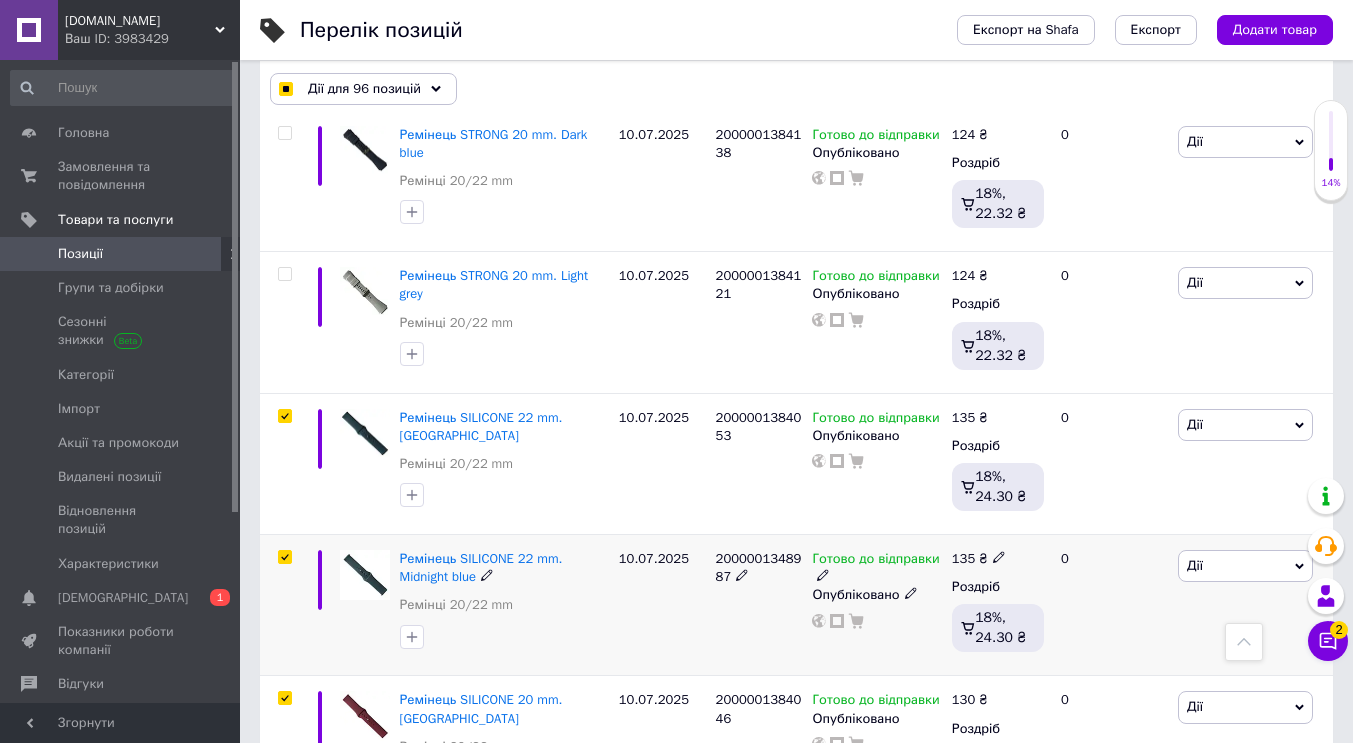 scroll, scrollTop: 9552, scrollLeft: 0, axis: vertical 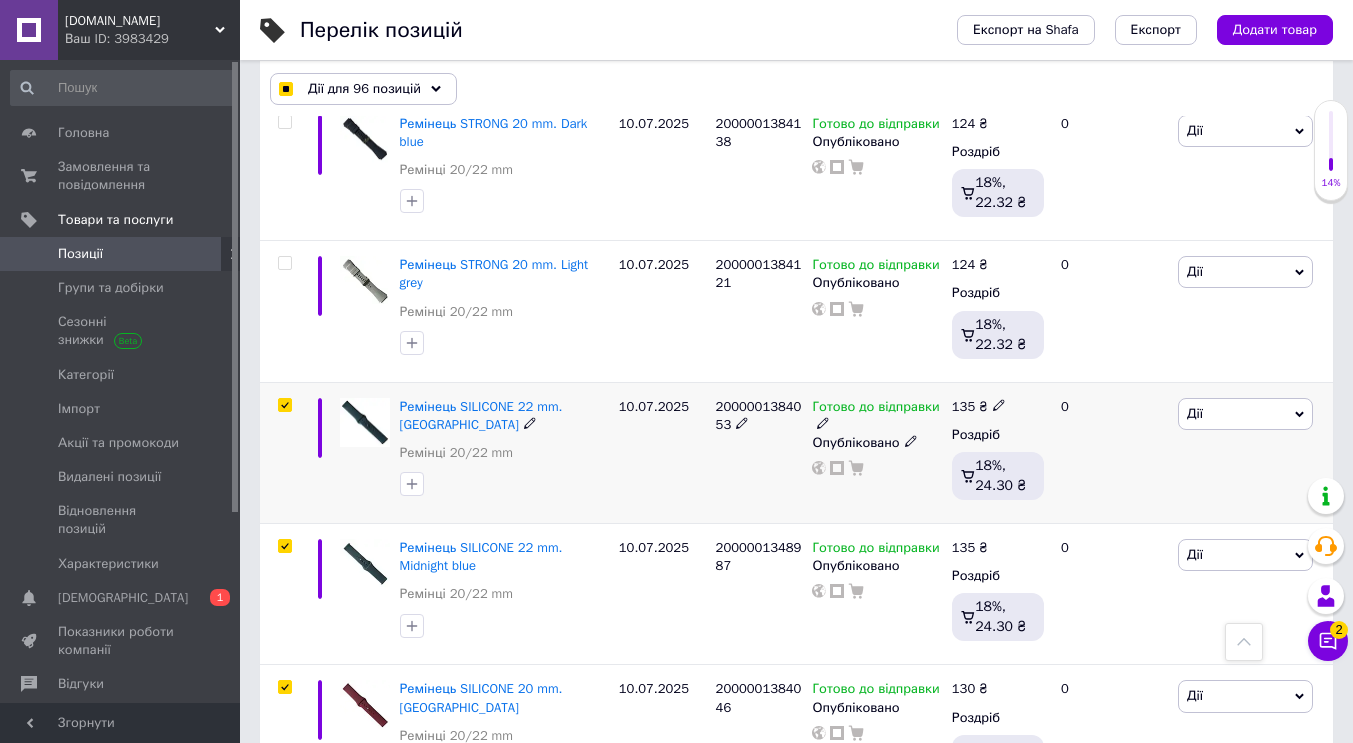 click at bounding box center [282, 452] 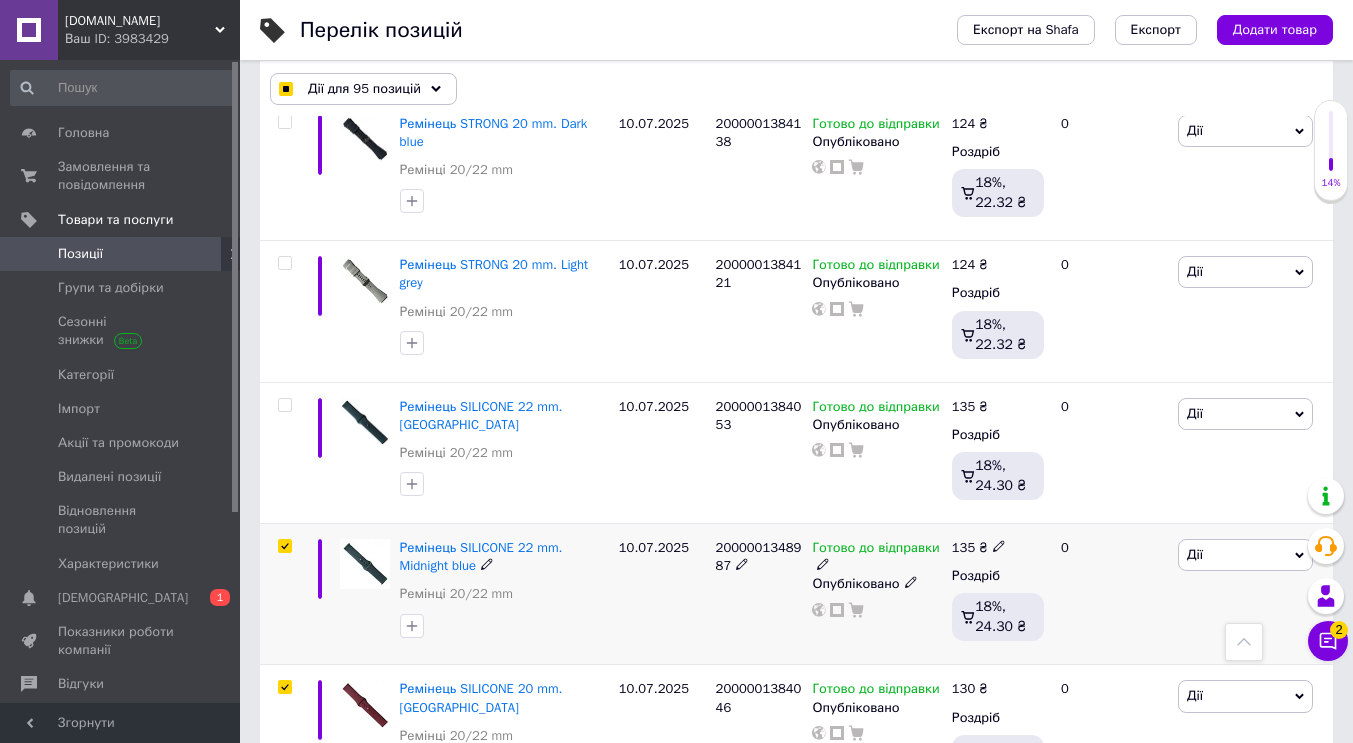click at bounding box center (284, 546) 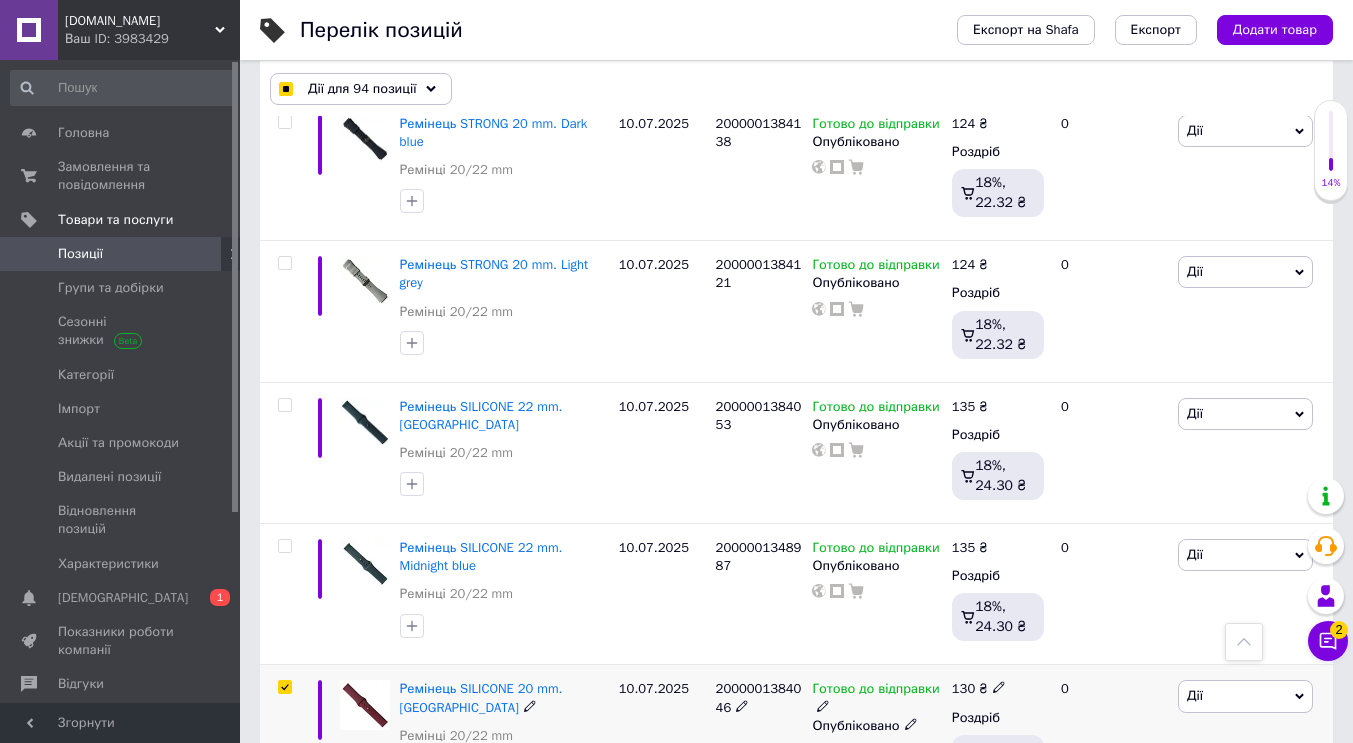 click at bounding box center [284, 687] 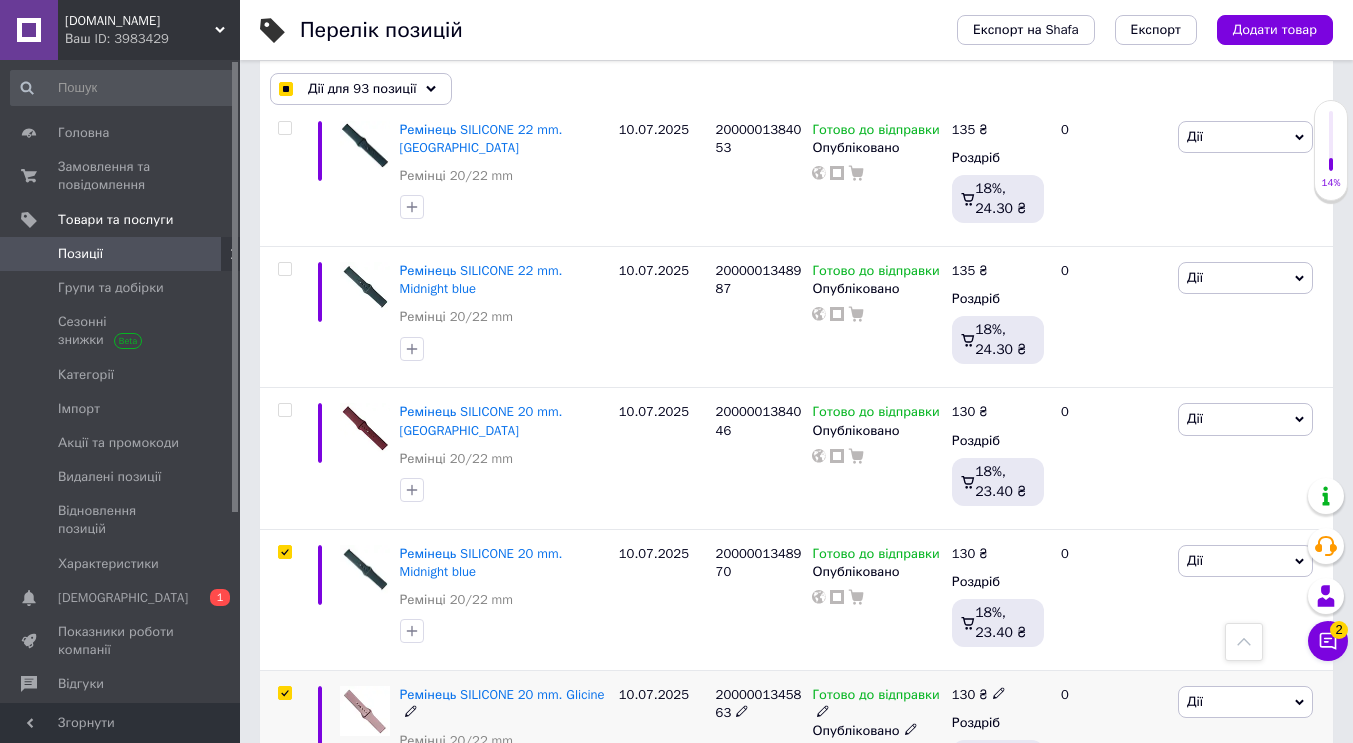scroll, scrollTop: 9952, scrollLeft: 0, axis: vertical 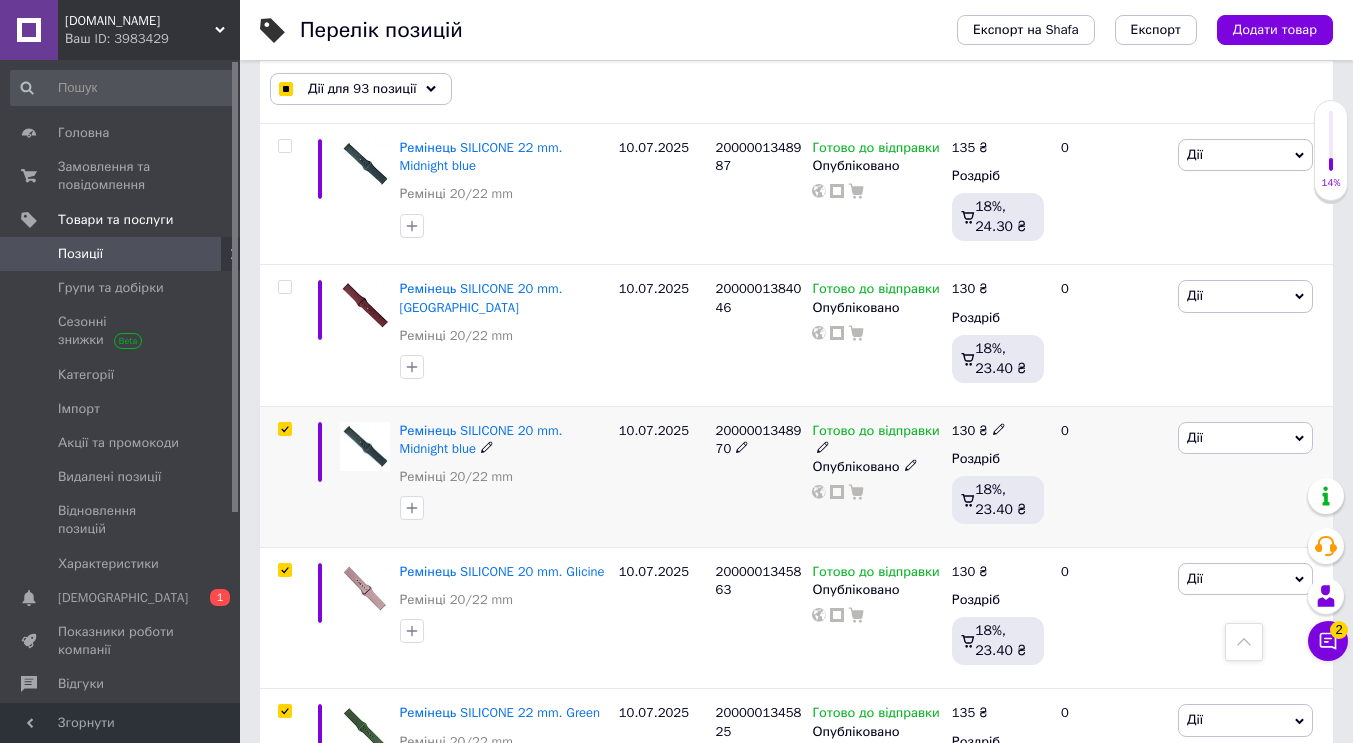 click at bounding box center [284, 429] 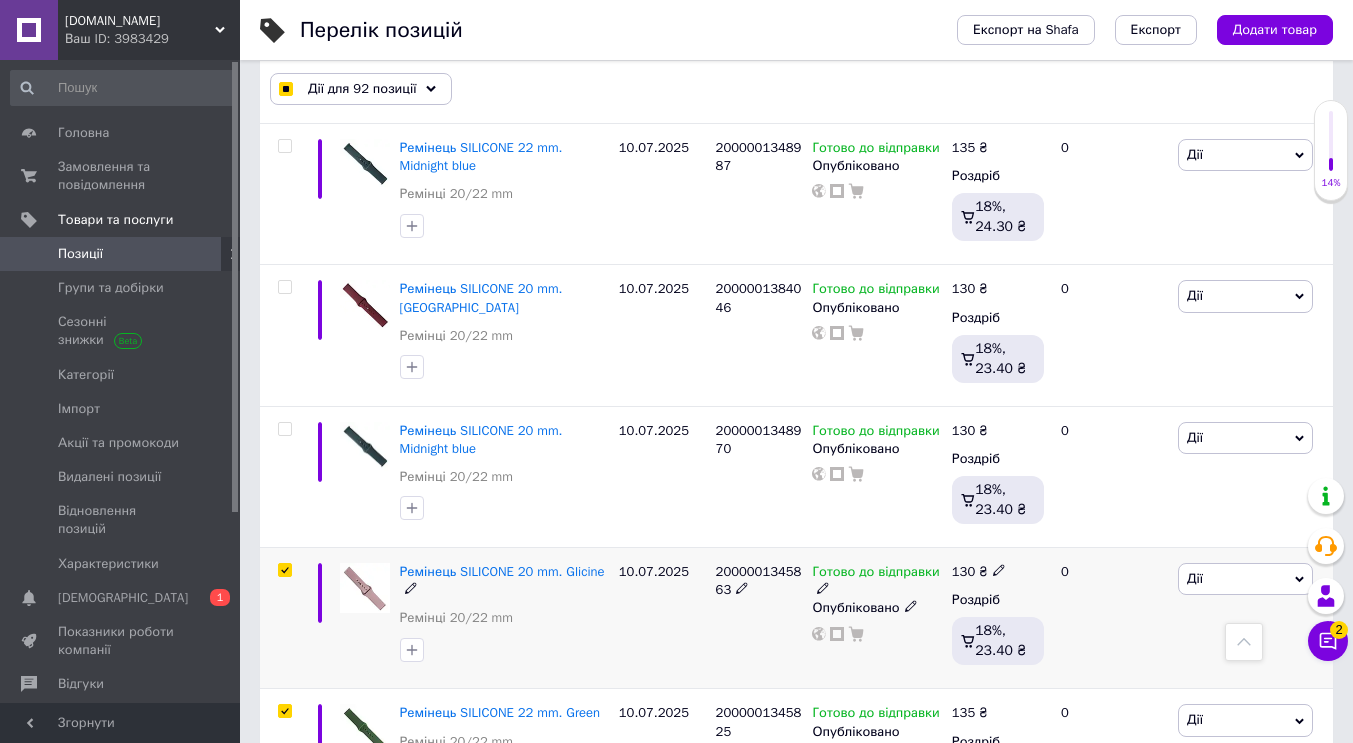 click at bounding box center [284, 570] 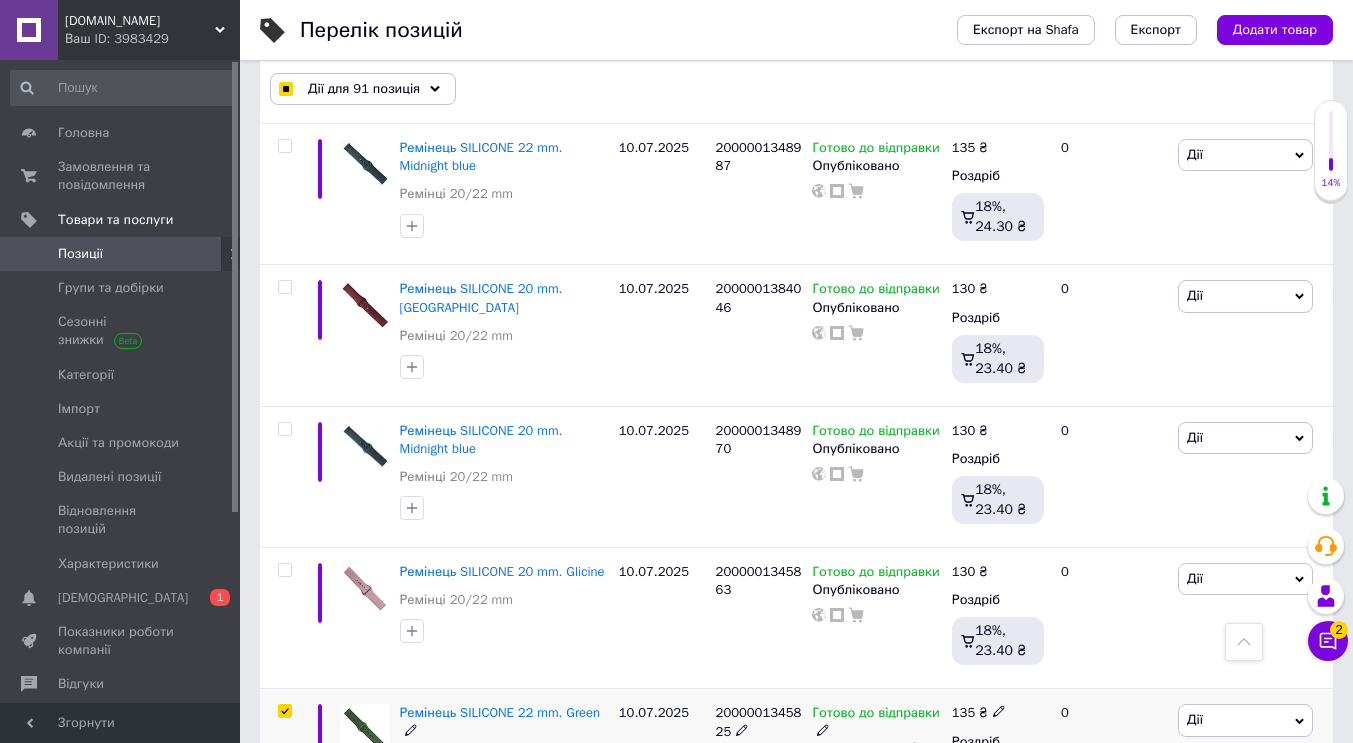 click at bounding box center [284, 711] 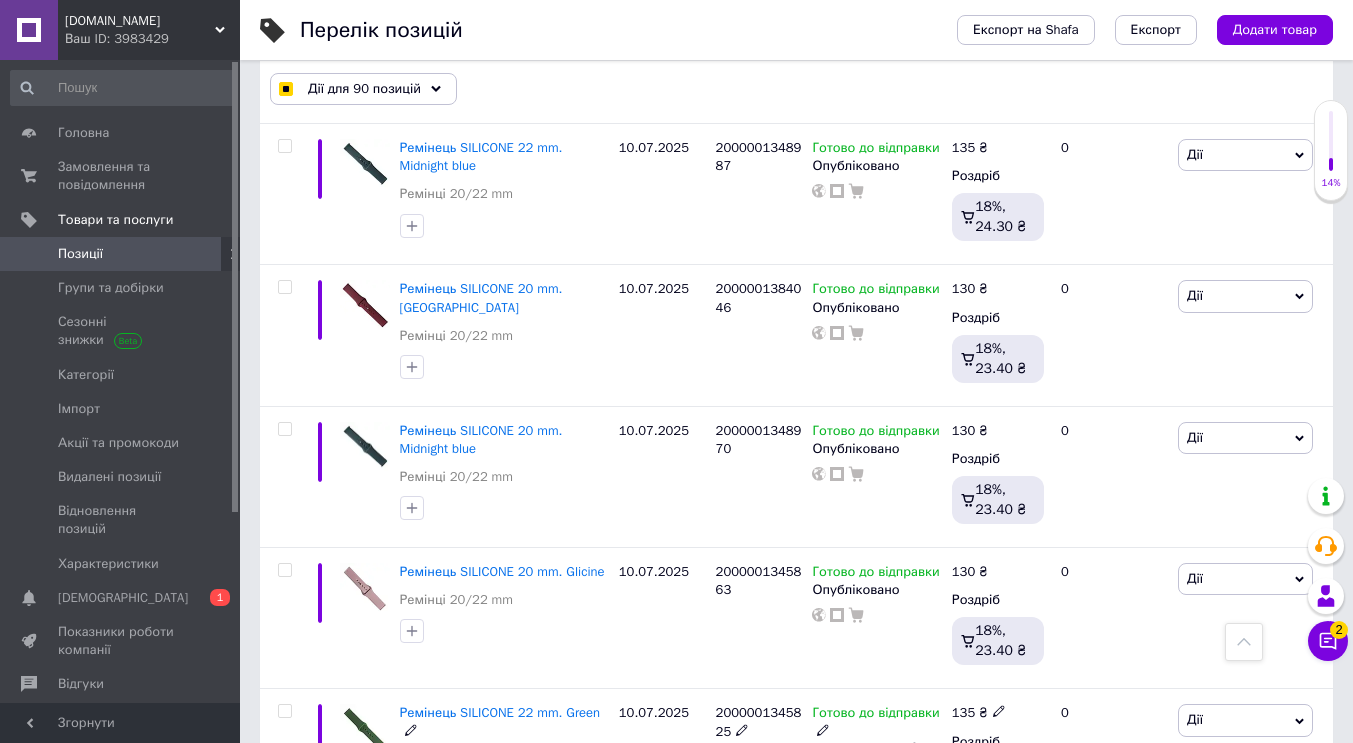 scroll, scrollTop: 10252, scrollLeft: 0, axis: vertical 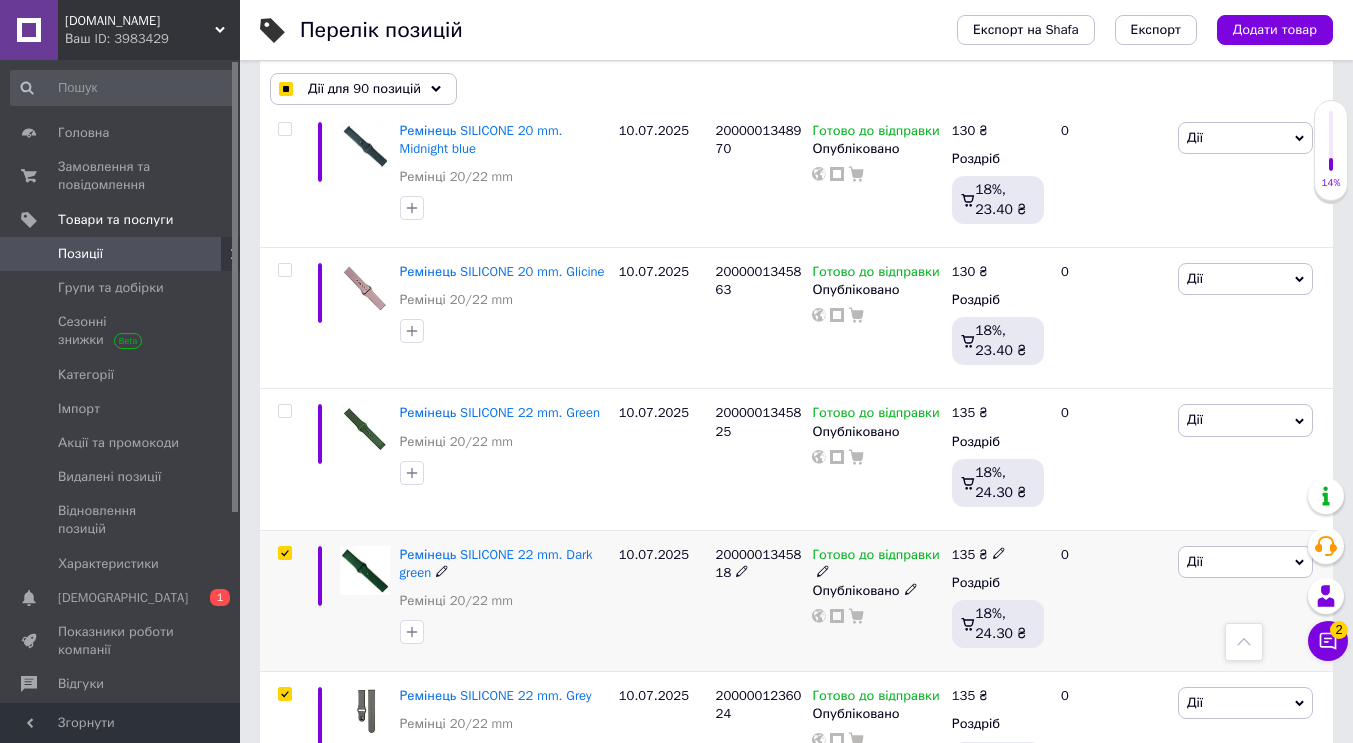 click at bounding box center (284, 553) 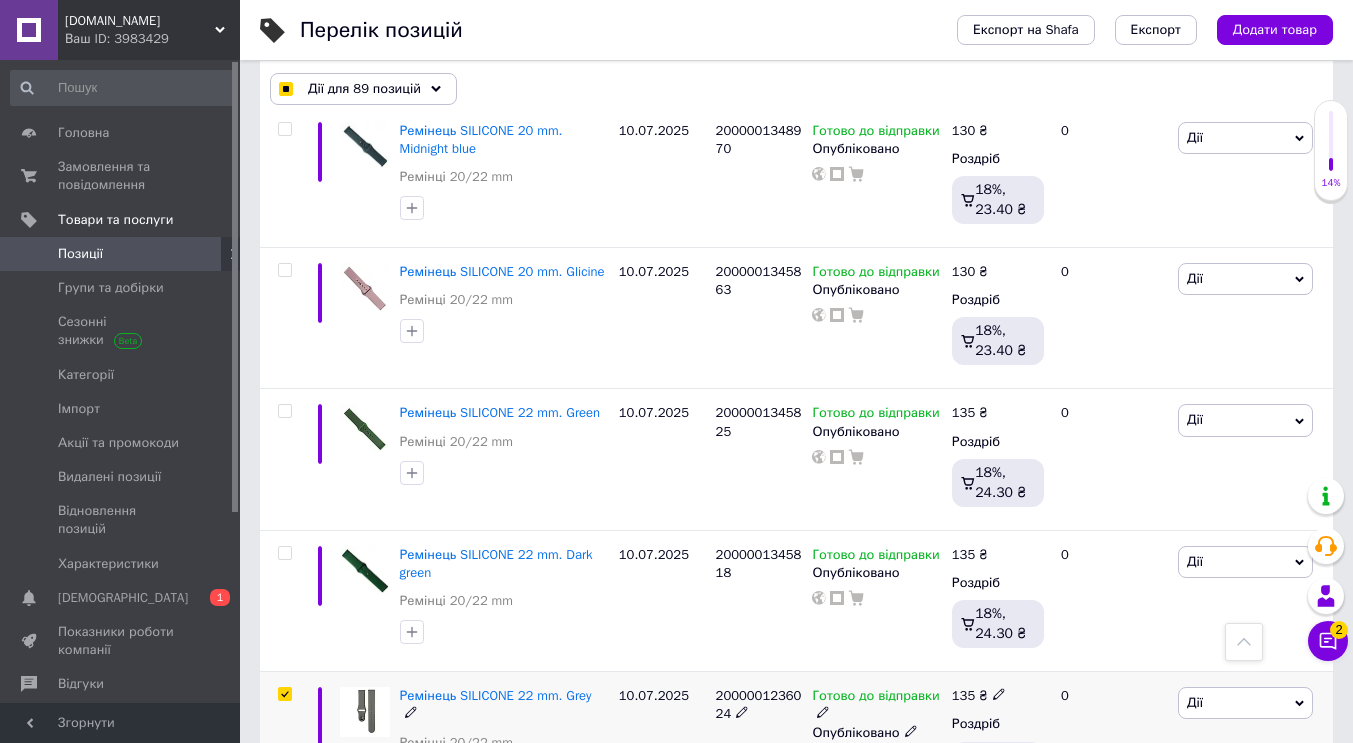 click at bounding box center (284, 694) 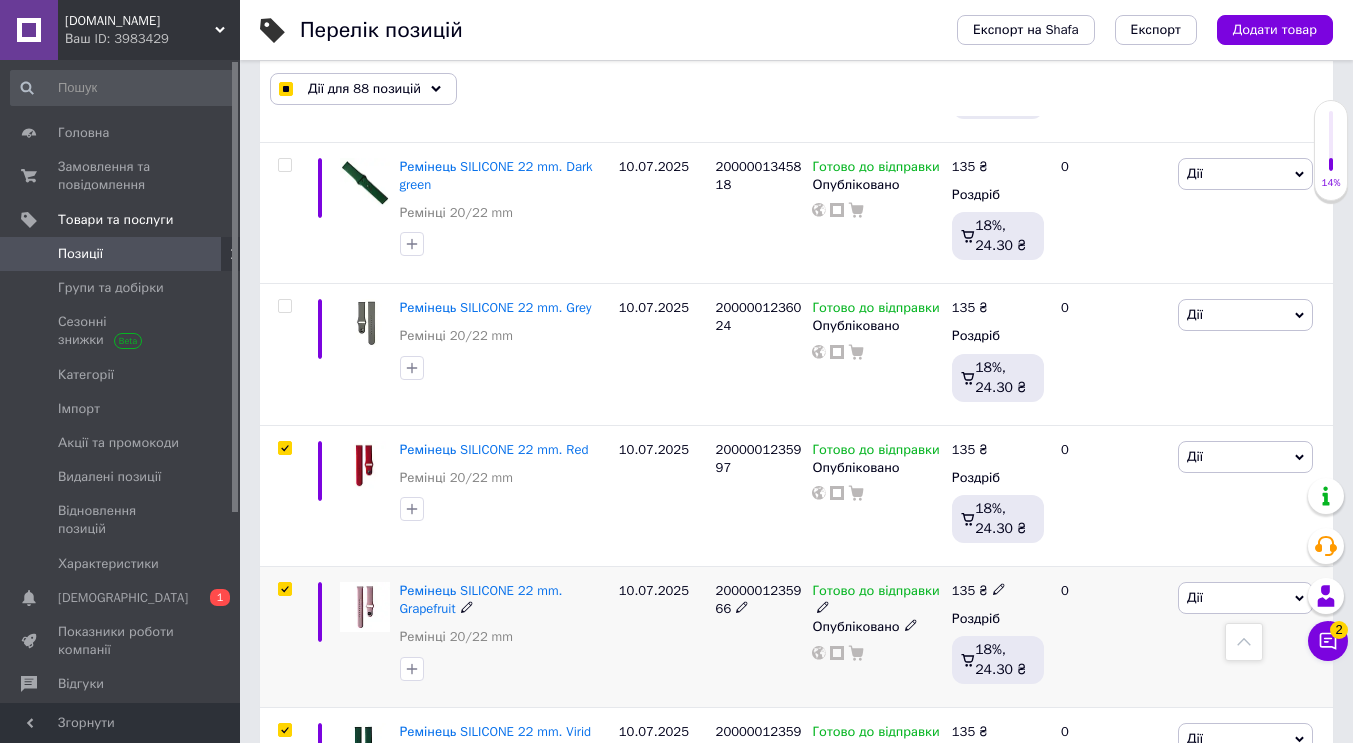 scroll, scrollTop: 10652, scrollLeft: 0, axis: vertical 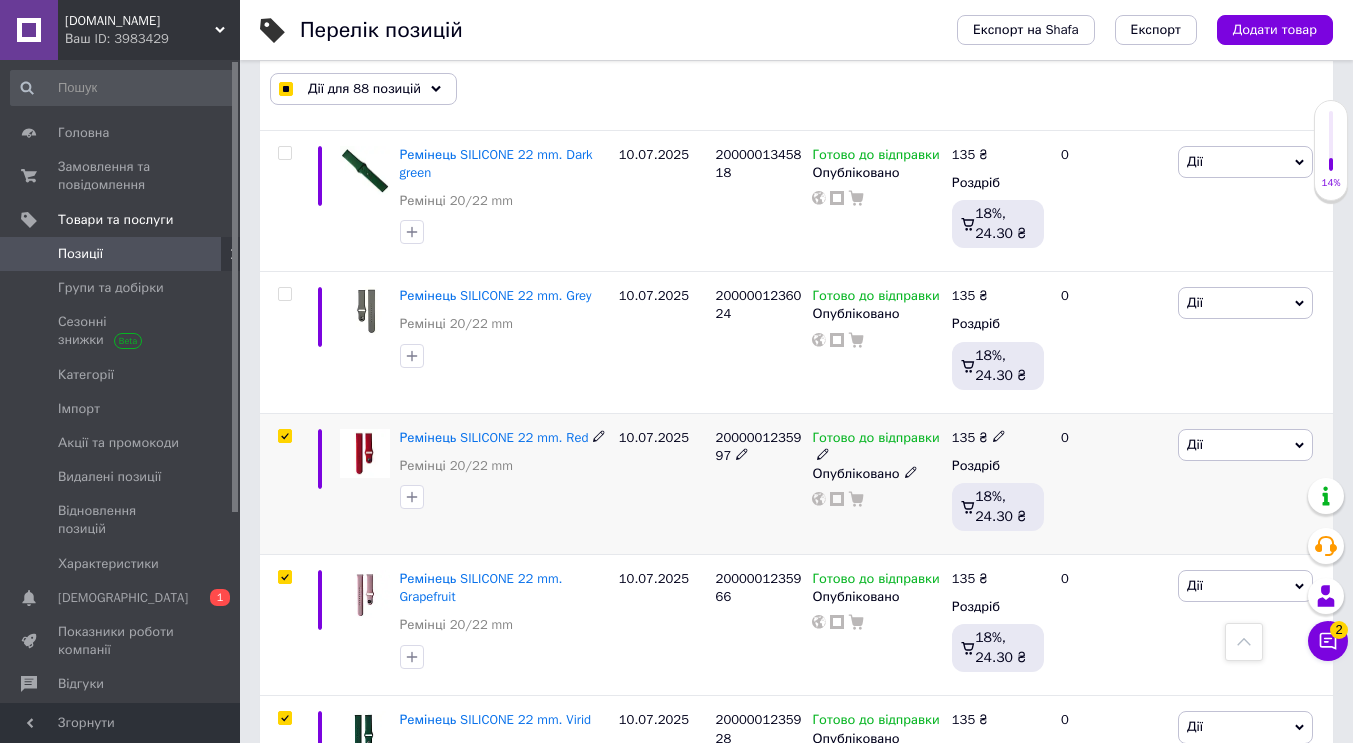 drag, startPoint x: 287, startPoint y: 402, endPoint x: 282, endPoint y: 505, distance: 103.121284 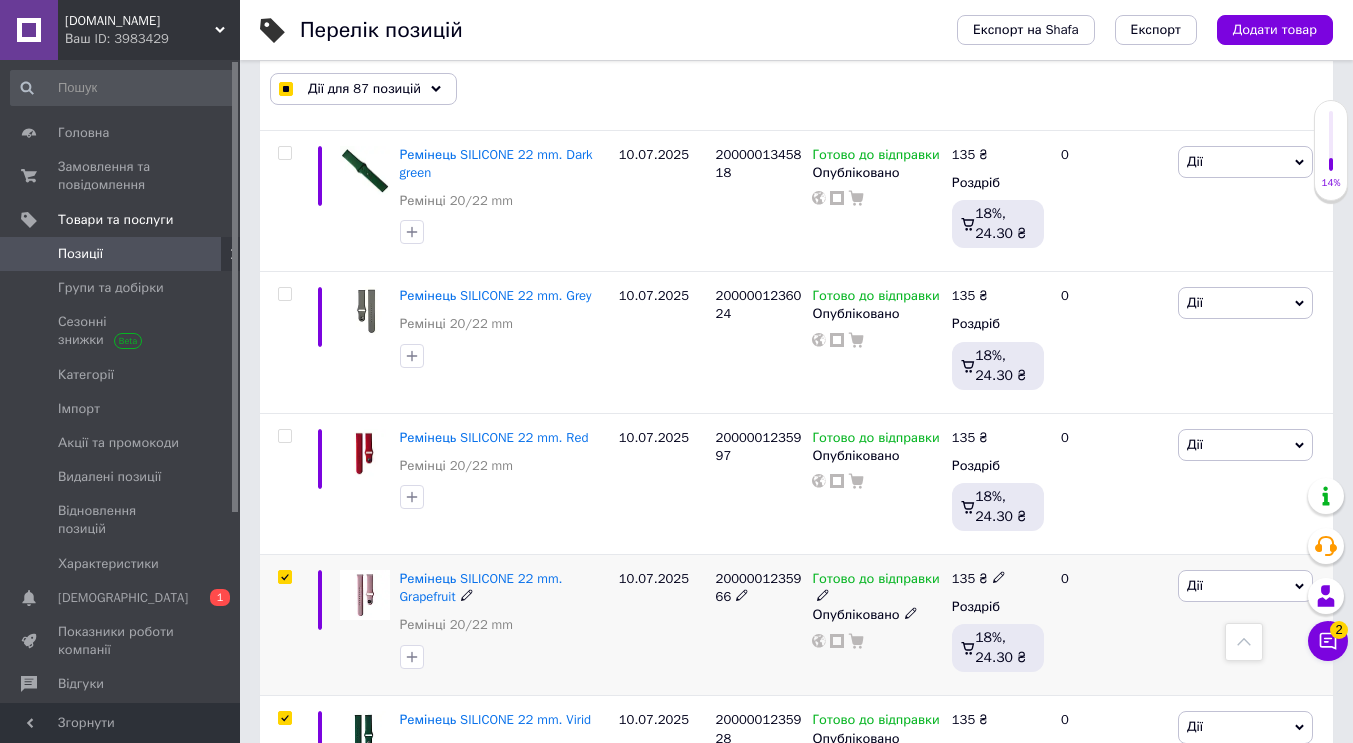click at bounding box center (284, 577) 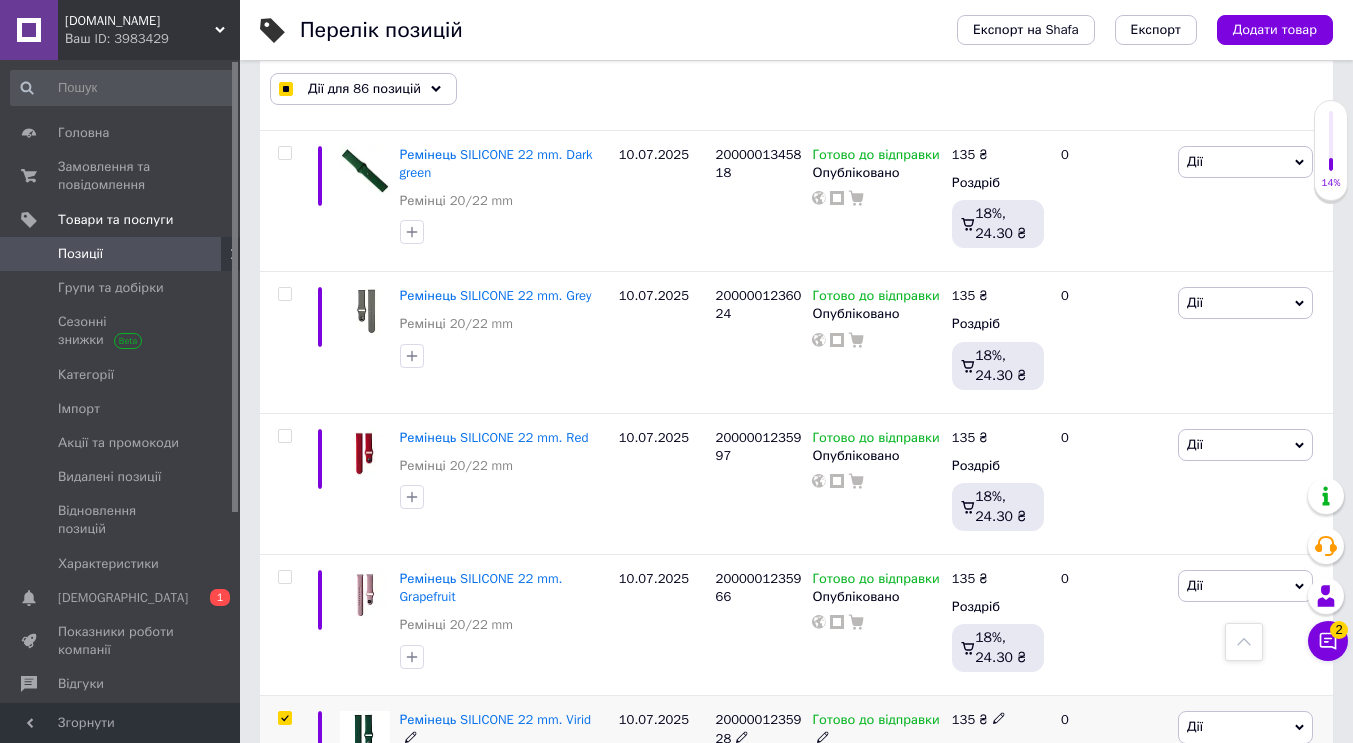 click at bounding box center (285, 718) 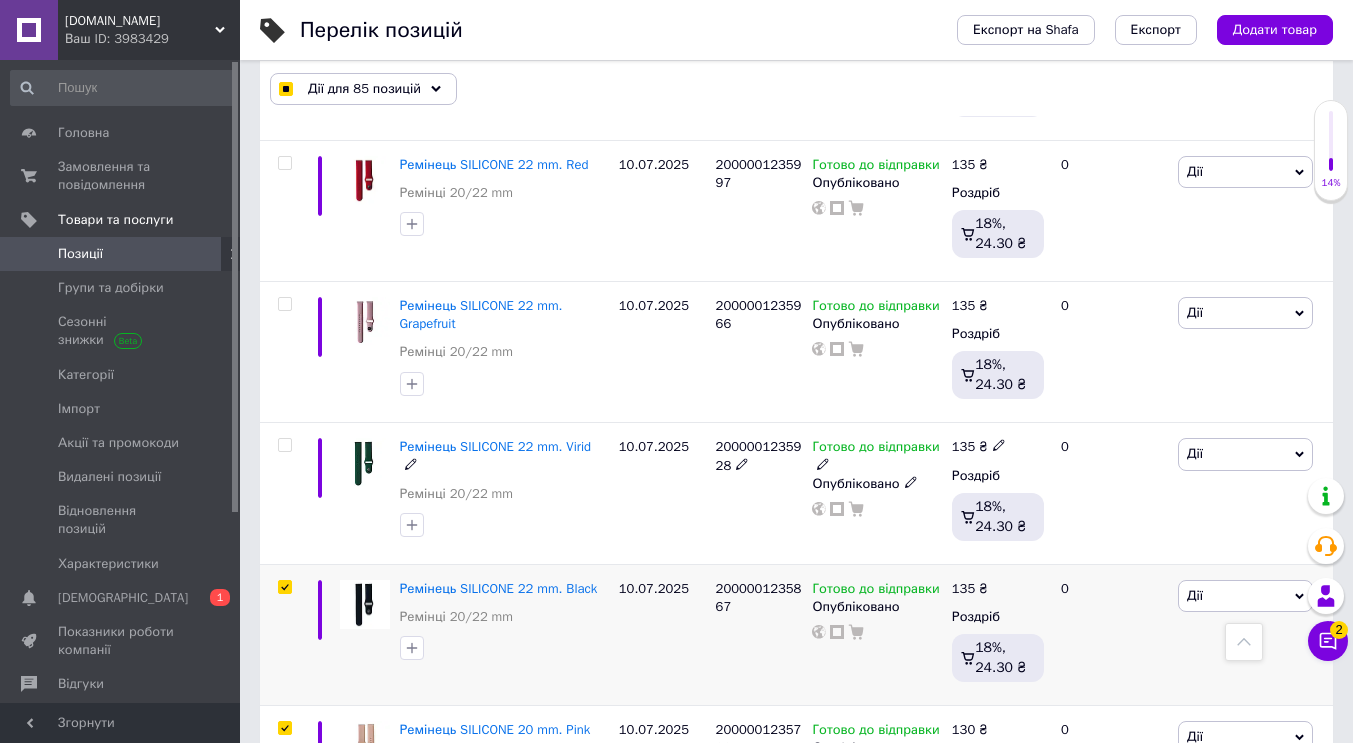 scroll, scrollTop: 11052, scrollLeft: 0, axis: vertical 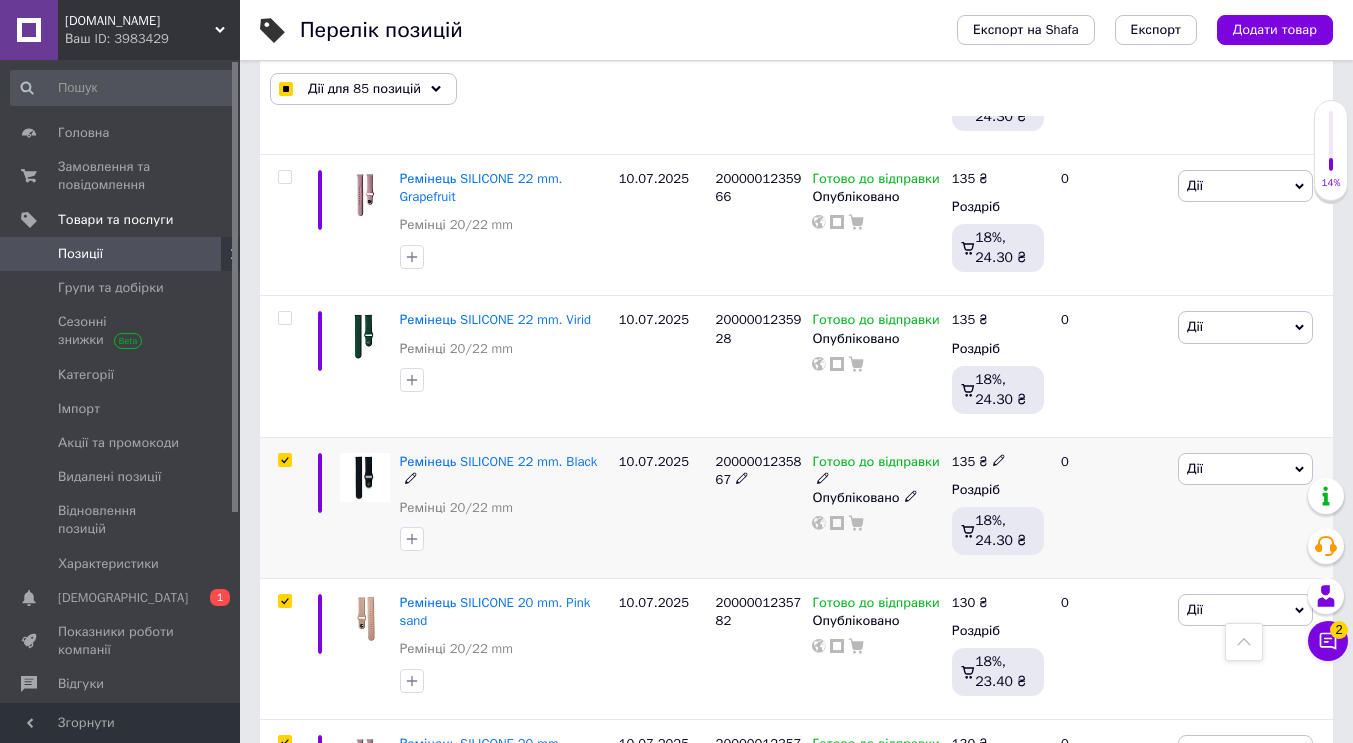 click at bounding box center (284, 460) 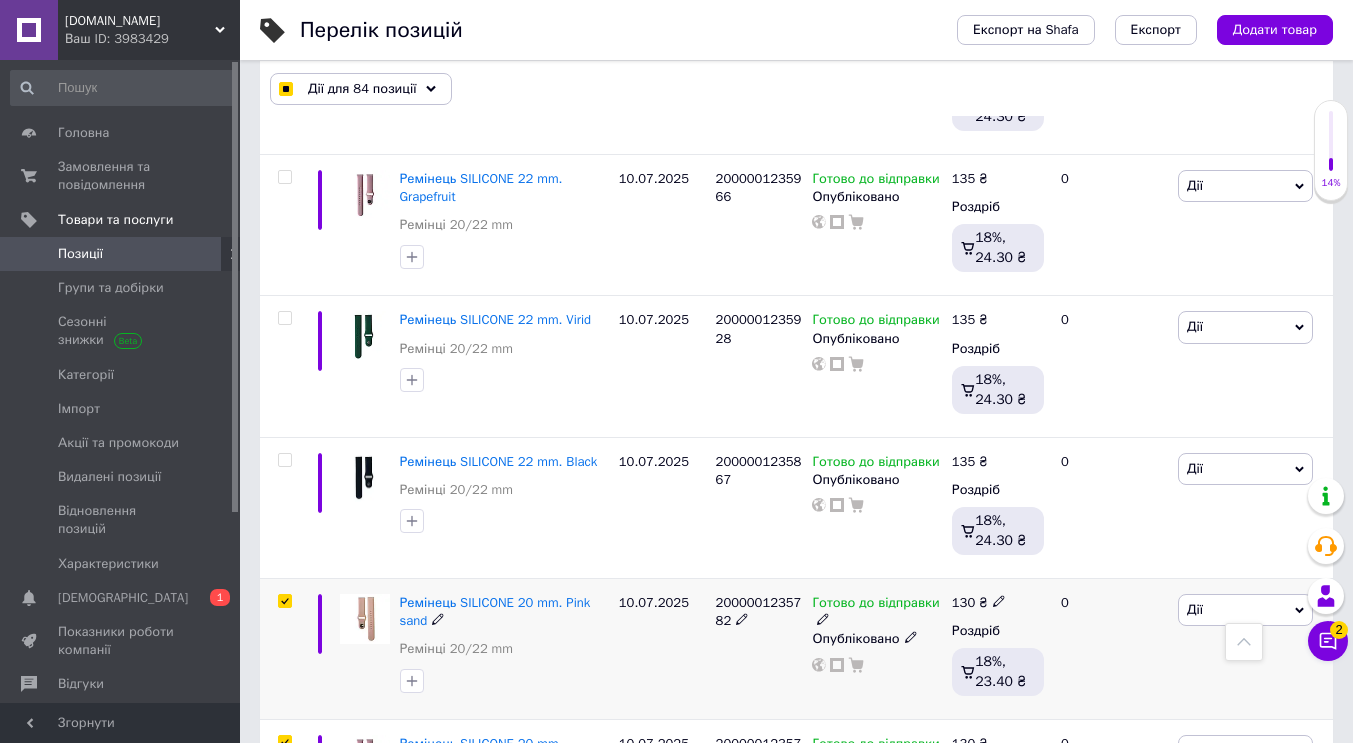 click at bounding box center (282, 649) 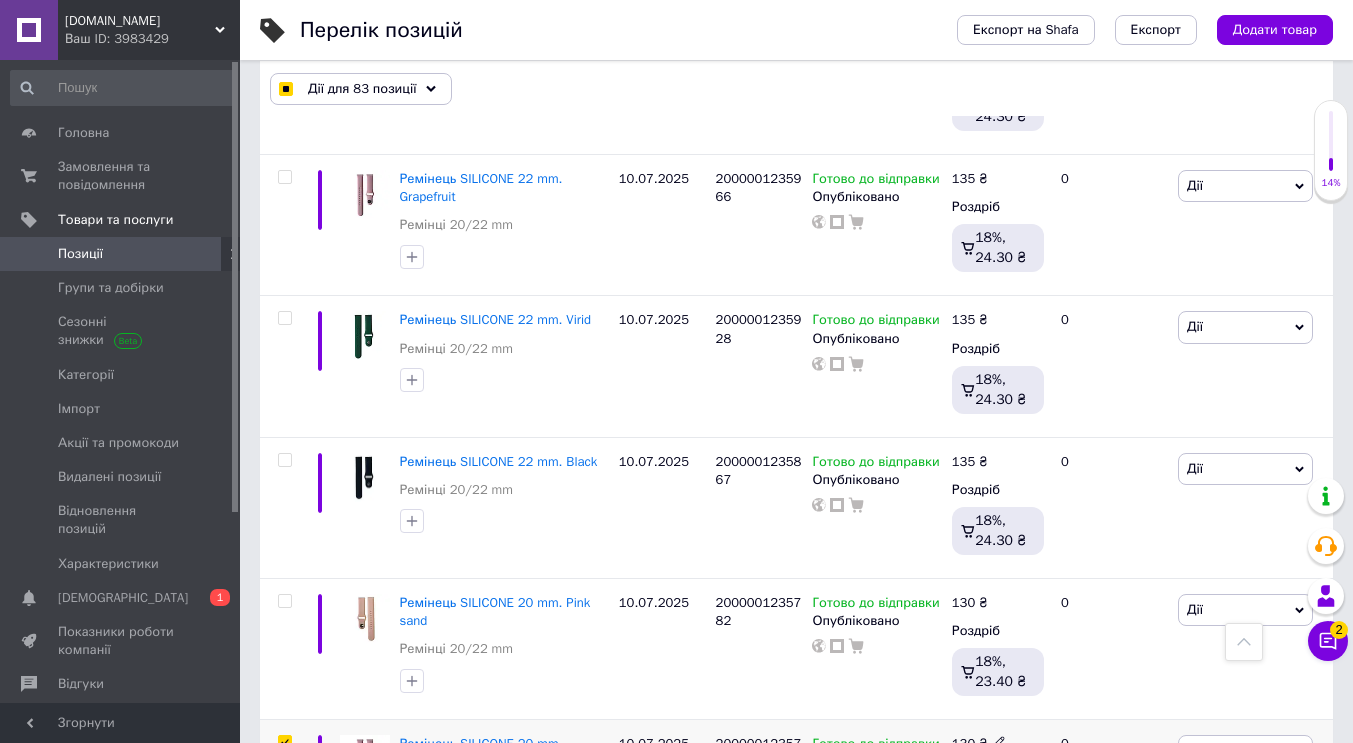 click at bounding box center [284, 742] 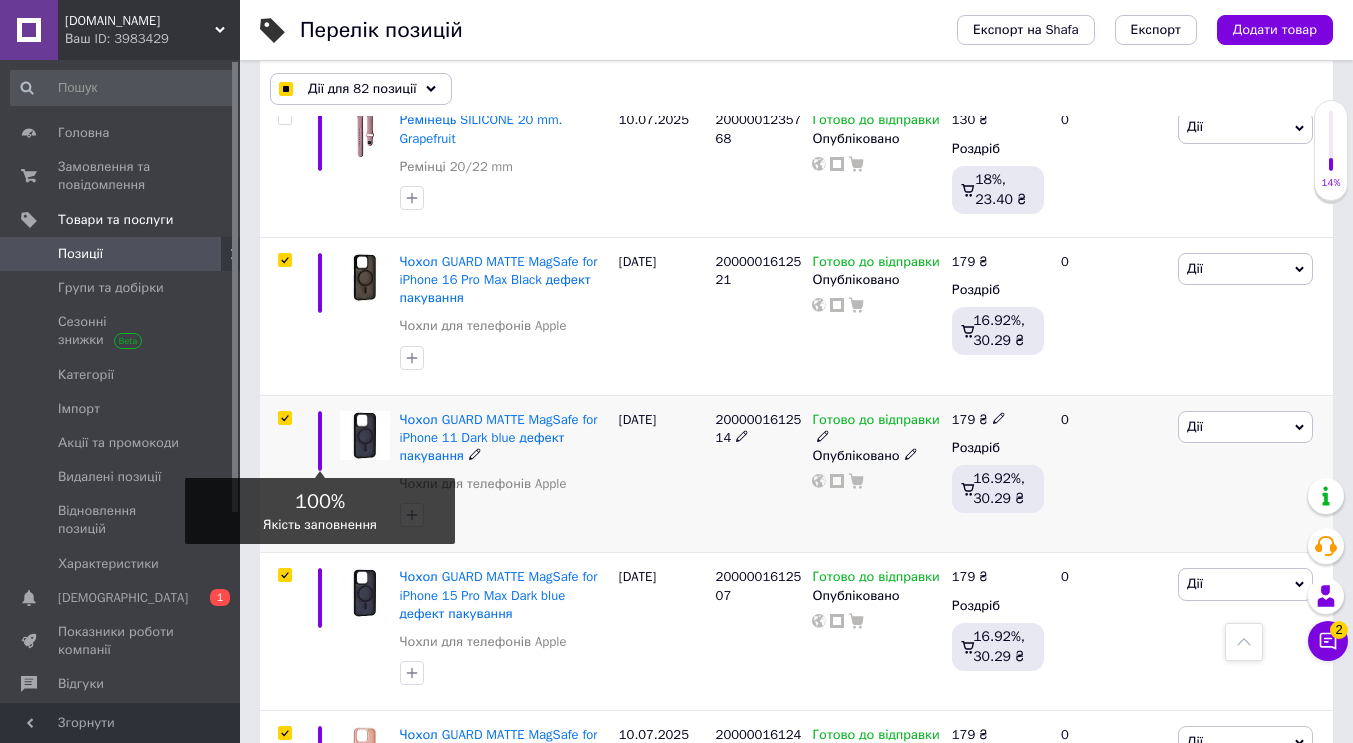 scroll, scrollTop: 11652, scrollLeft: 0, axis: vertical 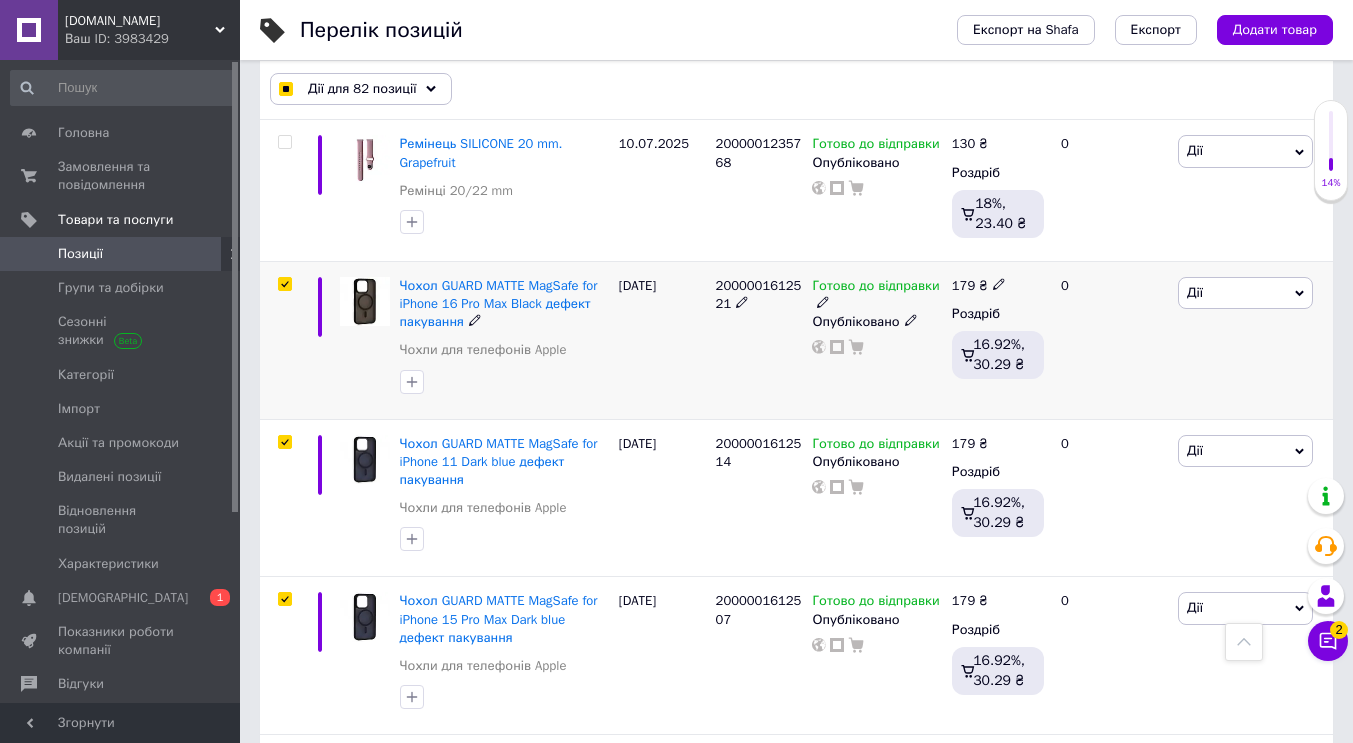 click at bounding box center [284, 284] 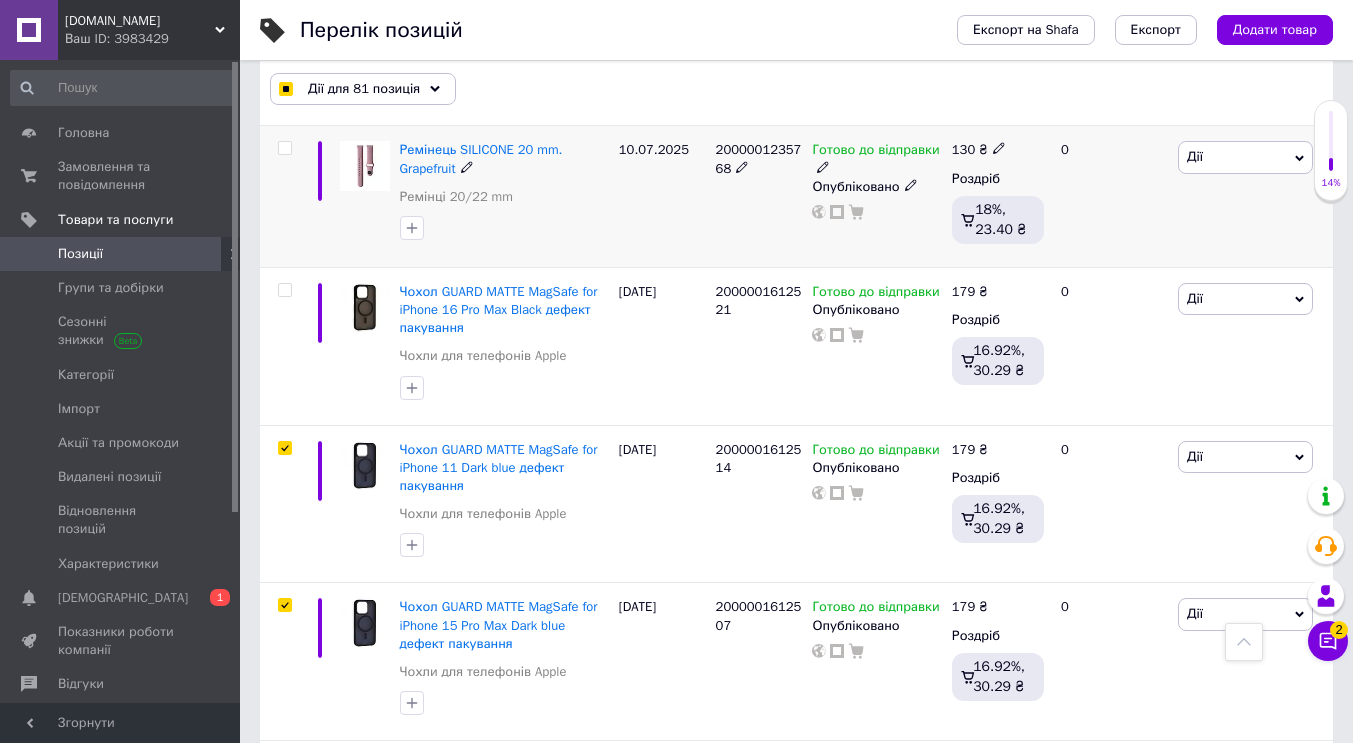 scroll, scrollTop: 11752, scrollLeft: 0, axis: vertical 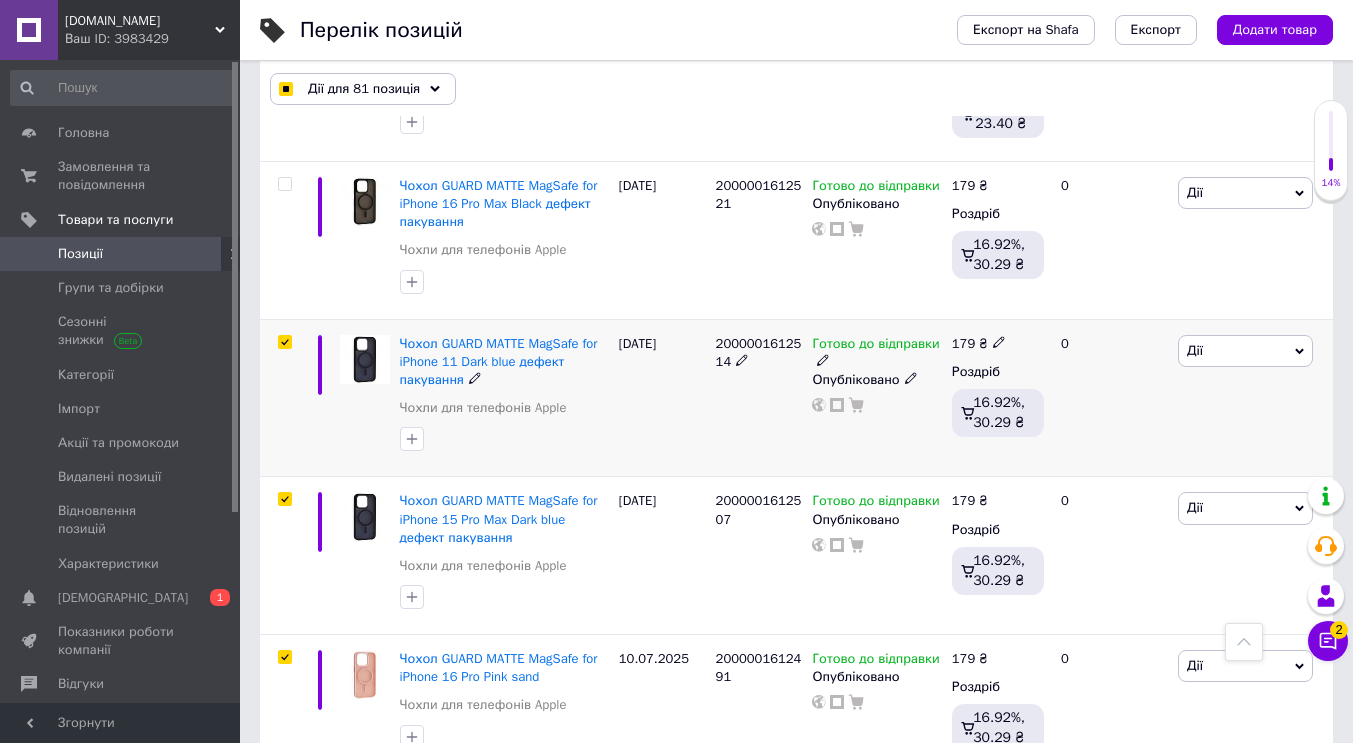 click at bounding box center [284, 342] 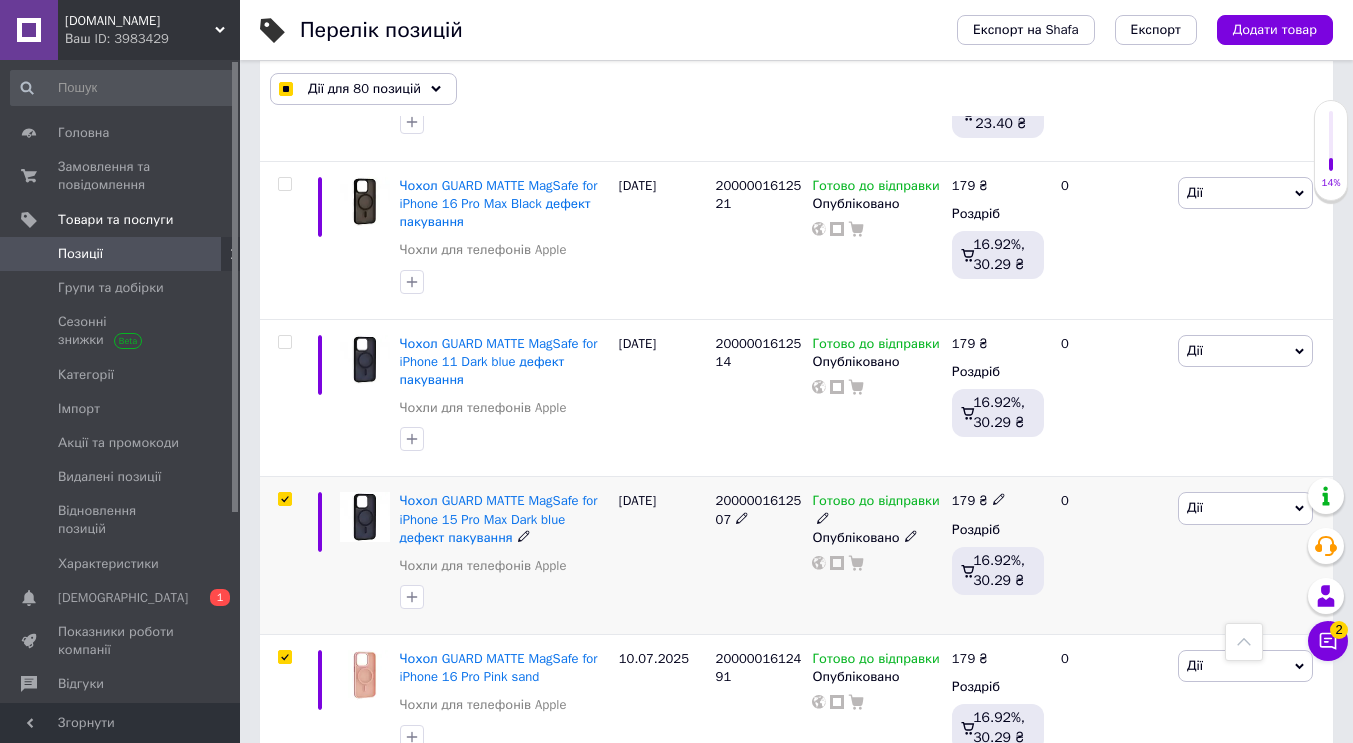 click at bounding box center (284, 499) 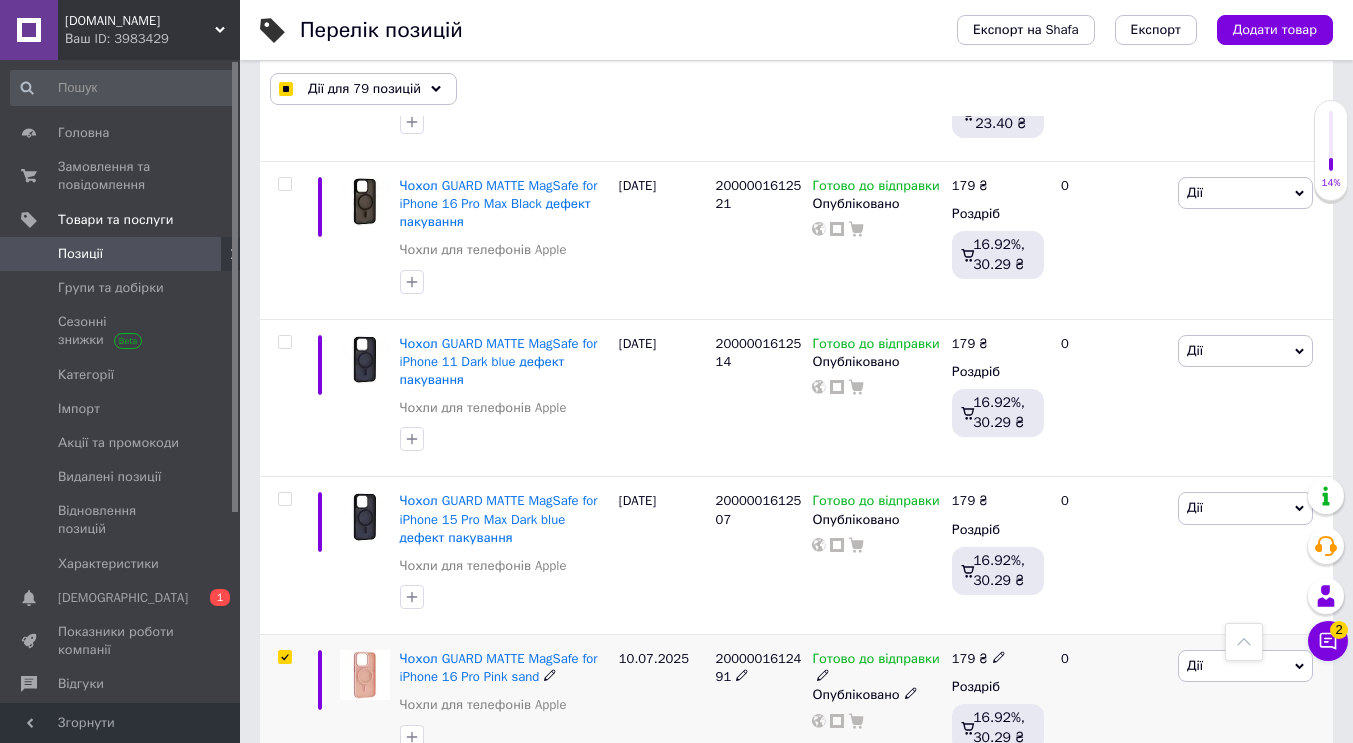 click at bounding box center (282, 705) 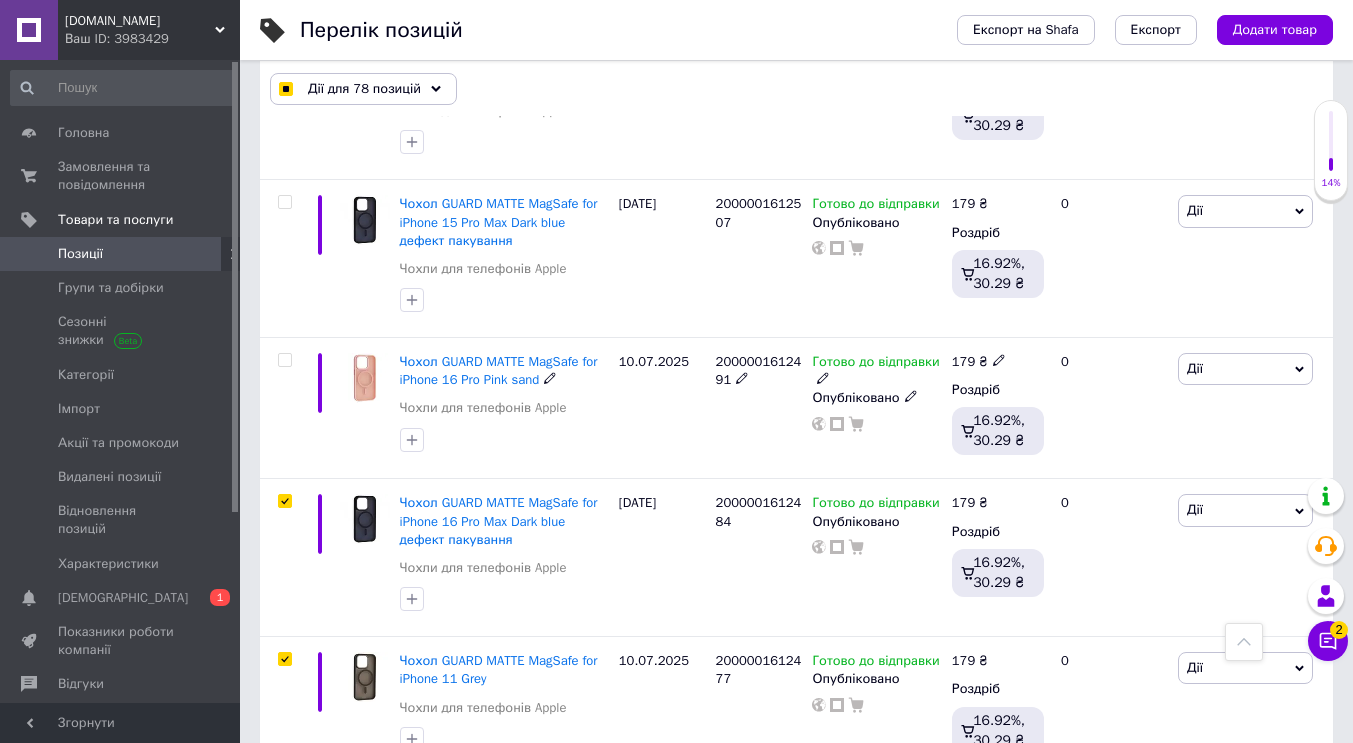 scroll, scrollTop: 12252, scrollLeft: 0, axis: vertical 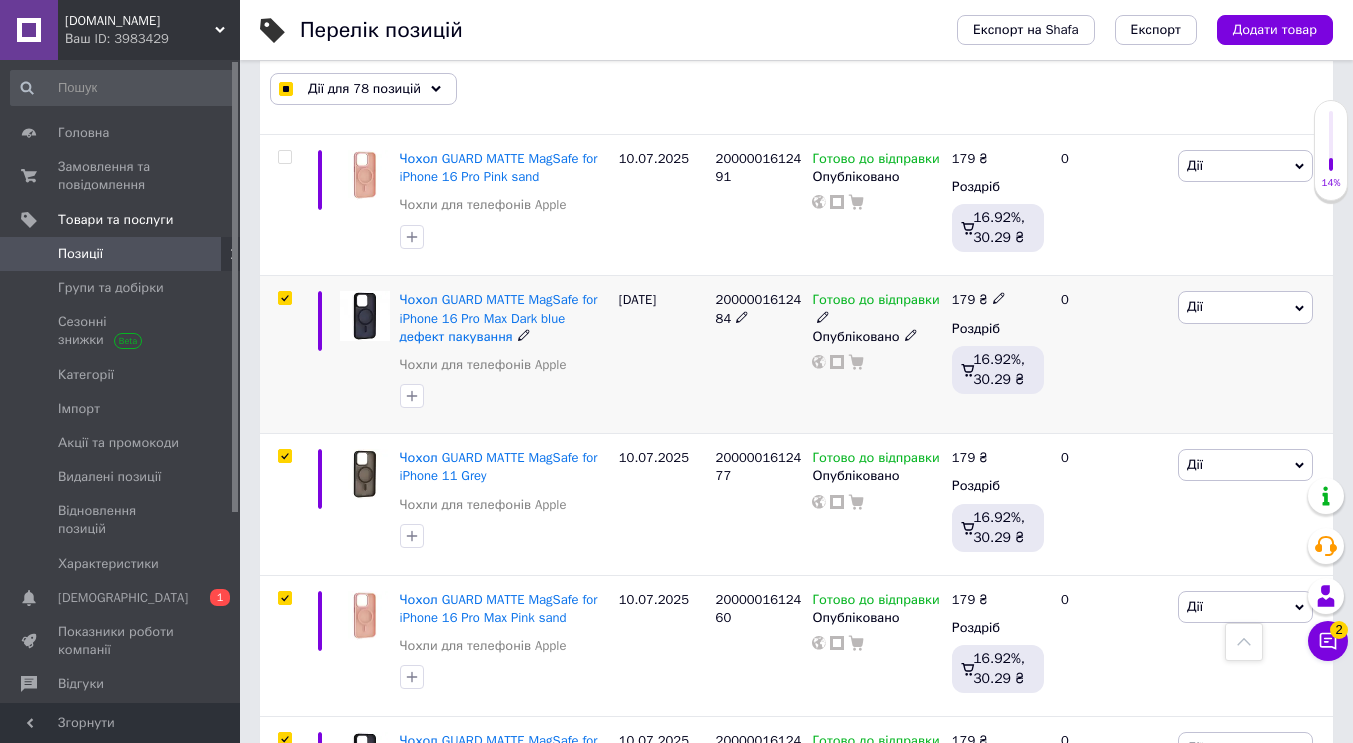 click at bounding box center [282, 355] 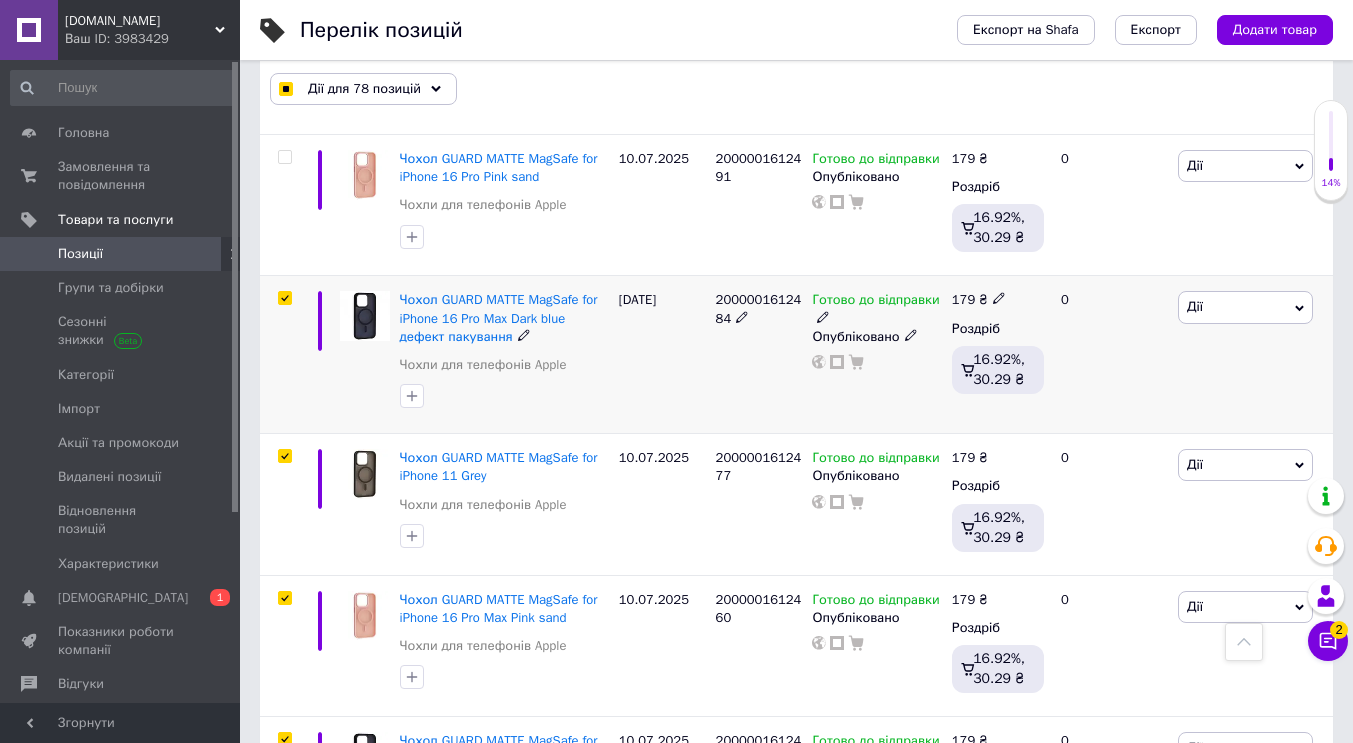 click at bounding box center [284, 298] 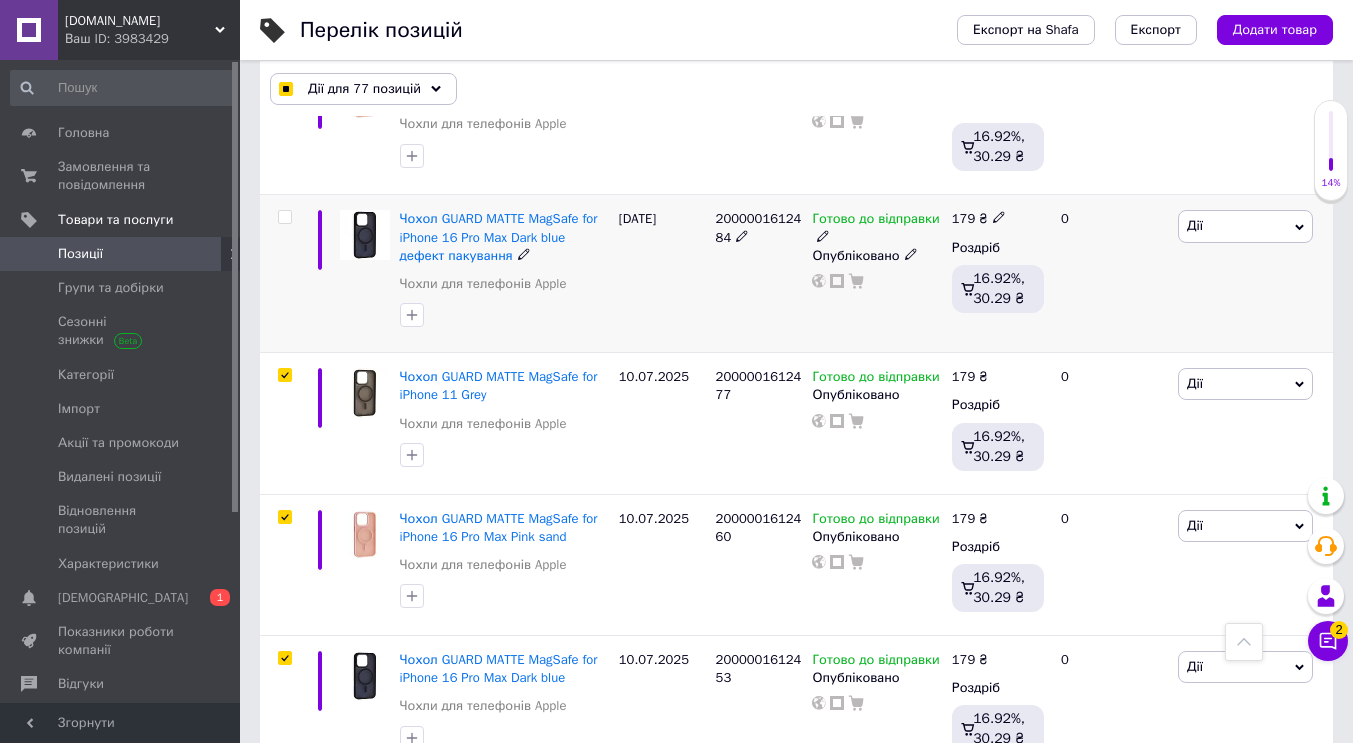 scroll, scrollTop: 12452, scrollLeft: 0, axis: vertical 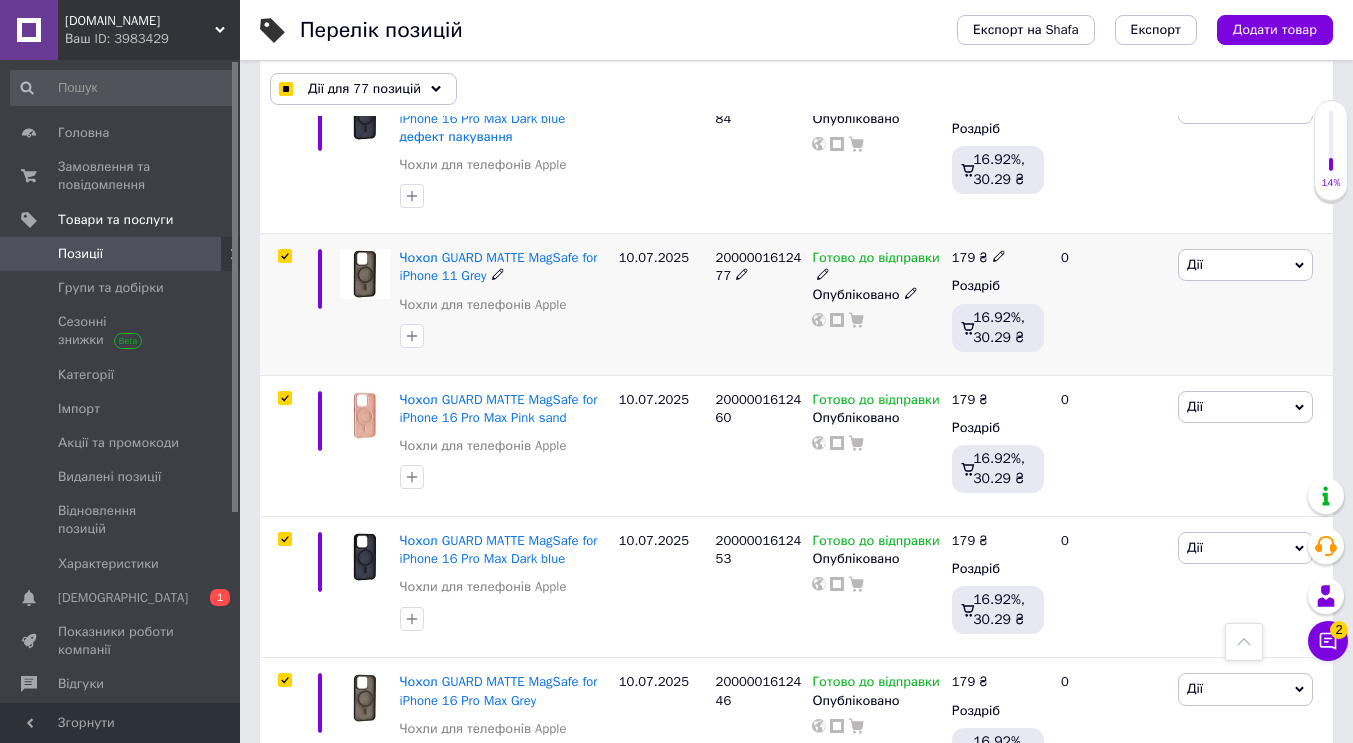 click at bounding box center (284, 256) 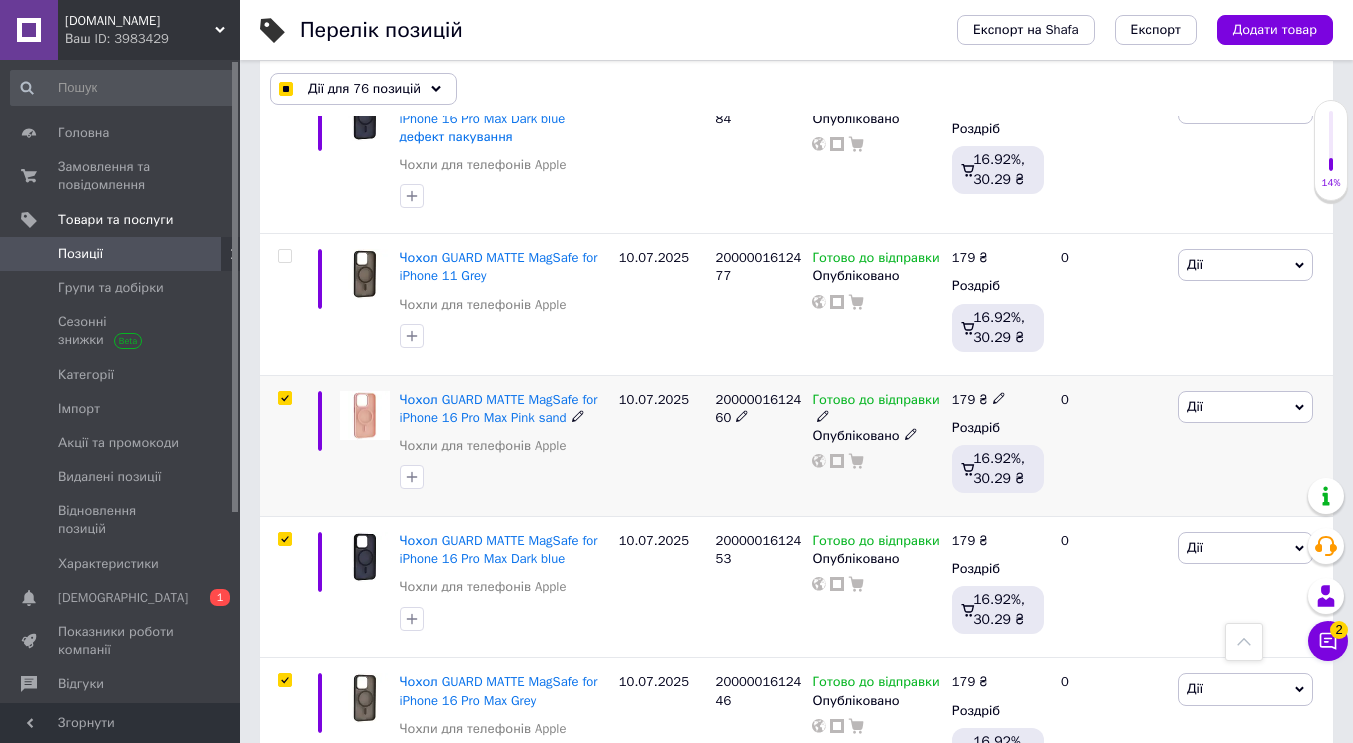 click at bounding box center (282, 445) 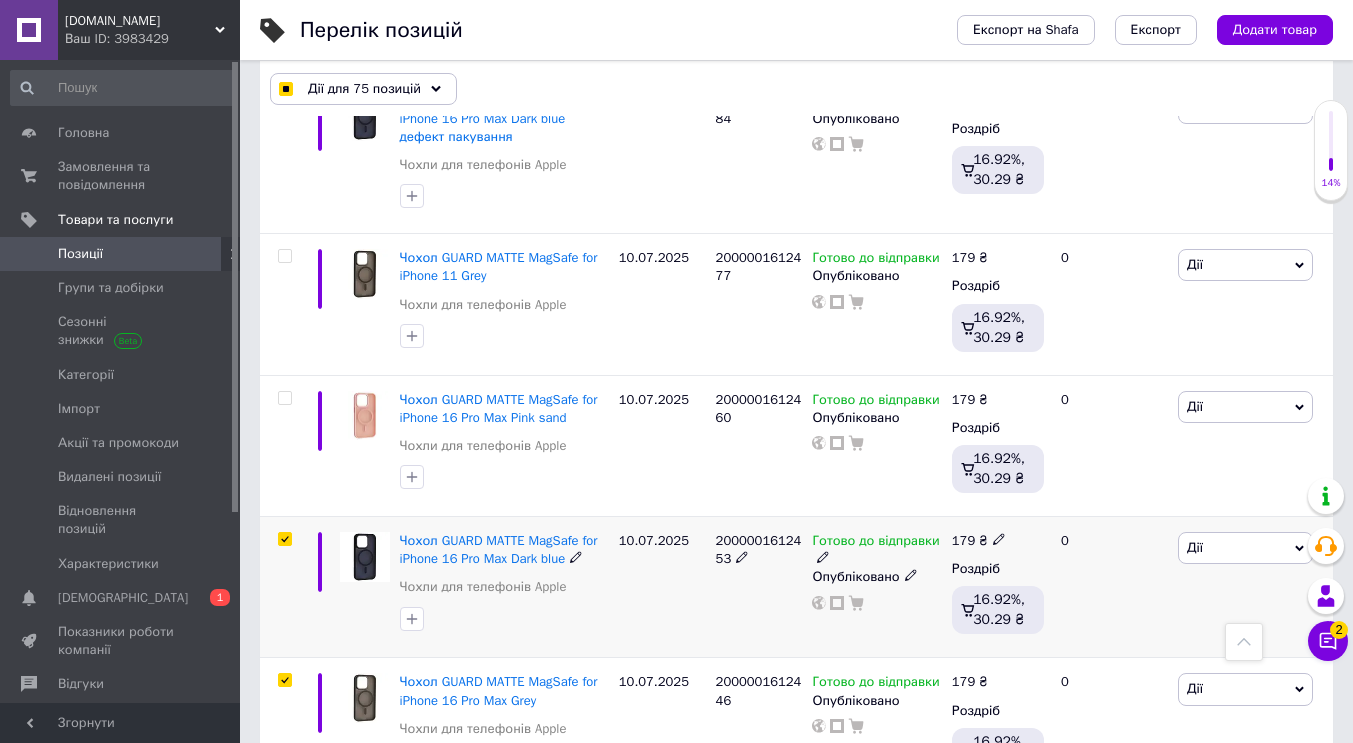 drag, startPoint x: 281, startPoint y: 502, endPoint x: 283, endPoint y: 512, distance: 10.198039 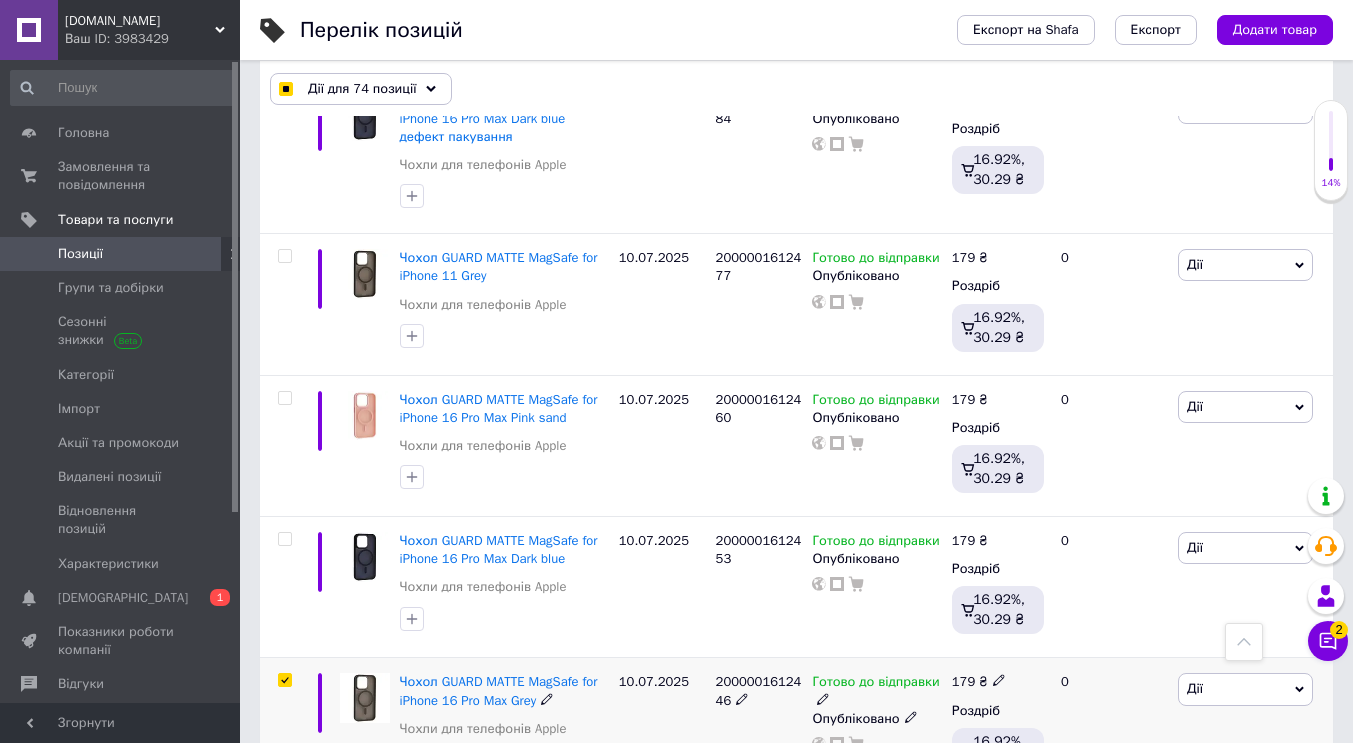 click at bounding box center [284, 680] 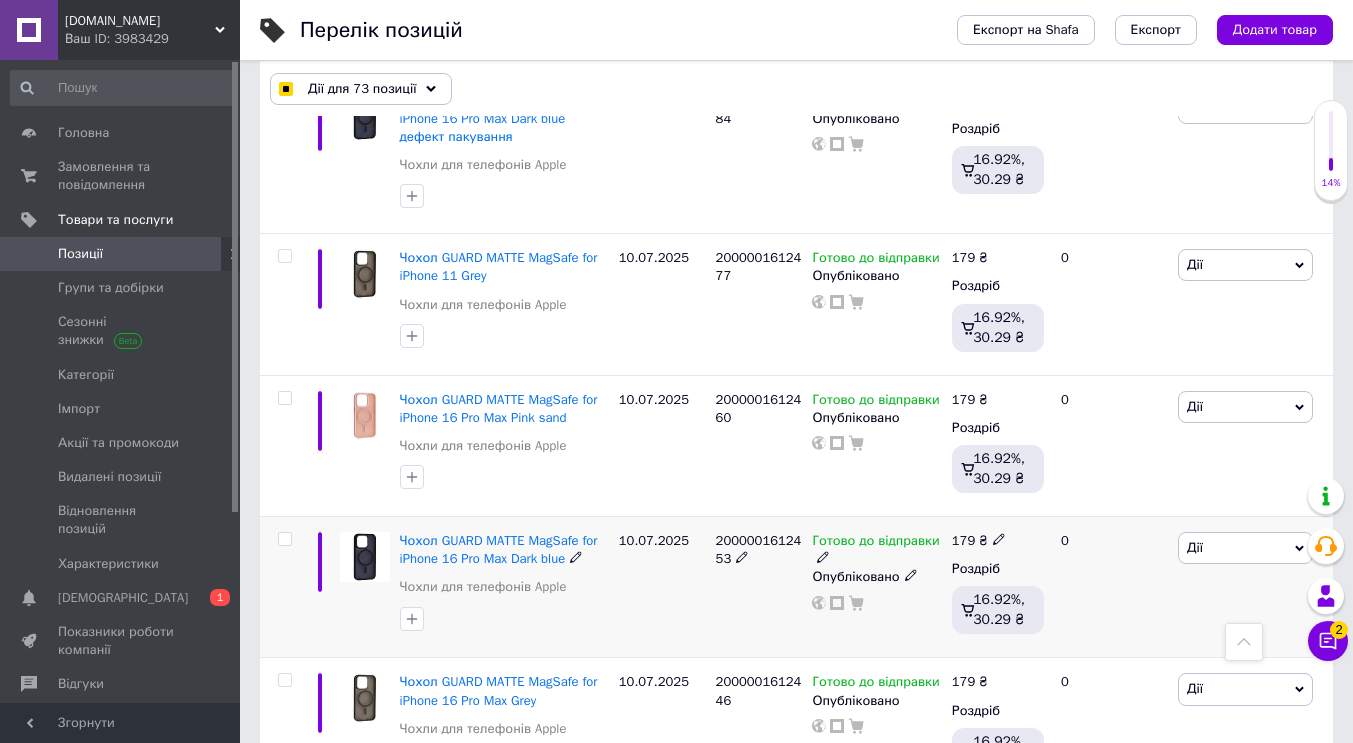 scroll, scrollTop: 12752, scrollLeft: 0, axis: vertical 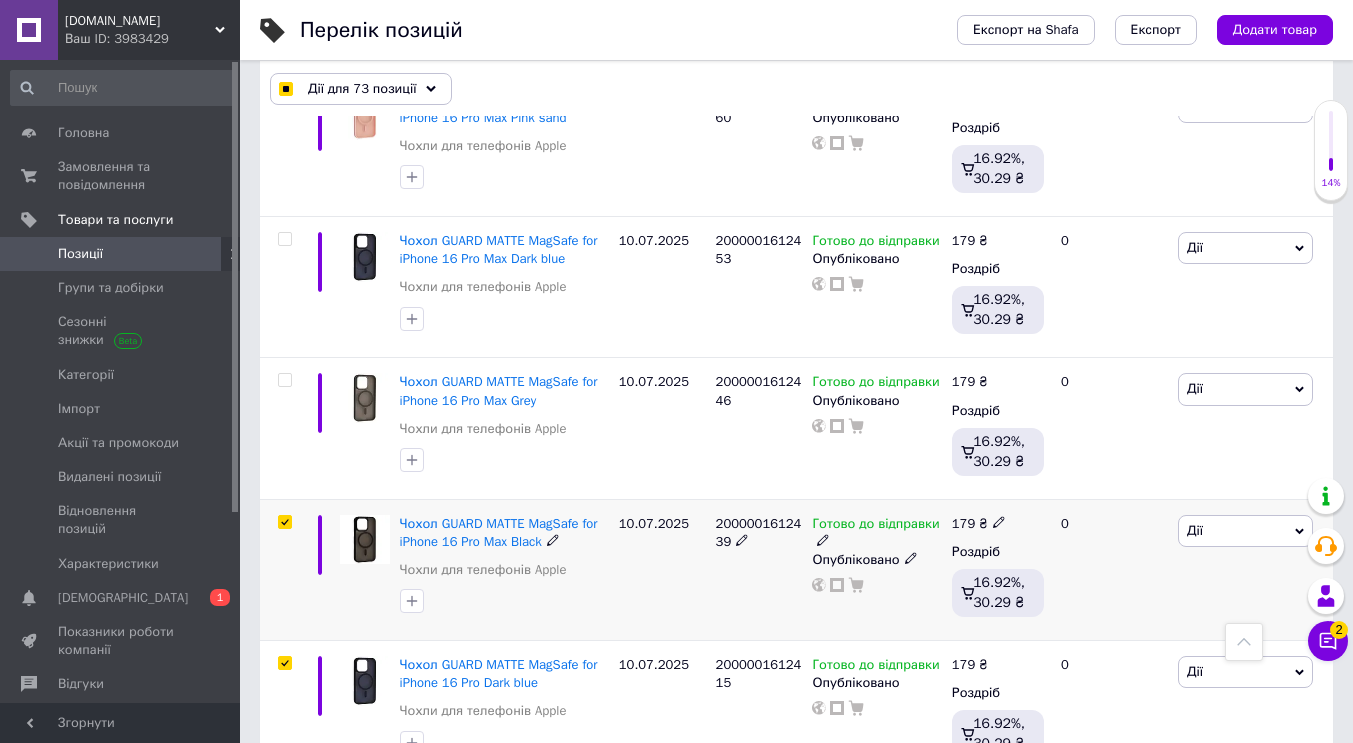 drag, startPoint x: 286, startPoint y: 484, endPoint x: 285, endPoint y: 583, distance: 99.00505 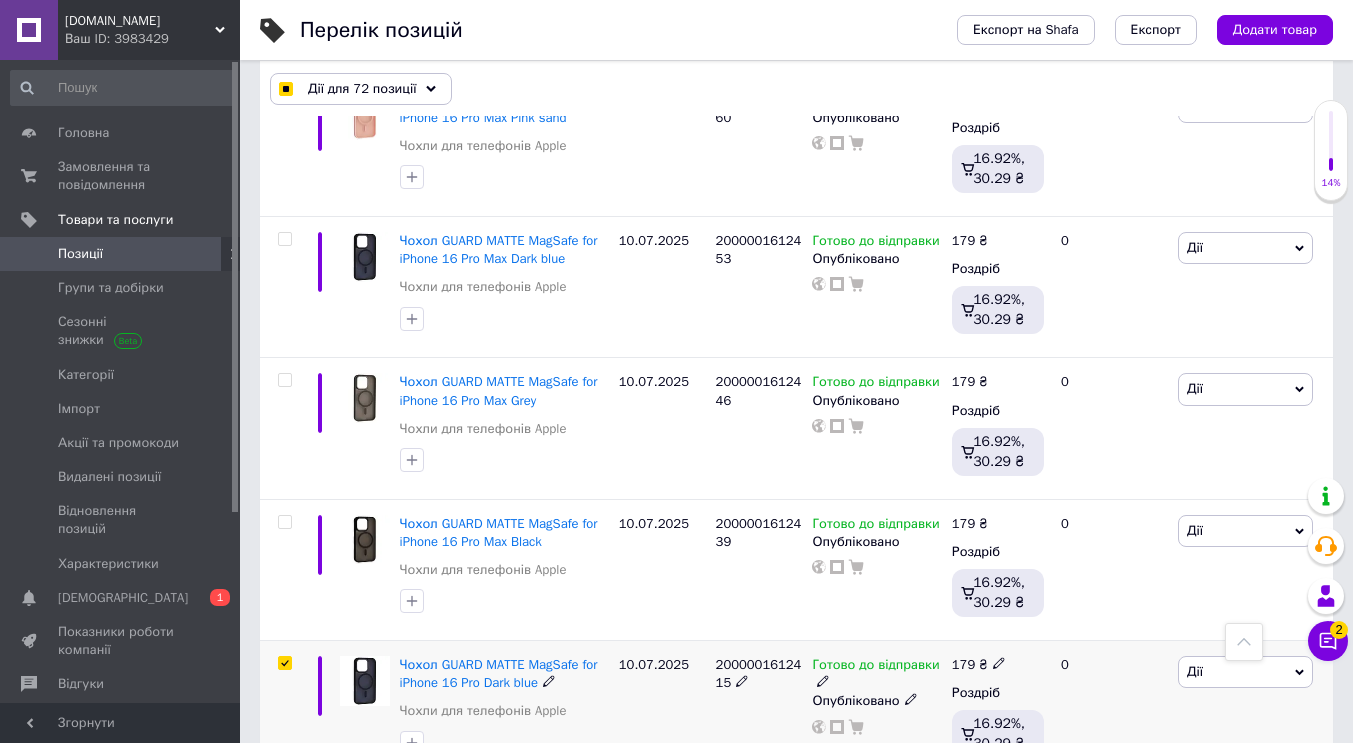click at bounding box center (284, 663) 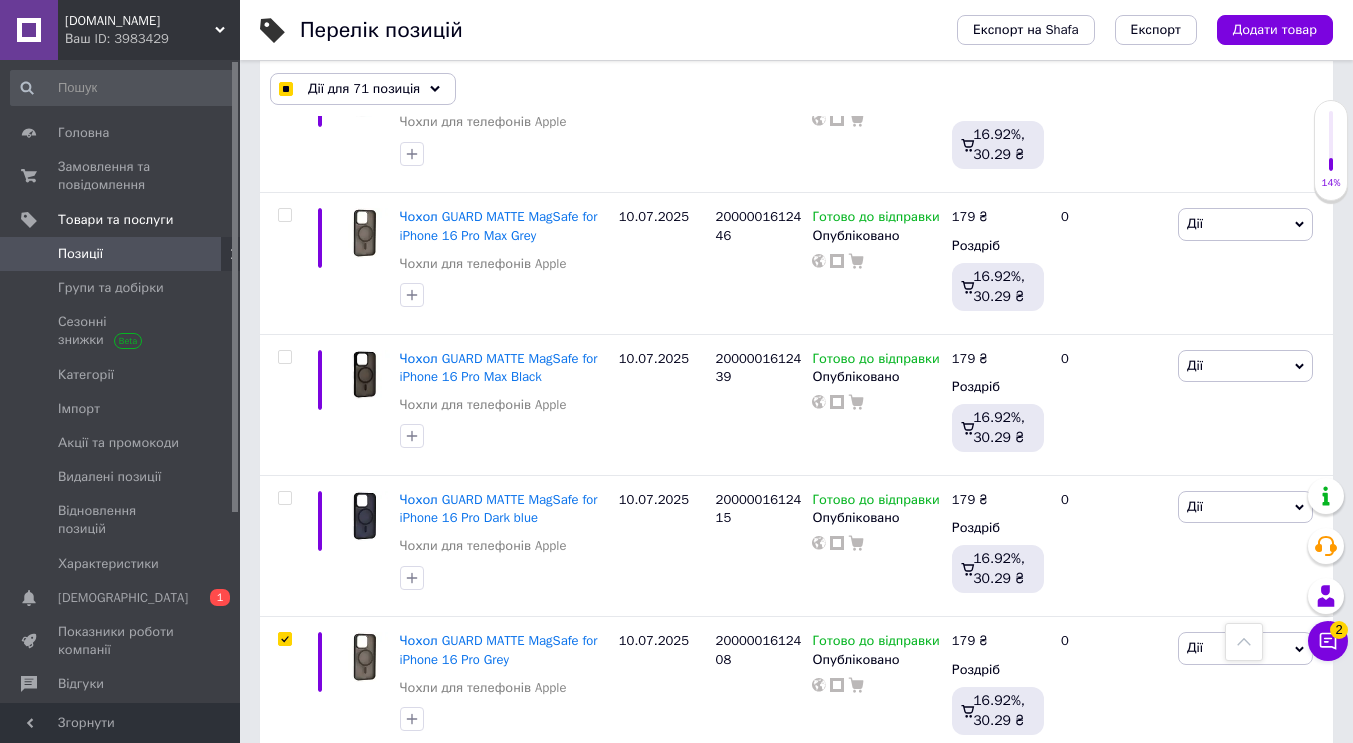 scroll, scrollTop: 13152, scrollLeft: 0, axis: vertical 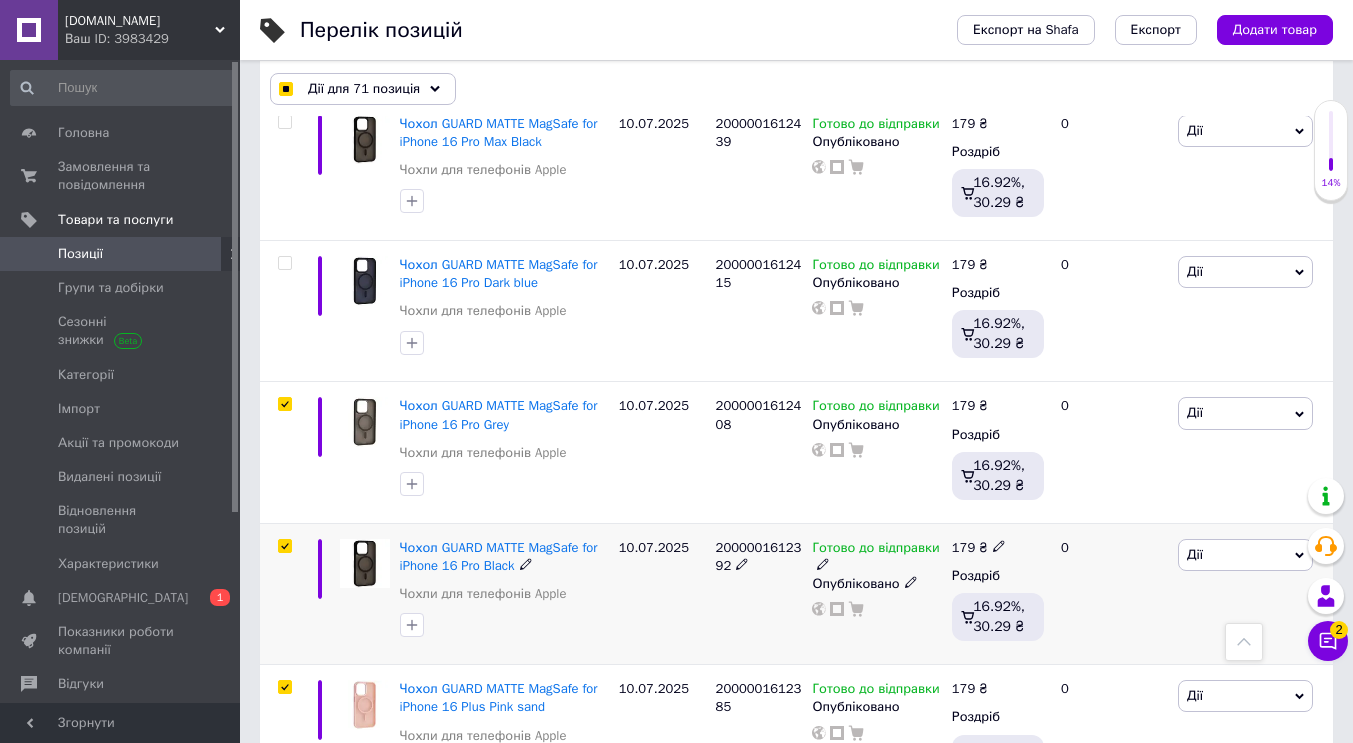 click at bounding box center (284, 546) 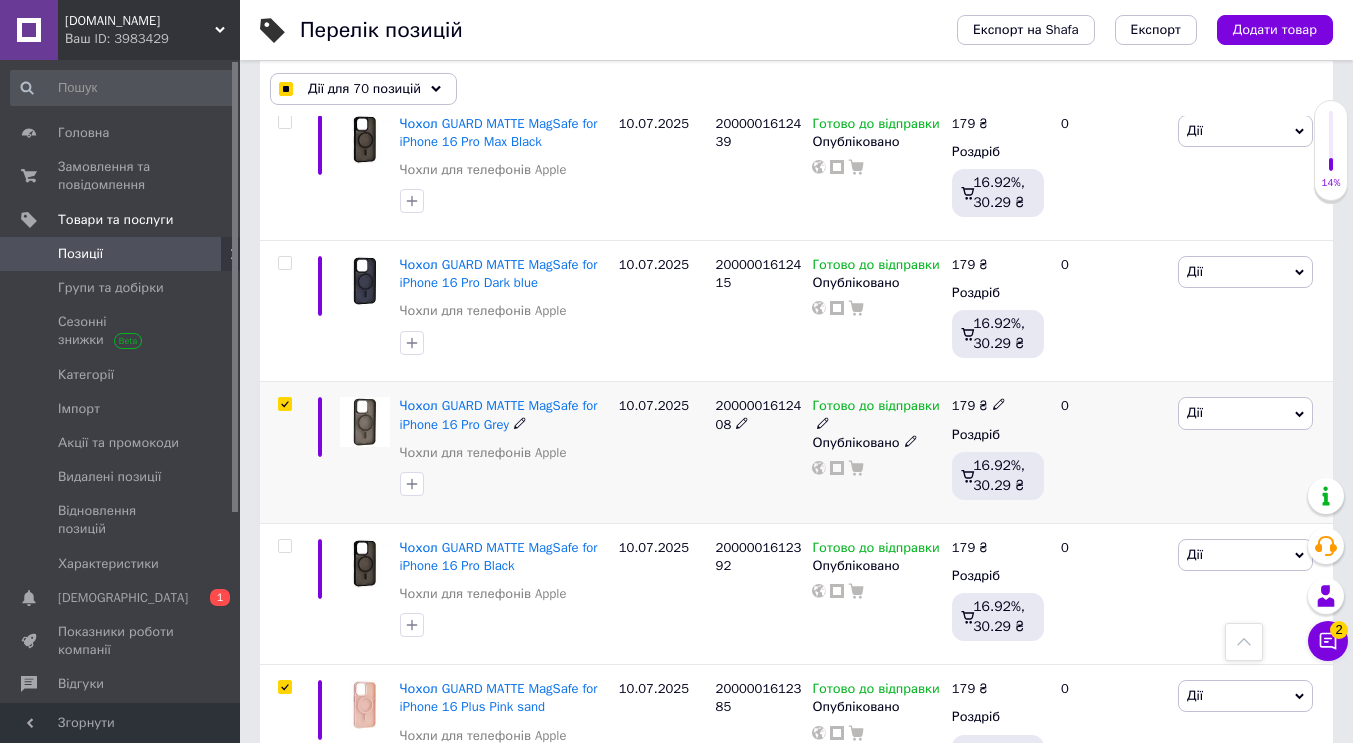 click at bounding box center [285, 404] 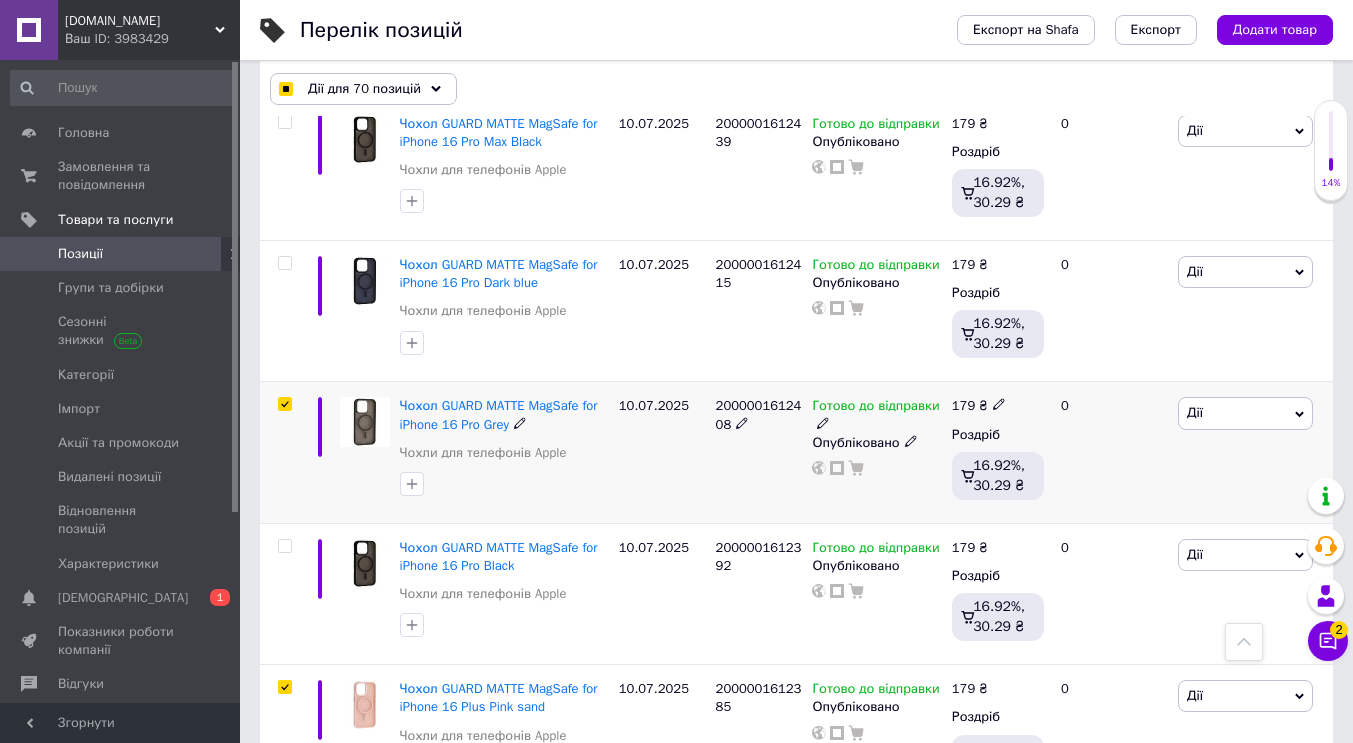 click at bounding box center (284, 404) 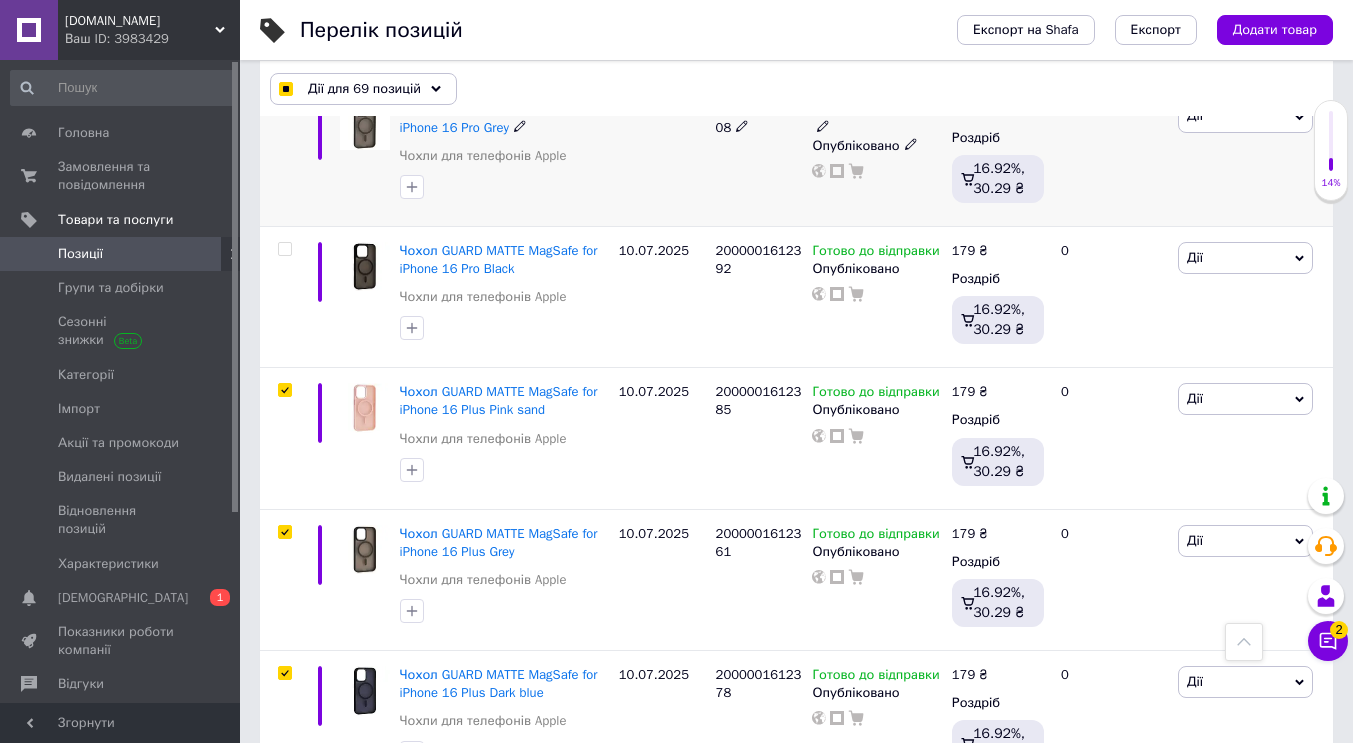 scroll, scrollTop: 13452, scrollLeft: 0, axis: vertical 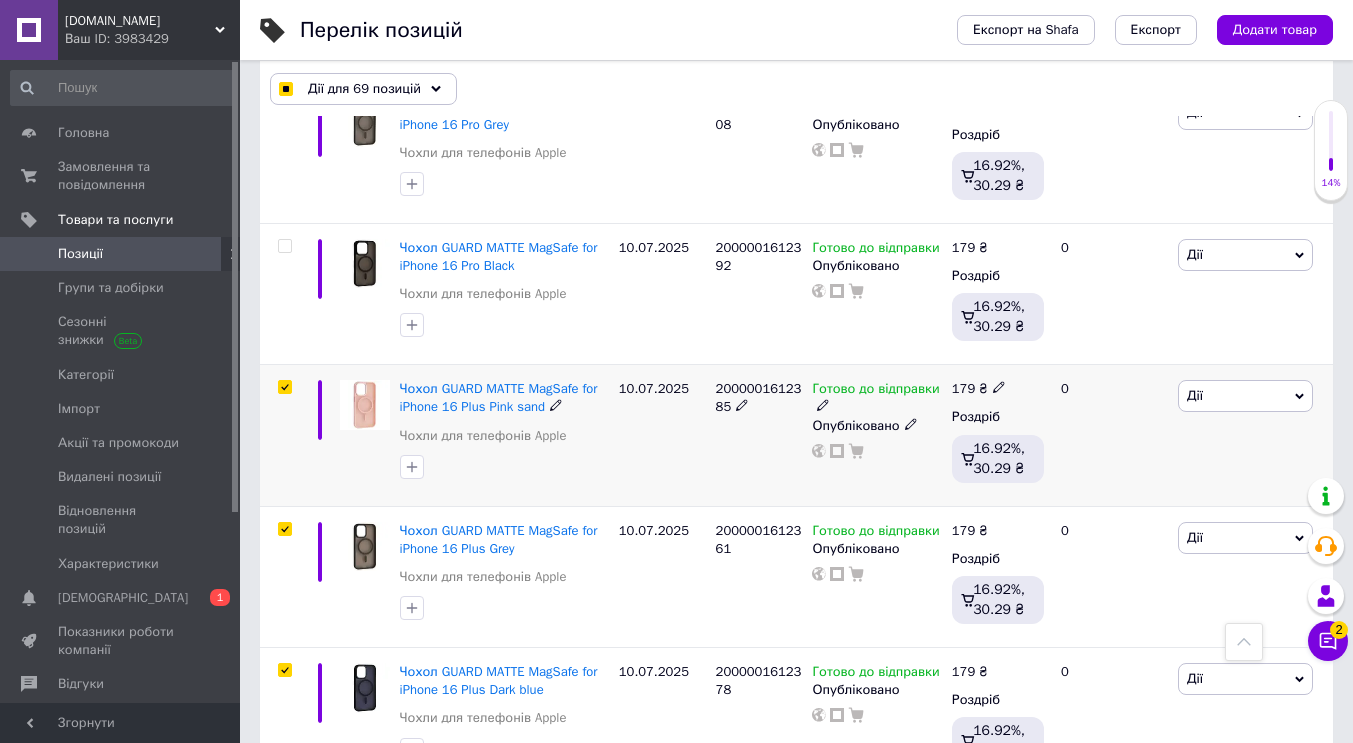 click at bounding box center (284, 387) 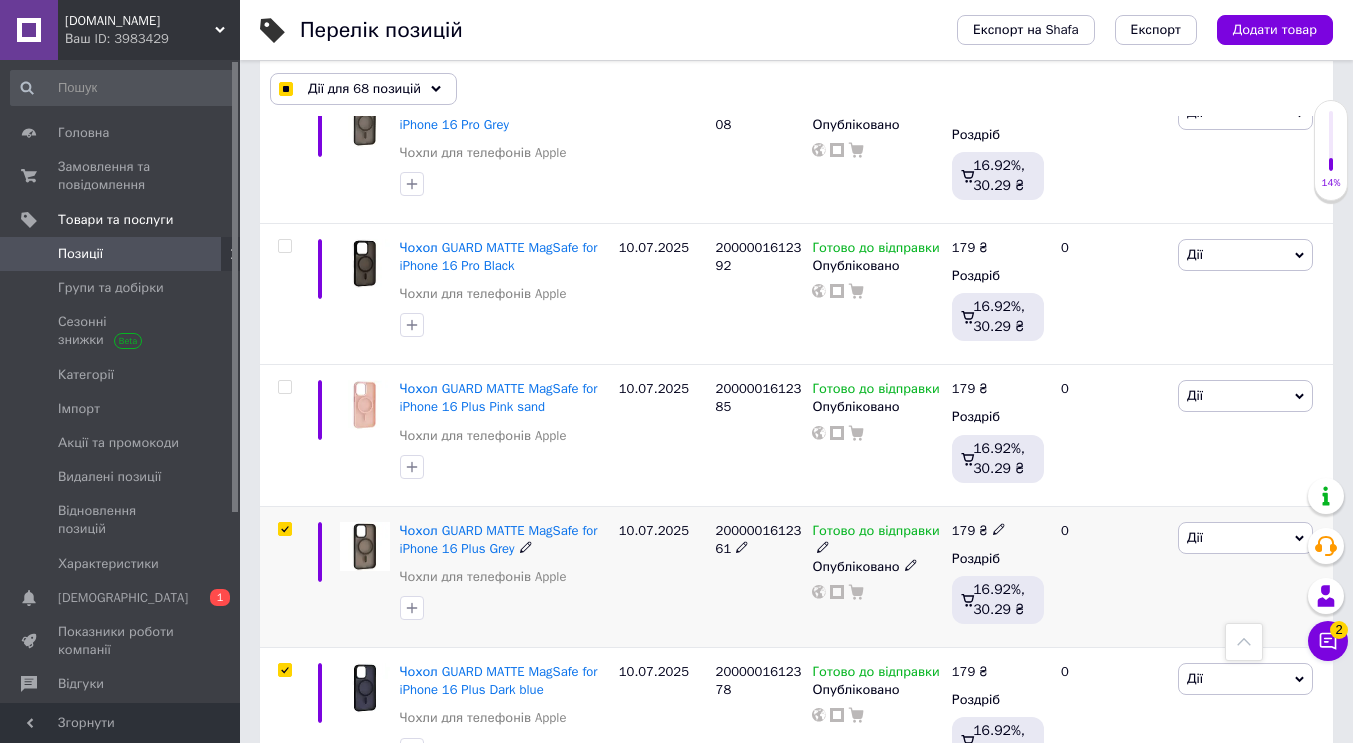 click at bounding box center (284, 529) 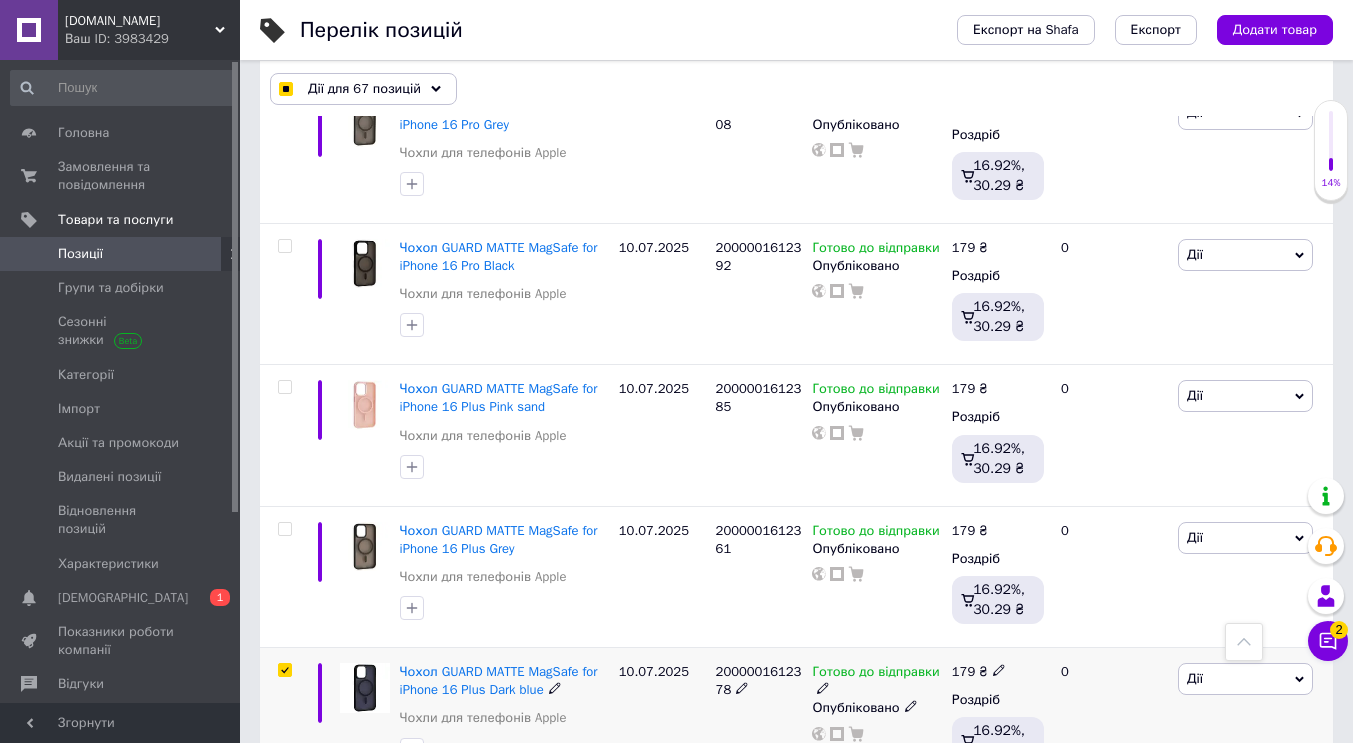 click at bounding box center [284, 670] 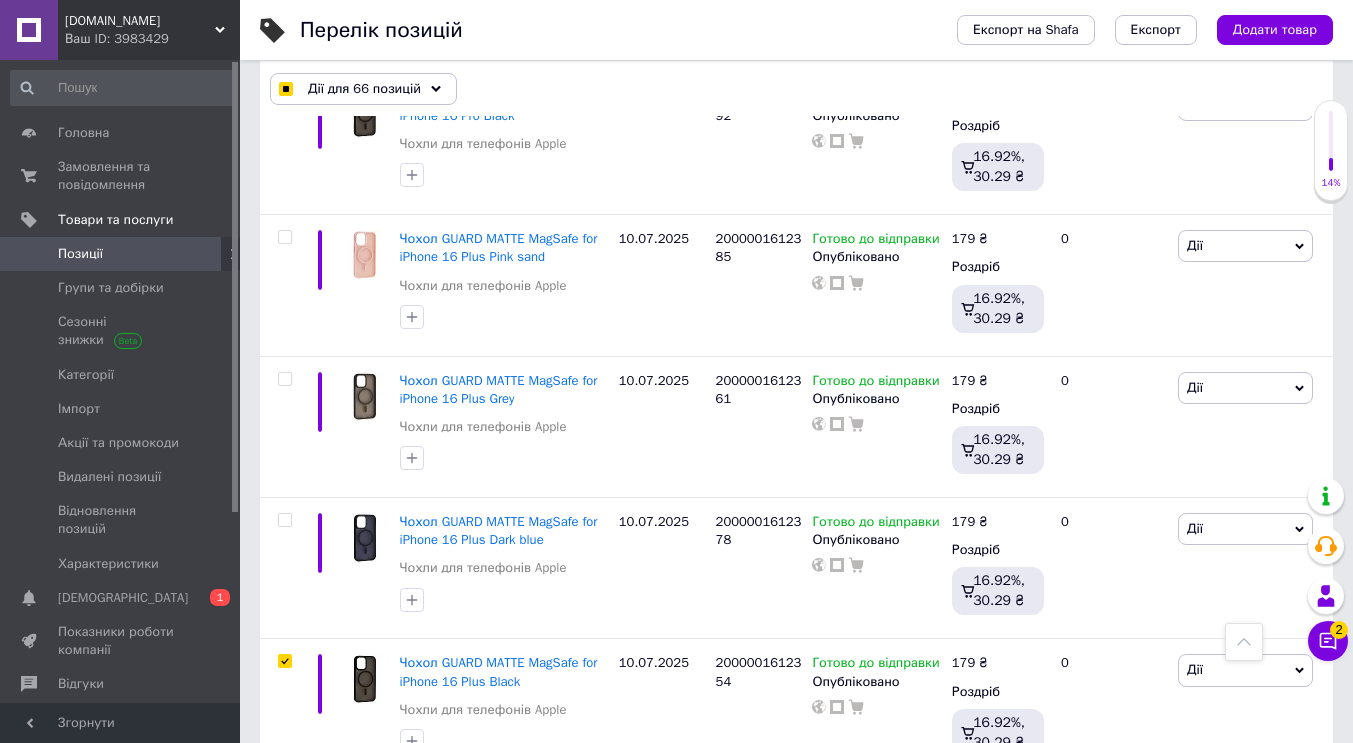 scroll, scrollTop: 13752, scrollLeft: 0, axis: vertical 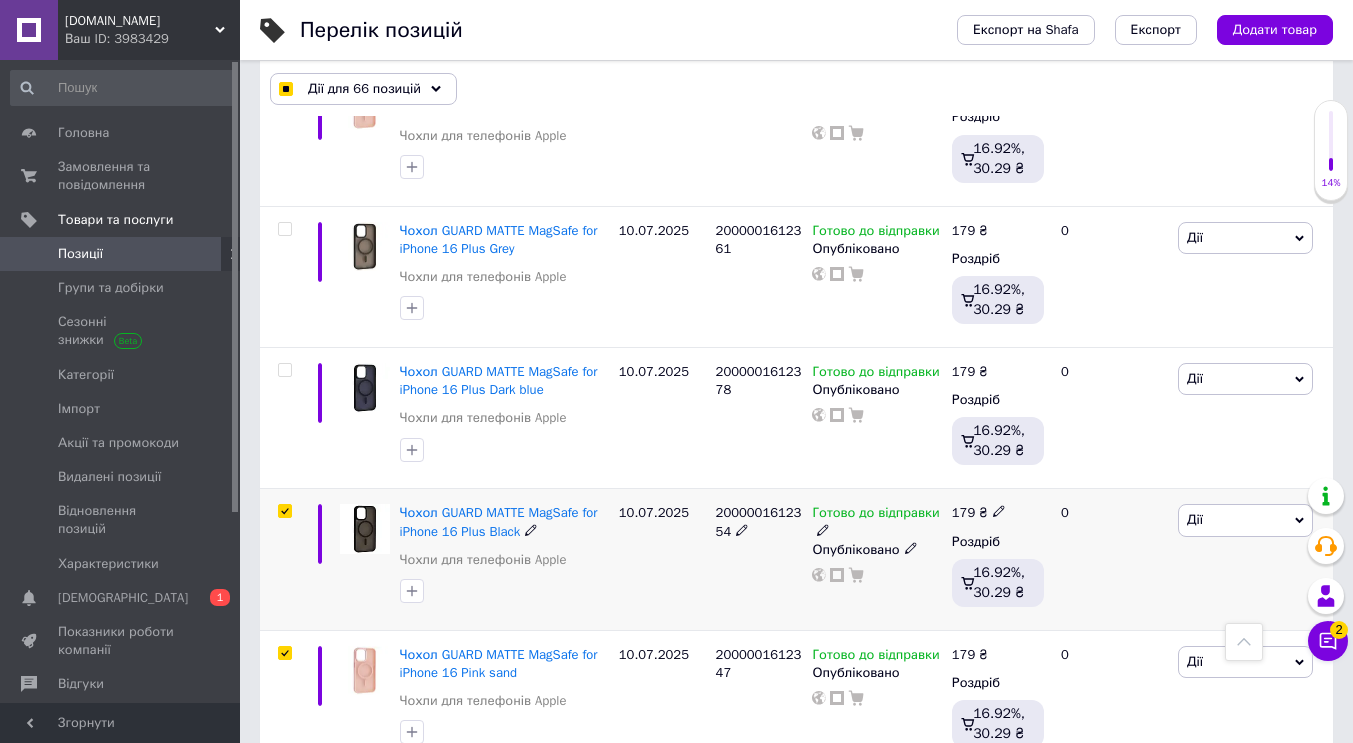 click at bounding box center (284, 511) 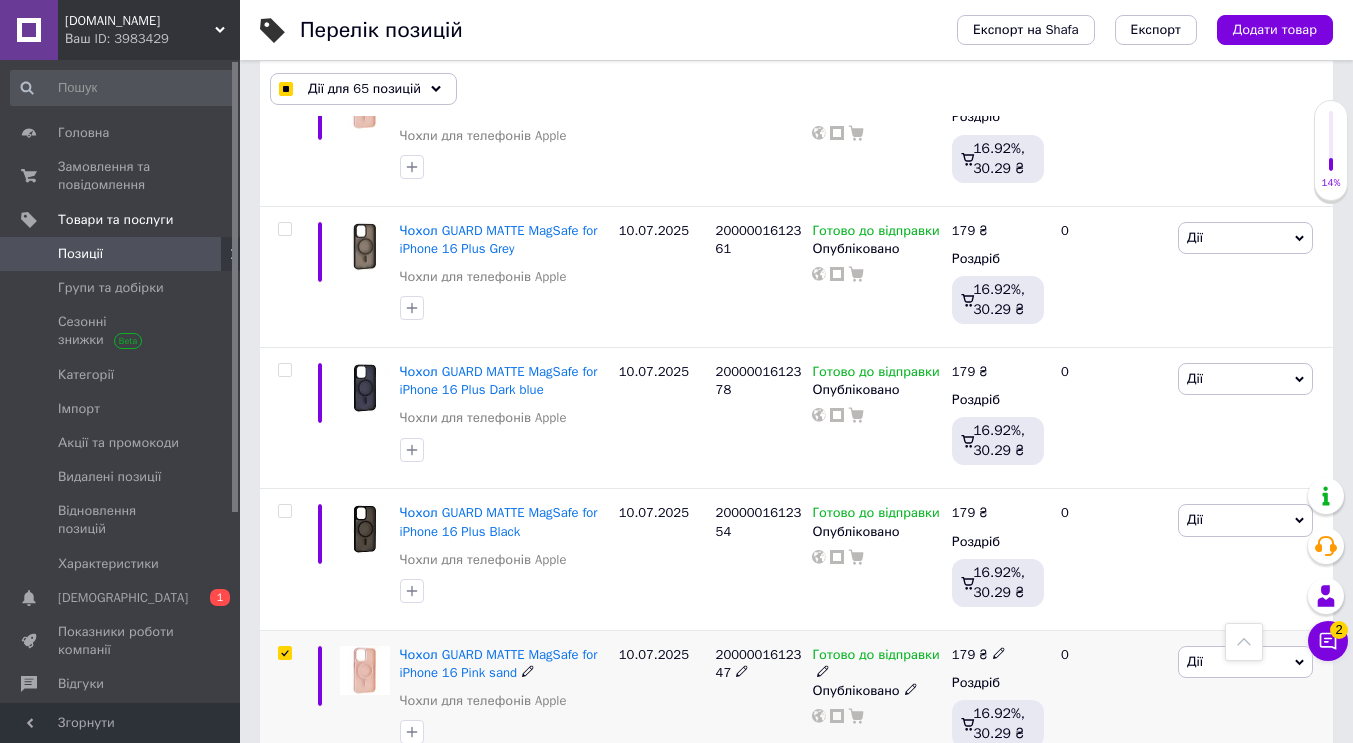 click at bounding box center [284, 653] 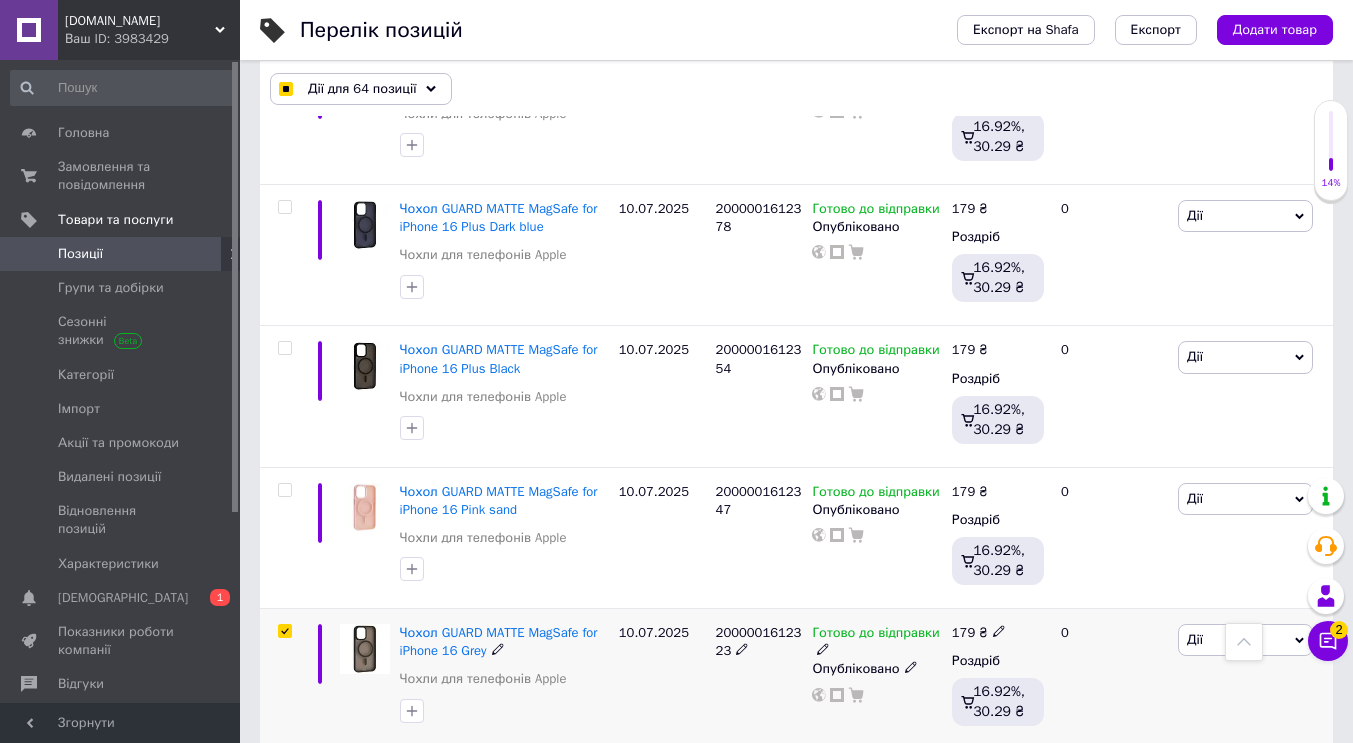 scroll, scrollTop: 13970, scrollLeft: 0, axis: vertical 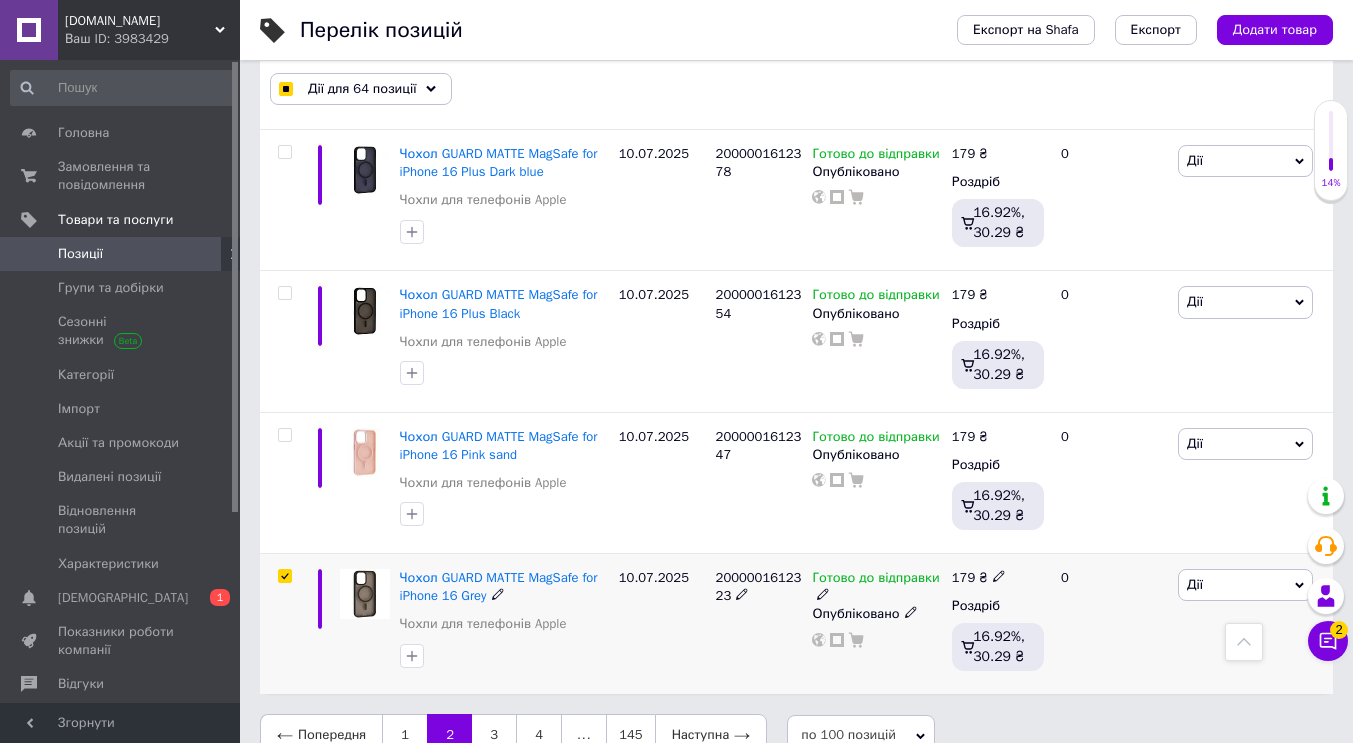 click at bounding box center [285, 576] 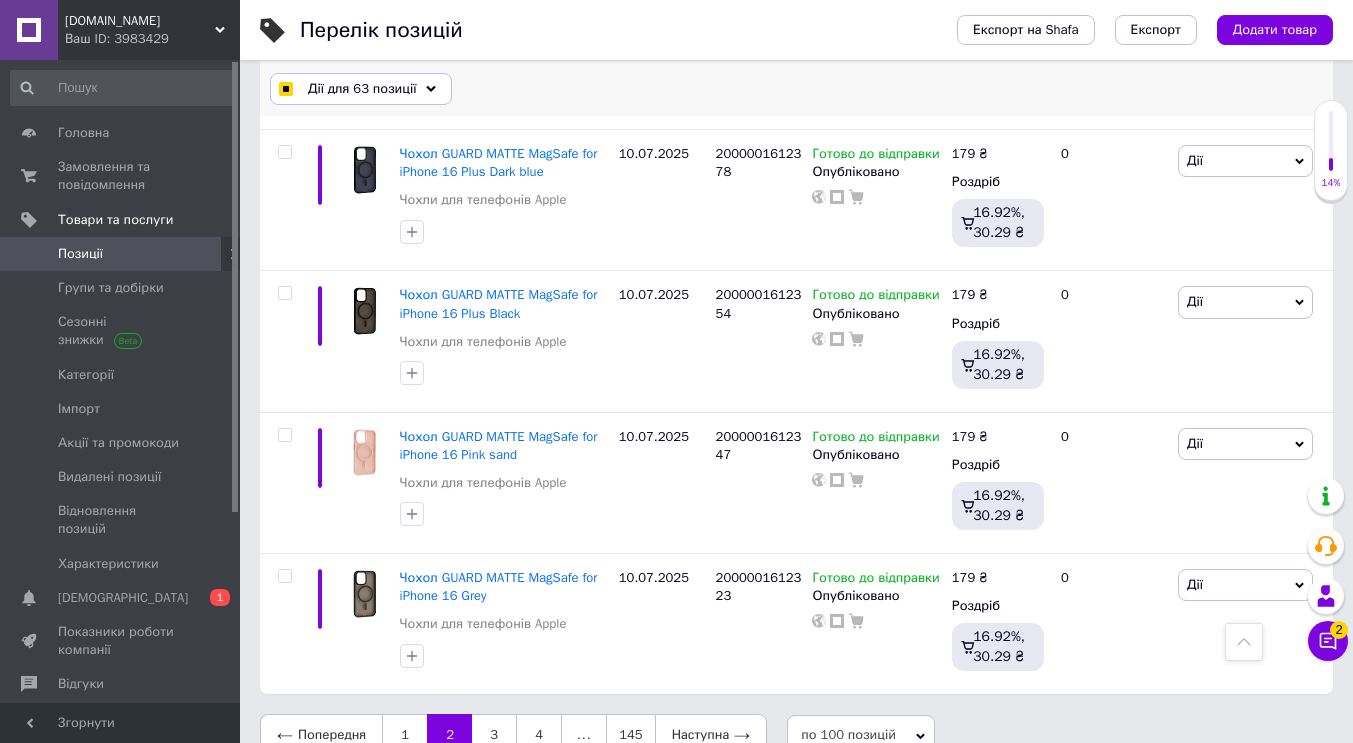 drag, startPoint x: 411, startPoint y: 89, endPoint x: 394, endPoint y: 138, distance: 51.86521 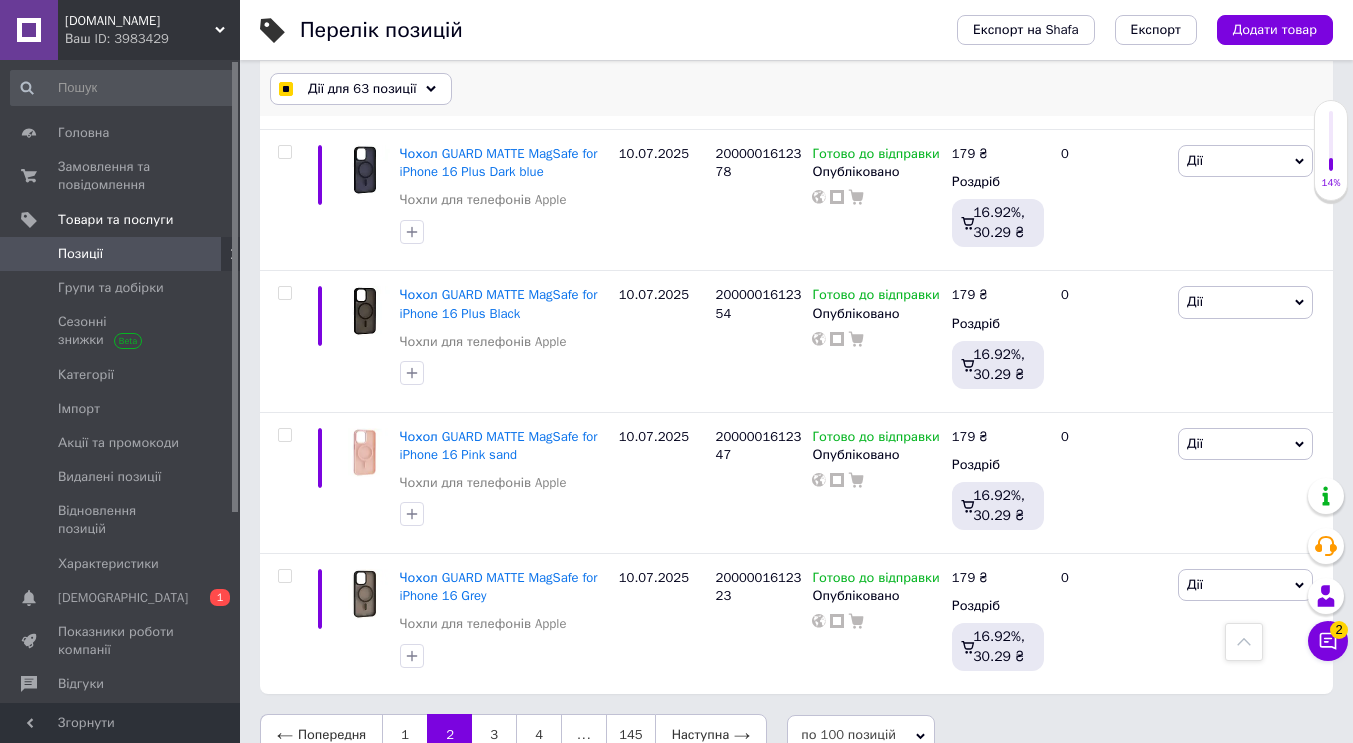 click on "Дії для 63 позиції" at bounding box center (361, 89) 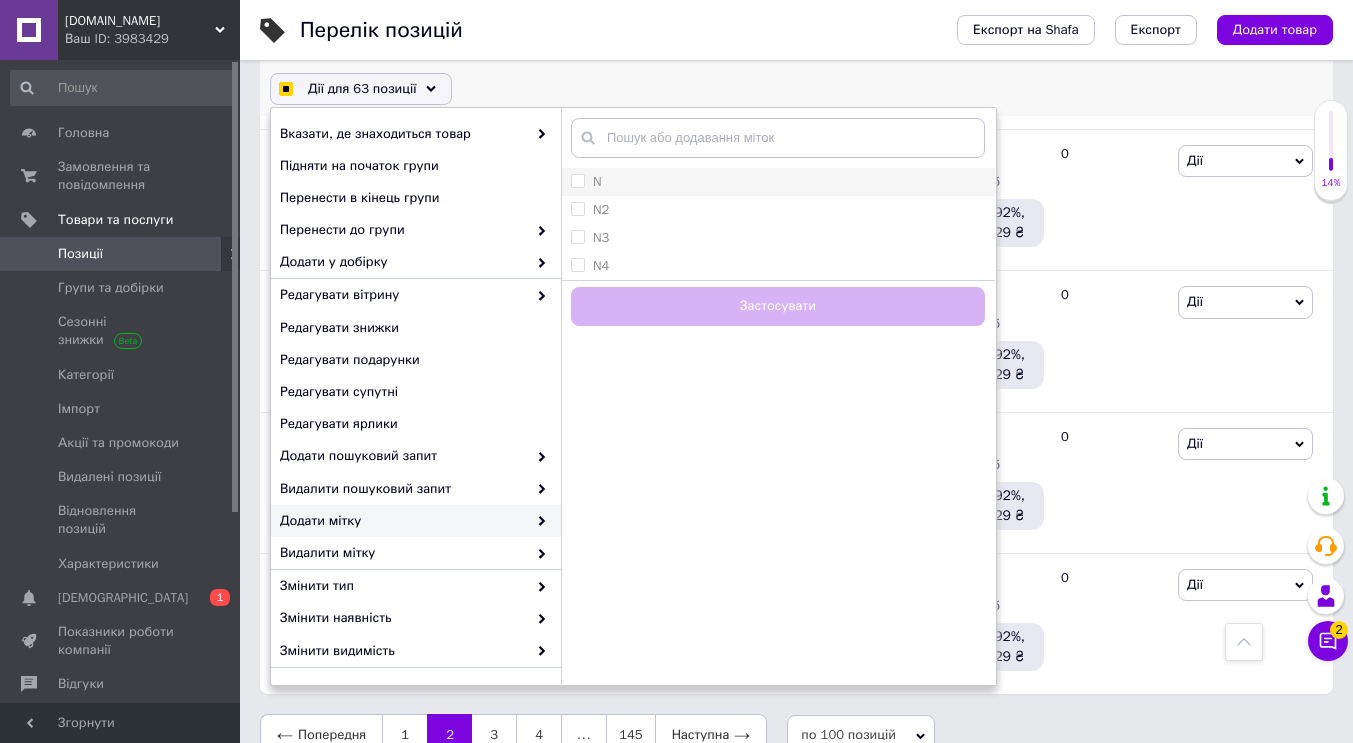 click on "N" at bounding box center [577, 180] 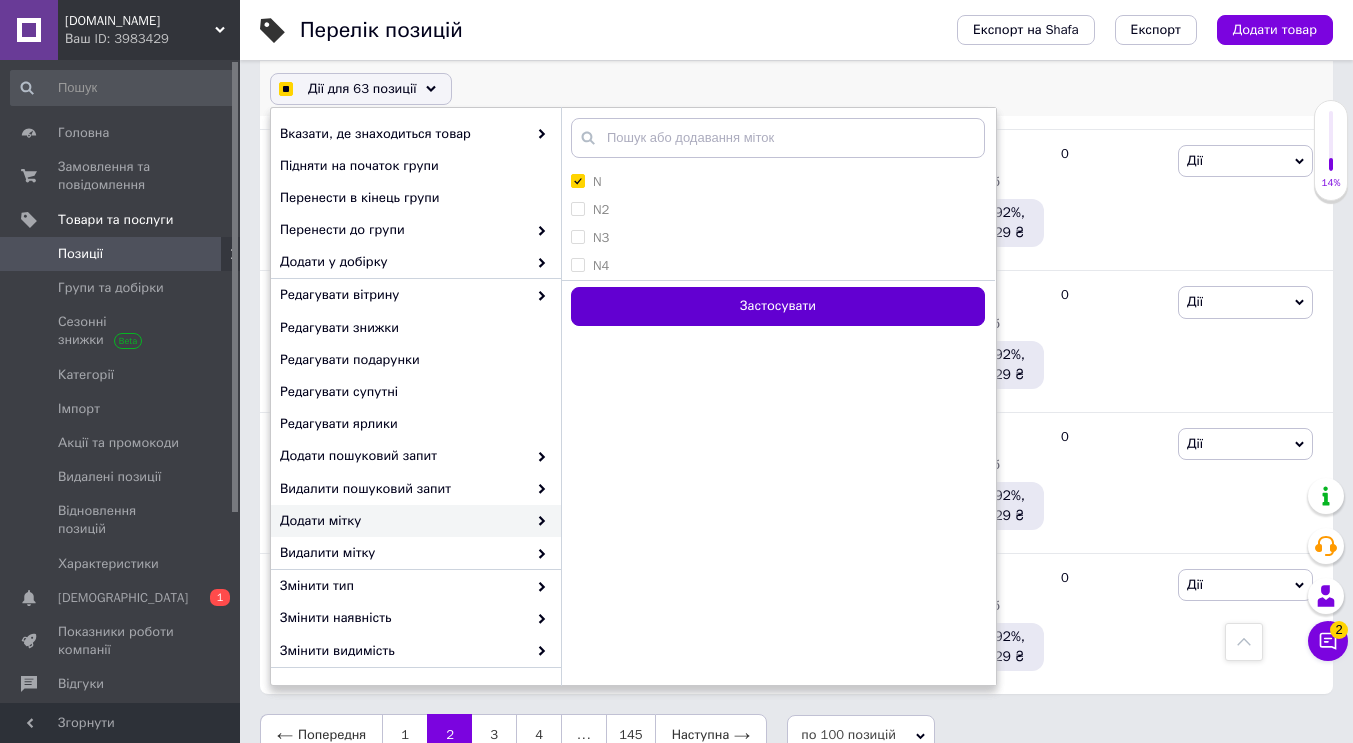 click on "Застосувати" at bounding box center [778, 306] 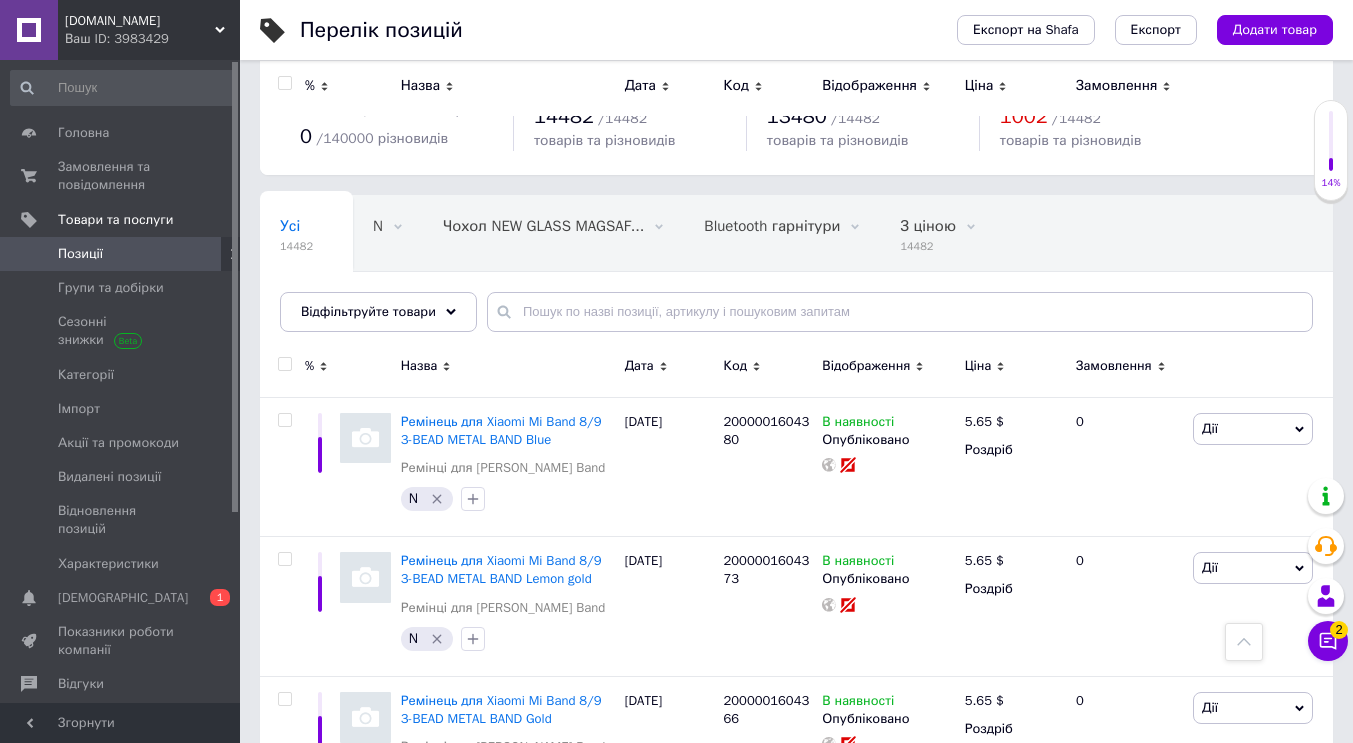 scroll, scrollTop: 0, scrollLeft: 0, axis: both 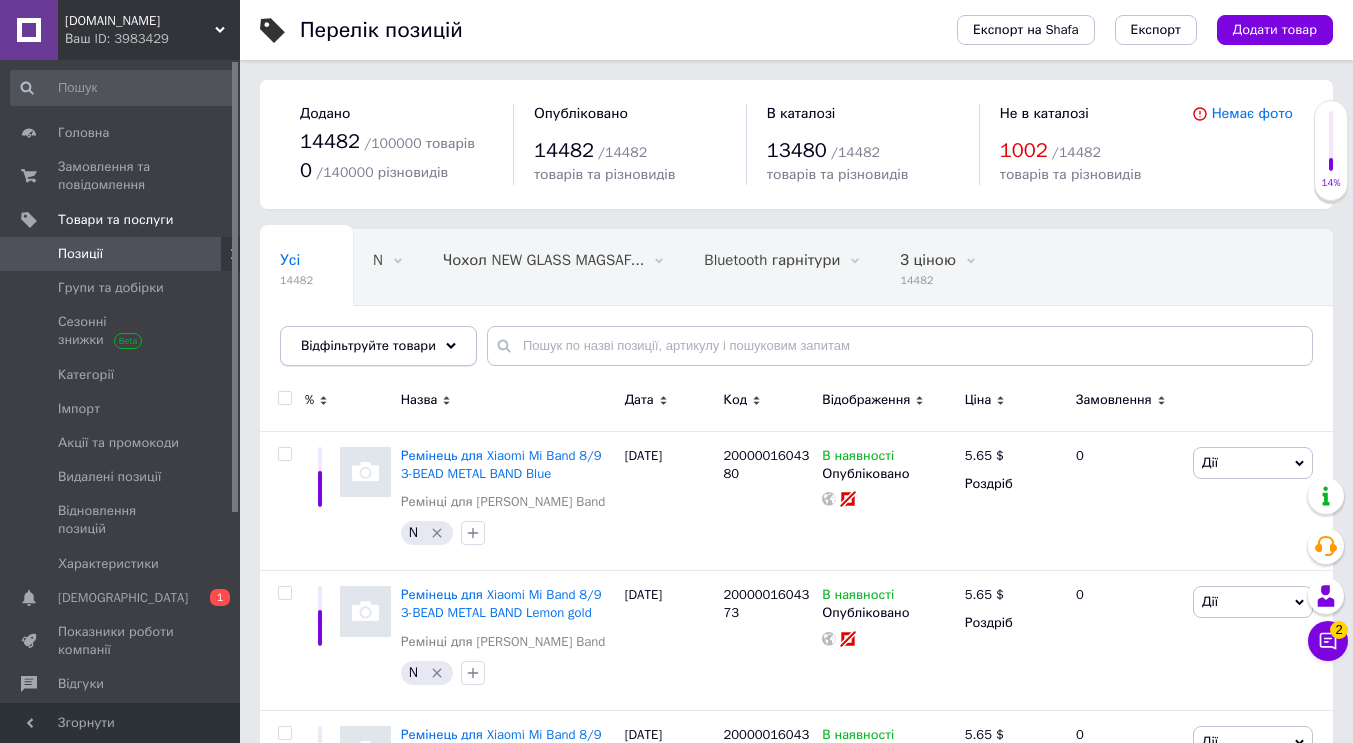 click on "Відфільтруйте товари" at bounding box center (368, 345) 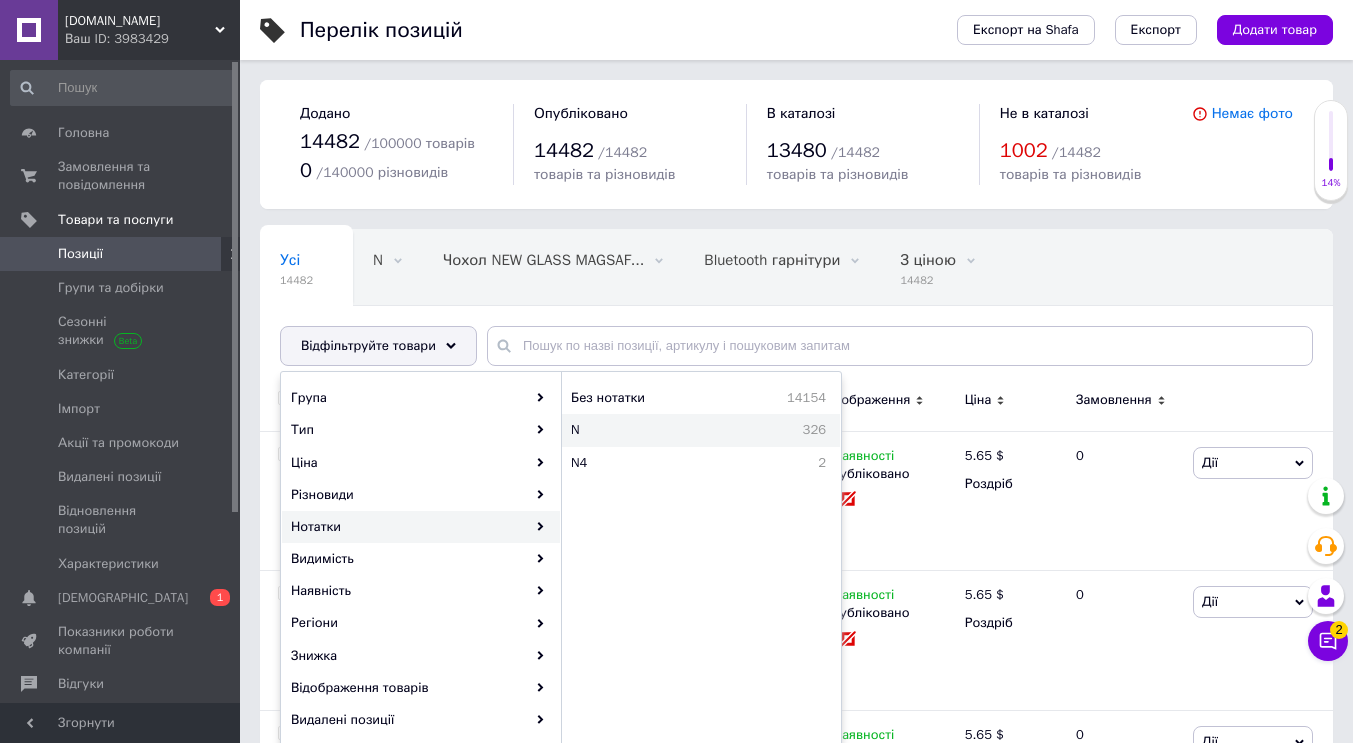 click on "326" at bounding box center [724, 430] 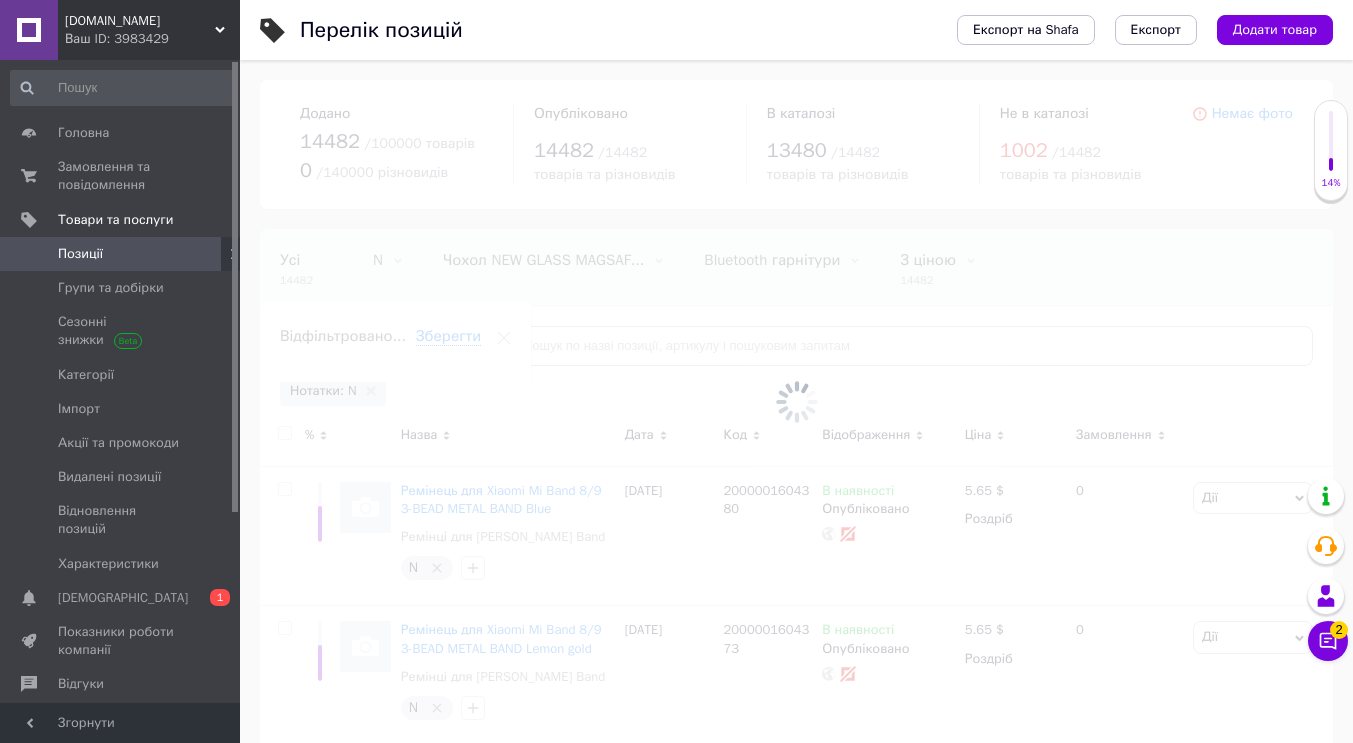 scroll, scrollTop: 0, scrollLeft: 97, axis: horizontal 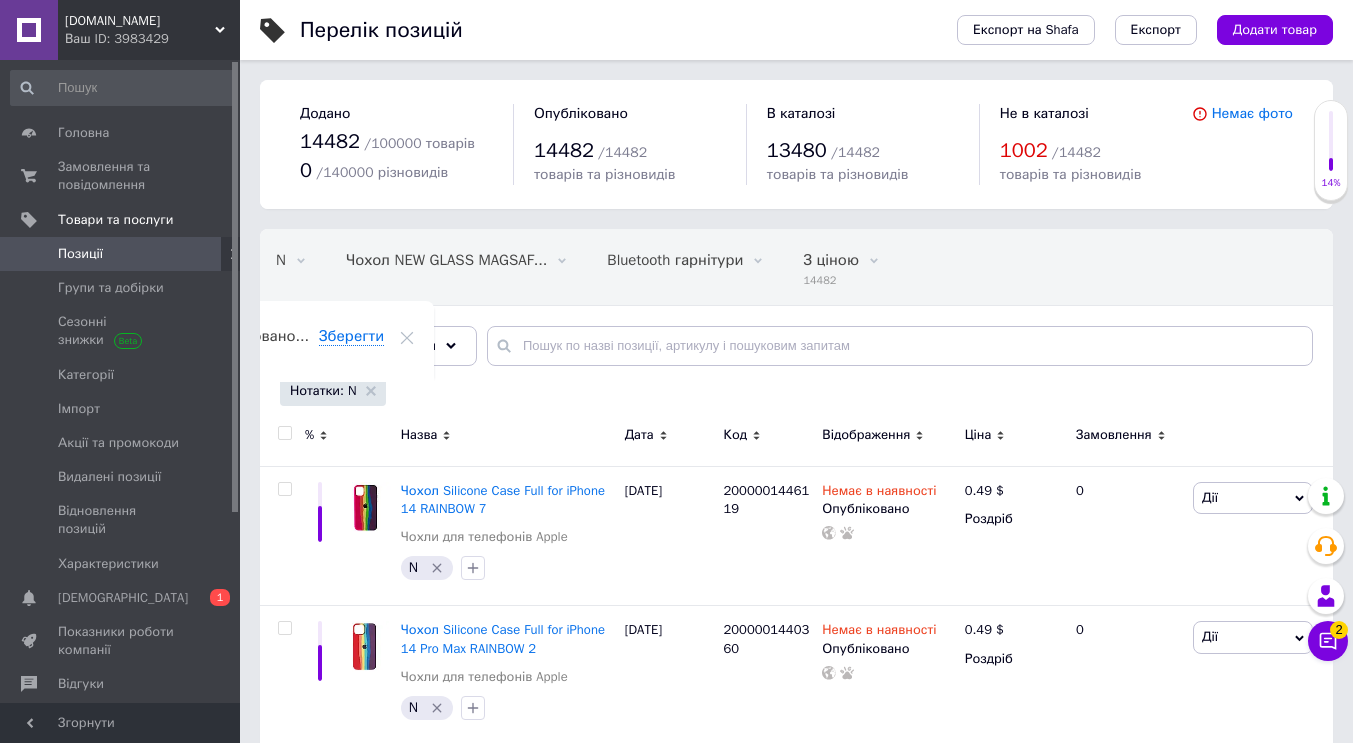 click at bounding box center [284, 433] 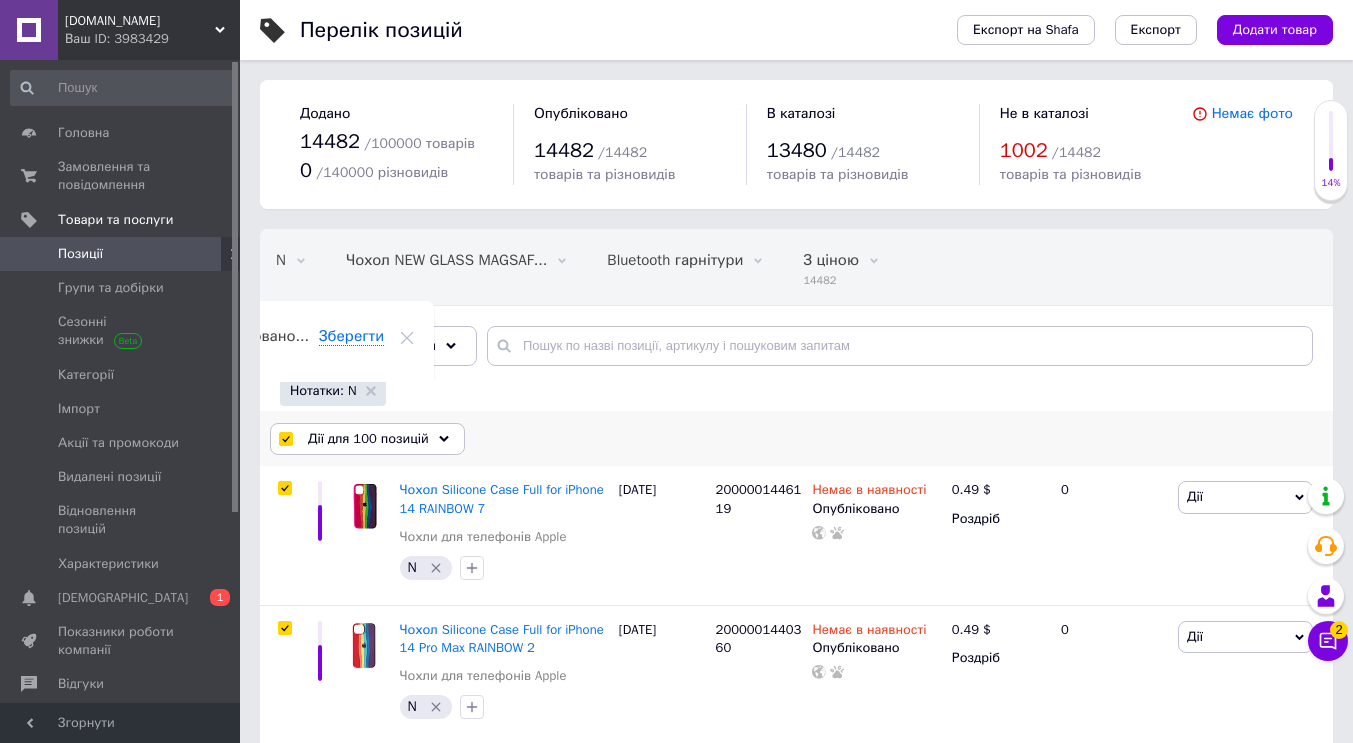 drag, startPoint x: 392, startPoint y: 435, endPoint x: 434, endPoint y: 442, distance: 42.579338 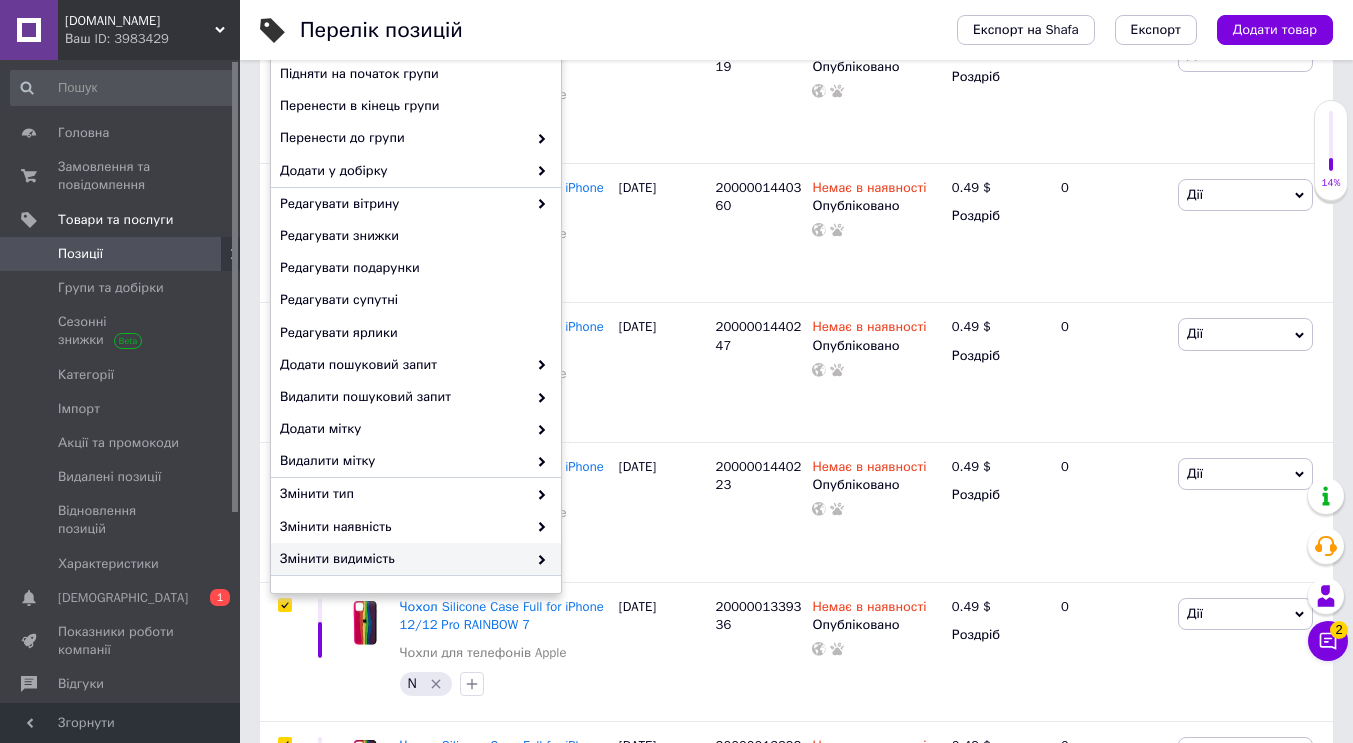 scroll, scrollTop: 600, scrollLeft: 0, axis: vertical 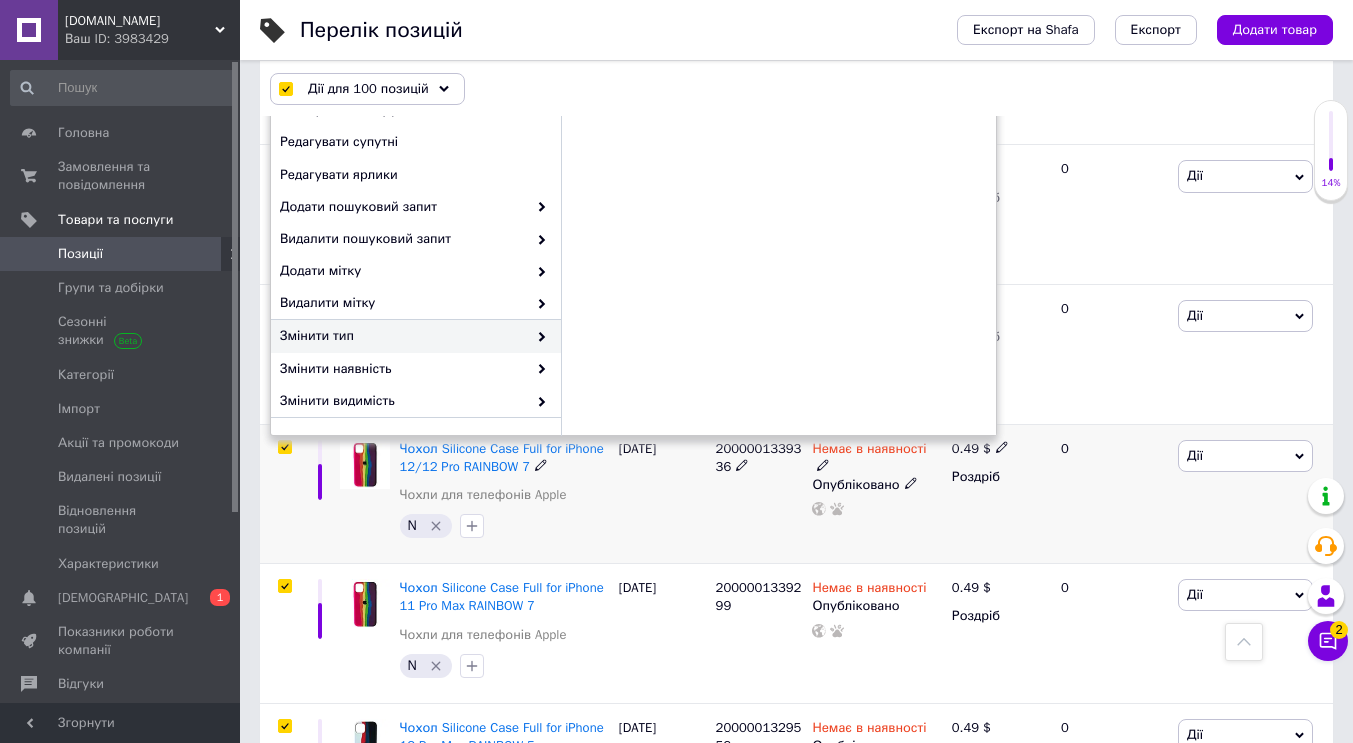 click on "[PERSON_NAME] Підняти на початок групи Копіювати Знижка Подарунок Супутні Приховати Ярлик Додати на вітрину Додати в кампанію Каталог ProSale Видалити" at bounding box center [1253, 494] 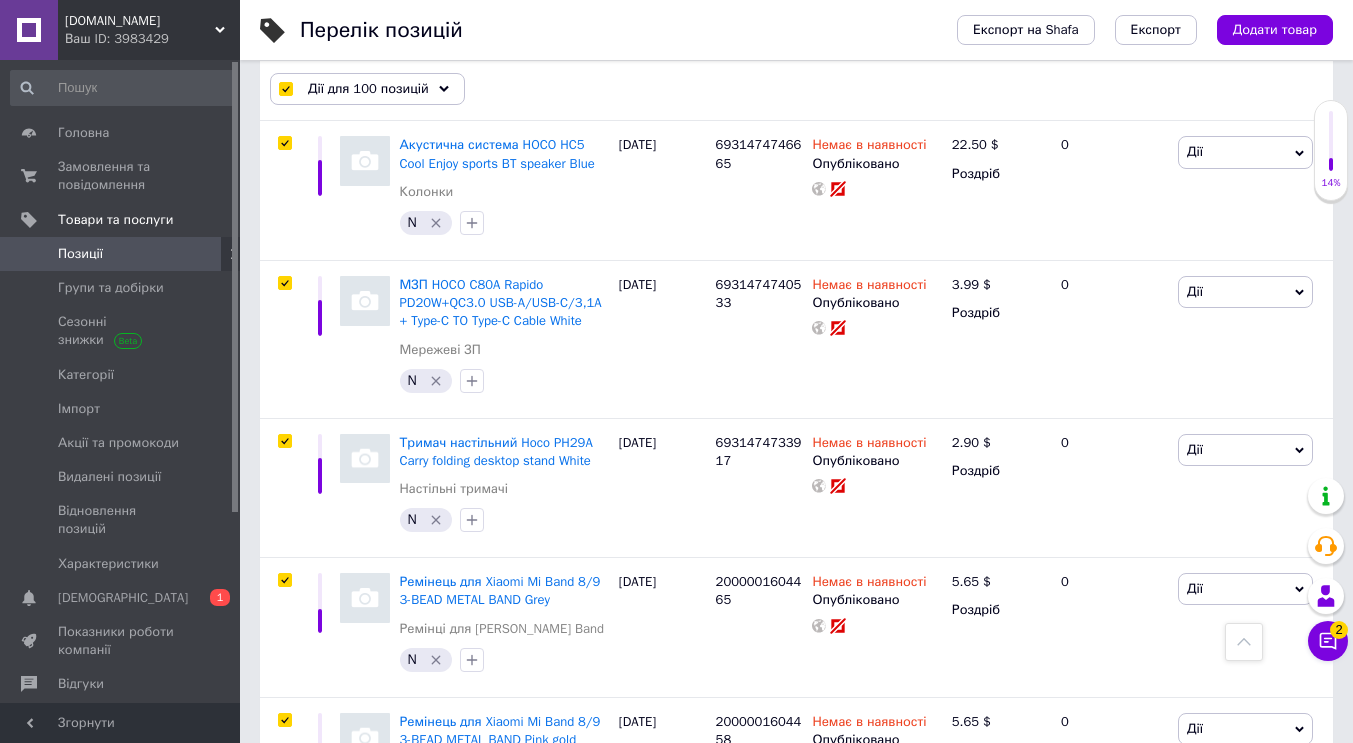scroll, scrollTop: 14619, scrollLeft: 0, axis: vertical 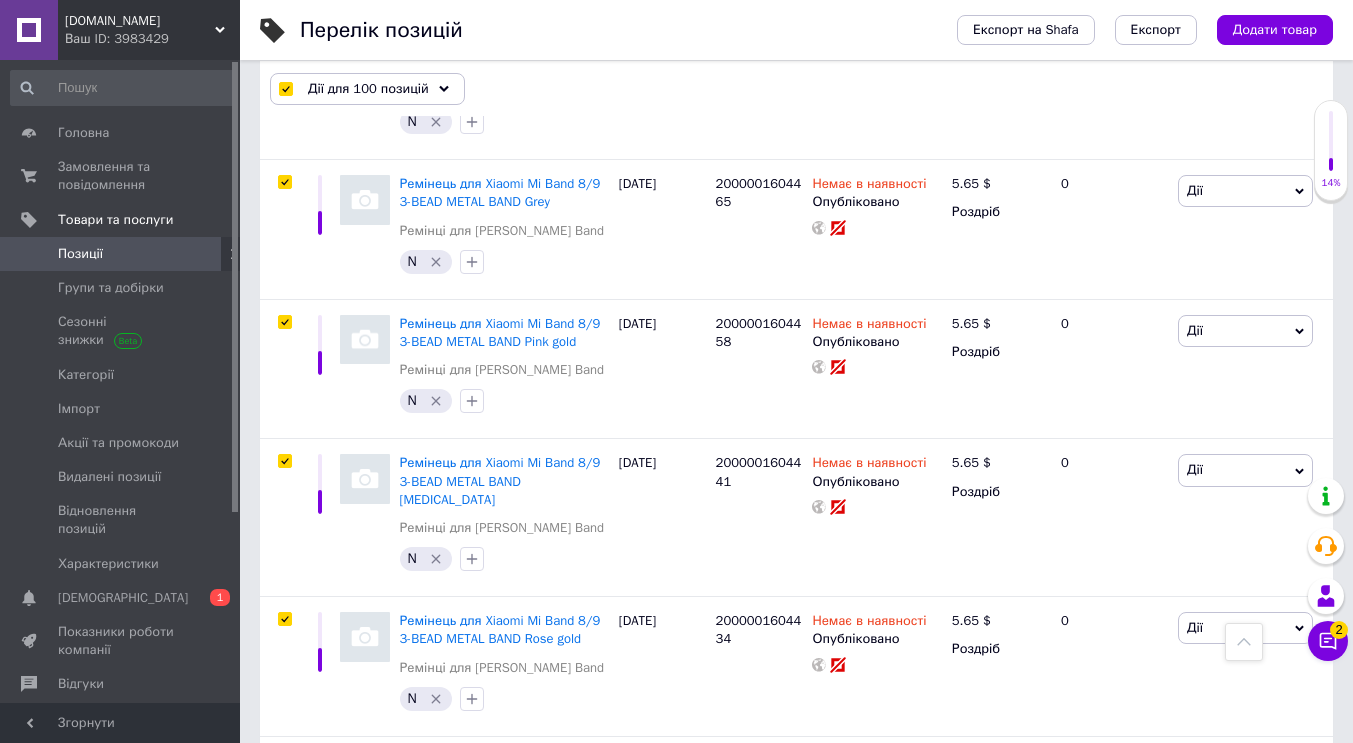 click on "2" at bounding box center [327, 1335] 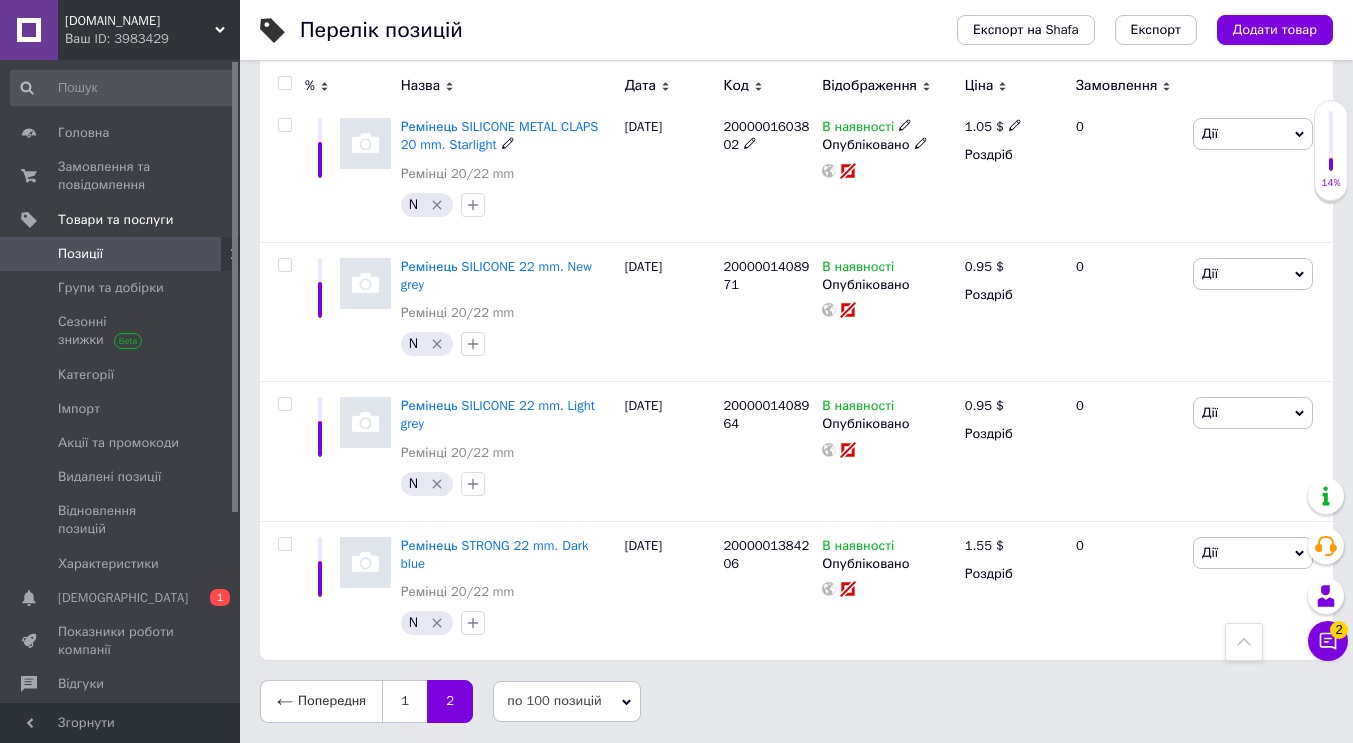 scroll, scrollTop: 8672, scrollLeft: 0, axis: vertical 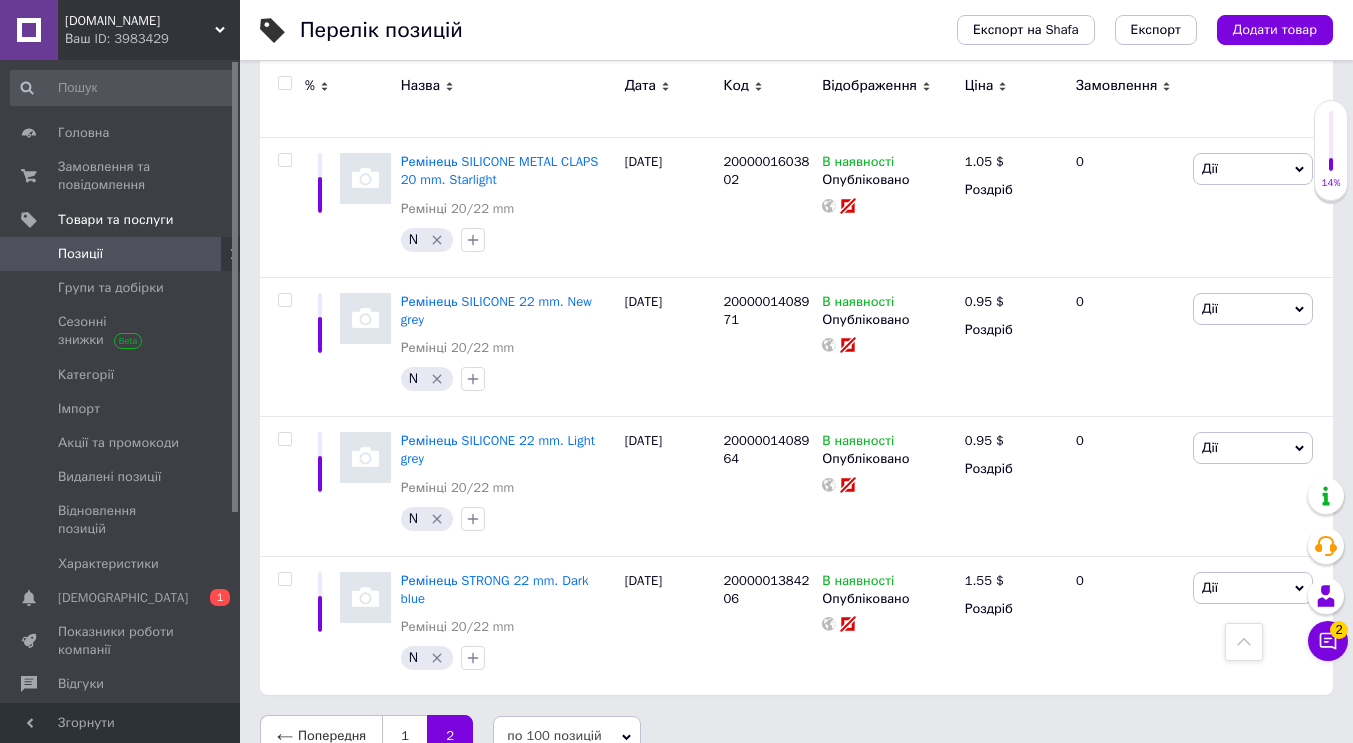 click at bounding box center [284, 83] 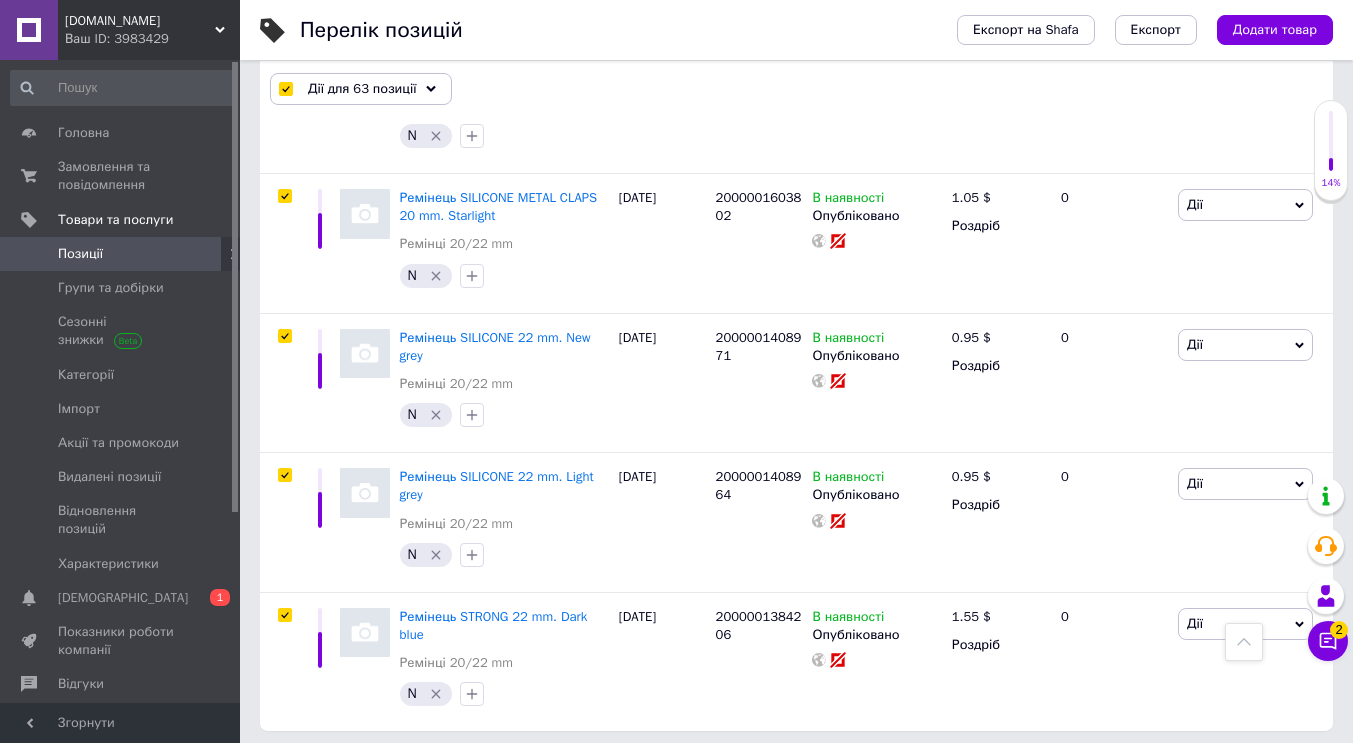 scroll, scrollTop: 8690, scrollLeft: 0, axis: vertical 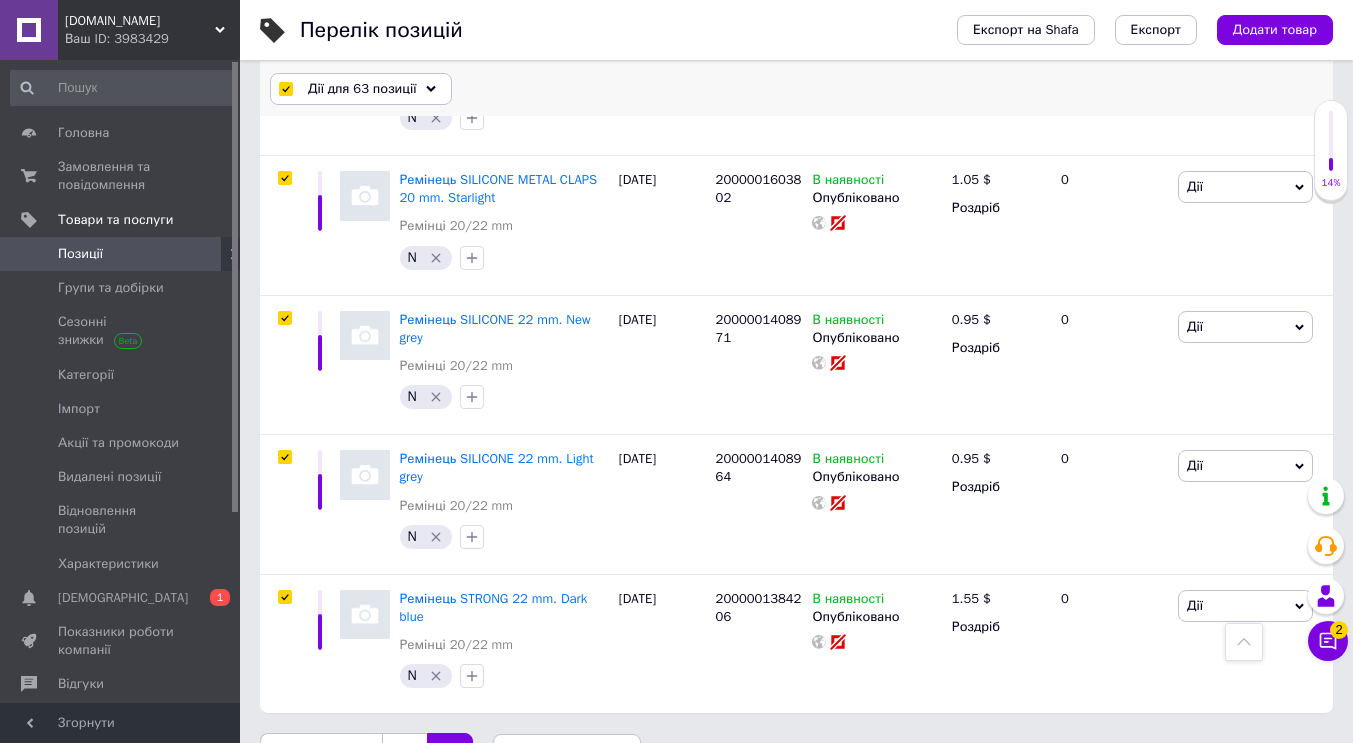click on "Дії для 63 позиції" at bounding box center (362, 89) 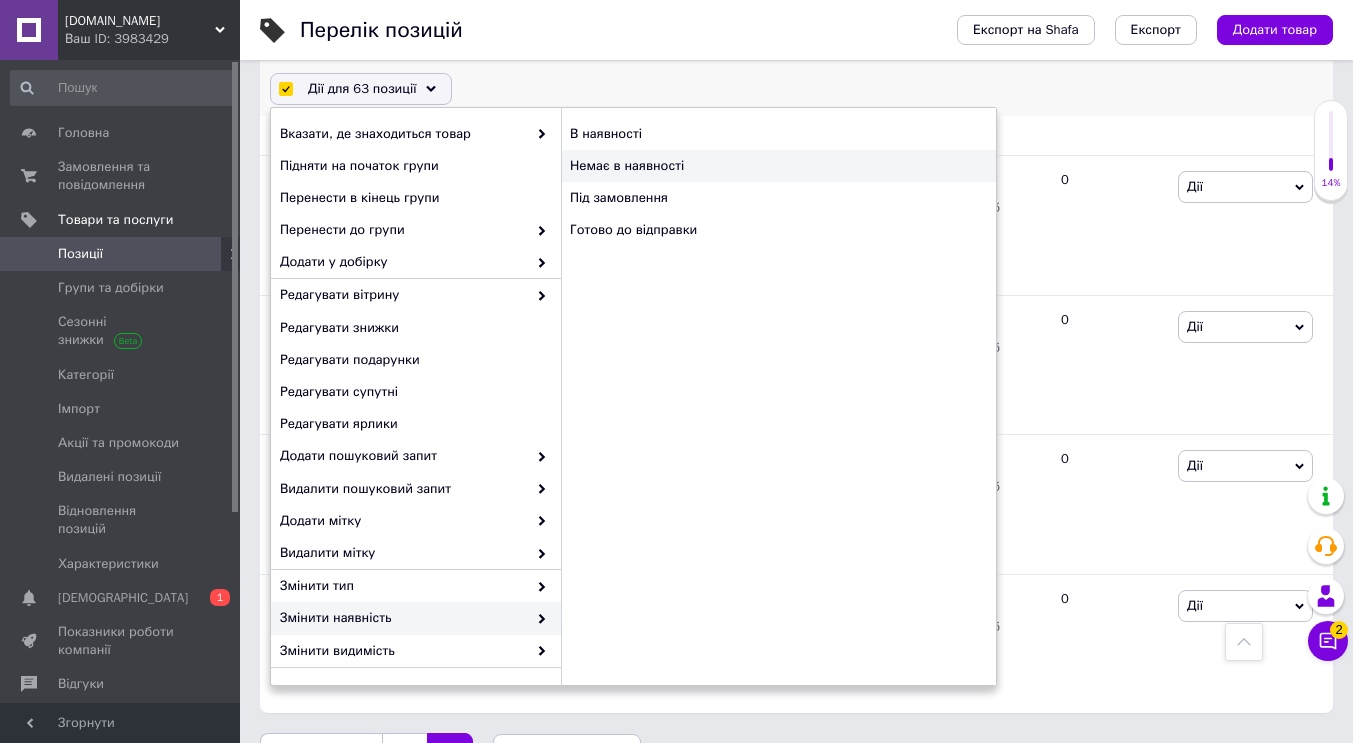 click on "Немає в наявності" at bounding box center [778, 166] 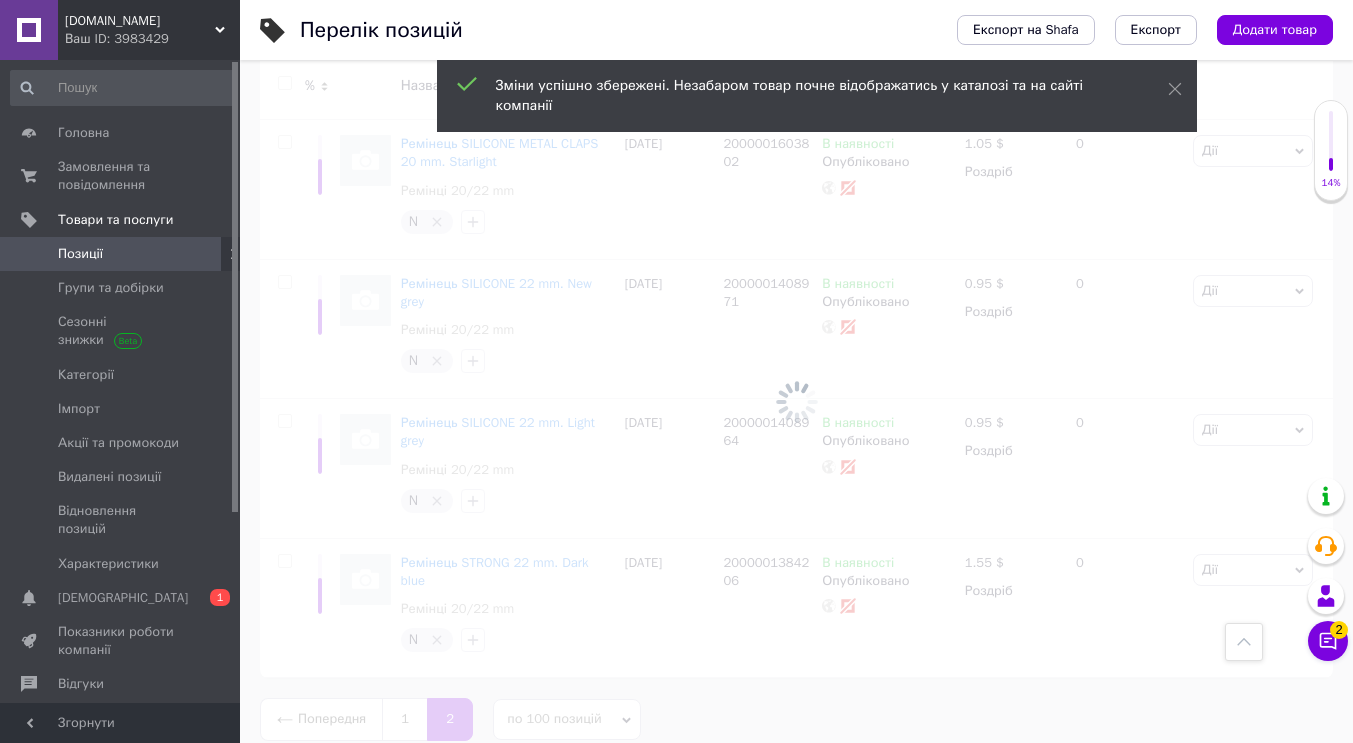 scroll, scrollTop: 8672, scrollLeft: 0, axis: vertical 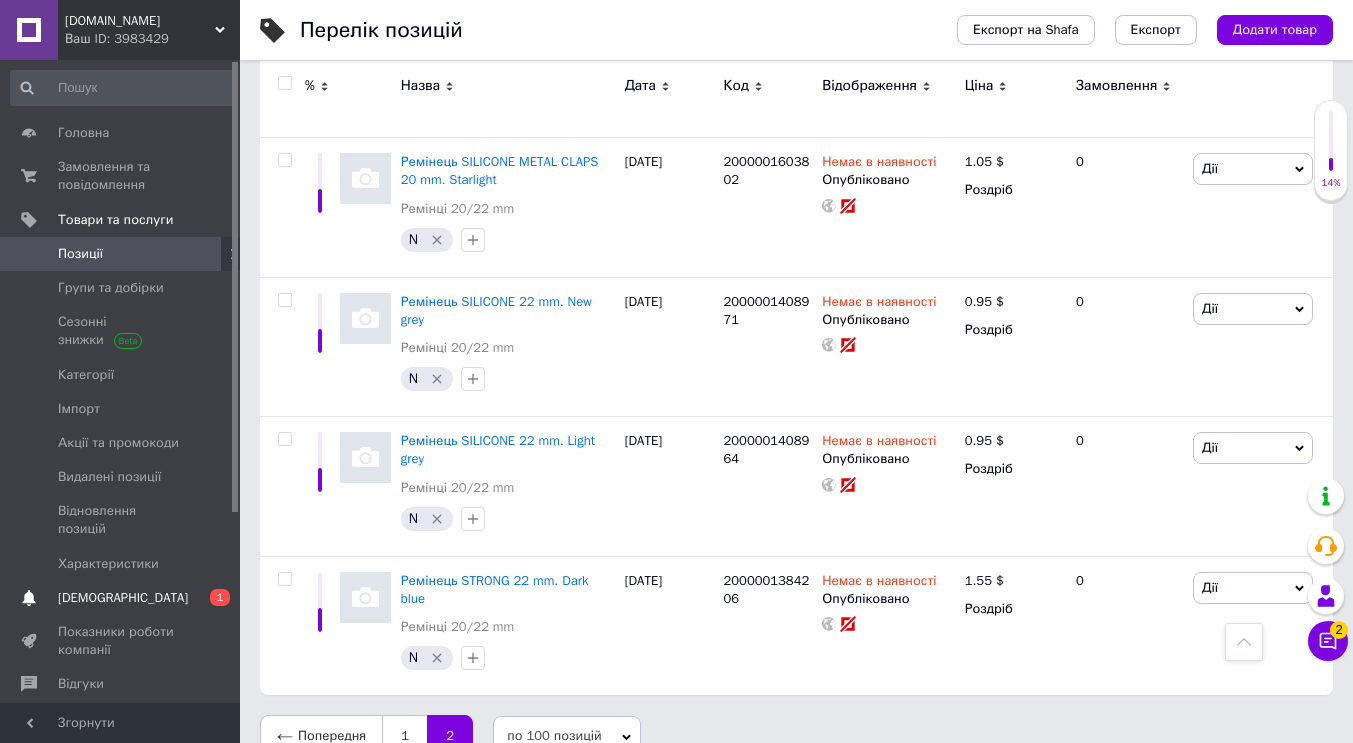 click on "[DEMOGRAPHIC_DATA]" at bounding box center [123, 598] 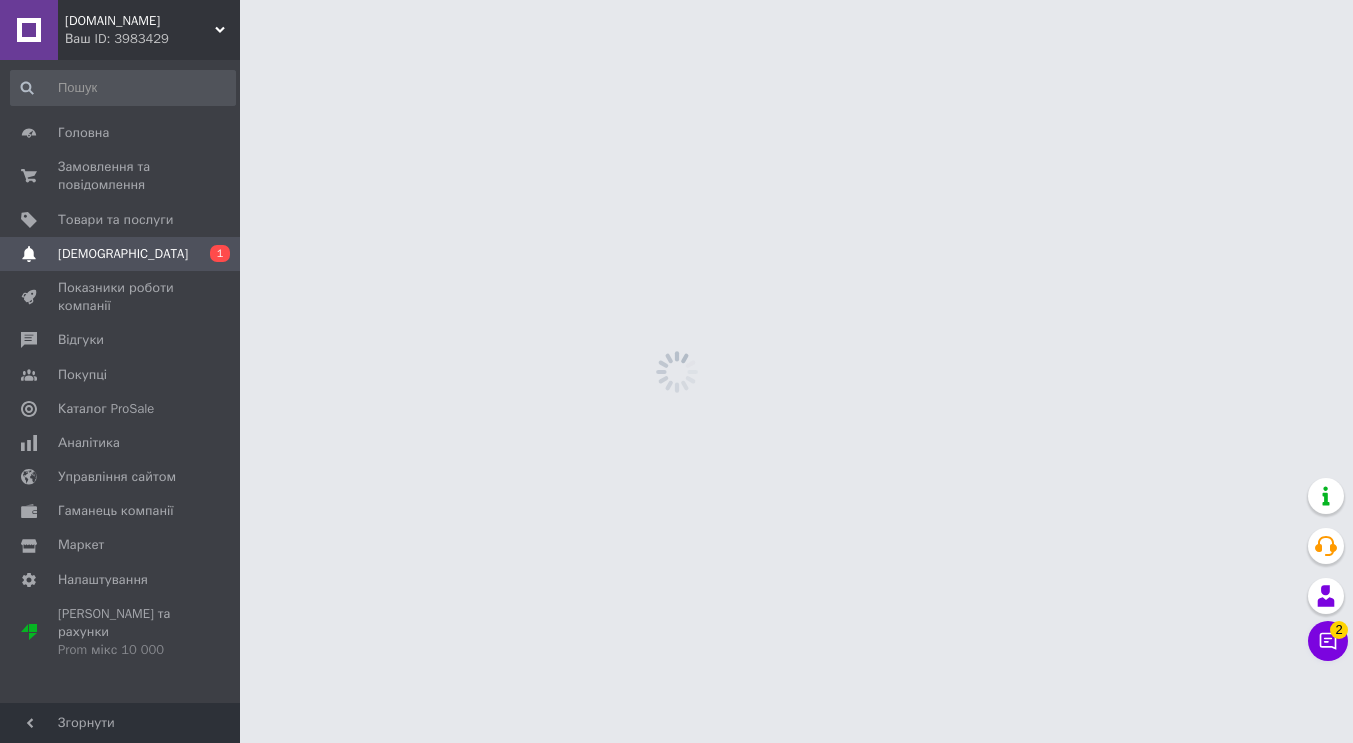 scroll, scrollTop: 0, scrollLeft: 0, axis: both 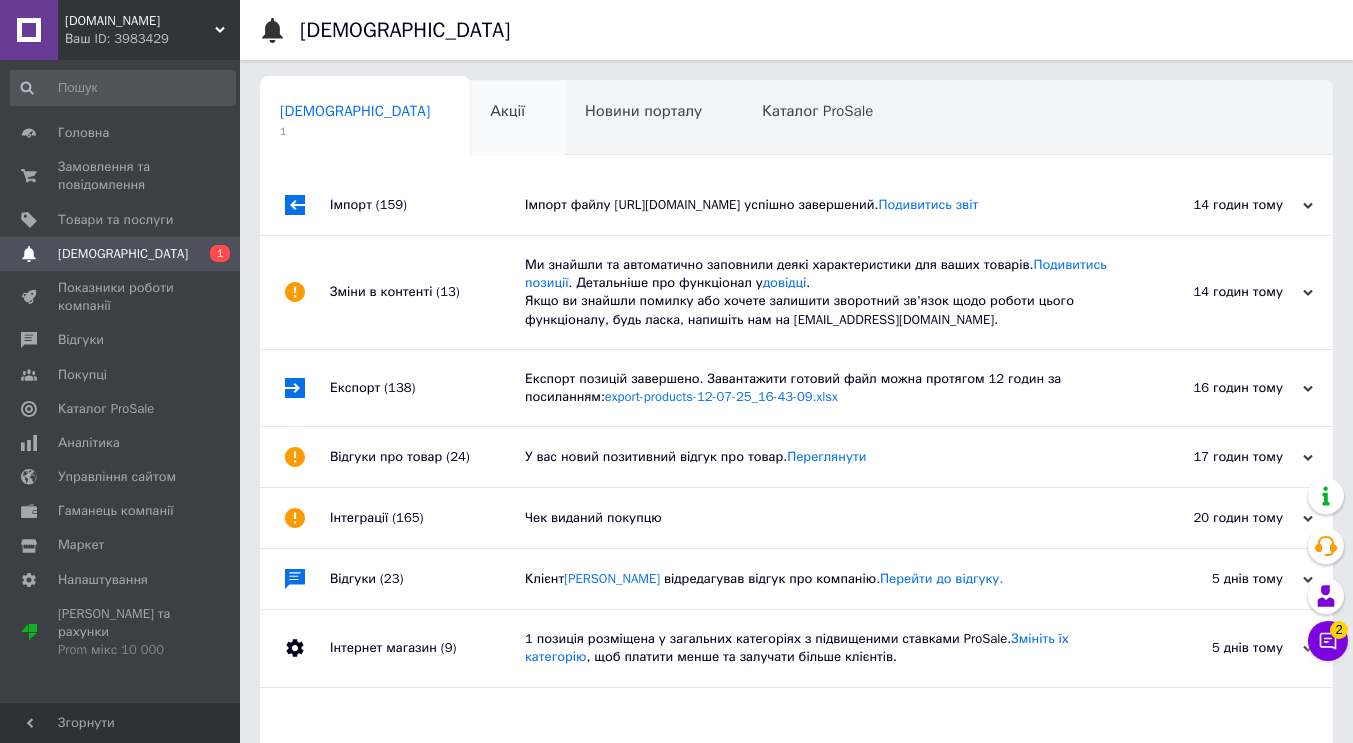 click on "Акції 0" at bounding box center (517, 119) 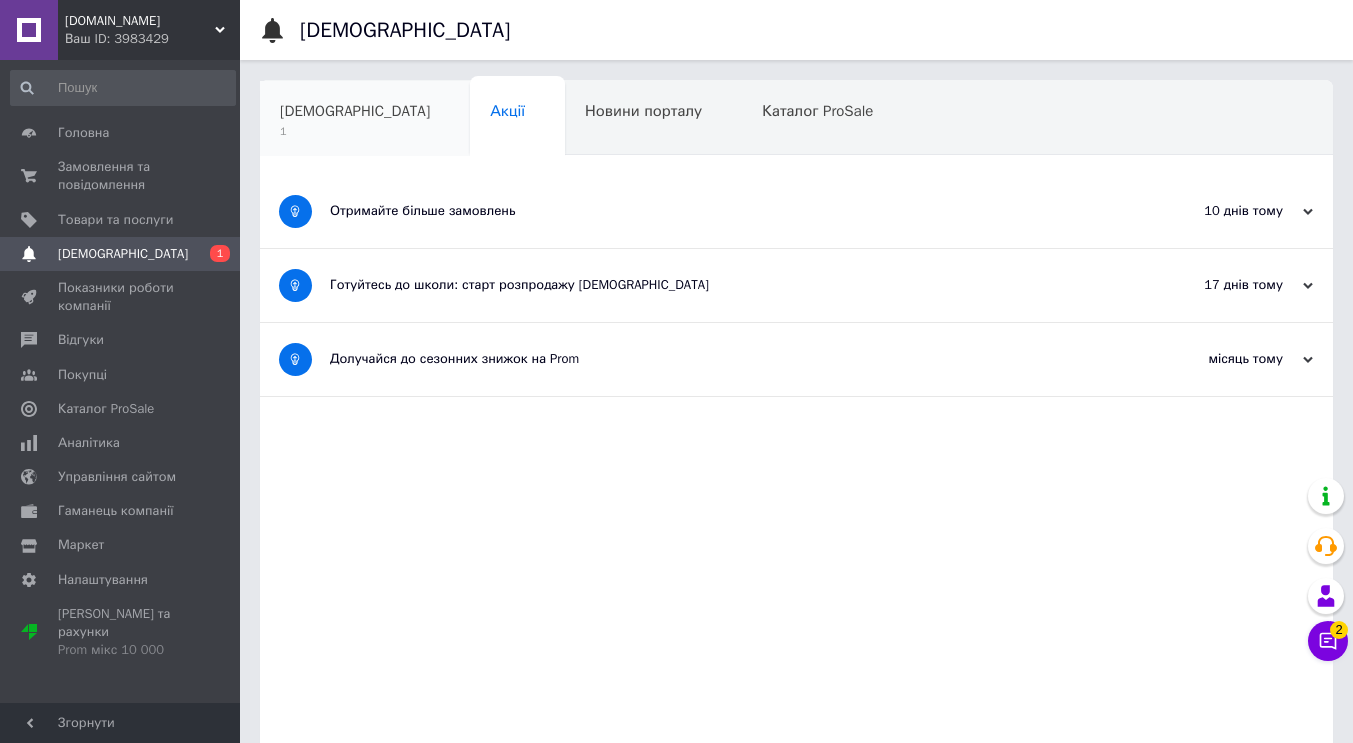 click on "[DEMOGRAPHIC_DATA]" at bounding box center (355, 111) 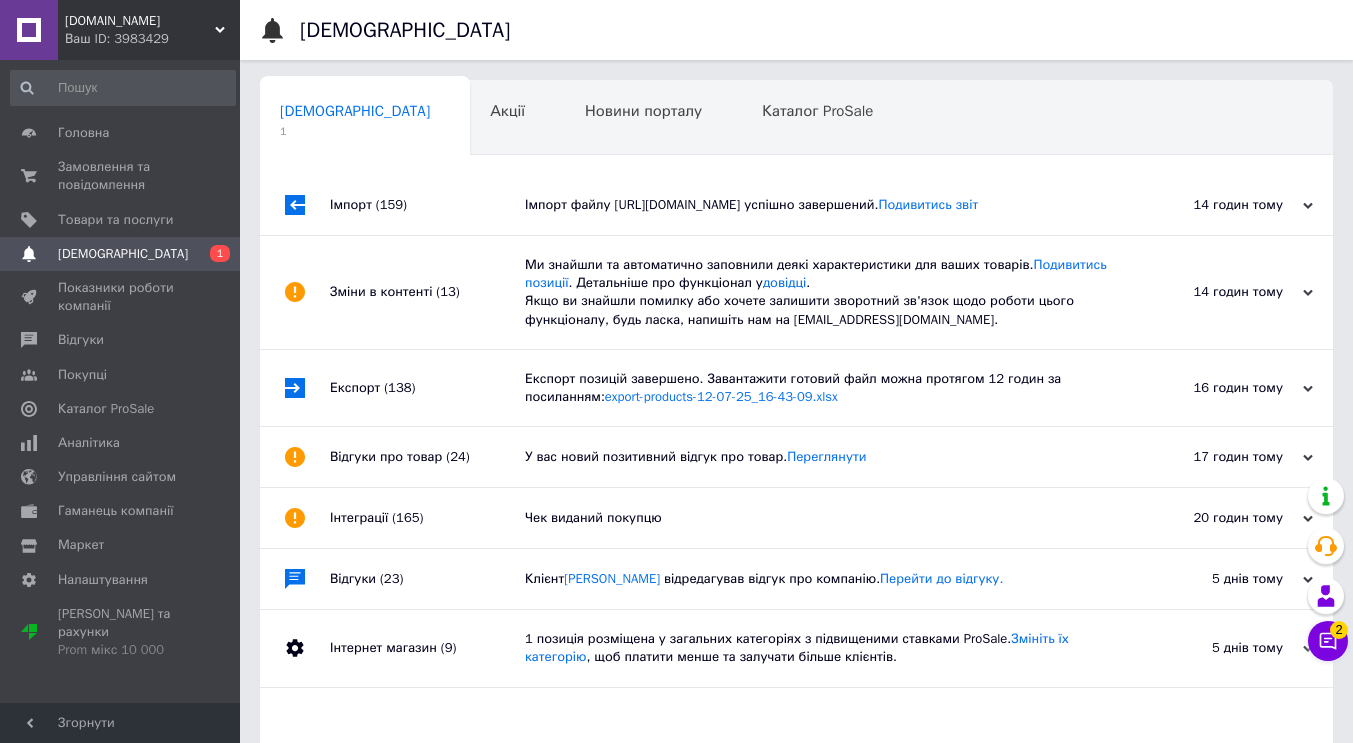 click on "Імпорт файлу [URL][DOMAIN_NAME] успішно завершений.  Подивитись звіт" at bounding box center [819, 205] 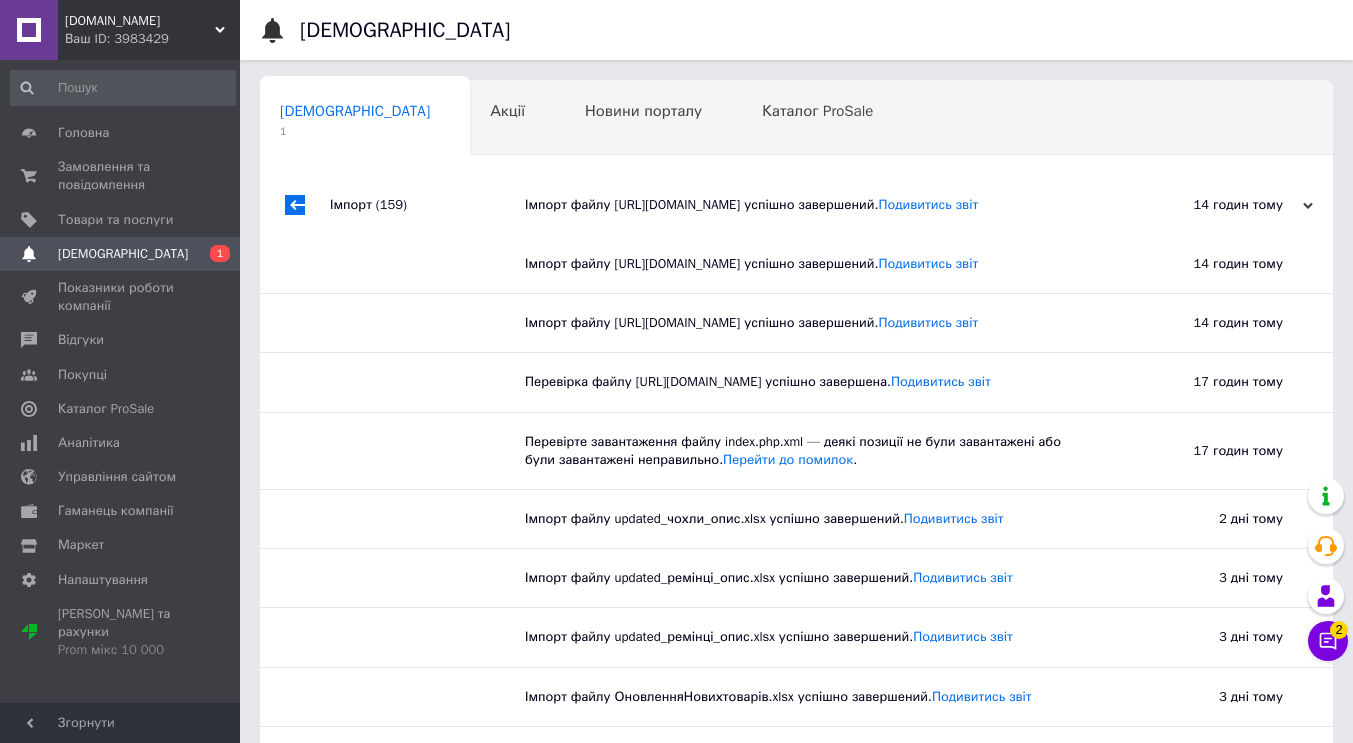 click on "Імпорт файлу [URL][DOMAIN_NAME] успішно завершений.  Подивитись звіт" at bounding box center [819, 205] 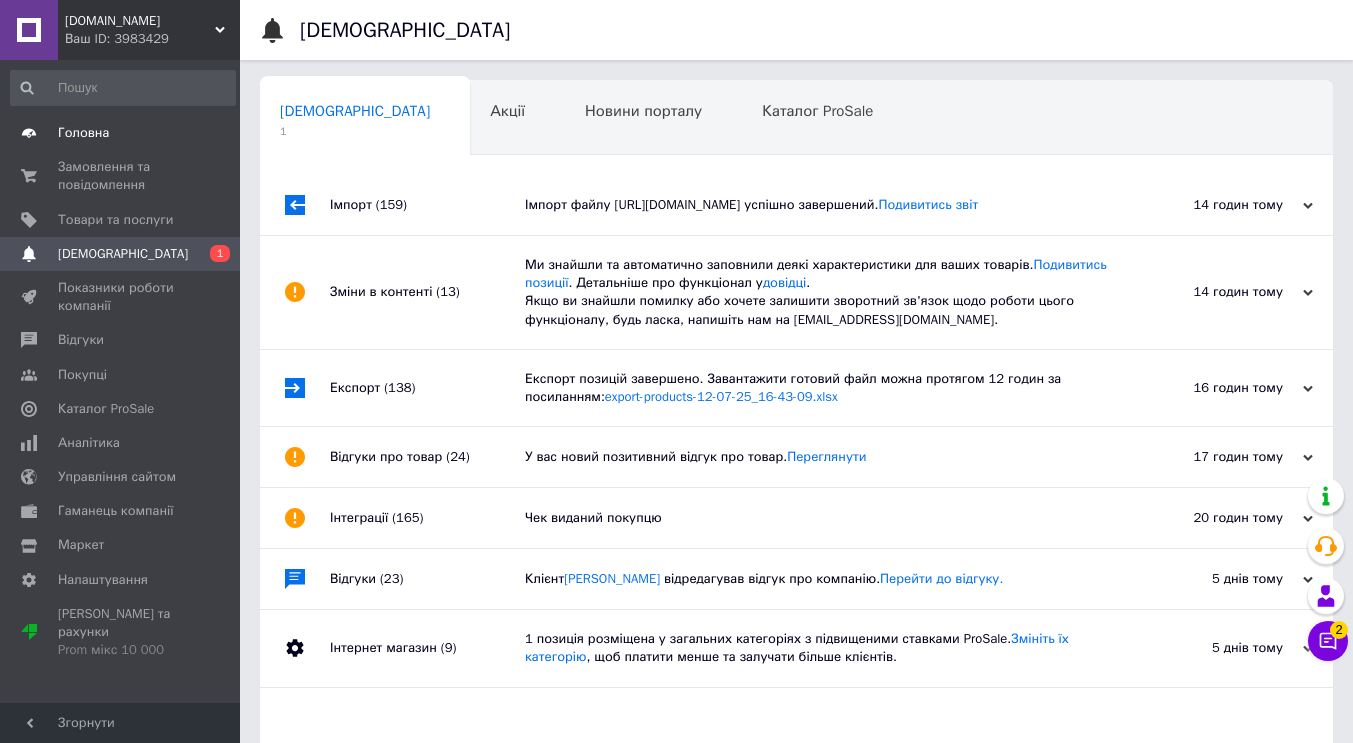 click on "Головна" at bounding box center [123, 133] 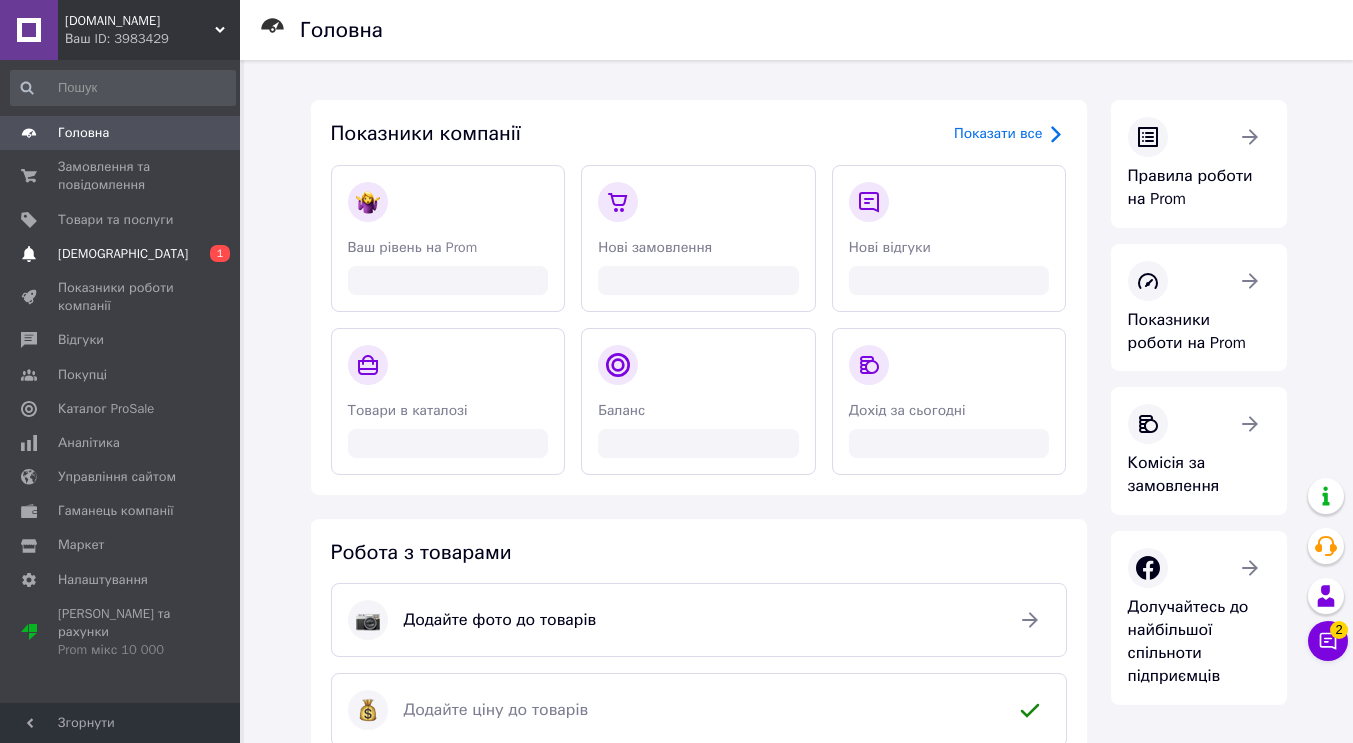 click on "Сповіщення 0 1" at bounding box center [123, 254] 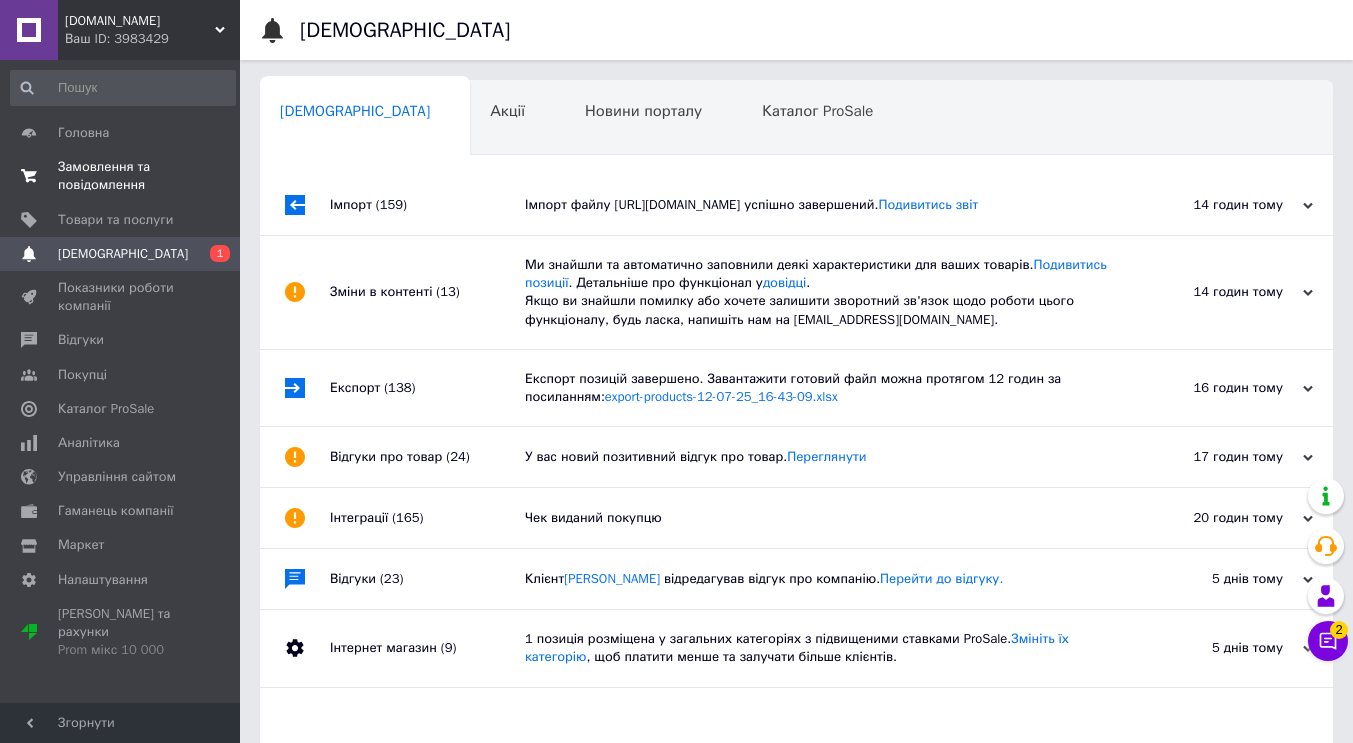 click on "Замовлення та повідомлення" at bounding box center [121, 176] 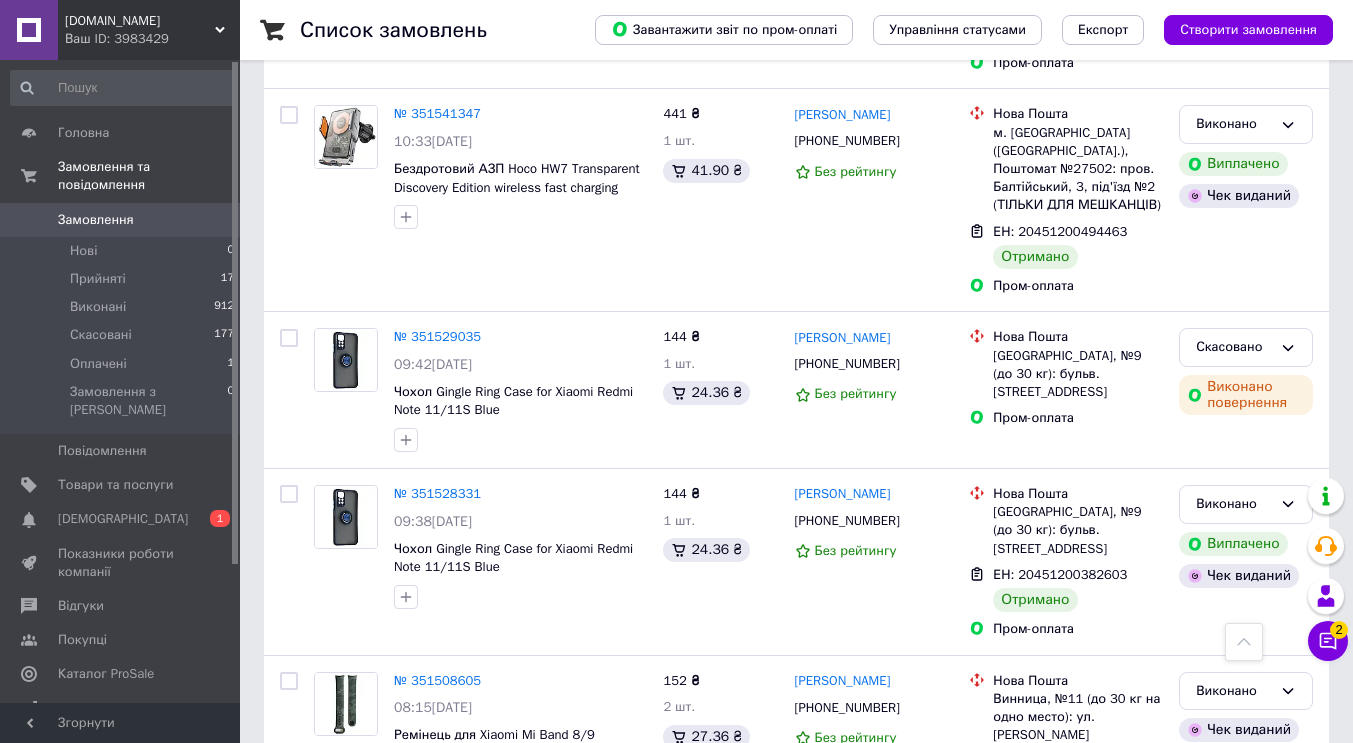 scroll, scrollTop: 5400, scrollLeft: 0, axis: vertical 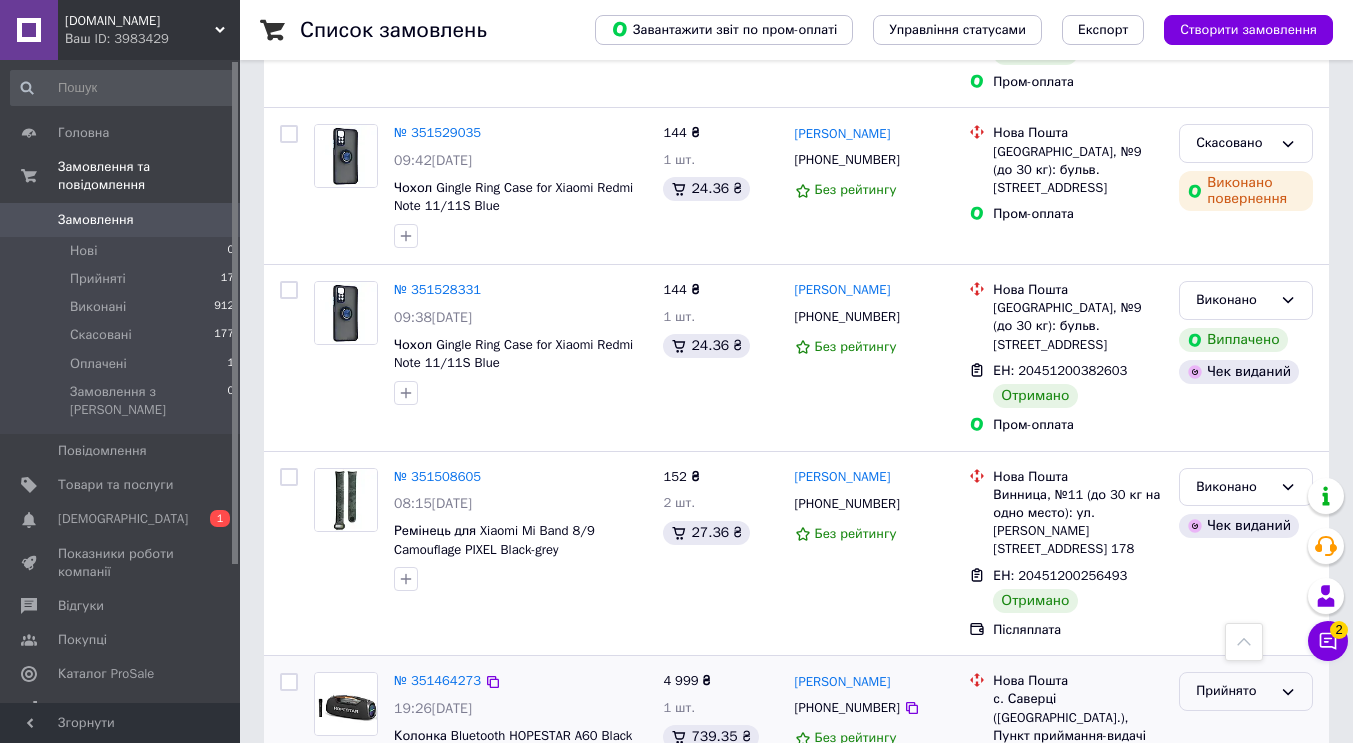 click on "Прийнято" at bounding box center (1234, 691) 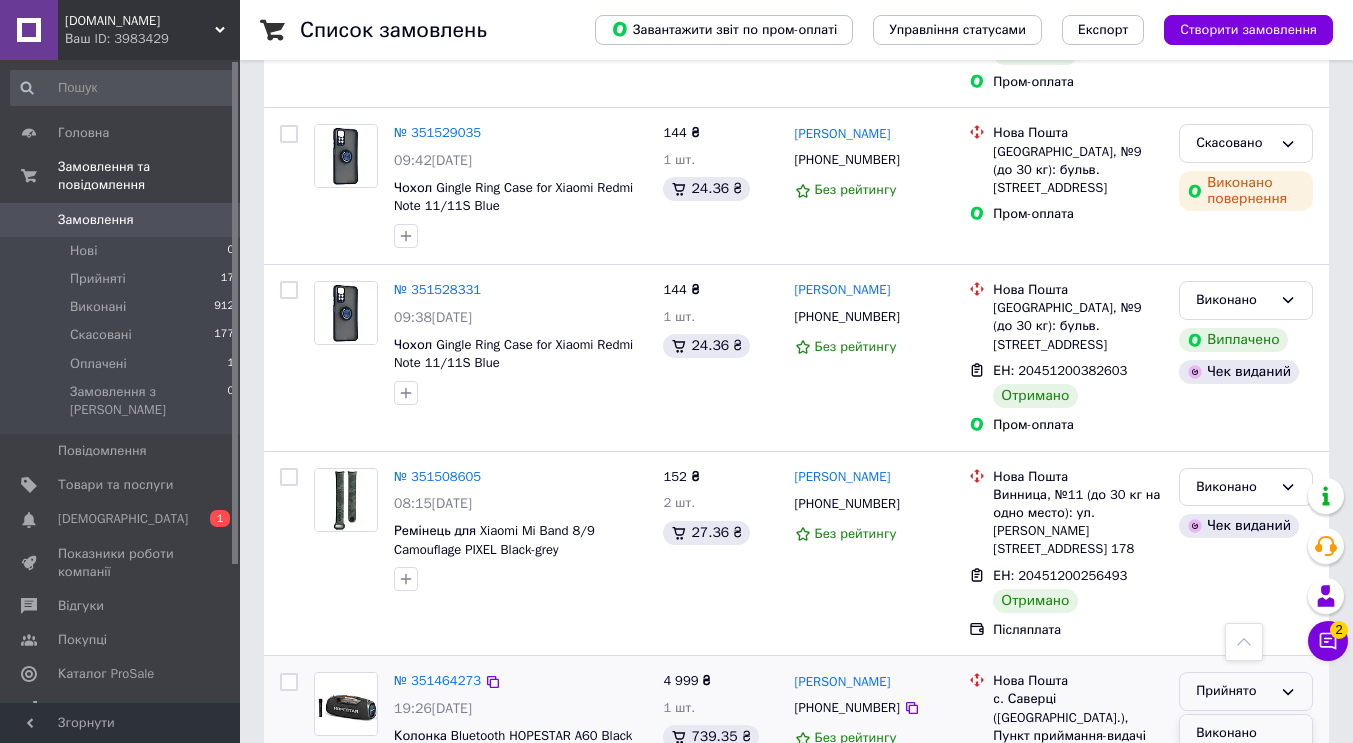 click on "Виконано" at bounding box center [1246, 733] 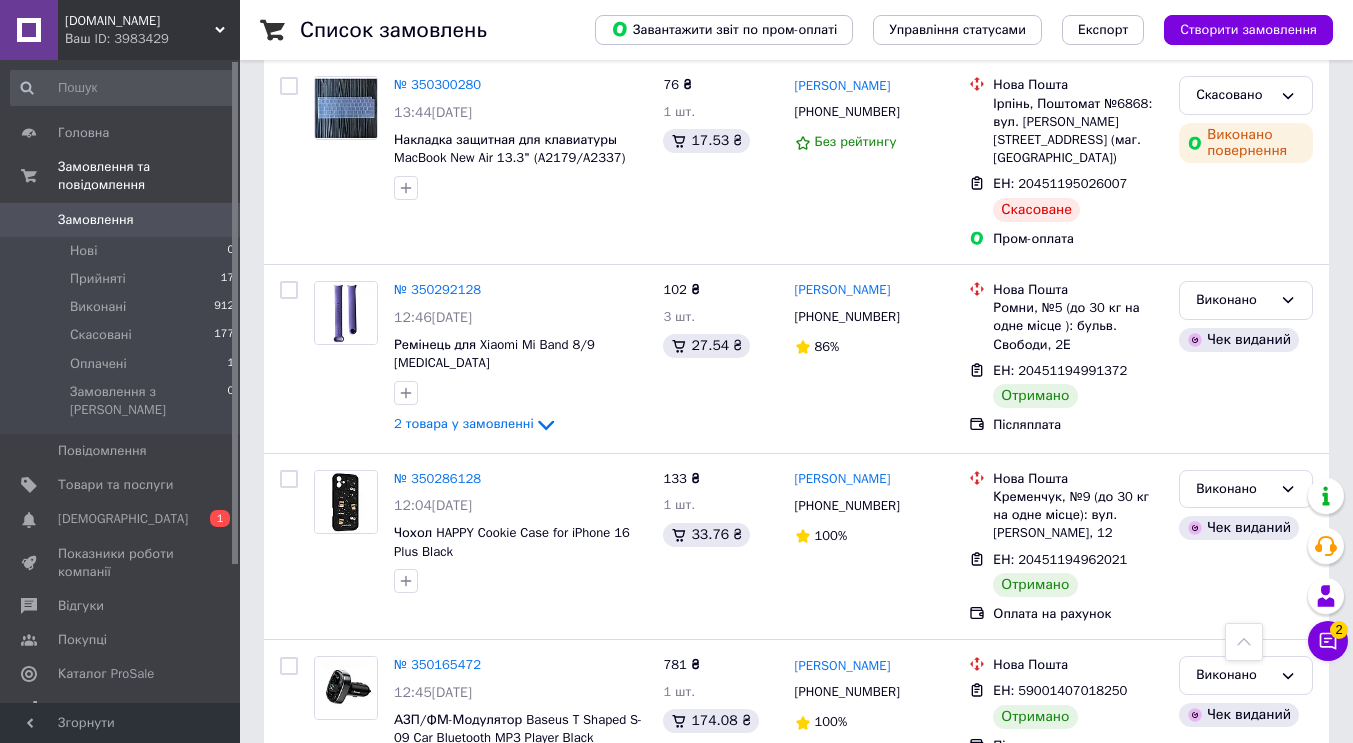 scroll, scrollTop: 17696, scrollLeft: 0, axis: vertical 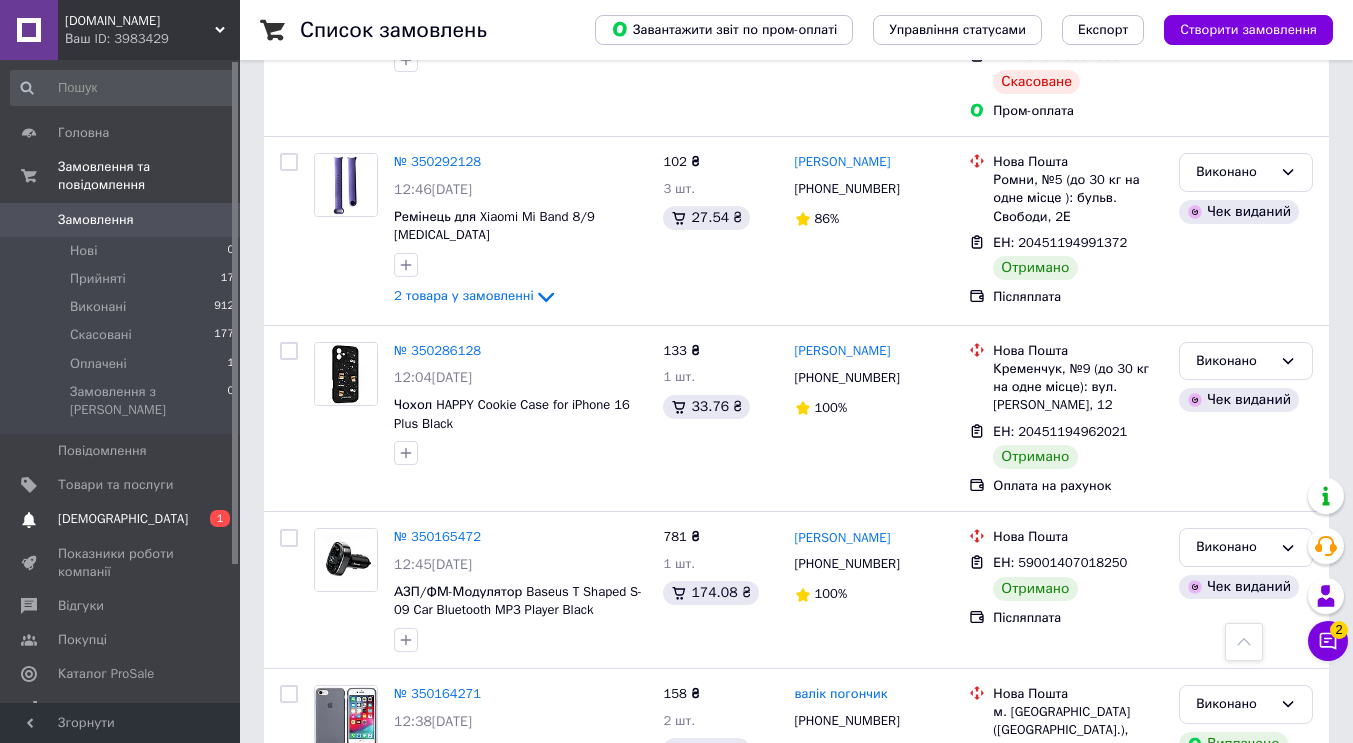 click on "[DEMOGRAPHIC_DATA]" at bounding box center [121, 519] 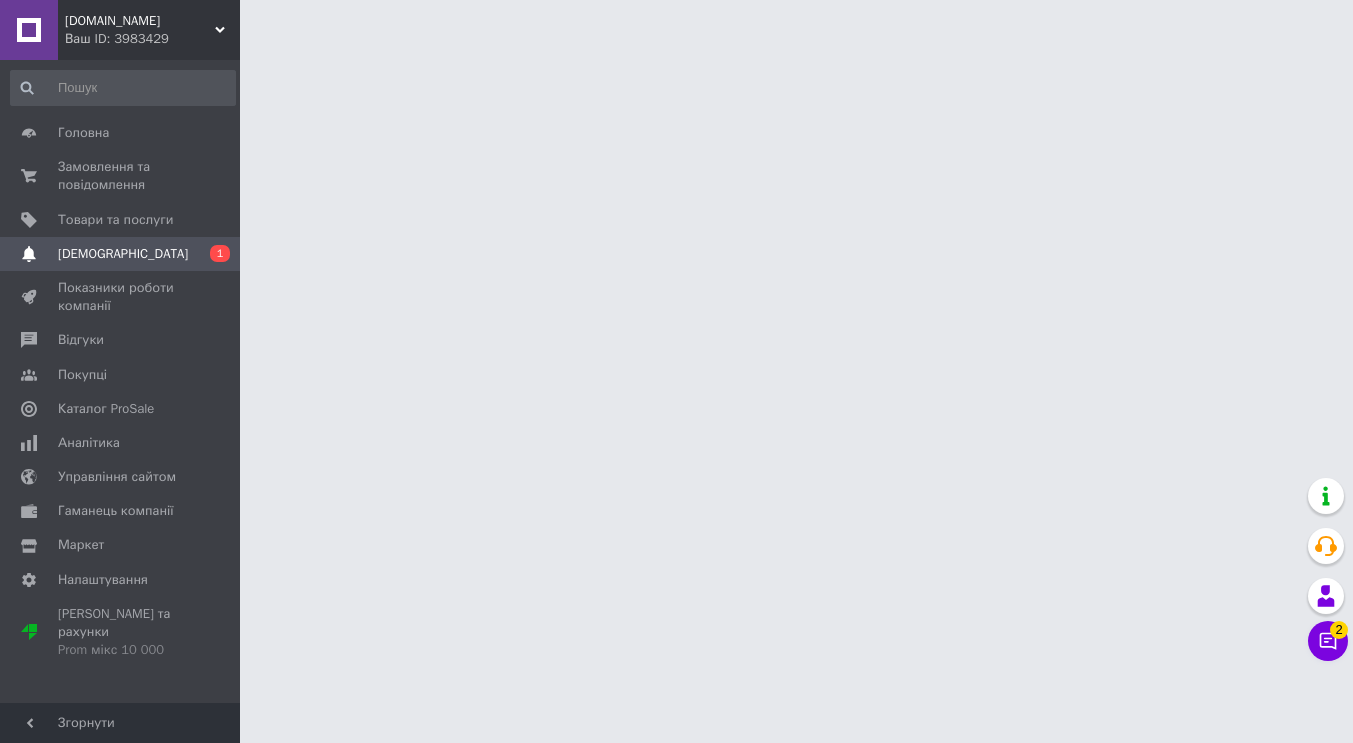 scroll, scrollTop: 0, scrollLeft: 0, axis: both 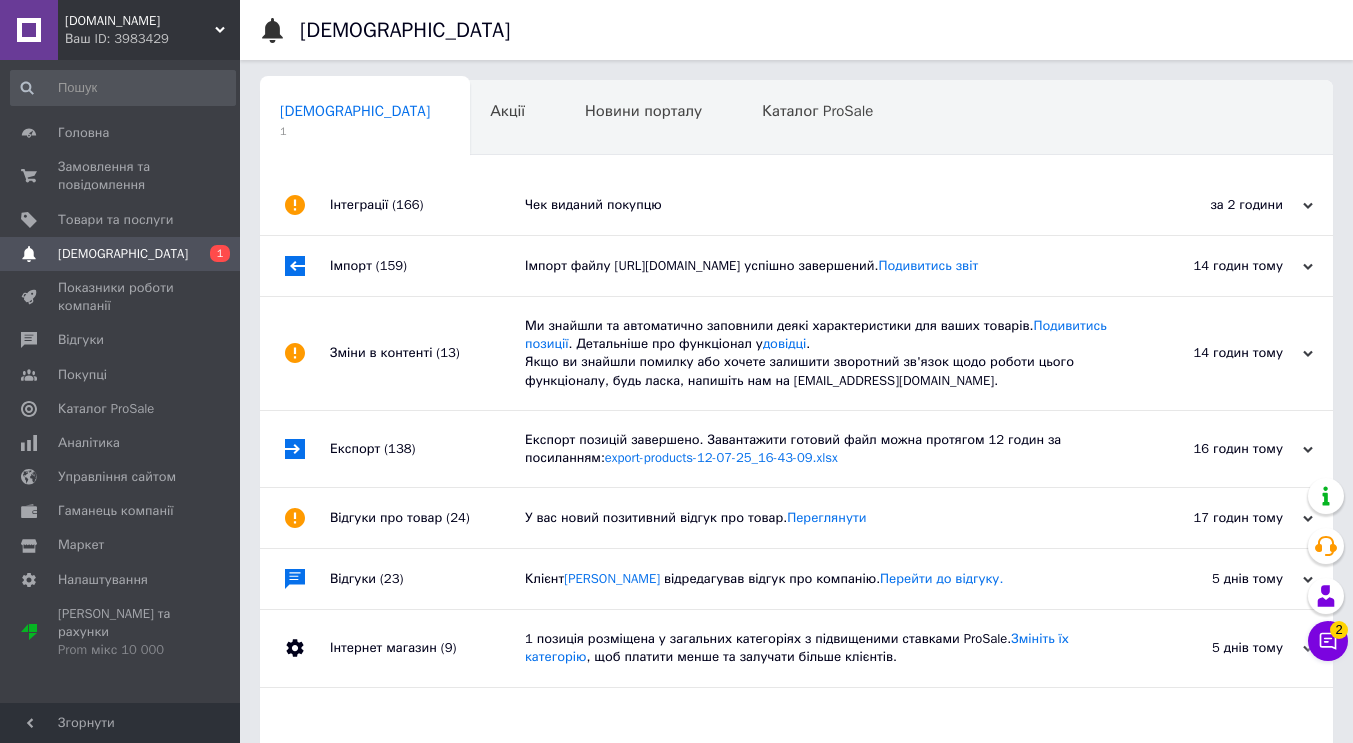 click on "Сповіщення 1 Акції 0 Новини порталу 0 Каталог ProSale 0 Навчання та заходи 0 Ok Відфільтровано...  Зберегти Нічого не знайдено Можливо, помилка у слові  або немає відповідностей за вашим запитом. Сповіщення 1 Акції 0 Новини порталу 0 Каталог ProSale 0 Навчання та заходи 0 :  Інтеграції   (166) Чек виданий покупцю за 2 години [DATE] Імпорт   (159) Імпорт файлу [URL][DOMAIN_NAME] успішно завершений.  Подивитись звіт 14 годин тому [DATE] Зміни в контенті   (13) Ми знайшли та автоматично заповнили деякі характеристики для ваших товарів.  довідці . [DATE]" at bounding box center (796, 432) 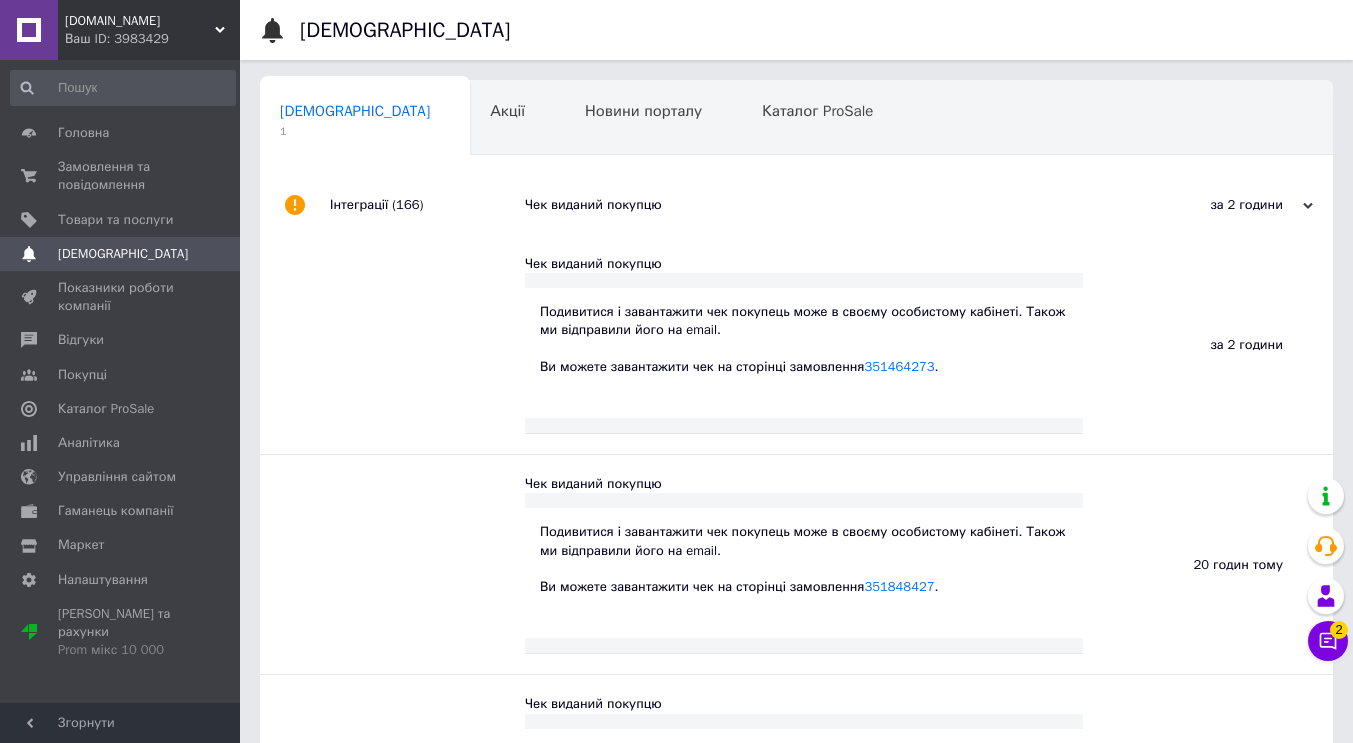 click on "Чек виданий покупцю" at bounding box center [819, 205] 